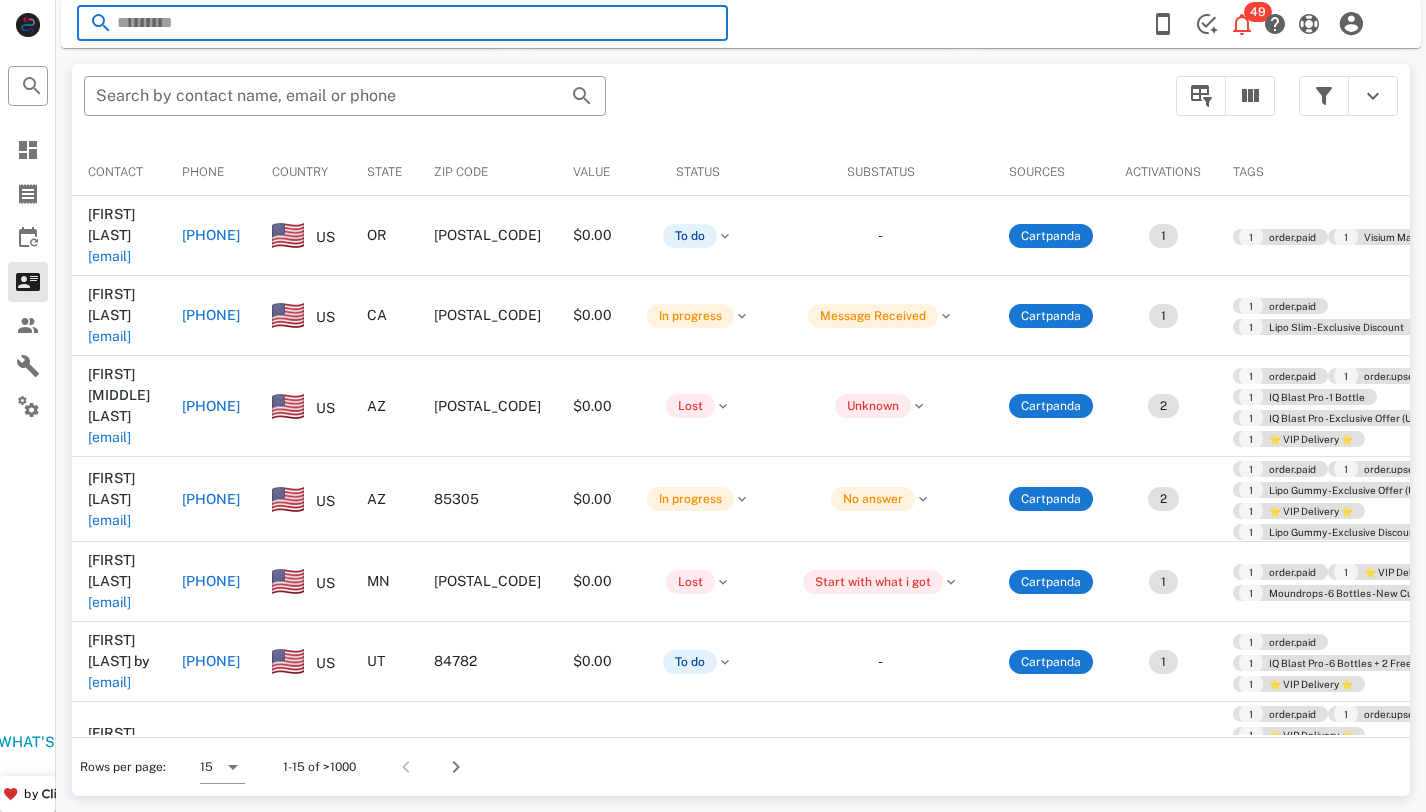 scroll, scrollTop: 380, scrollLeft: 0, axis: vertical 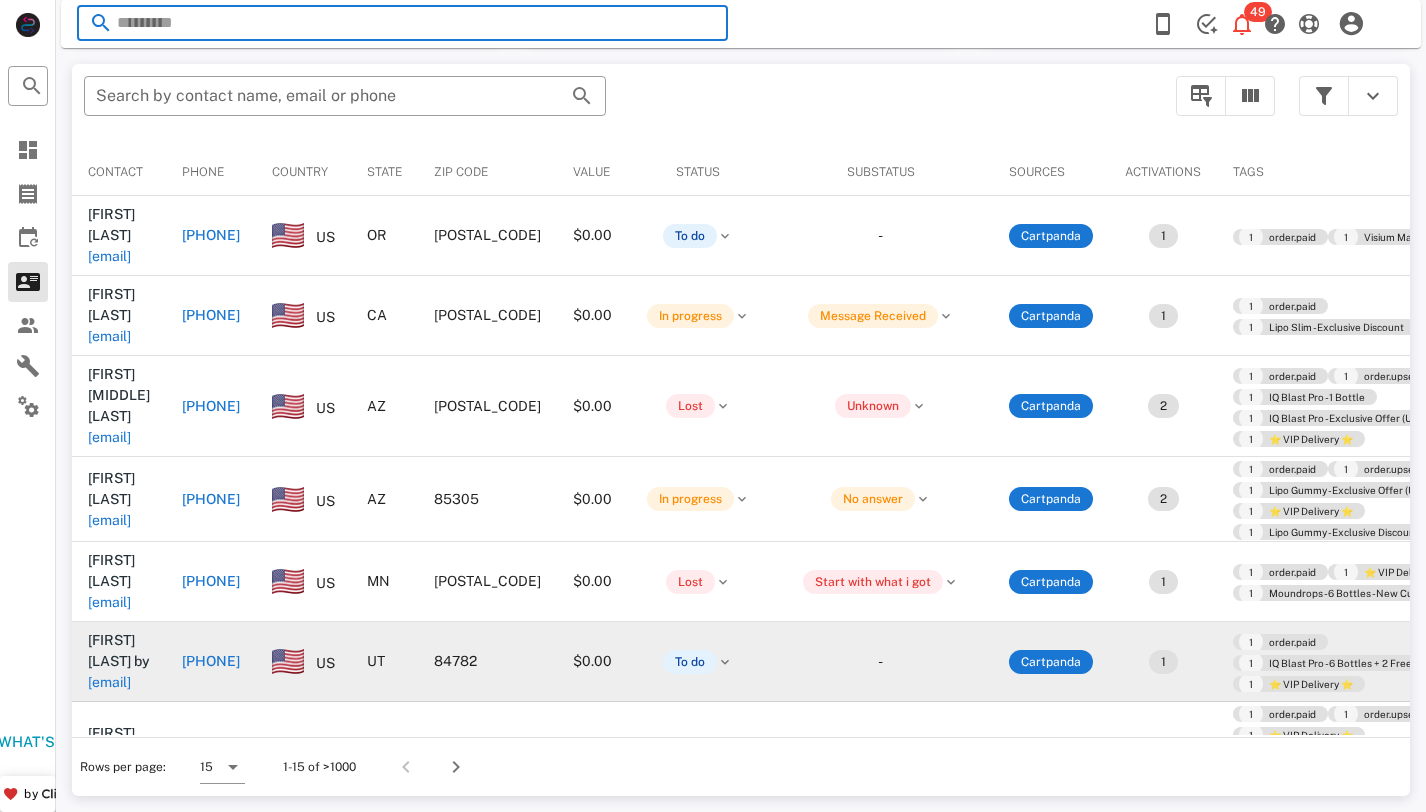 click on "[EMAIL]" at bounding box center [109, 682] 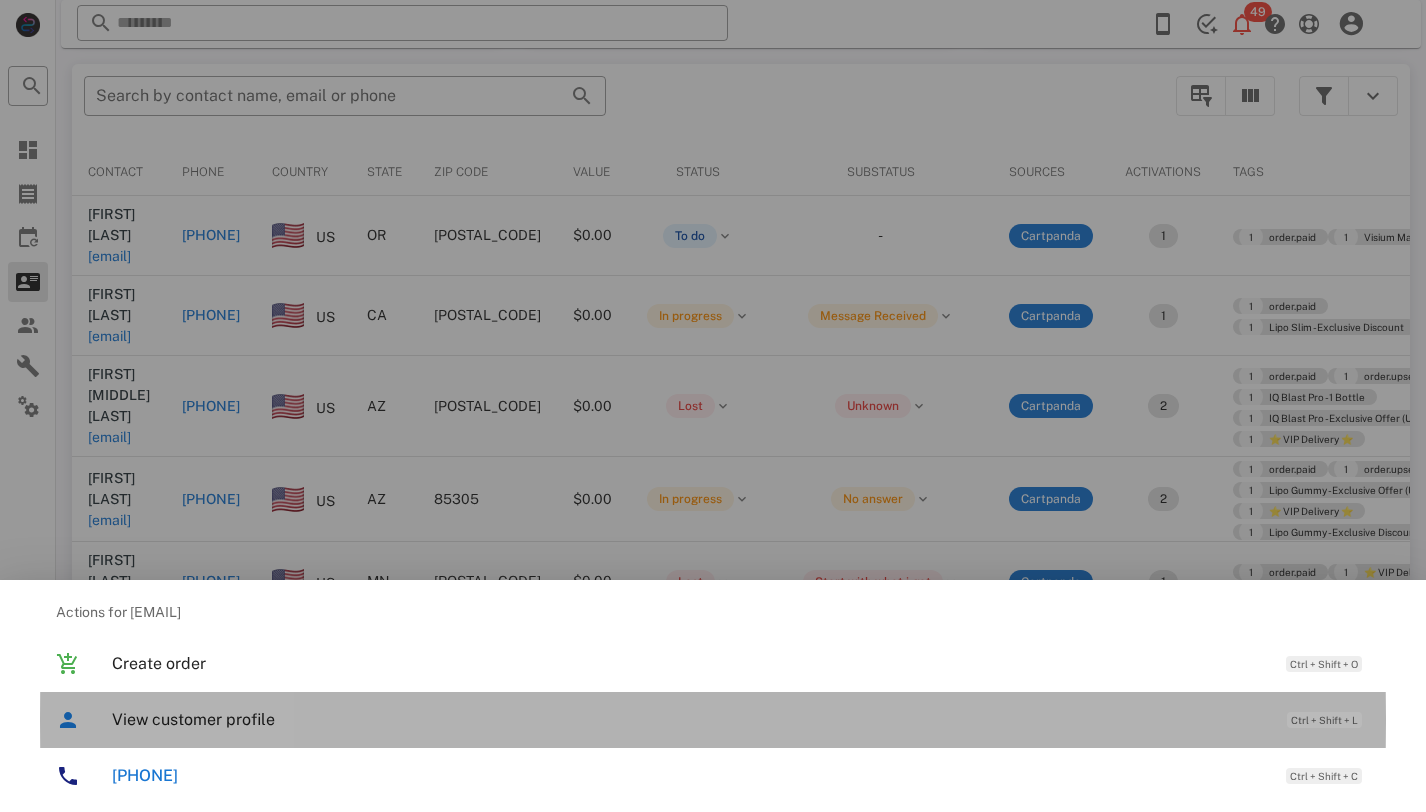 click on "View customer profile Ctrl + Shift + L" at bounding box center [741, 719] 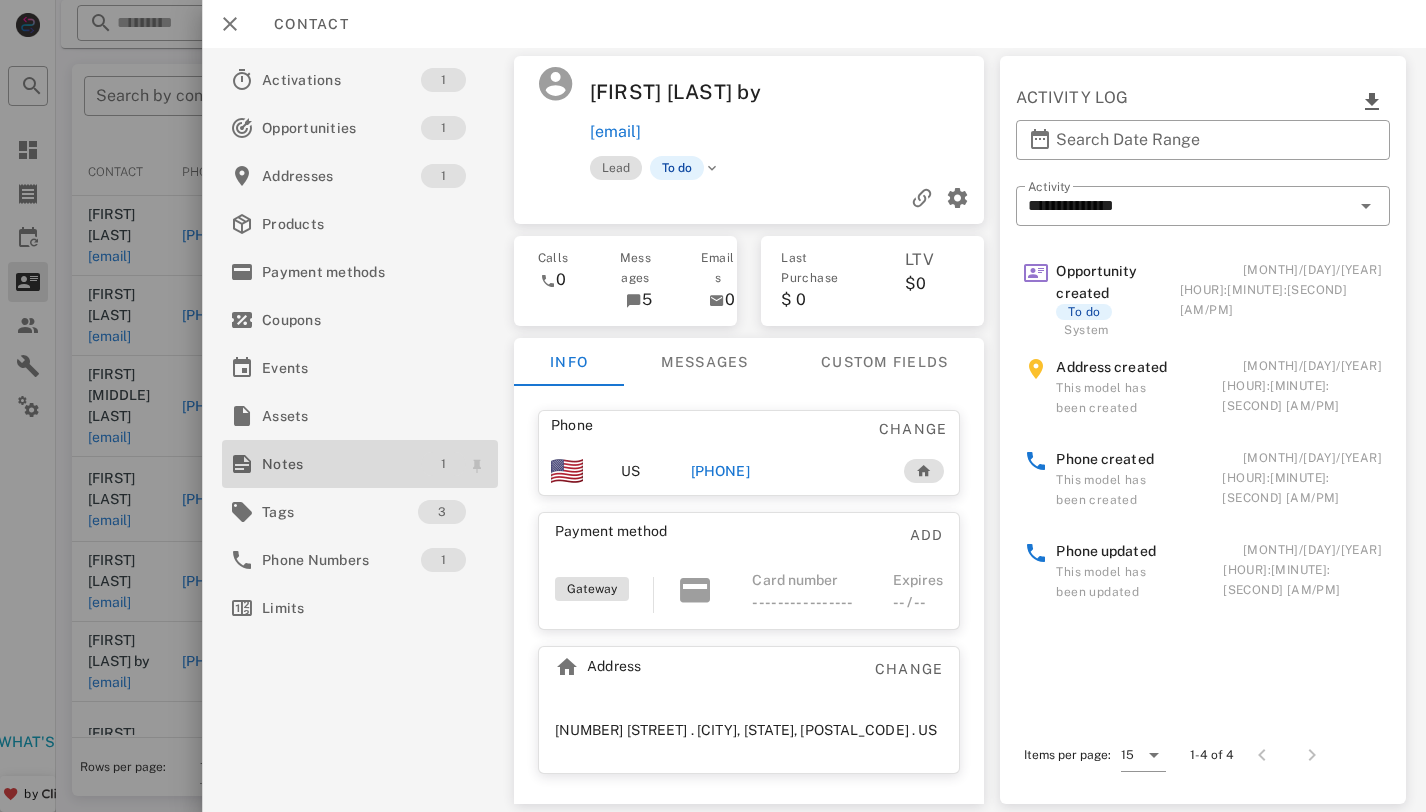 click on "1" at bounding box center (443, 464) 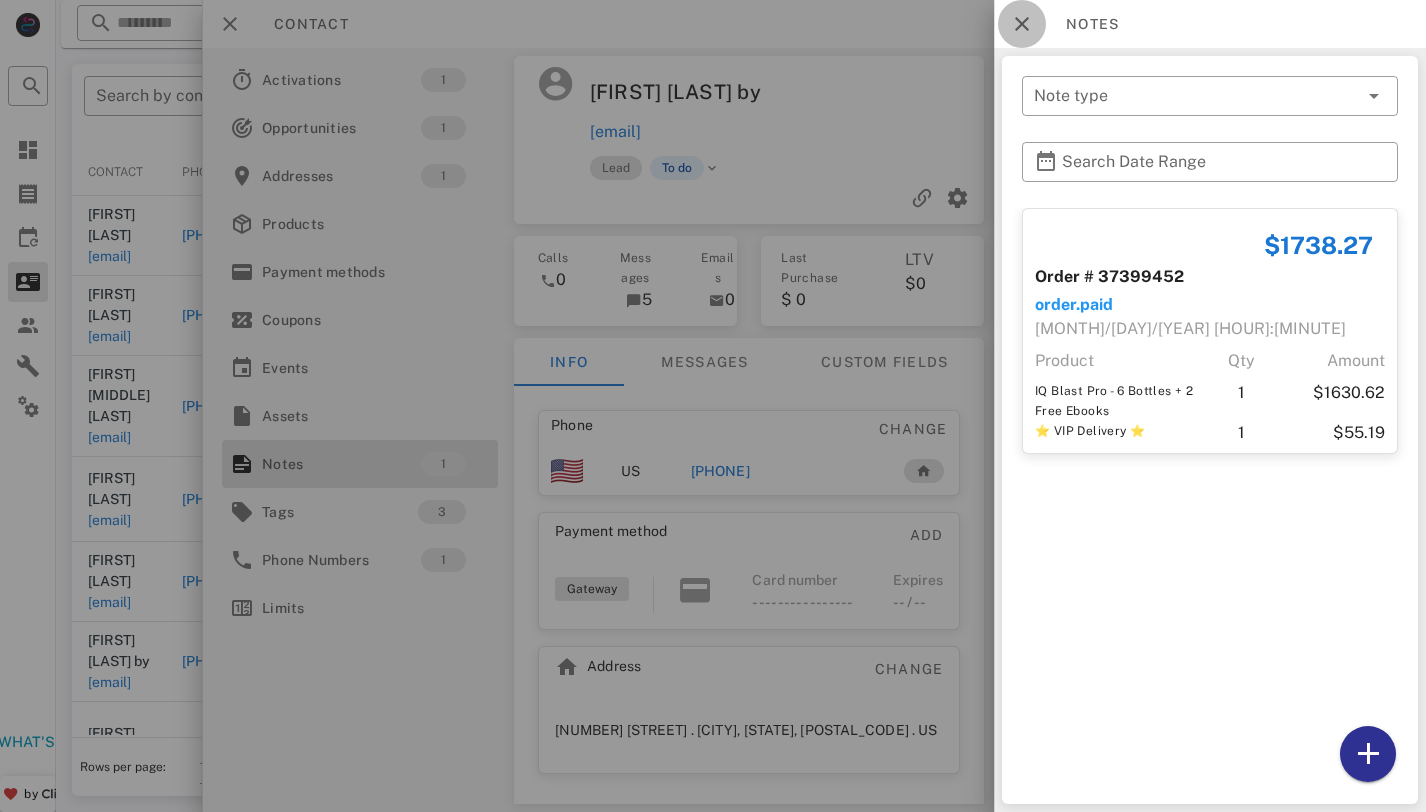 click at bounding box center (1022, 24) 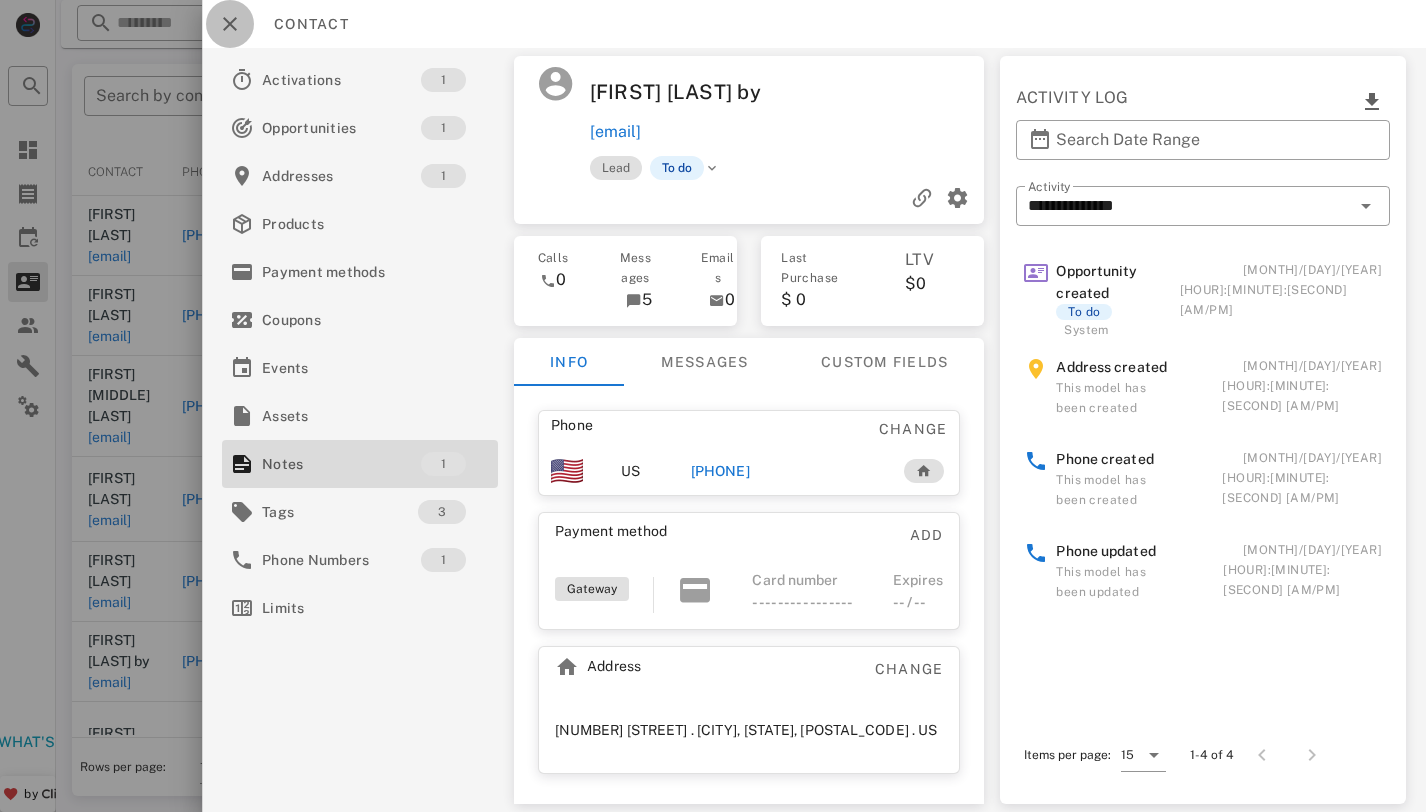 click at bounding box center [230, 24] 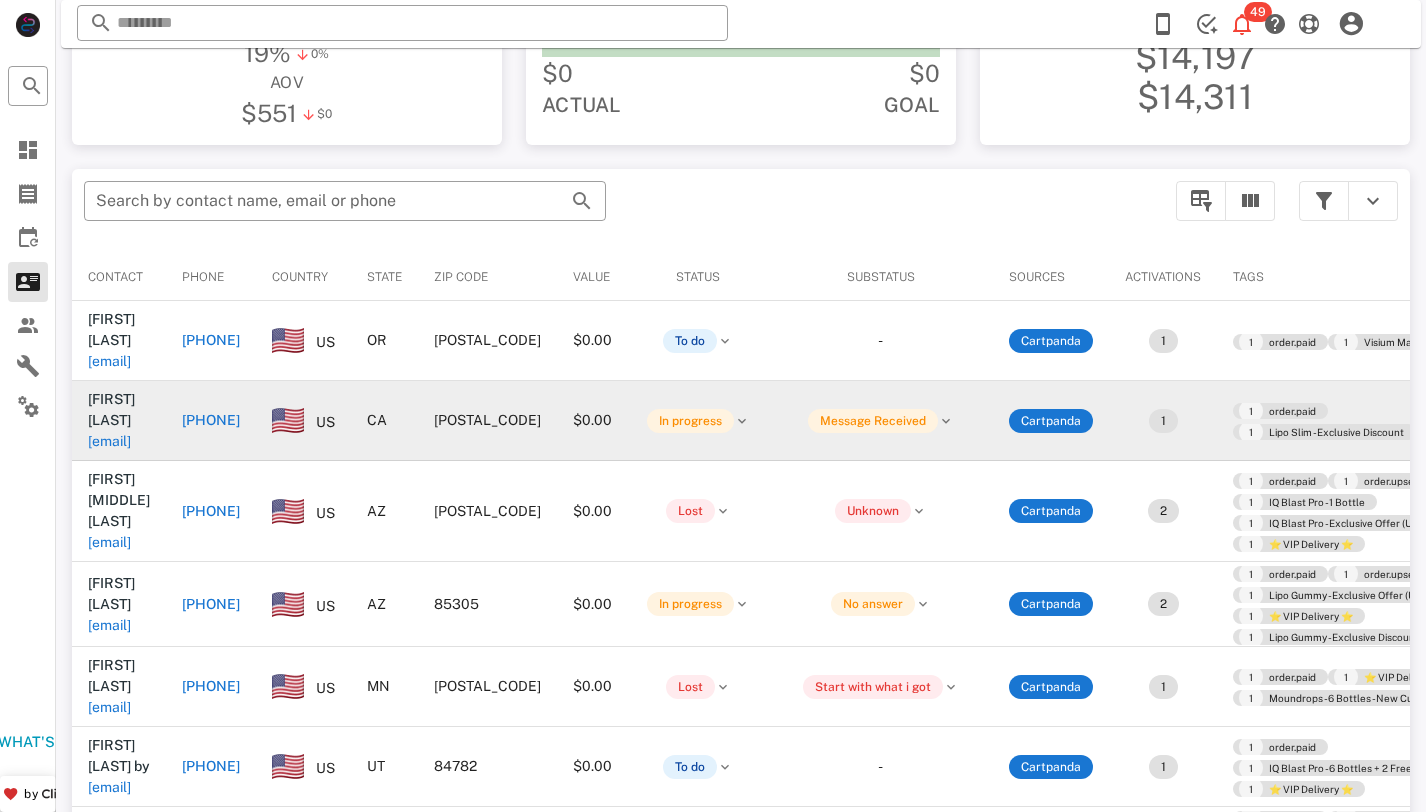 scroll, scrollTop: 271, scrollLeft: 0, axis: vertical 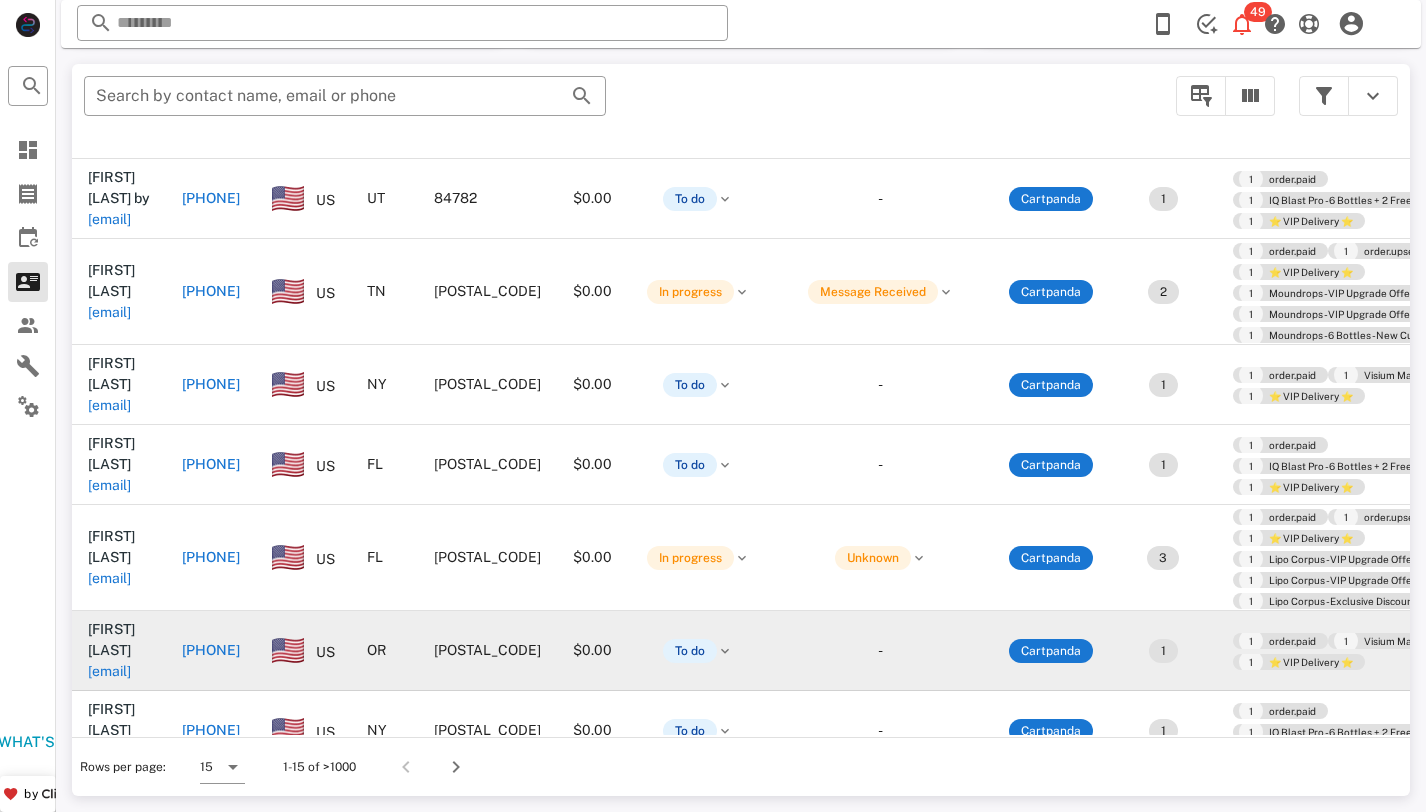 click on "[EMAIL]" at bounding box center (109, 671) 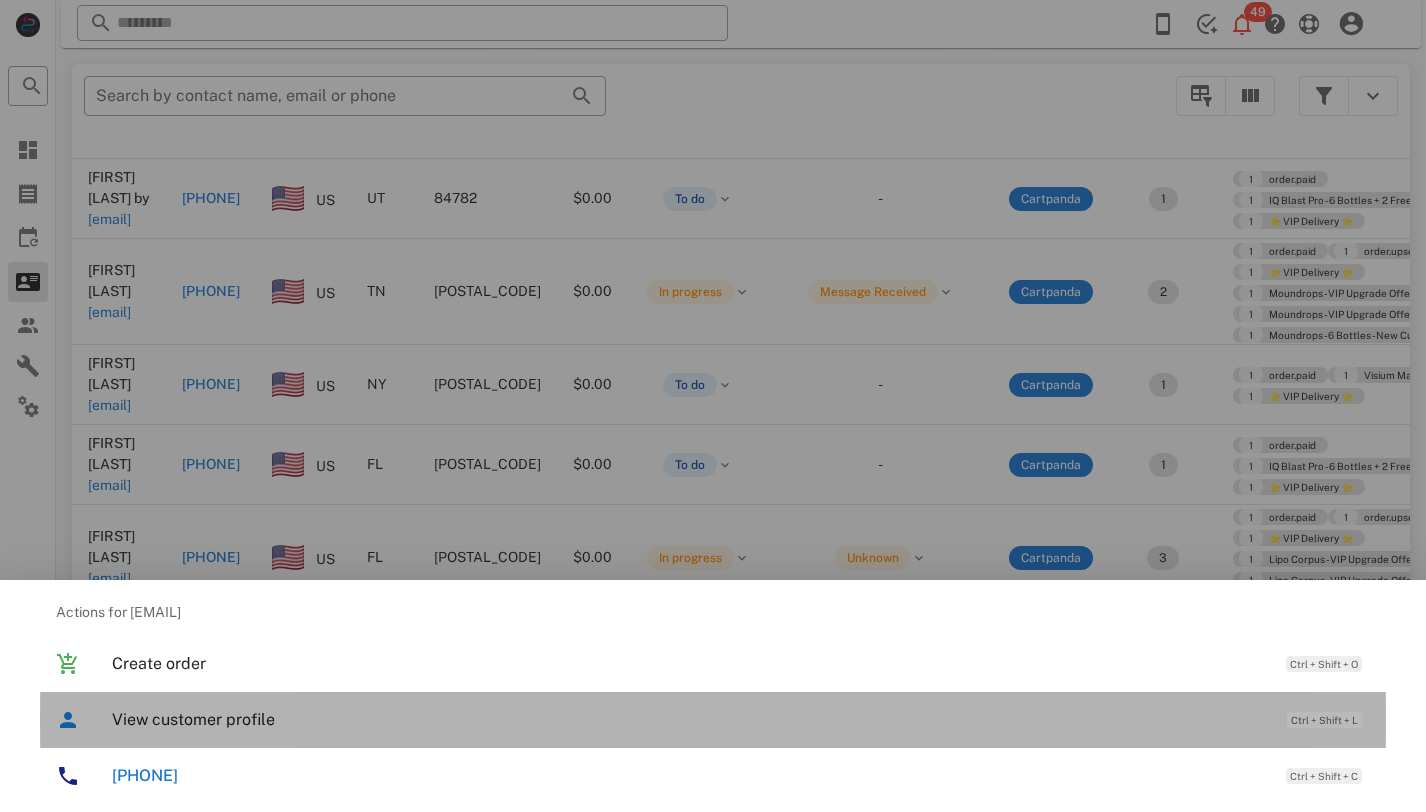 click on "View customer profile Ctrl + Shift + L" at bounding box center (713, 720) 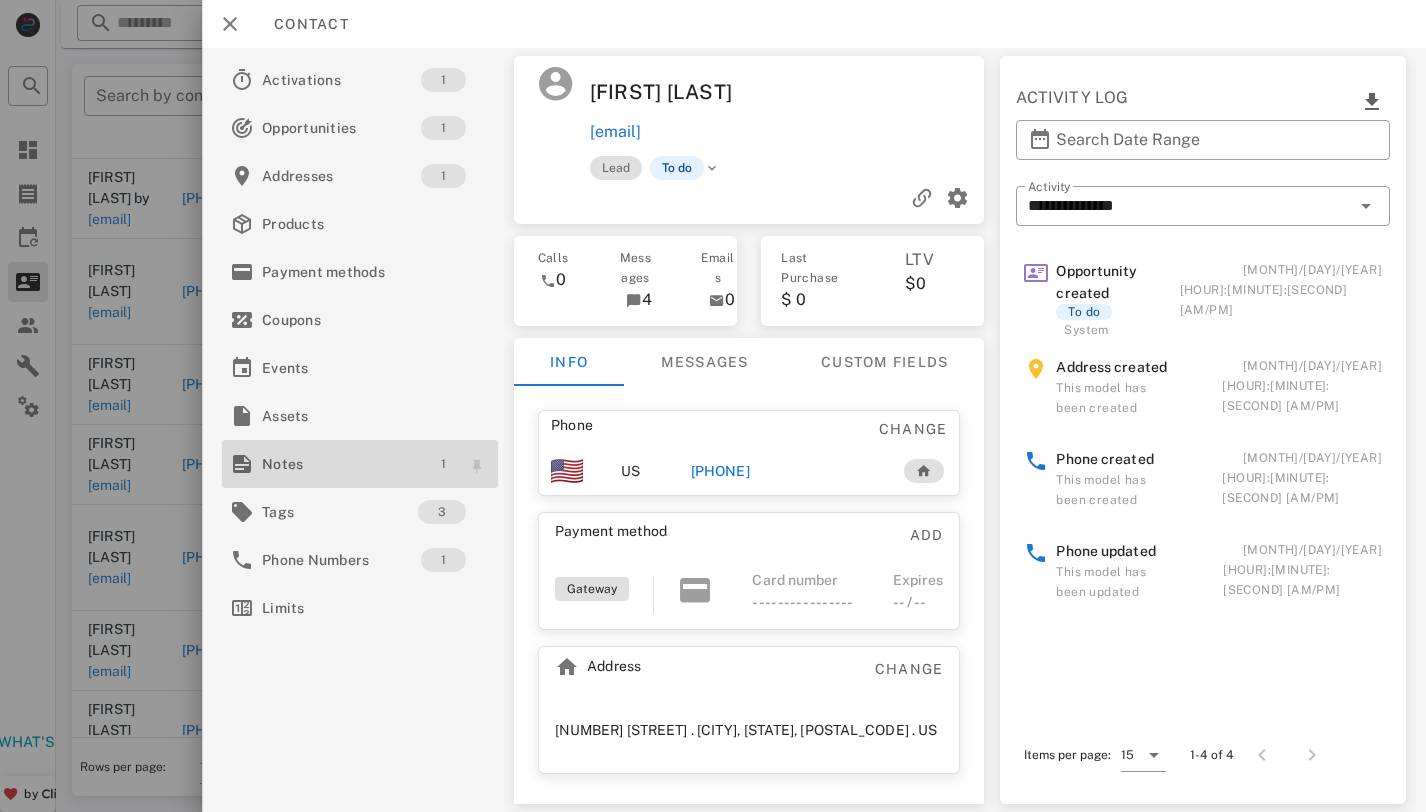 click on "1" at bounding box center [443, 464] 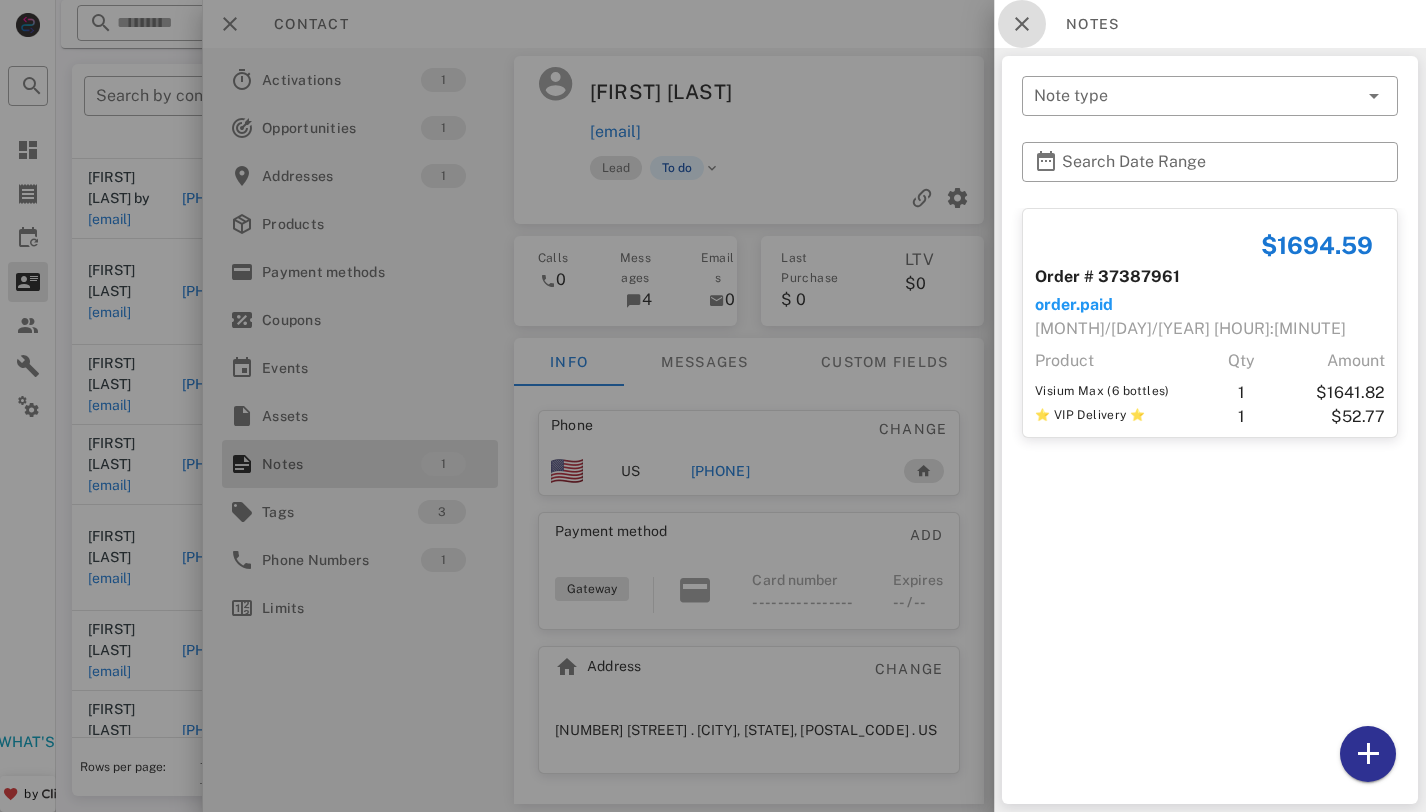 click at bounding box center (1022, 24) 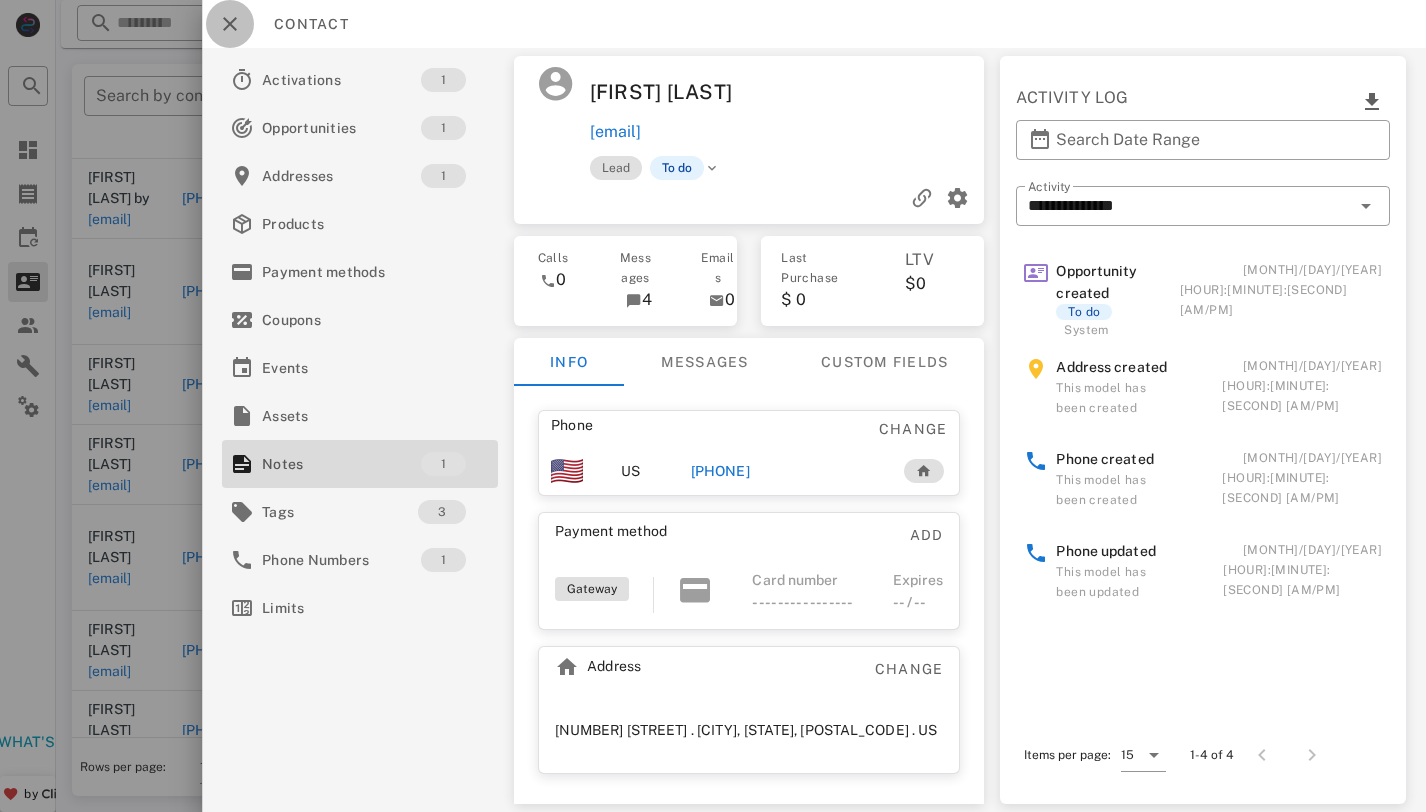 click at bounding box center (230, 24) 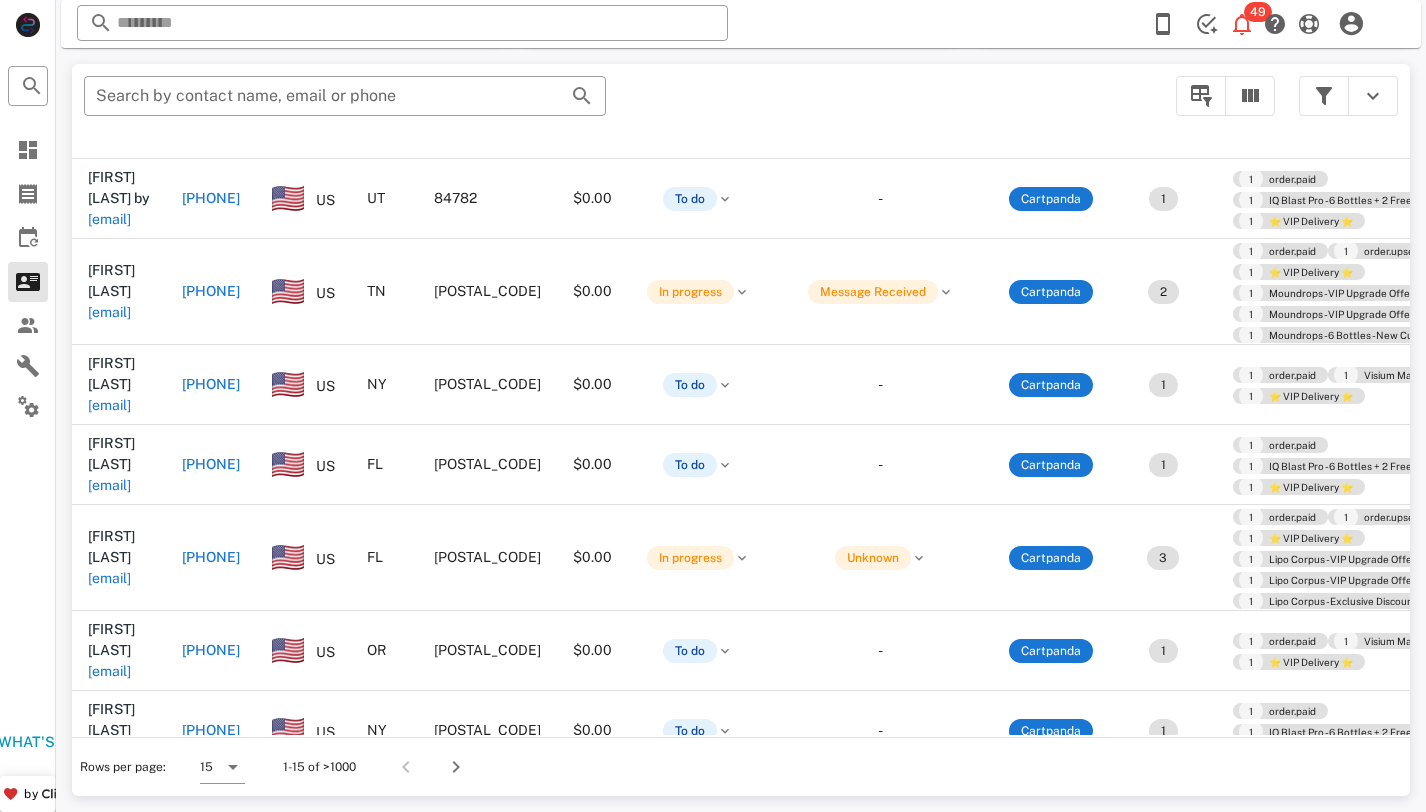 click on "james.a.patton@gmail.com" at bounding box center [109, 932] 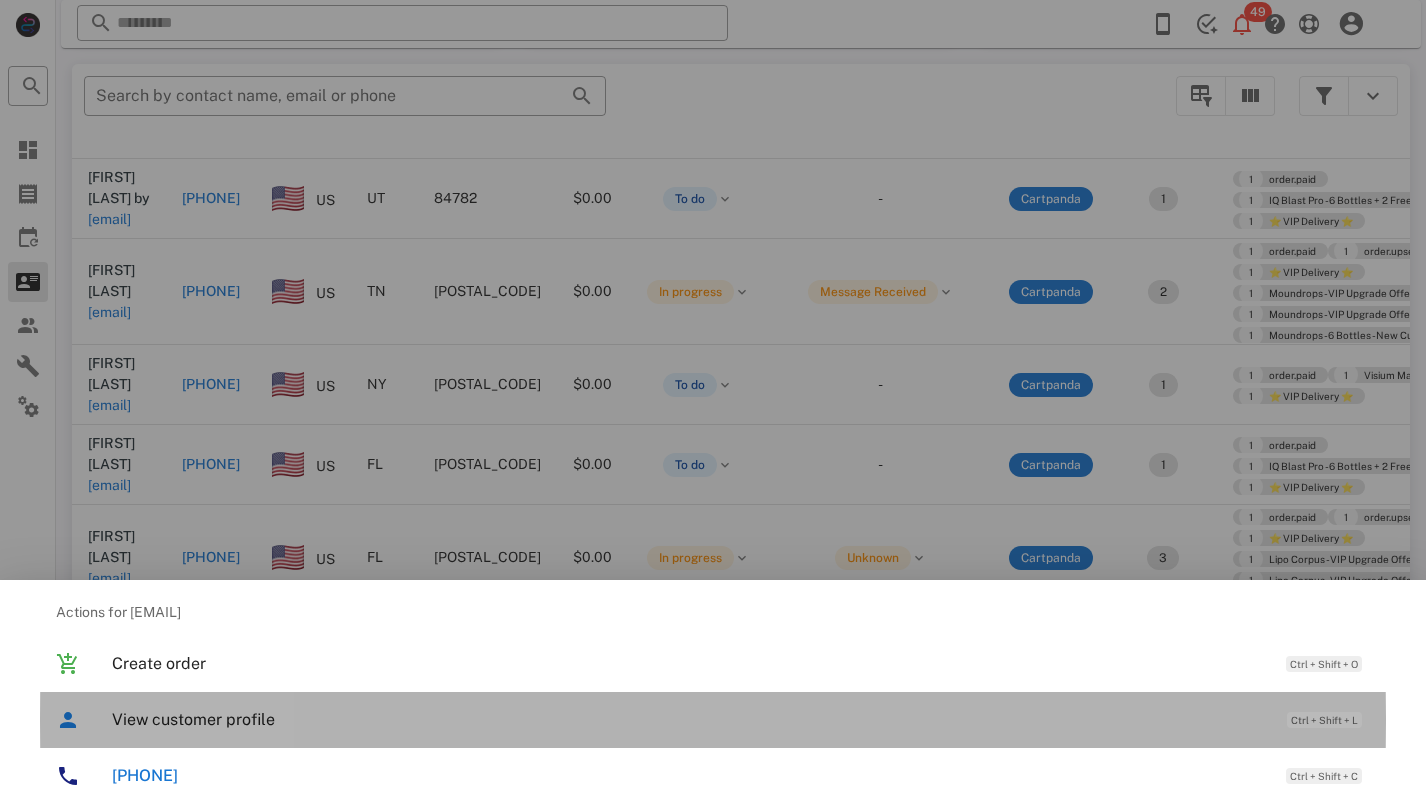 click on "View customer profile" at bounding box center (689, 719) 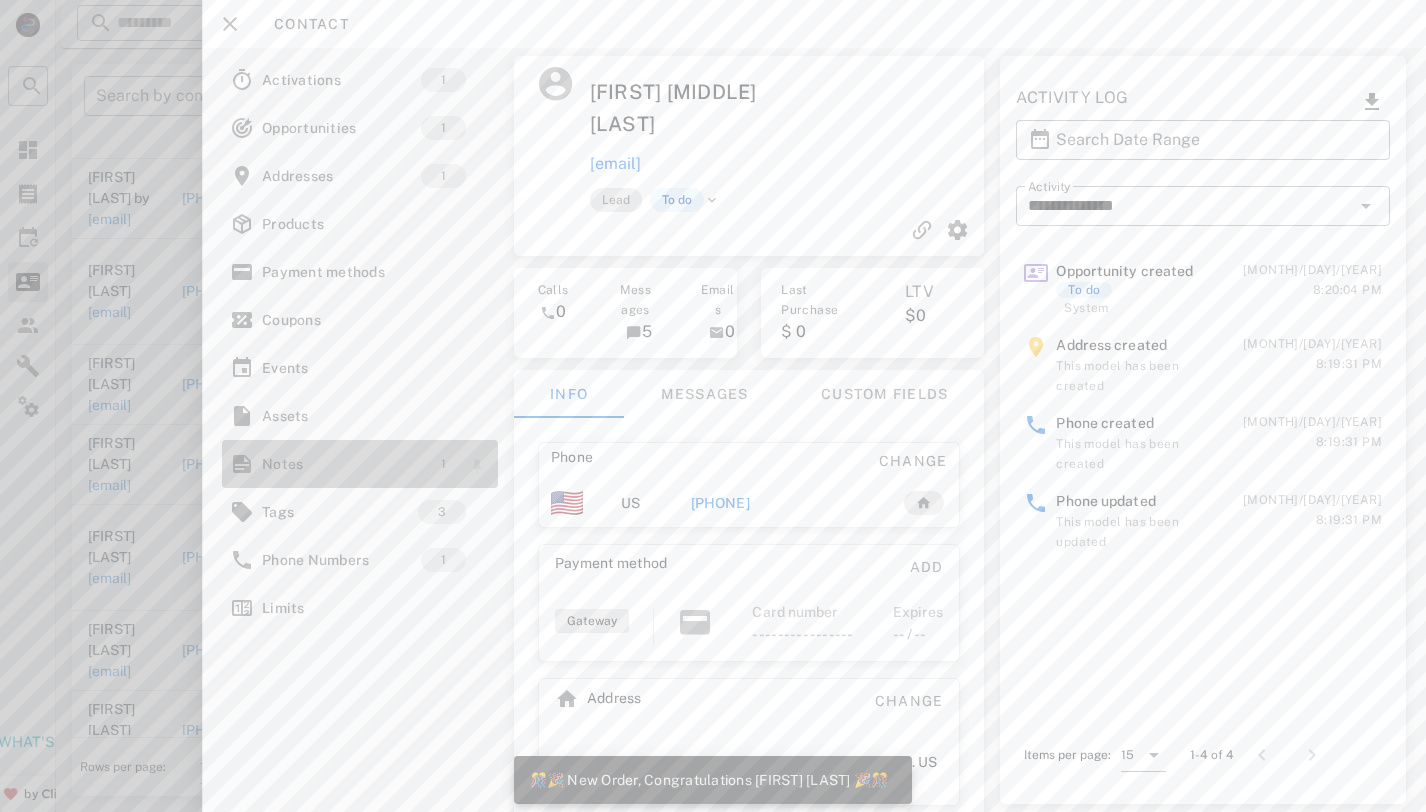 click on "1" at bounding box center (443, 464) 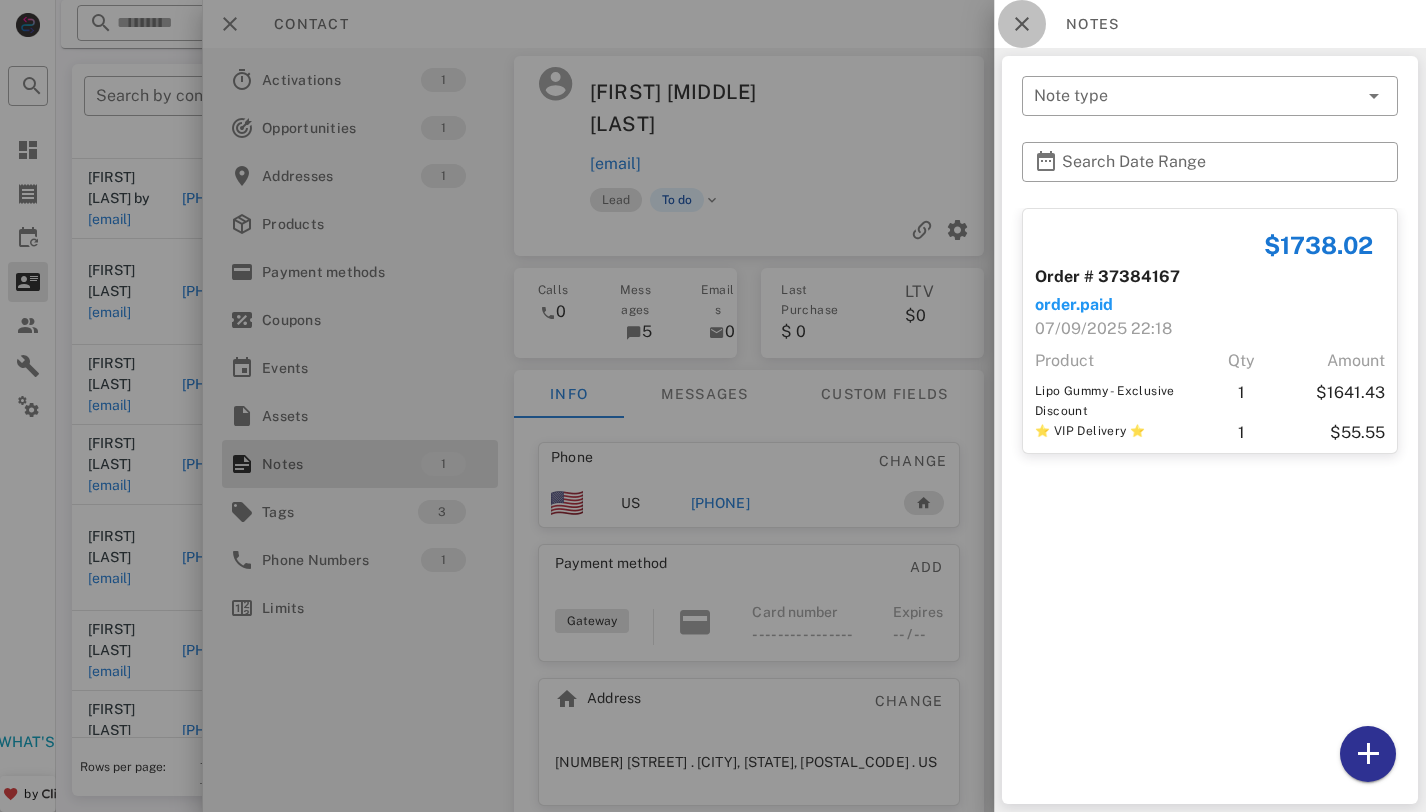 click at bounding box center (1022, 24) 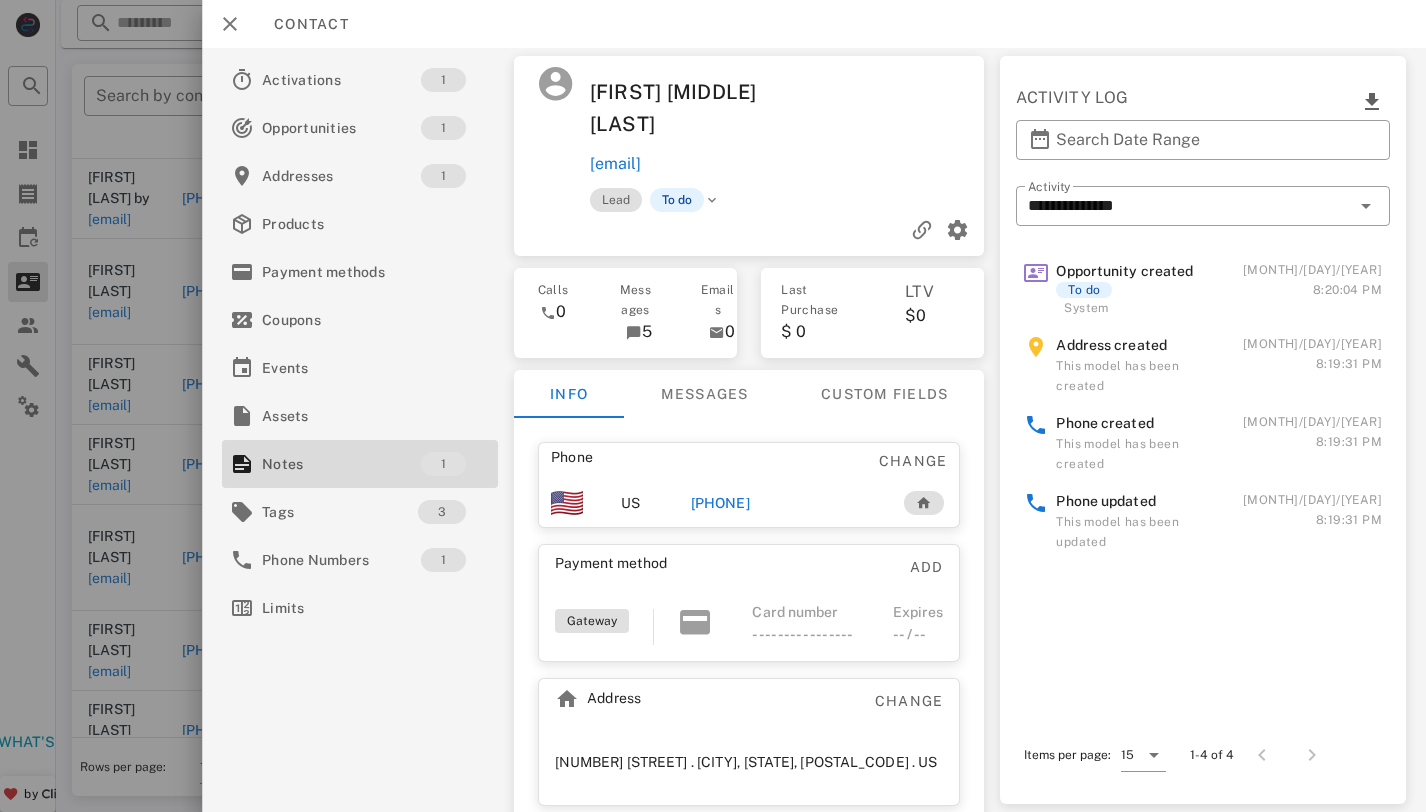 click on "+17857411981" at bounding box center (720, 503) 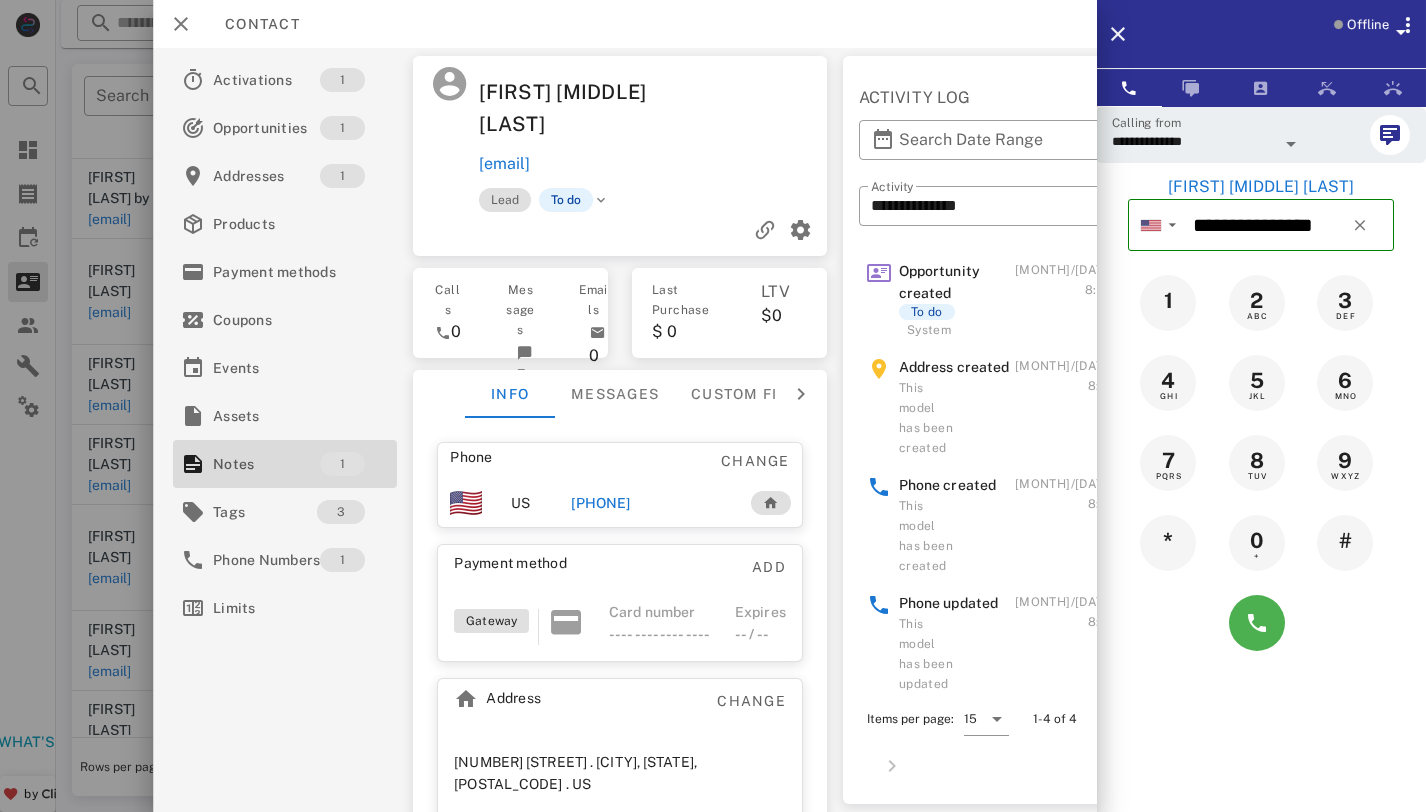 click on "+17857411981" at bounding box center [600, 503] 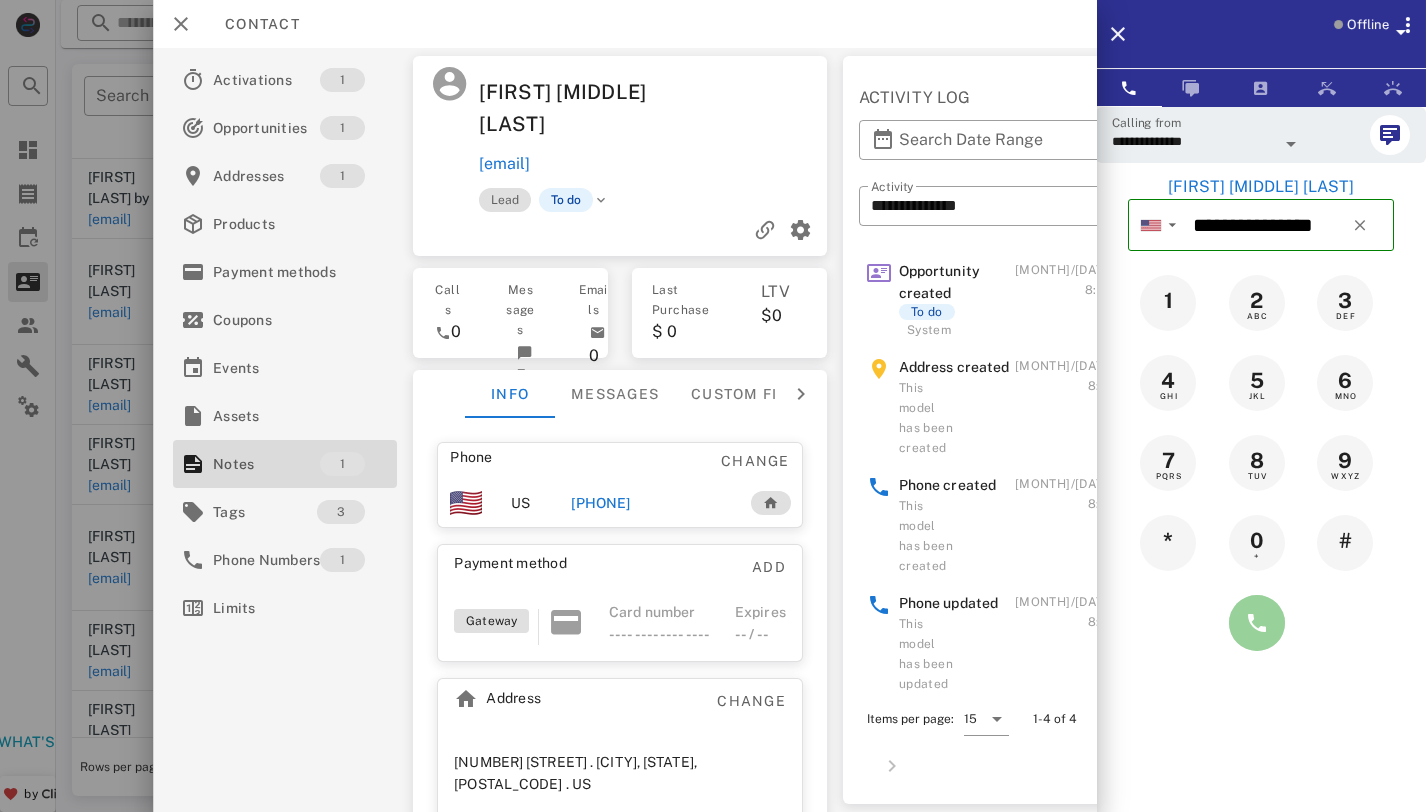 click at bounding box center [1257, 623] 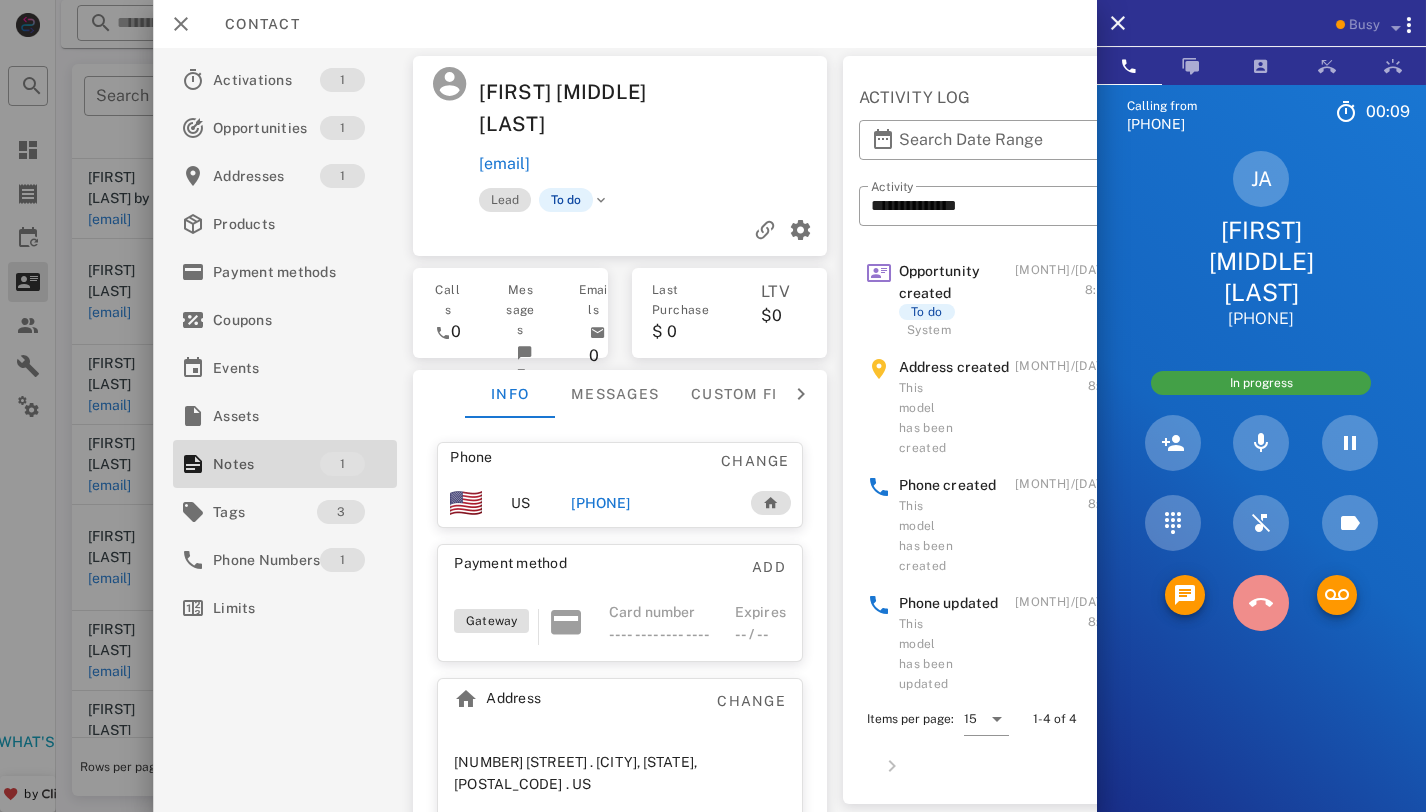 click at bounding box center [1261, 603] 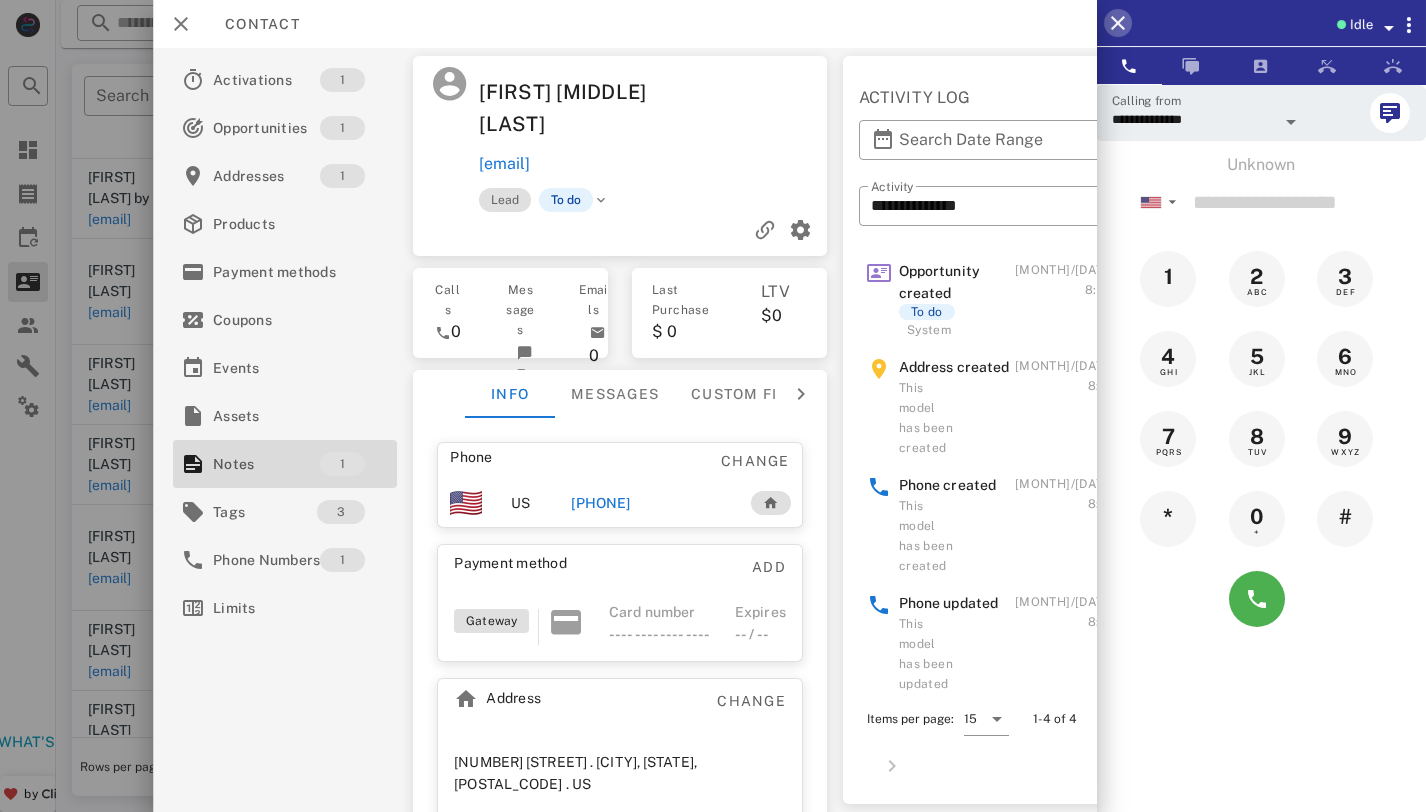 click at bounding box center (1118, 23) 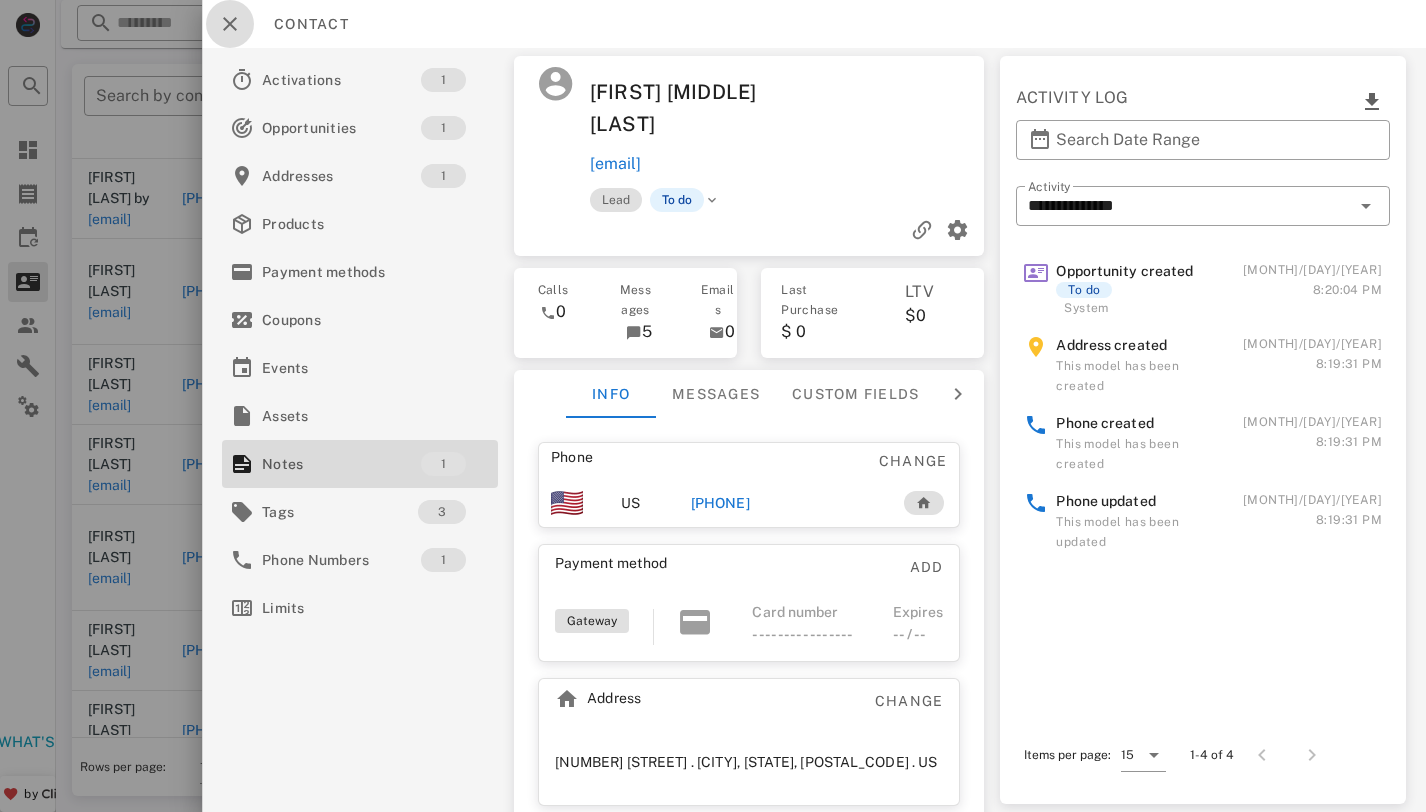 click at bounding box center [230, 24] 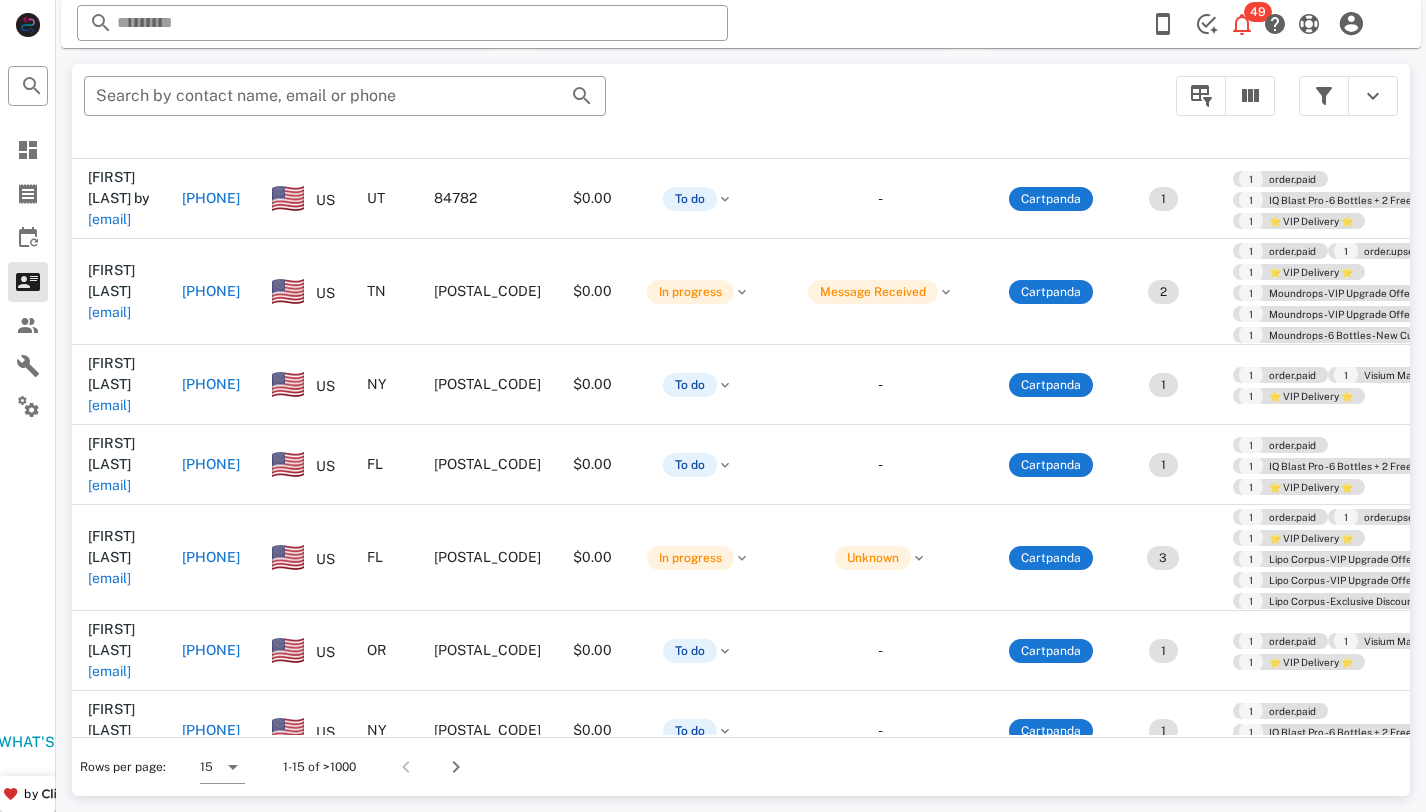 click on "[EMAIL]" at bounding box center (109, 831) 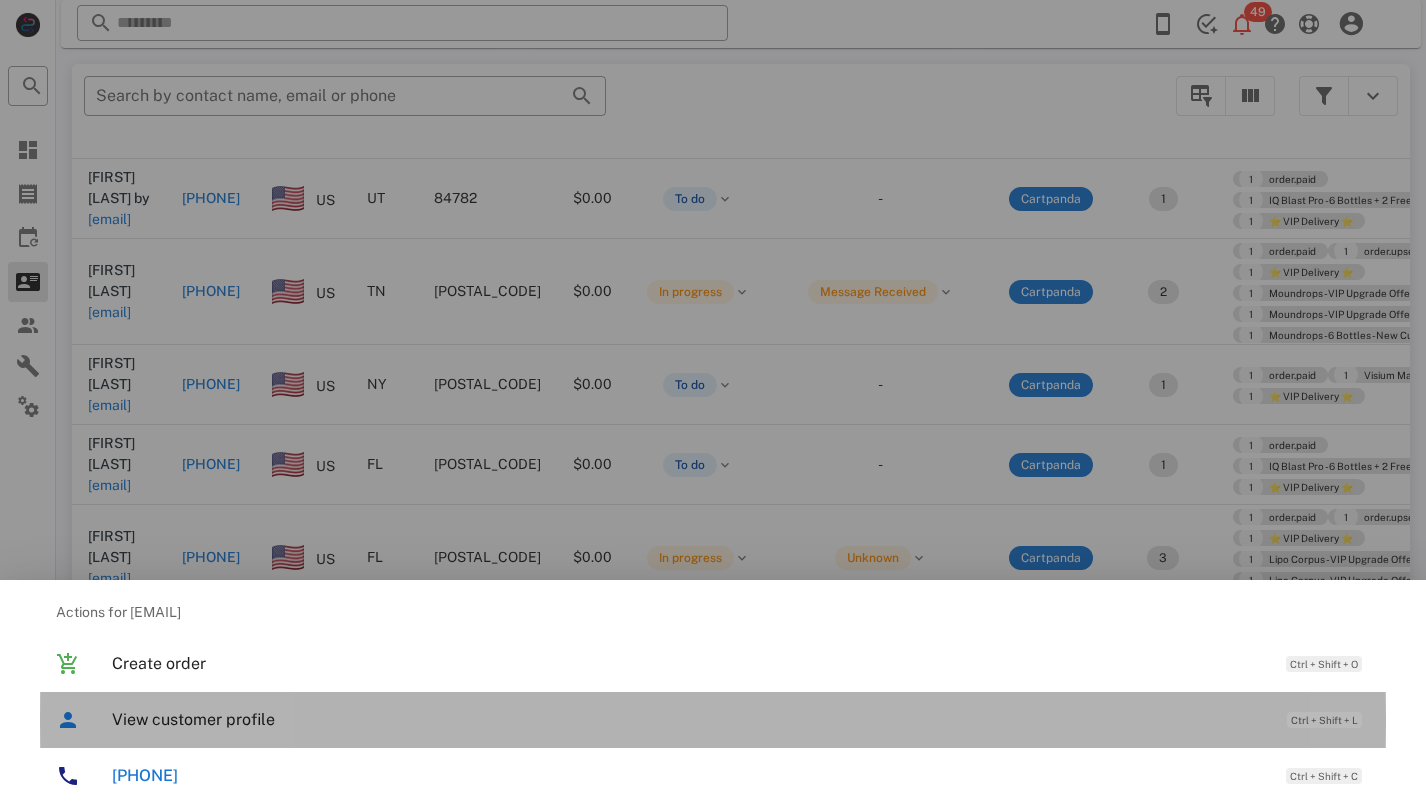 click on "View customer profile" at bounding box center [689, 719] 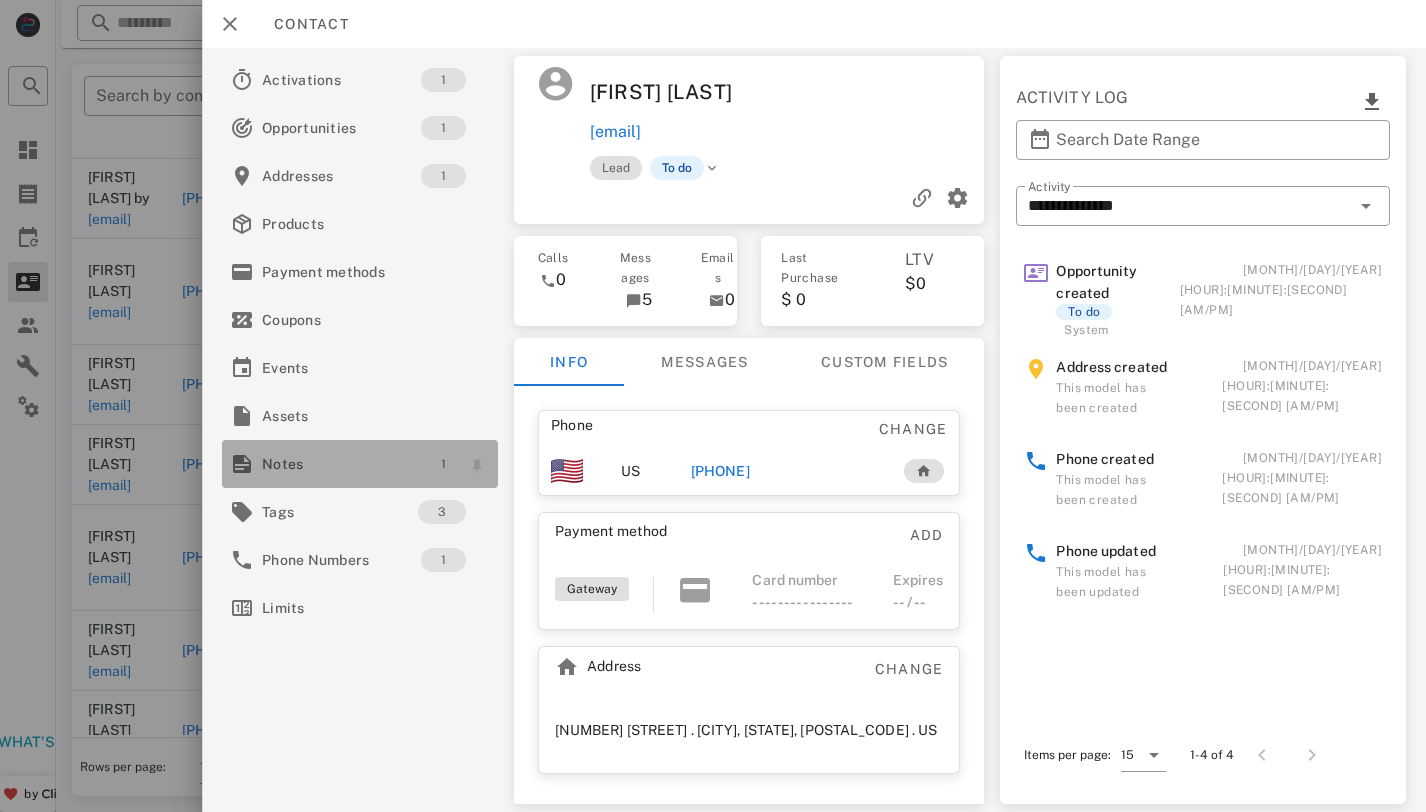 click on "1" at bounding box center [443, 464] 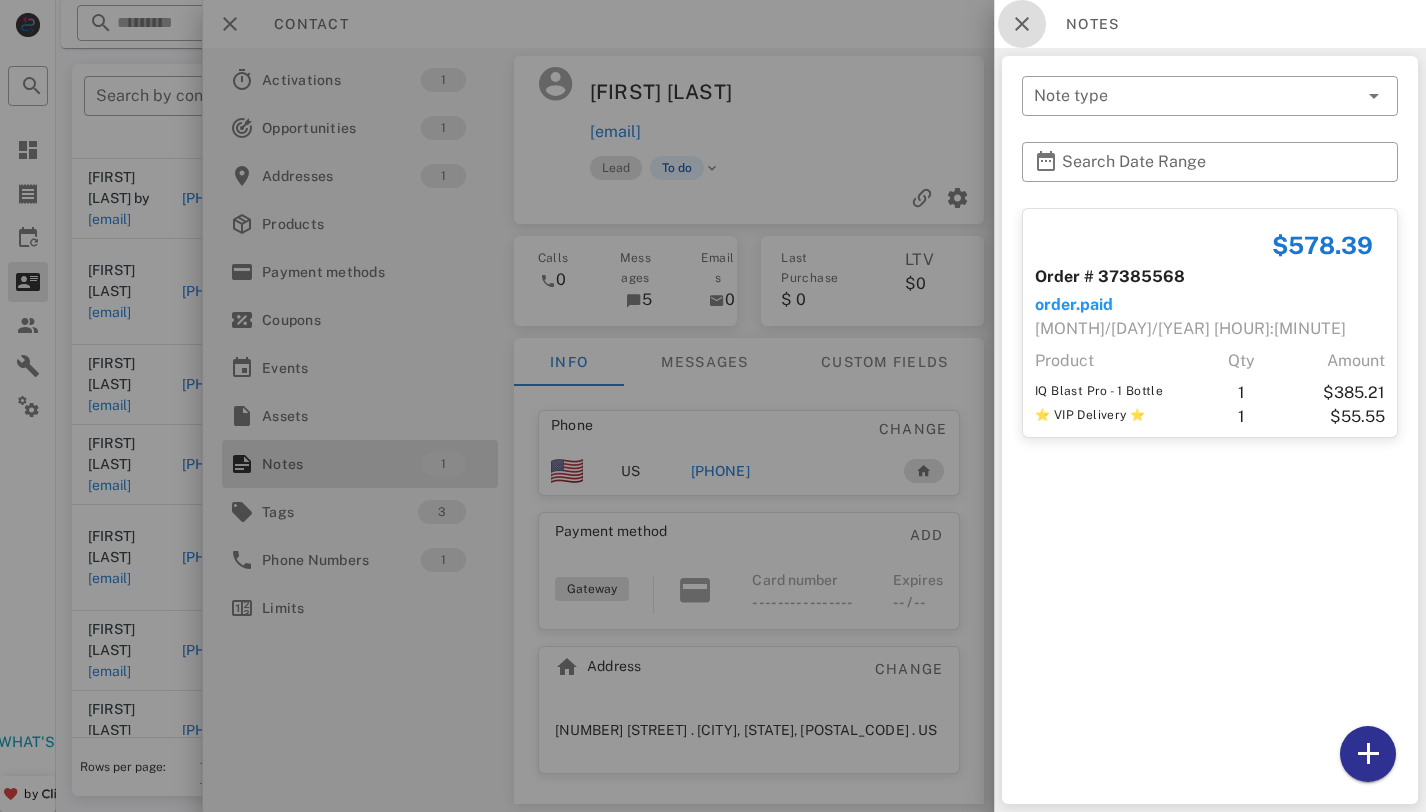click at bounding box center (1022, 24) 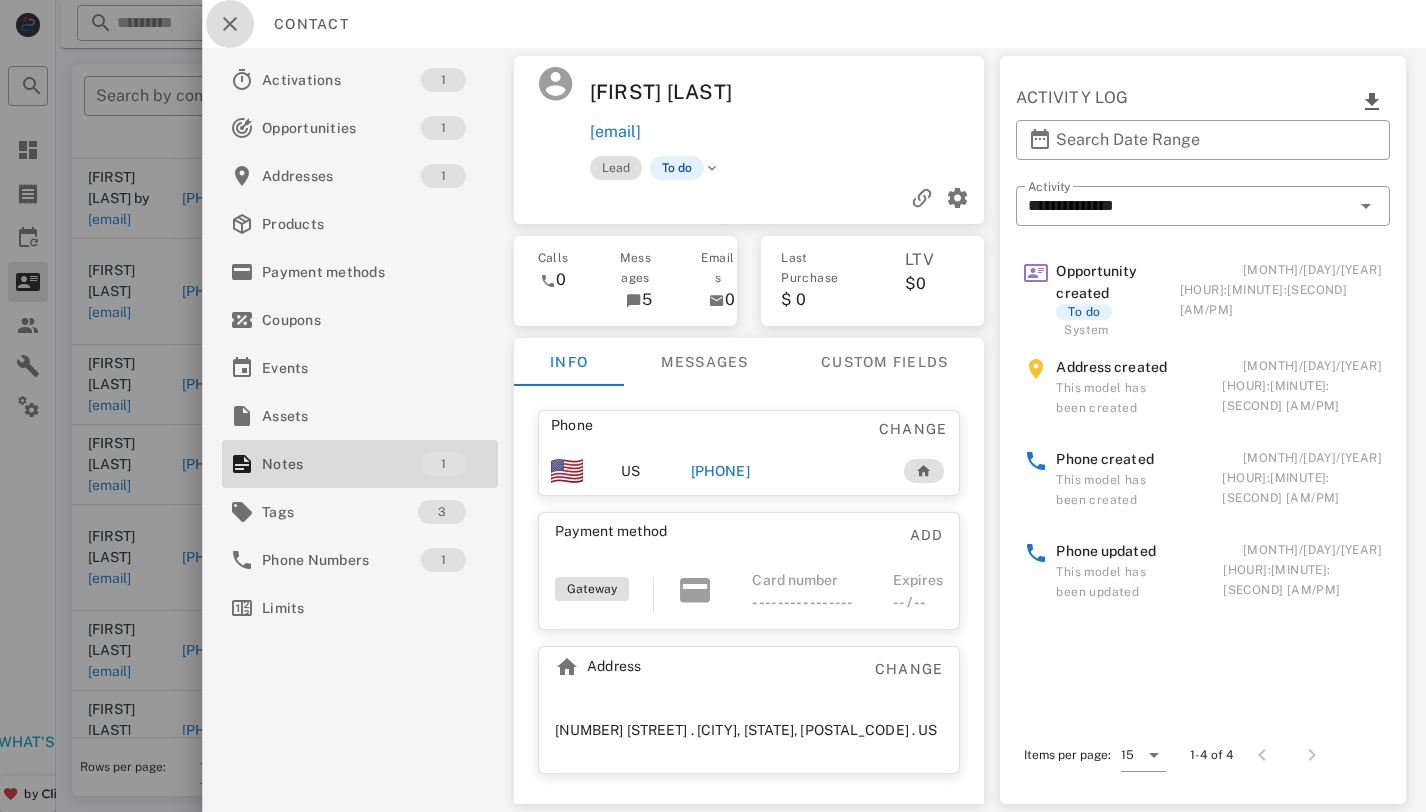 click at bounding box center (230, 24) 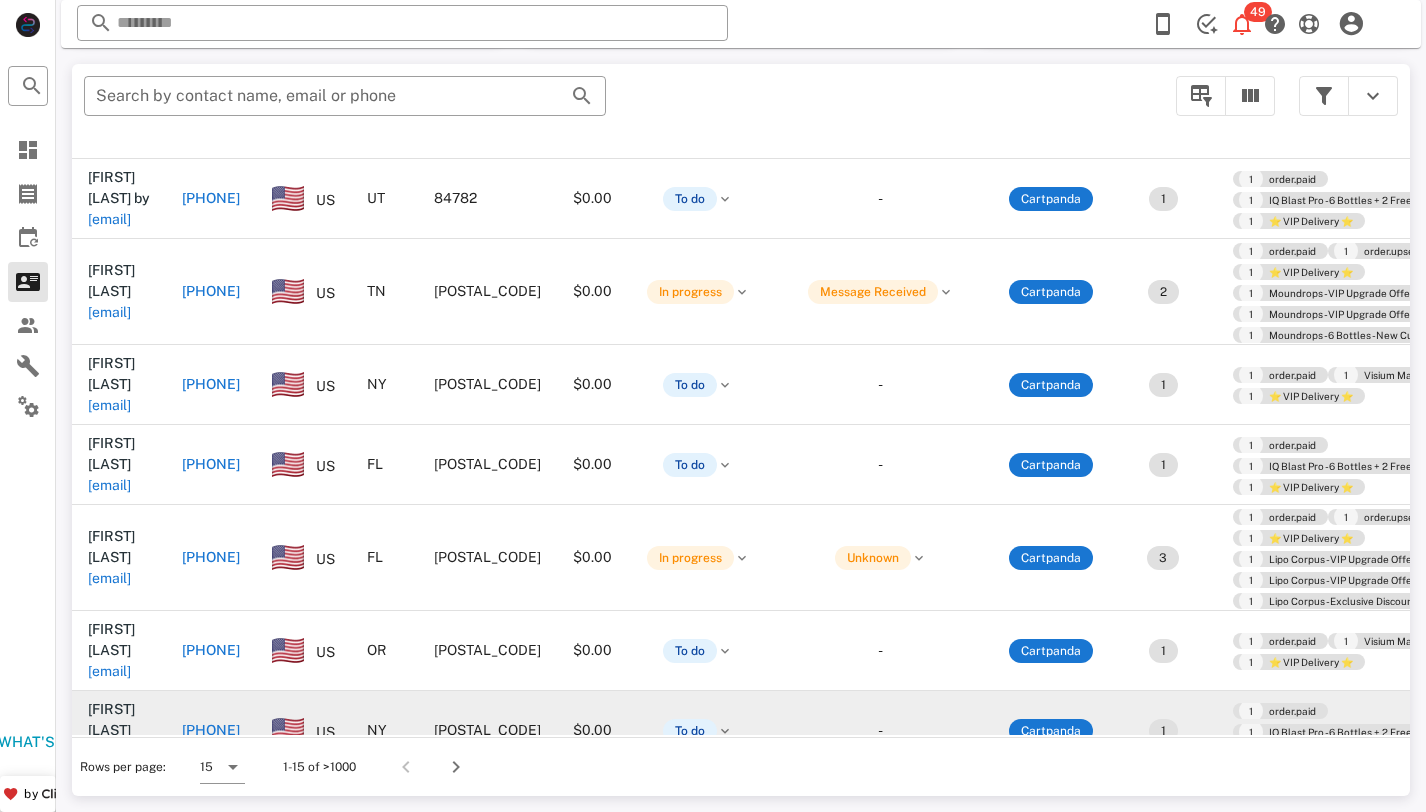 click on "[EMAIL]" at bounding box center [109, 751] 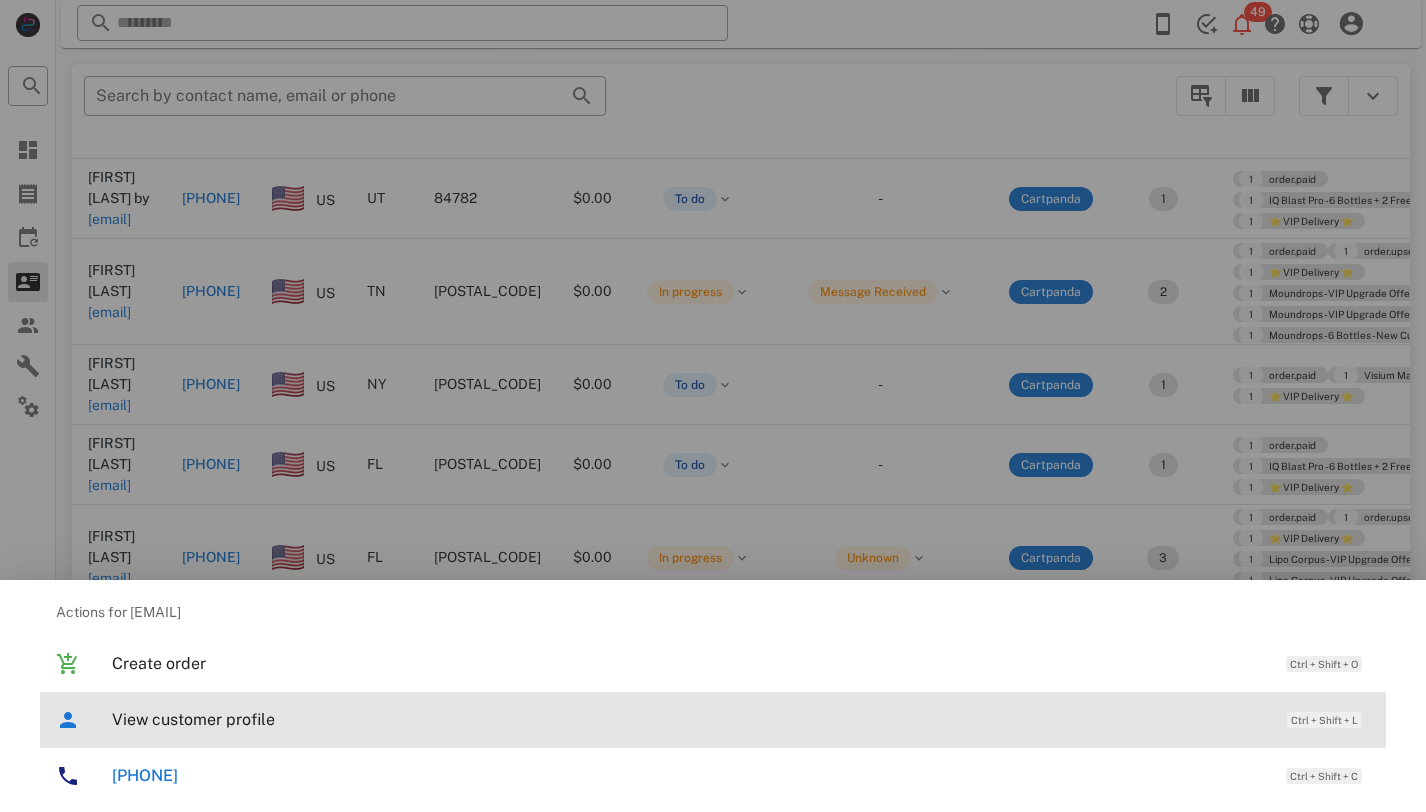 click on "View customer profile Ctrl + Shift + L" at bounding box center [741, 719] 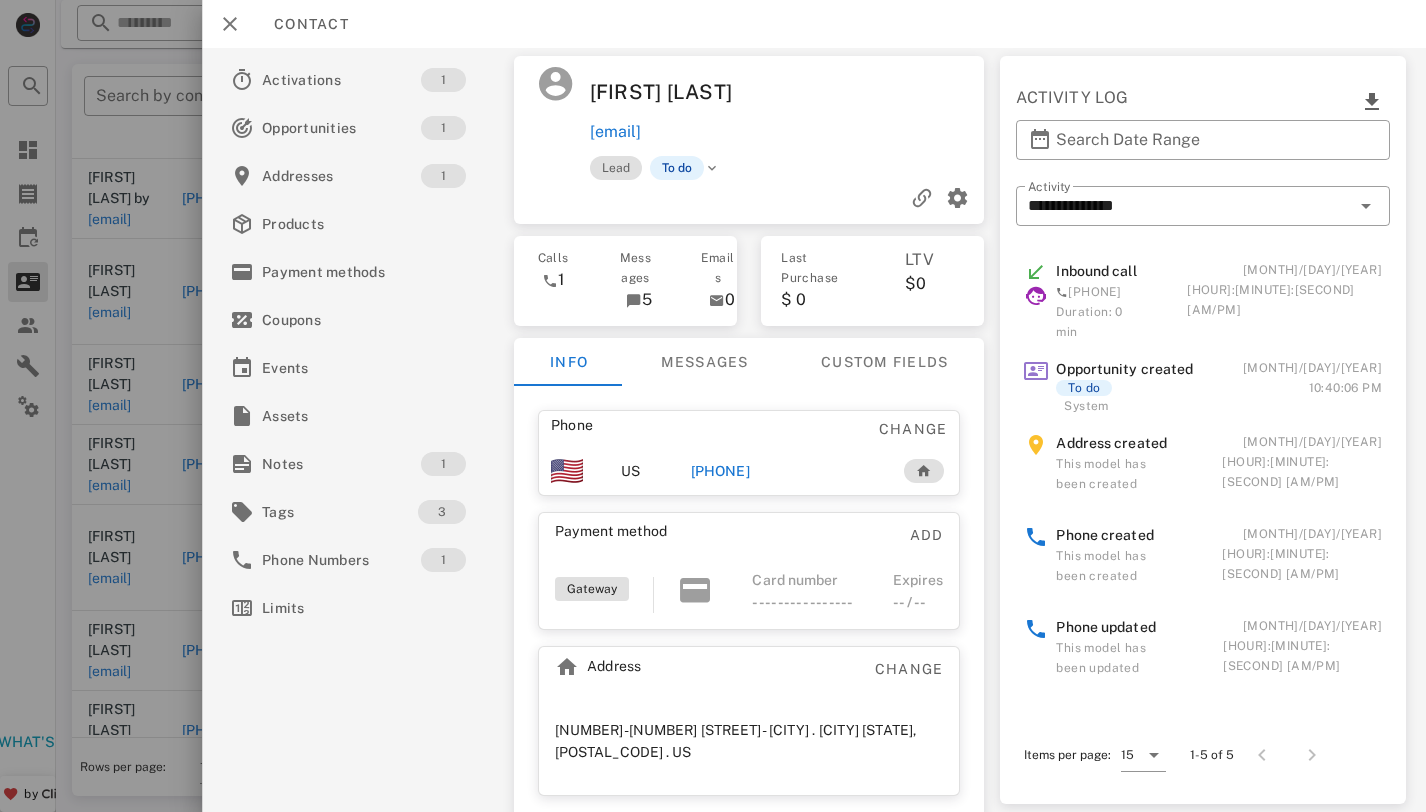 click on "[PHONE]" at bounding box center (720, 471) 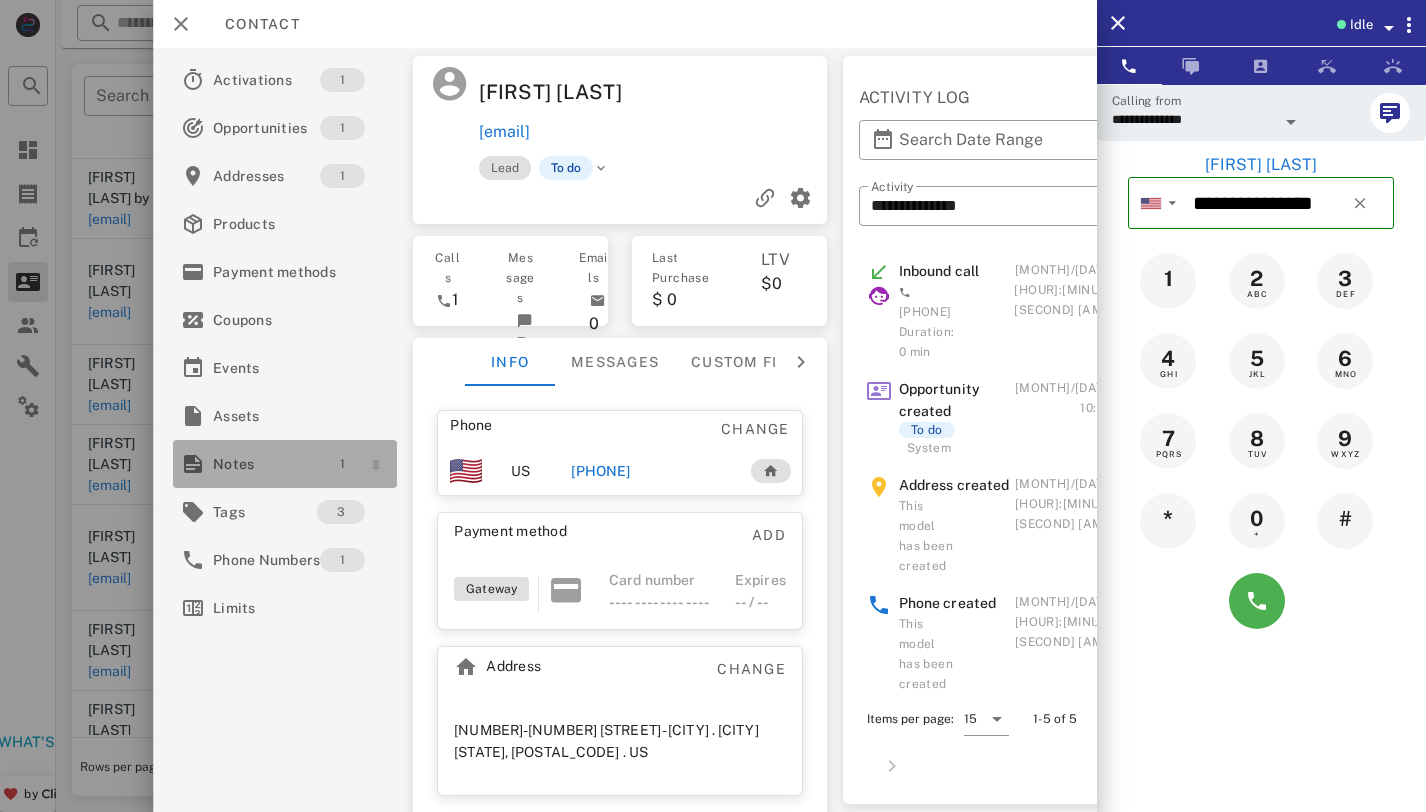 click on "1" at bounding box center [342, 464] 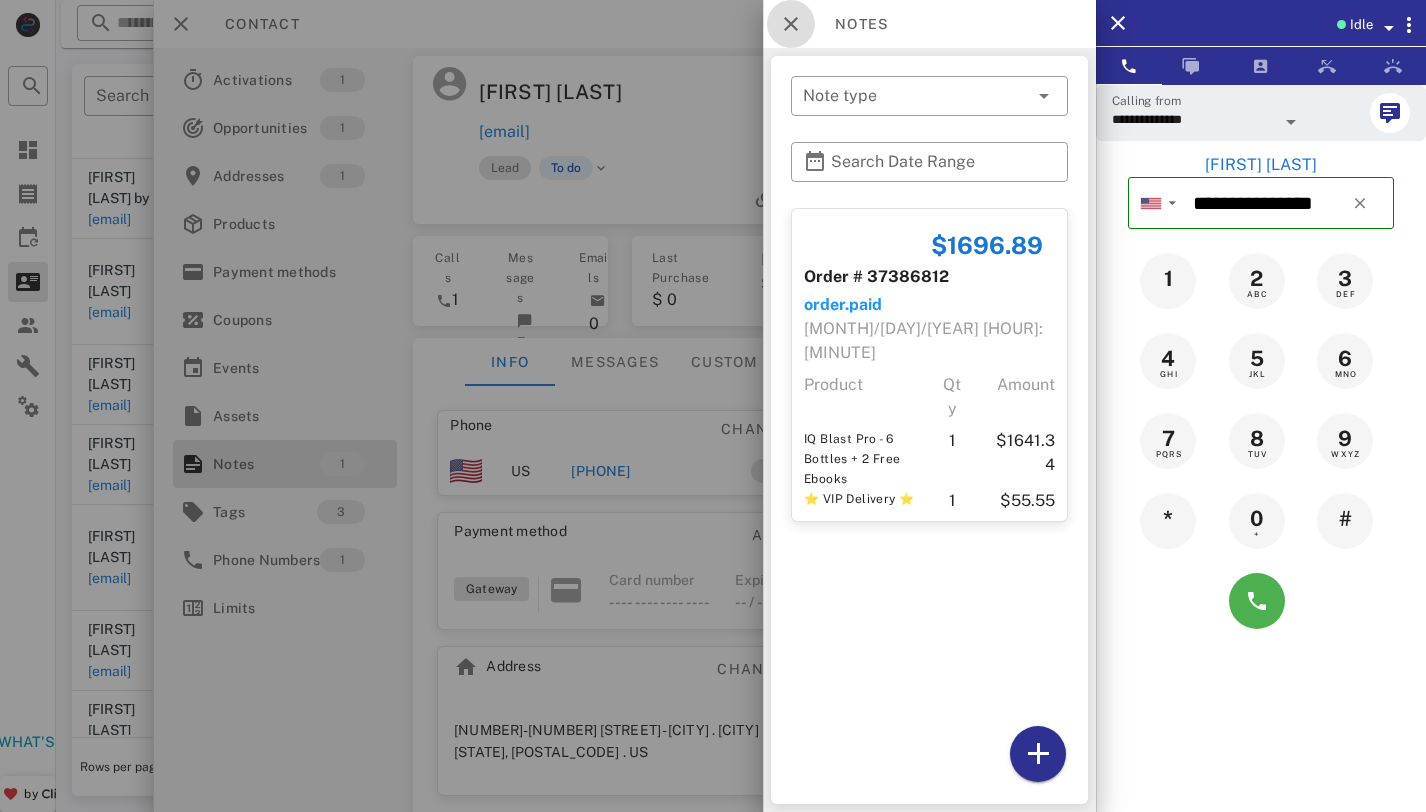 click at bounding box center (791, 24) 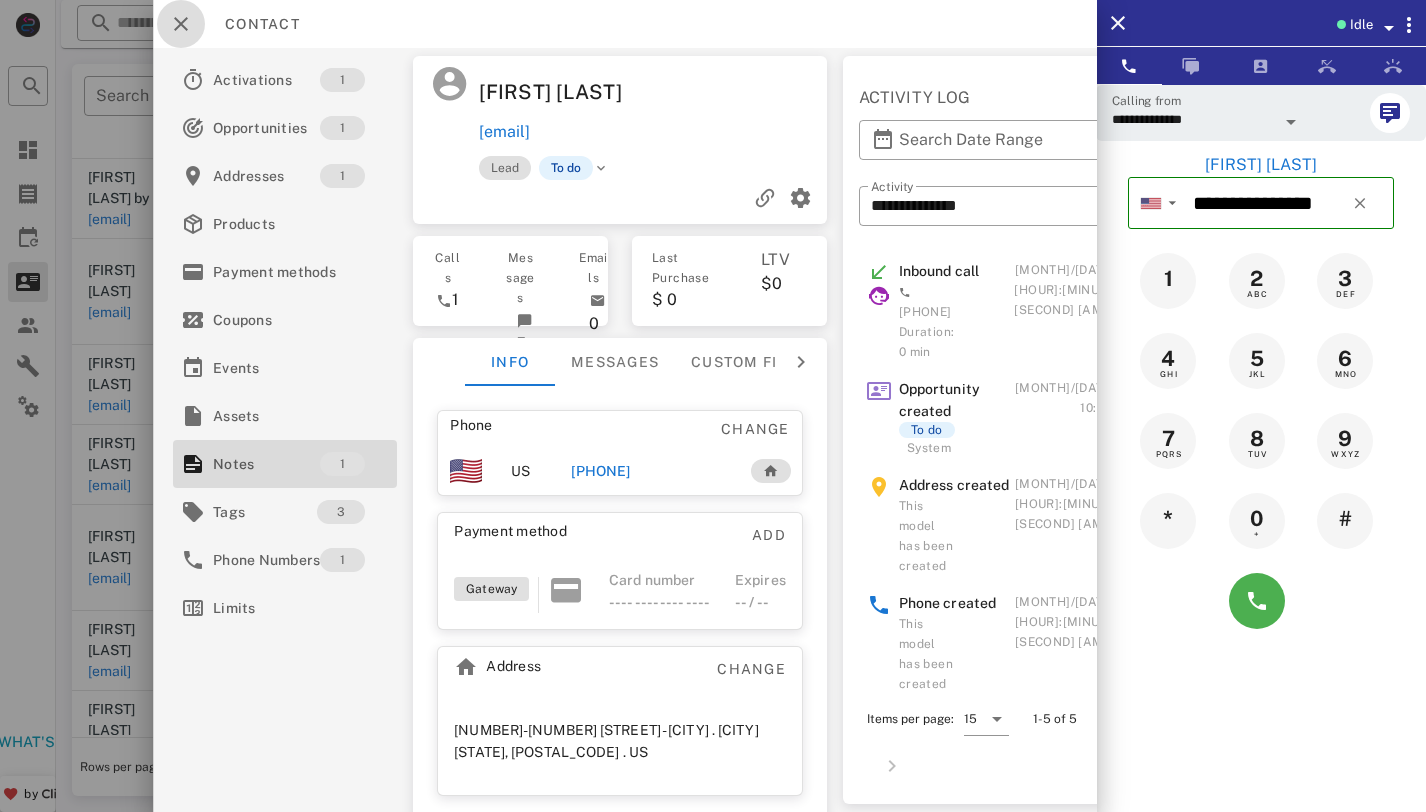 click at bounding box center [181, 24] 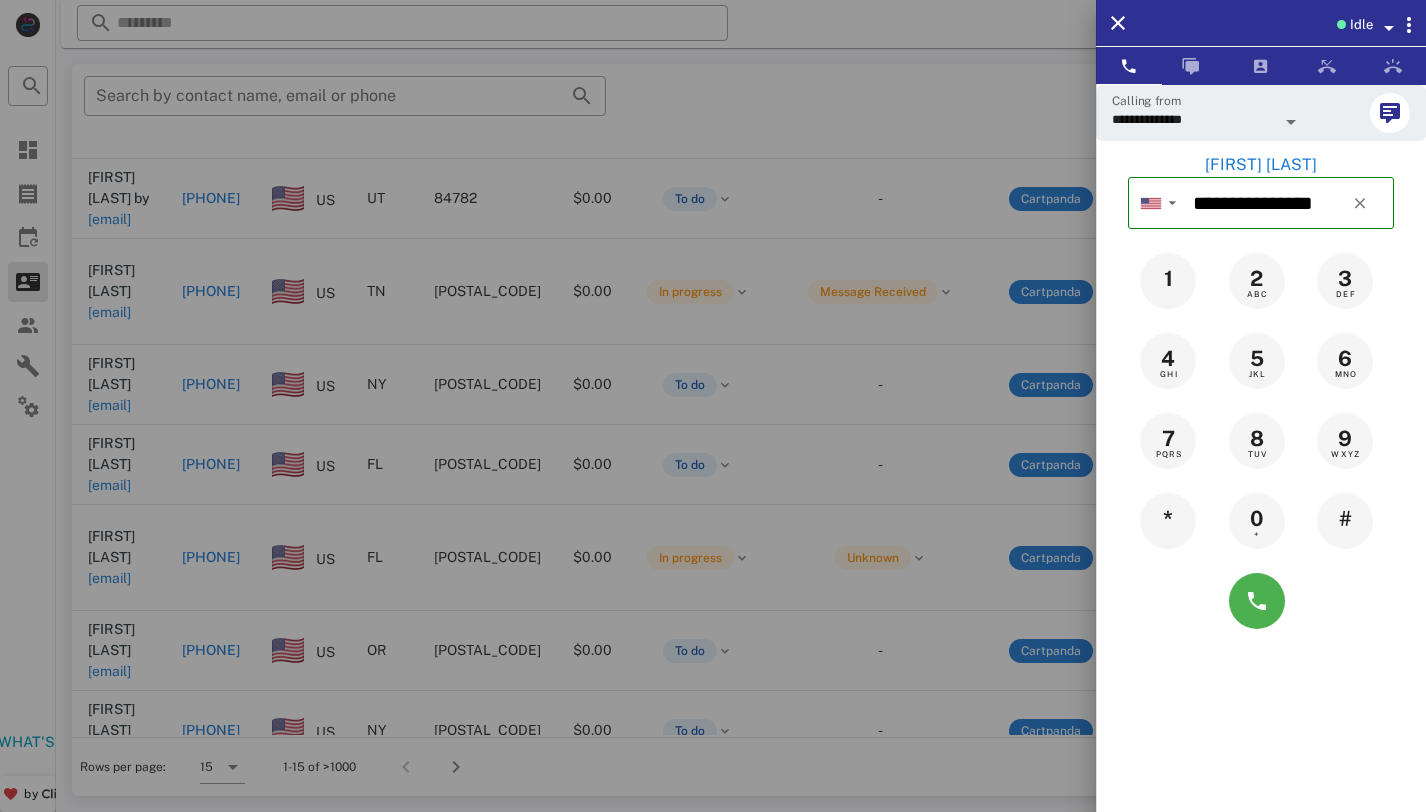 click at bounding box center [713, 406] 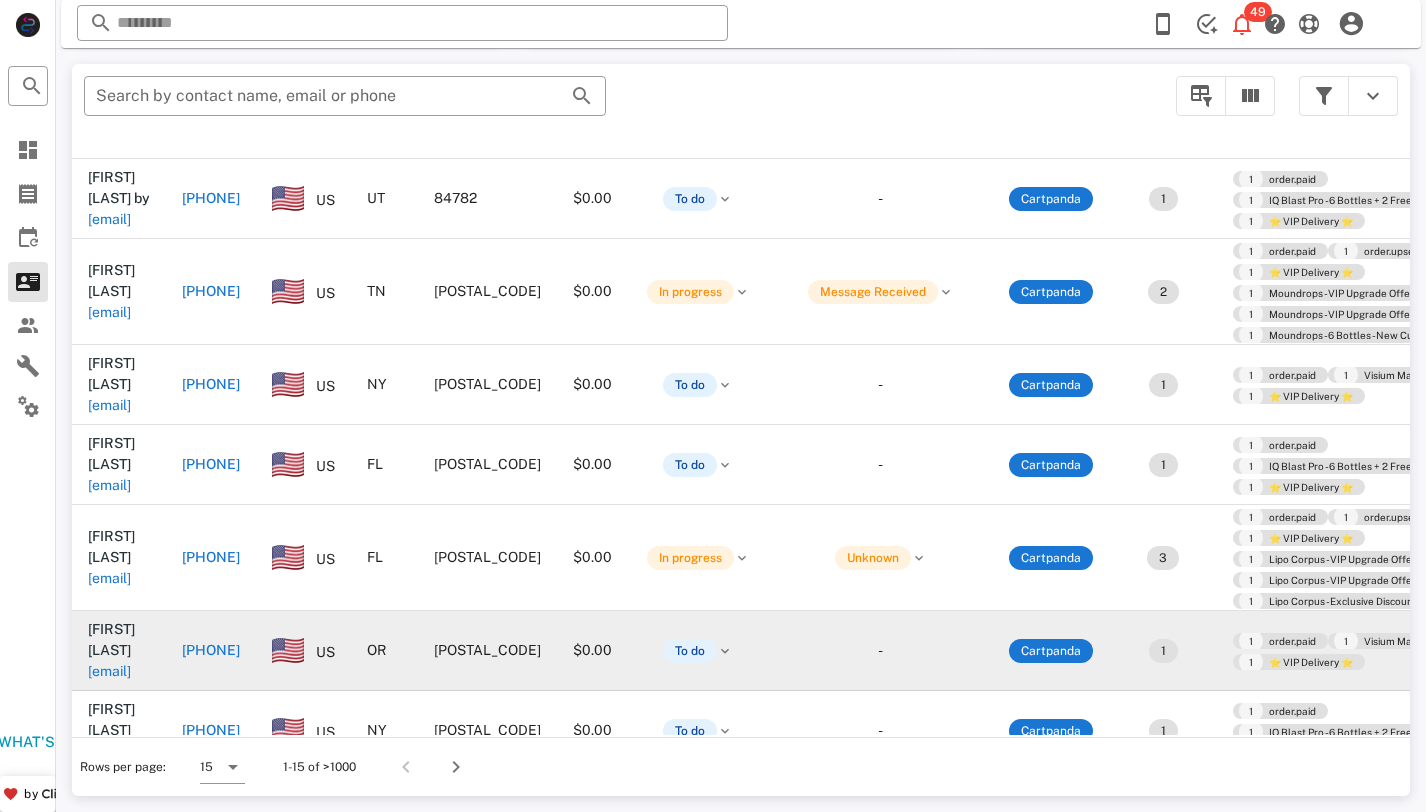 click on "[EMAIL]" at bounding box center [109, 671] 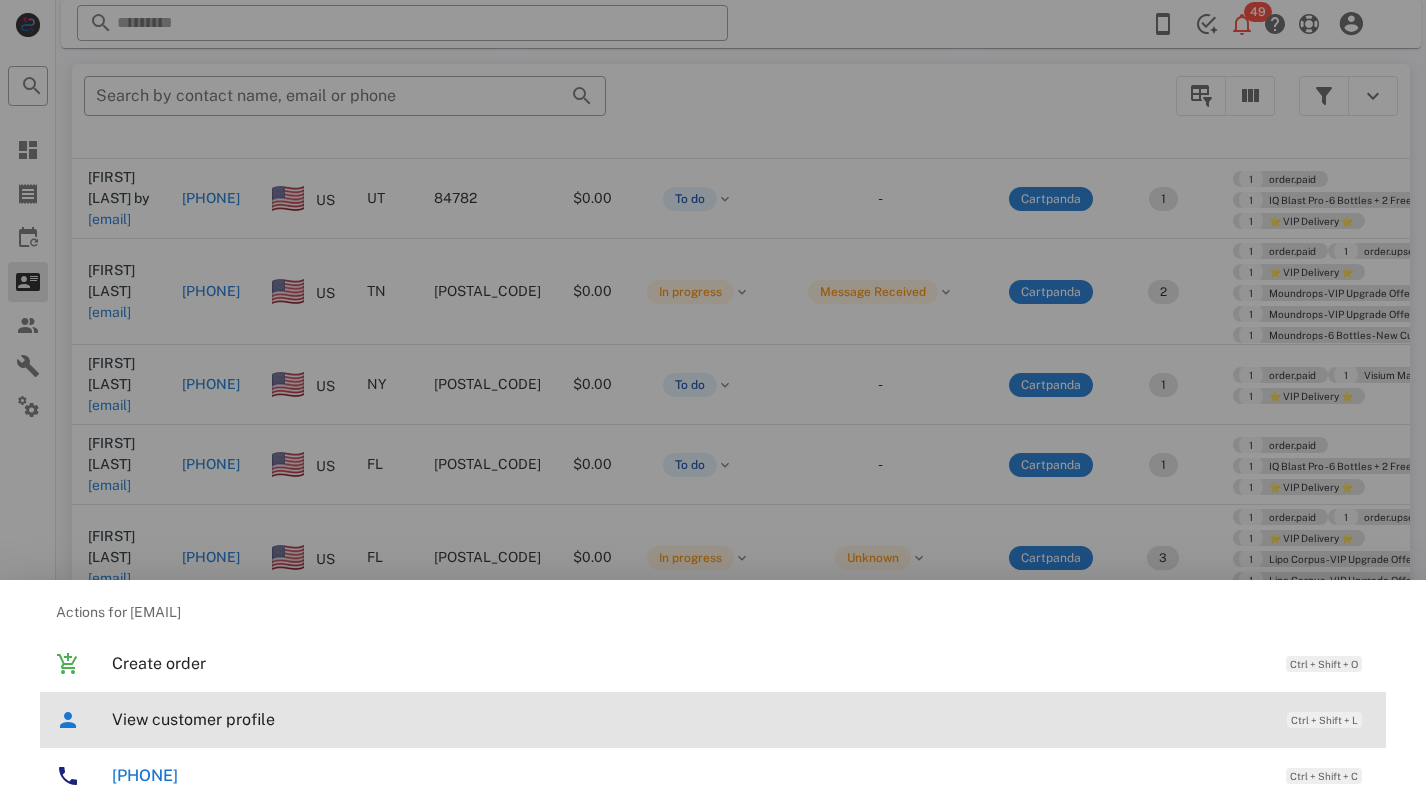click on "View customer profile" at bounding box center (689, 719) 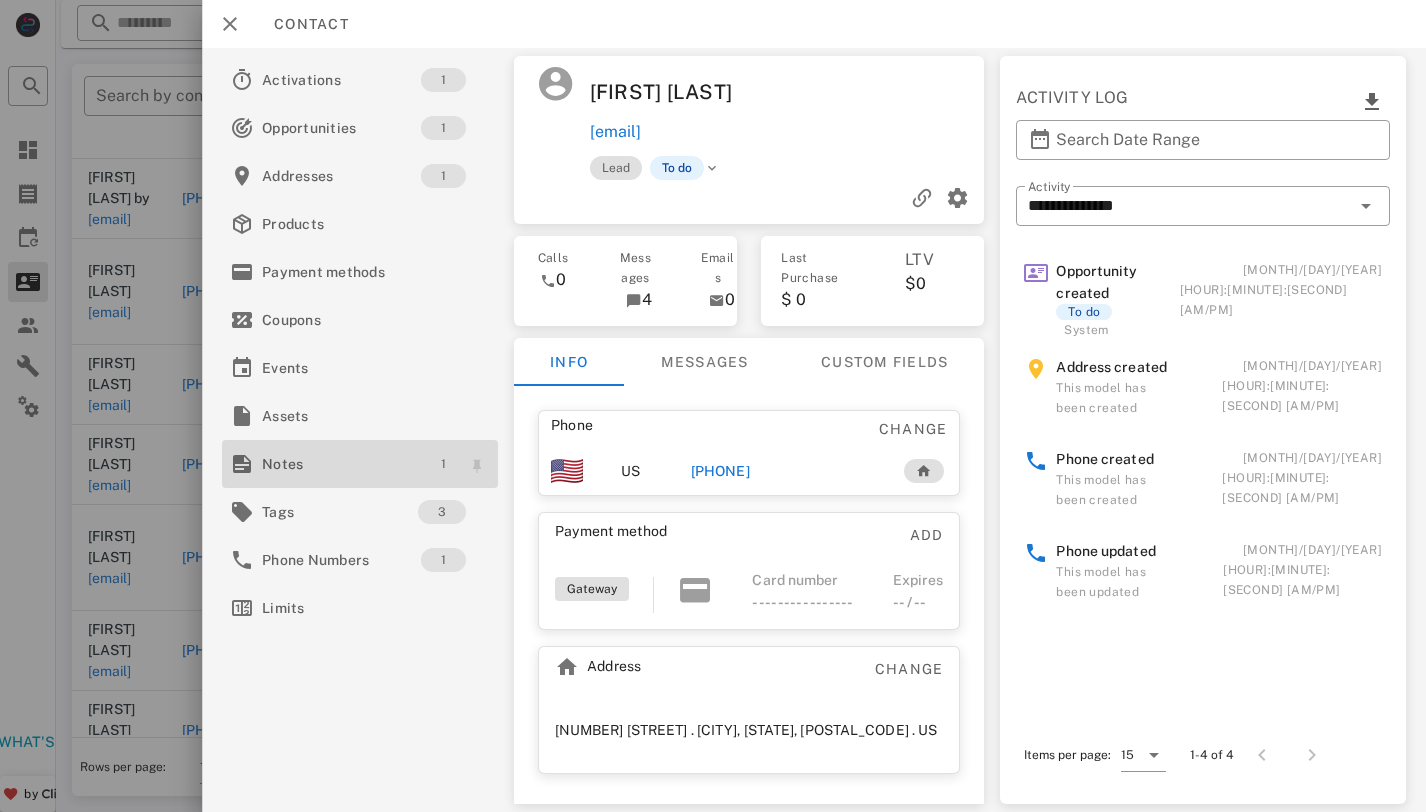 click on "1" at bounding box center (443, 464) 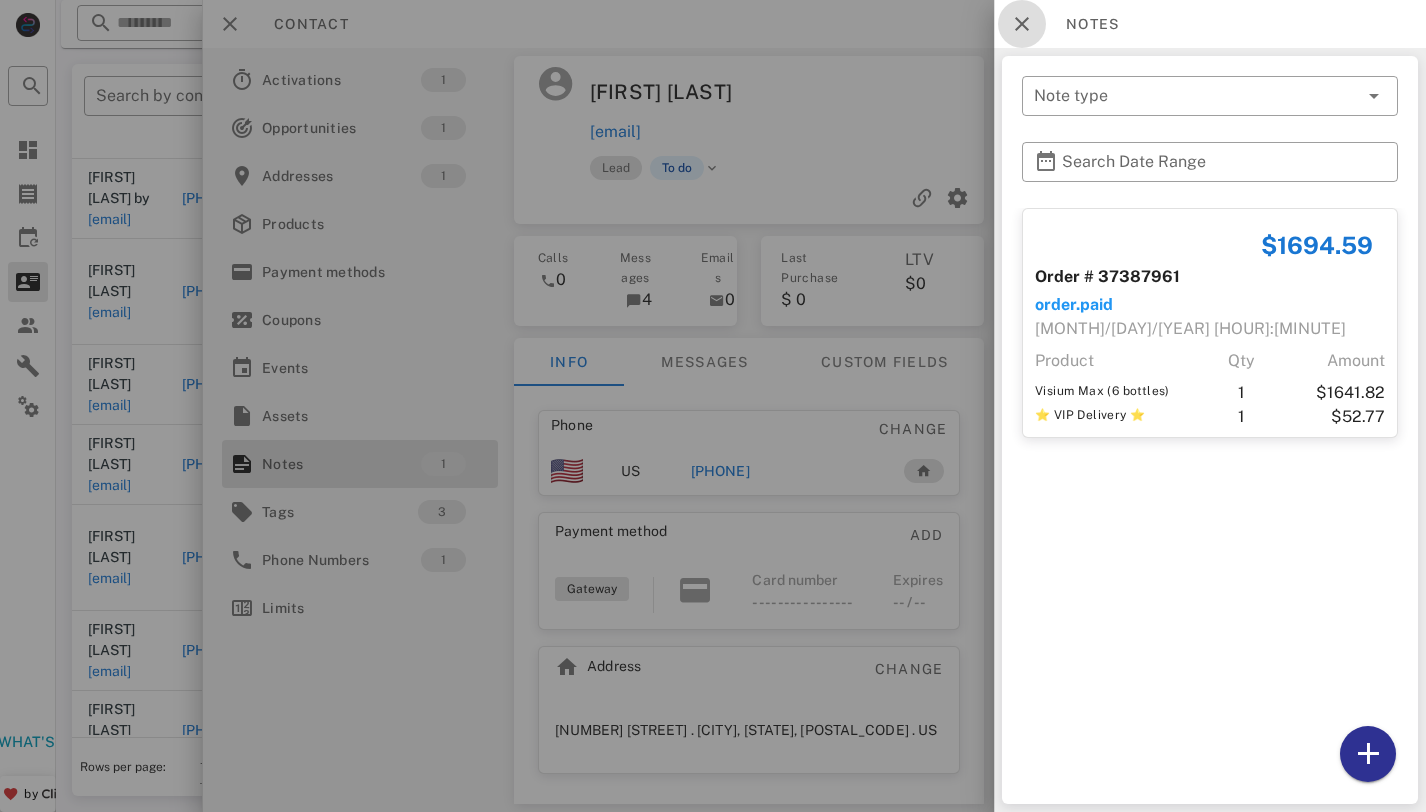 click at bounding box center (1022, 24) 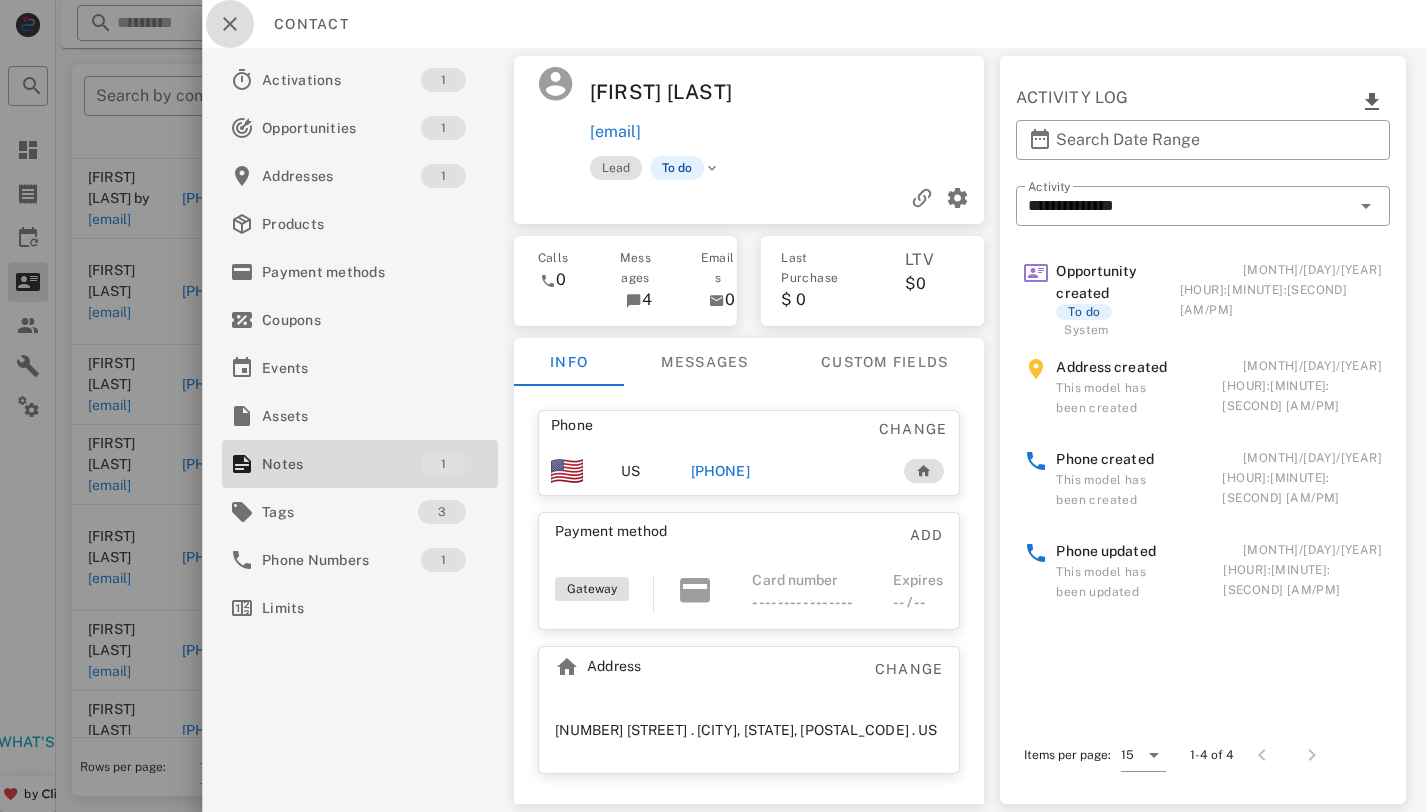 click at bounding box center (230, 24) 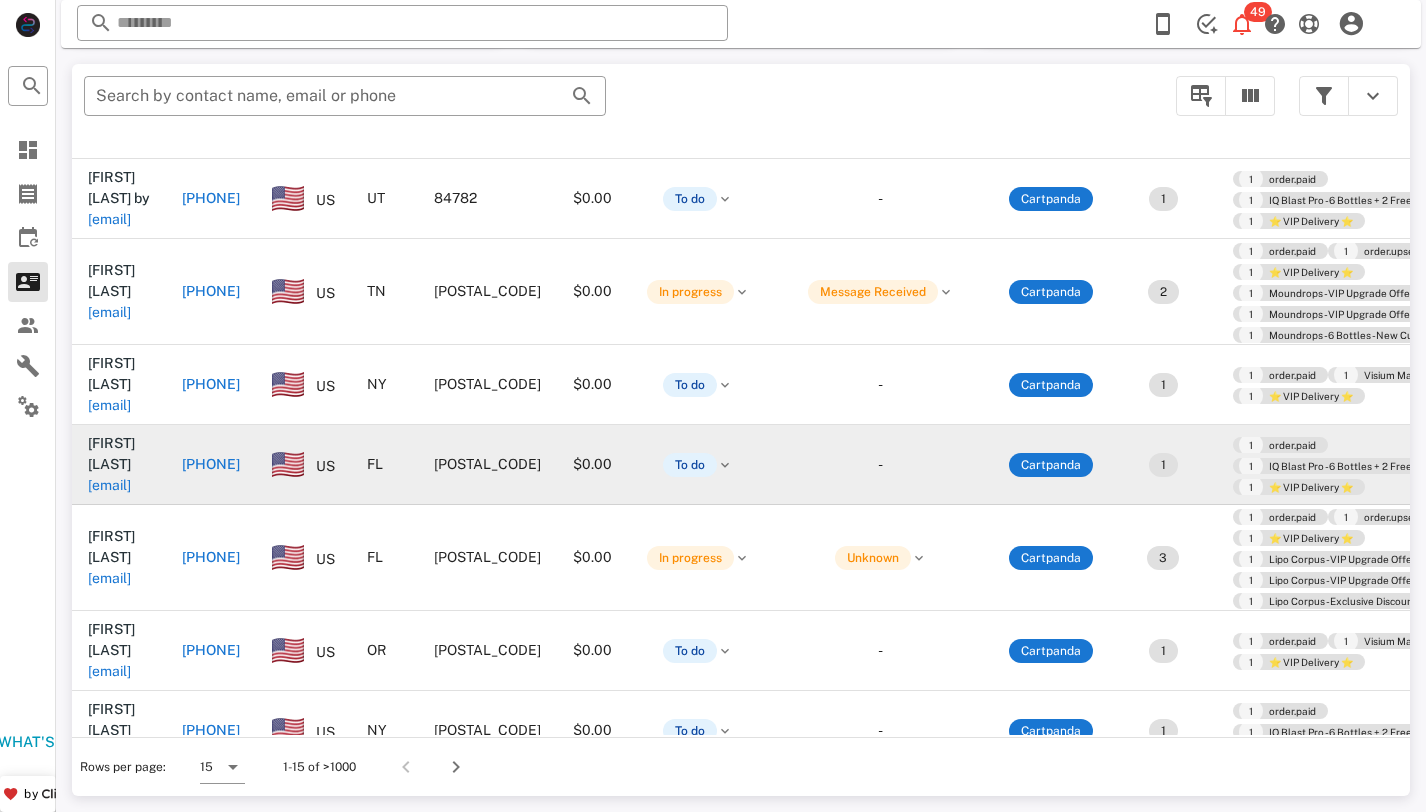 click on "[EMAIL]" at bounding box center (109, 485) 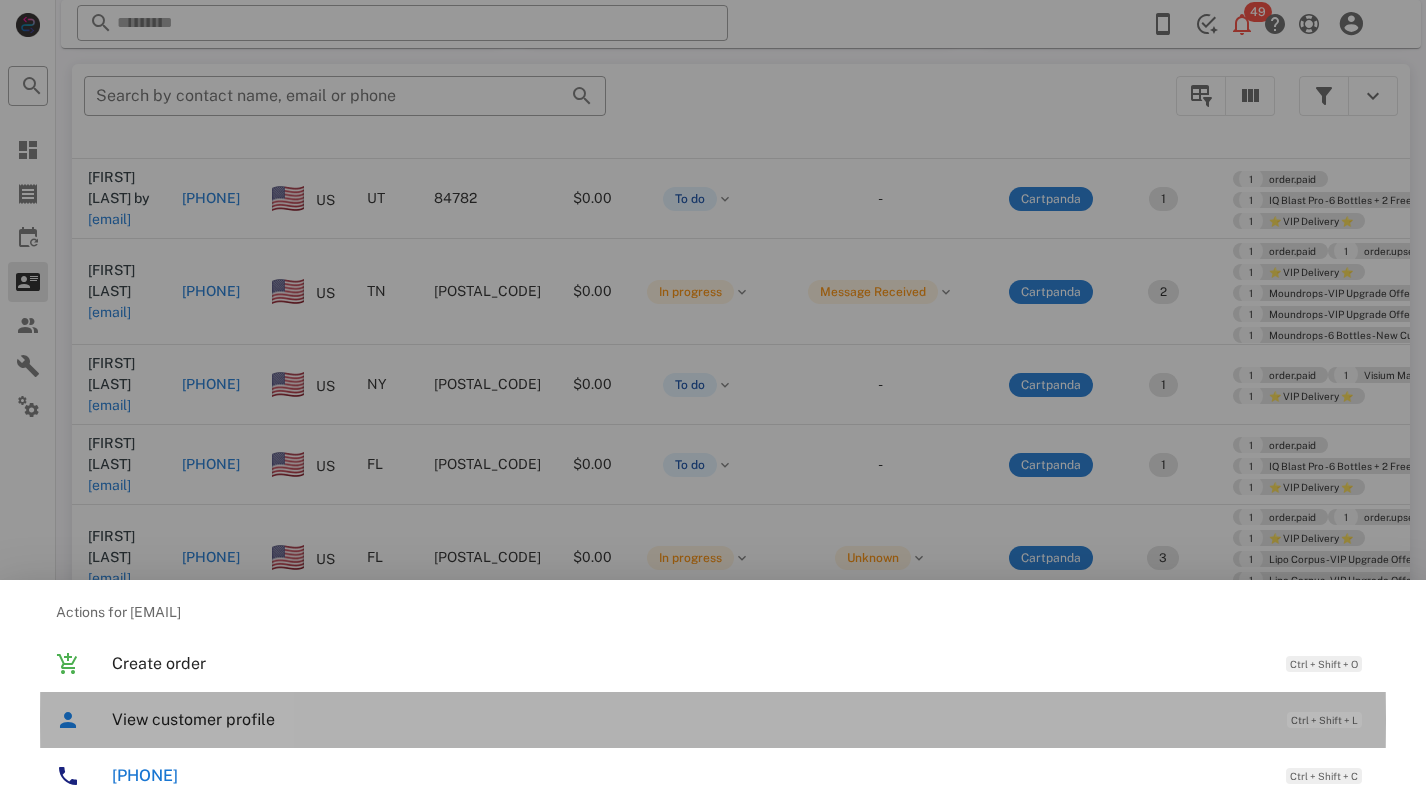 click on "View customer profile Ctrl + Shift + L" at bounding box center [741, 719] 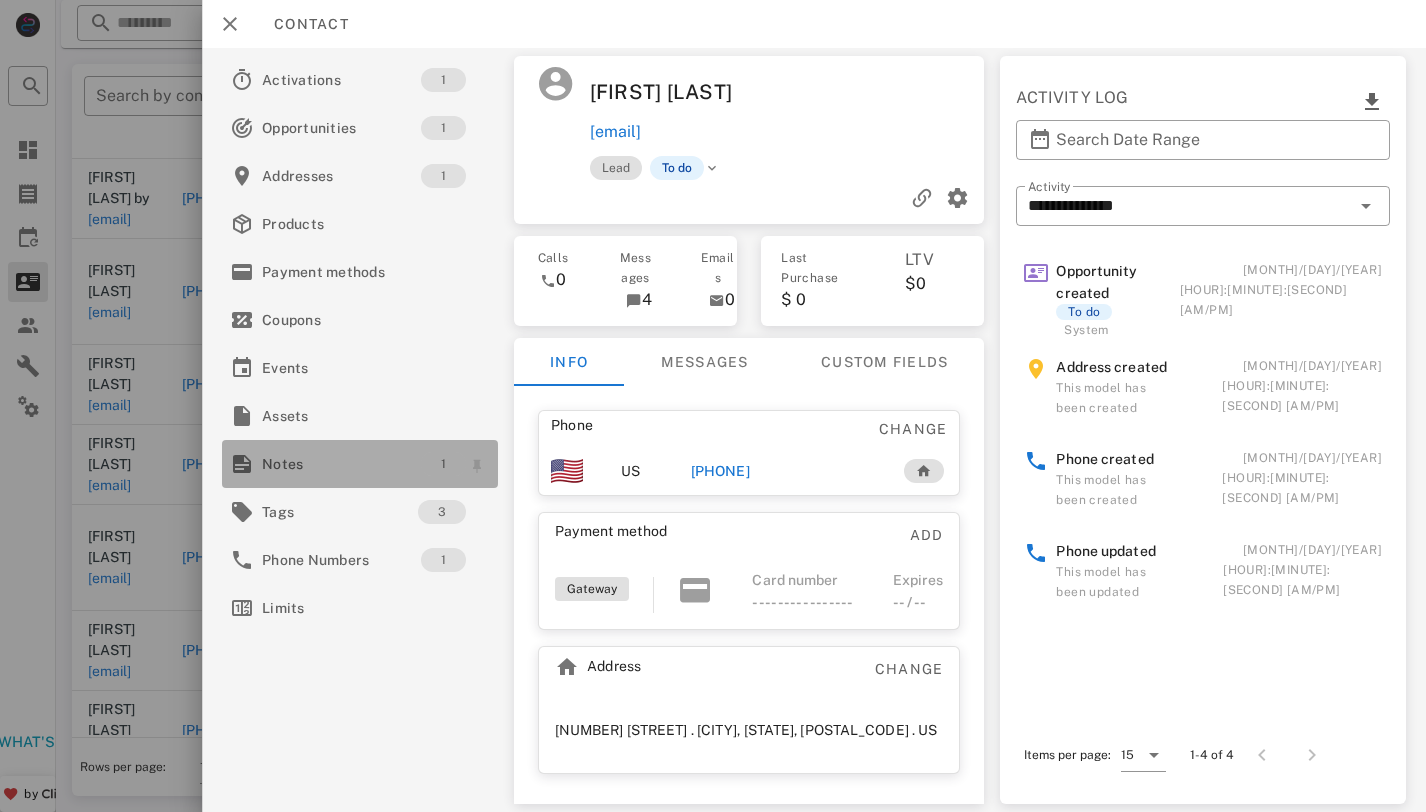 click on "1" at bounding box center [443, 464] 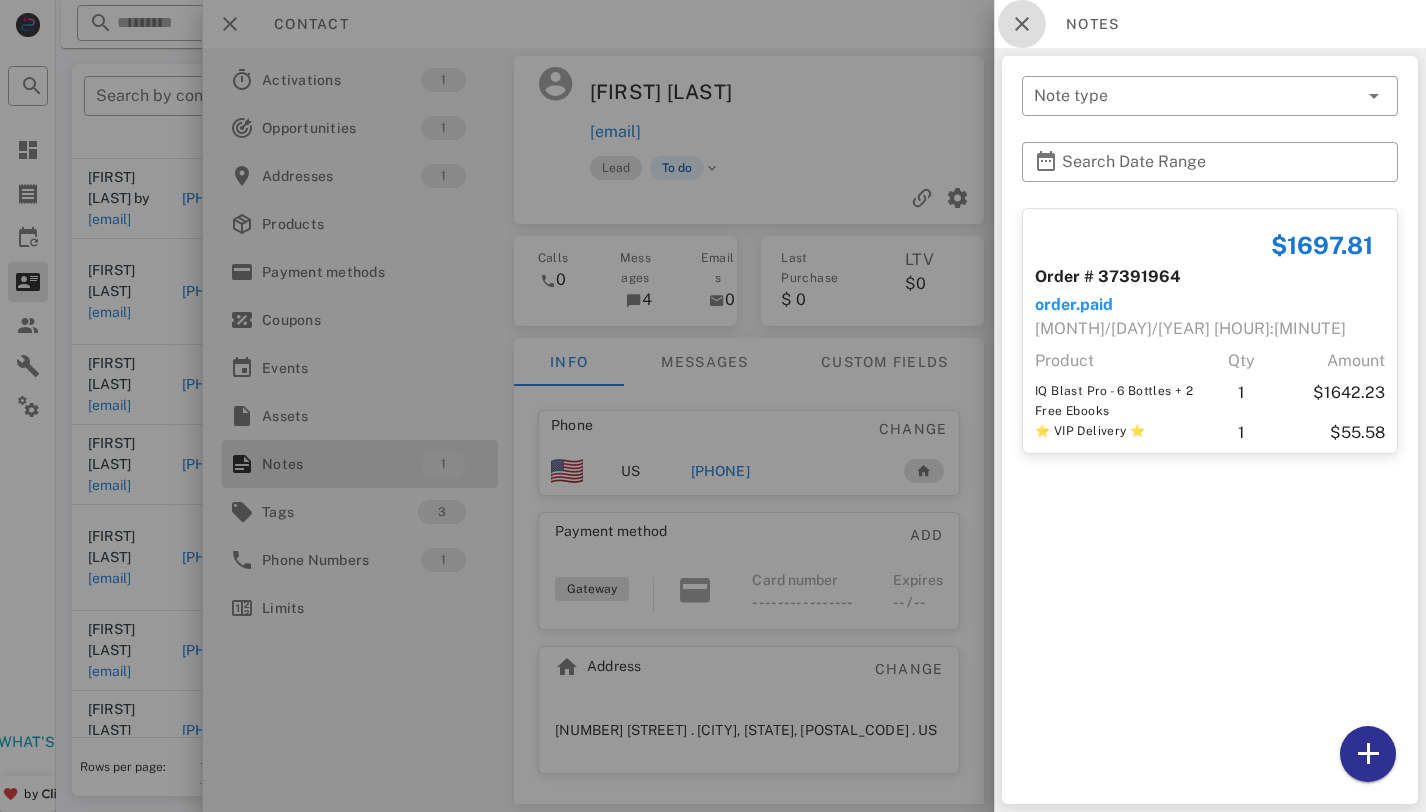 click at bounding box center [1022, 24] 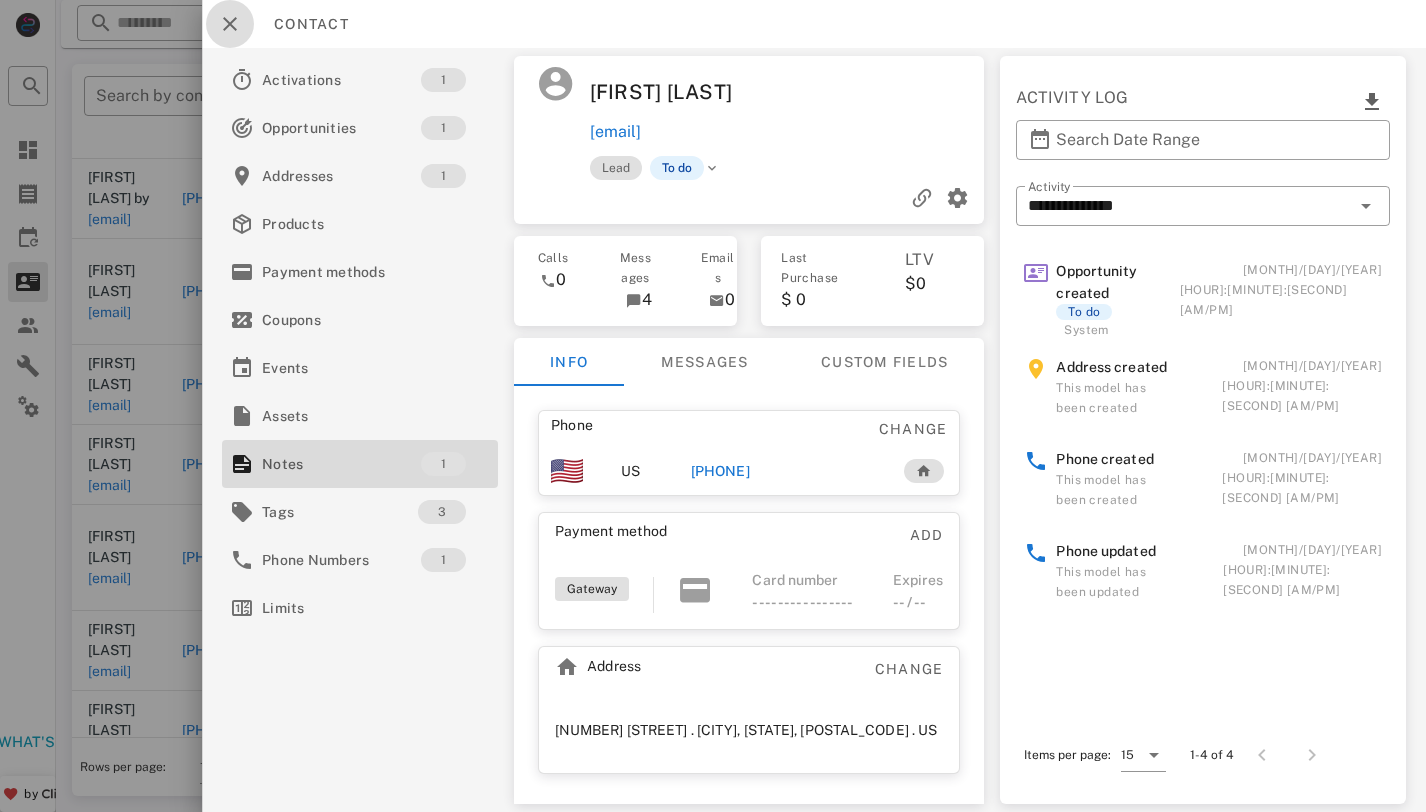 click at bounding box center (230, 24) 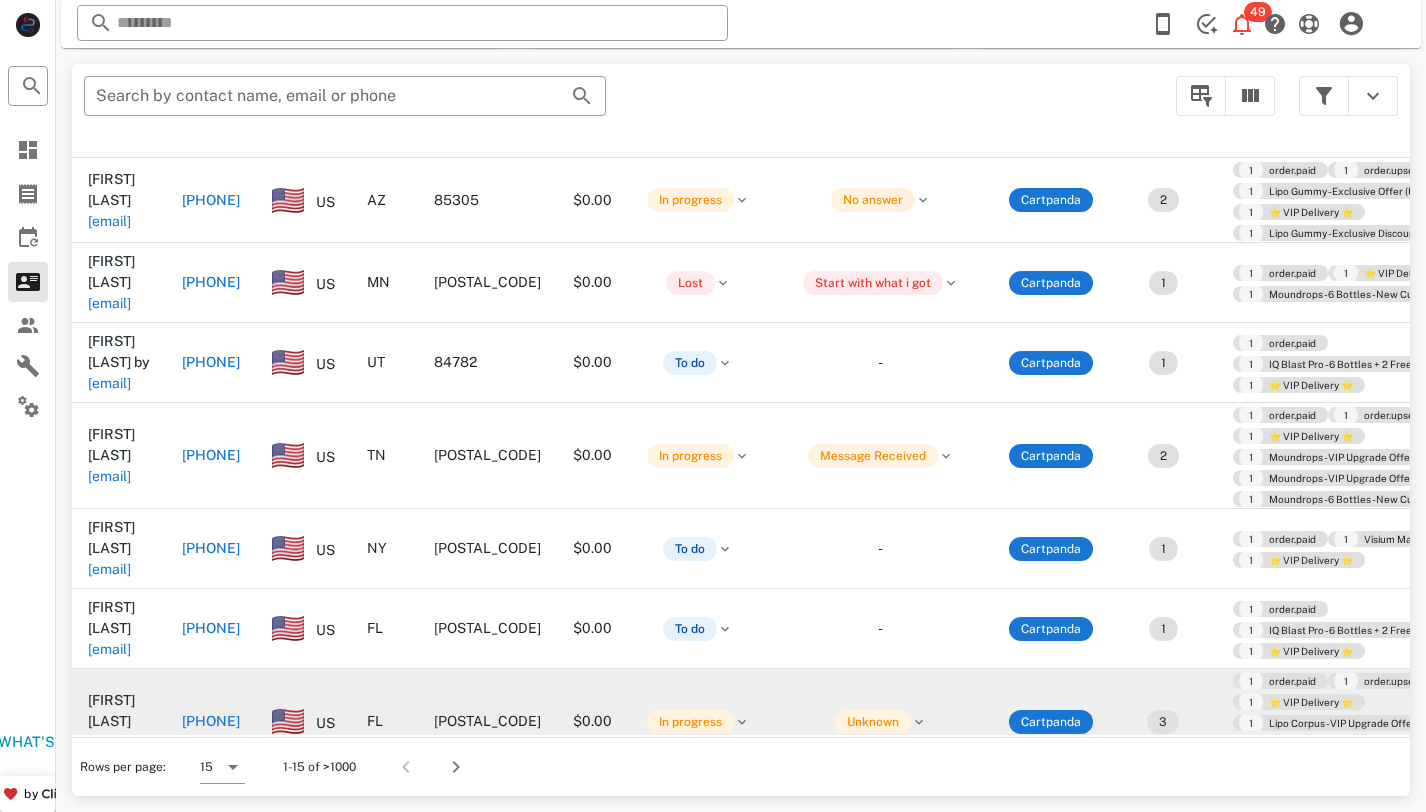 scroll, scrollTop: 286, scrollLeft: 0, axis: vertical 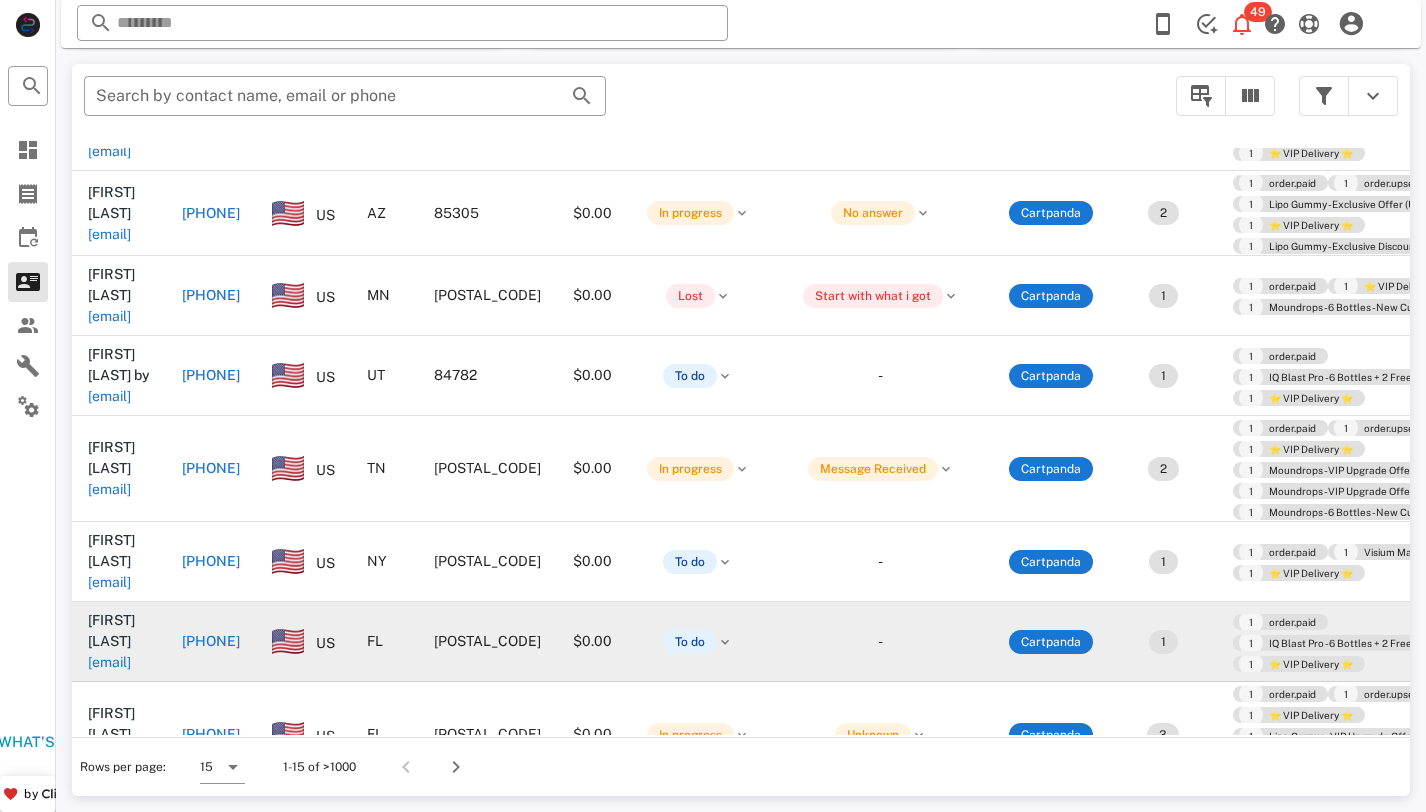 click on "[EMAIL]" at bounding box center [109, 662] 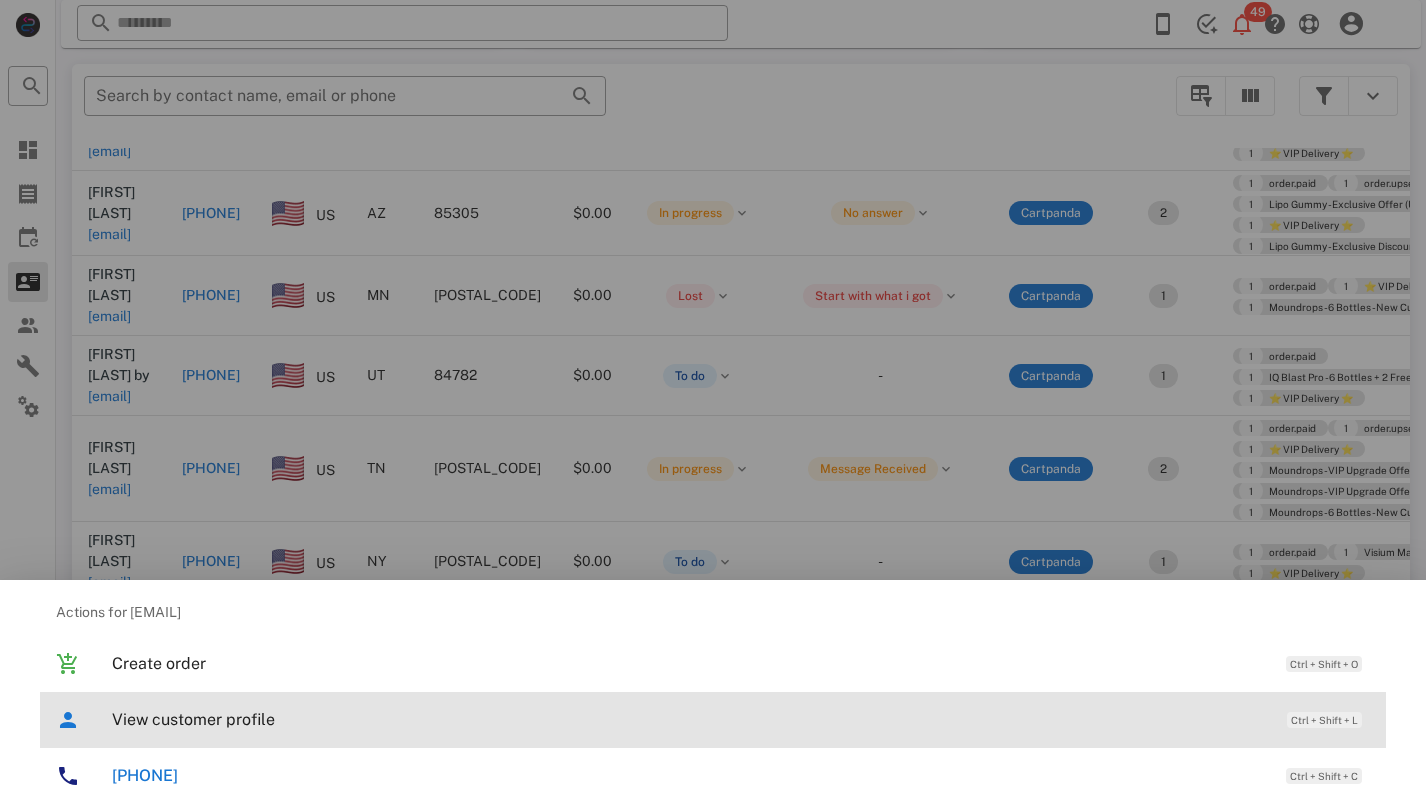 click on "View customer profile" at bounding box center (689, 719) 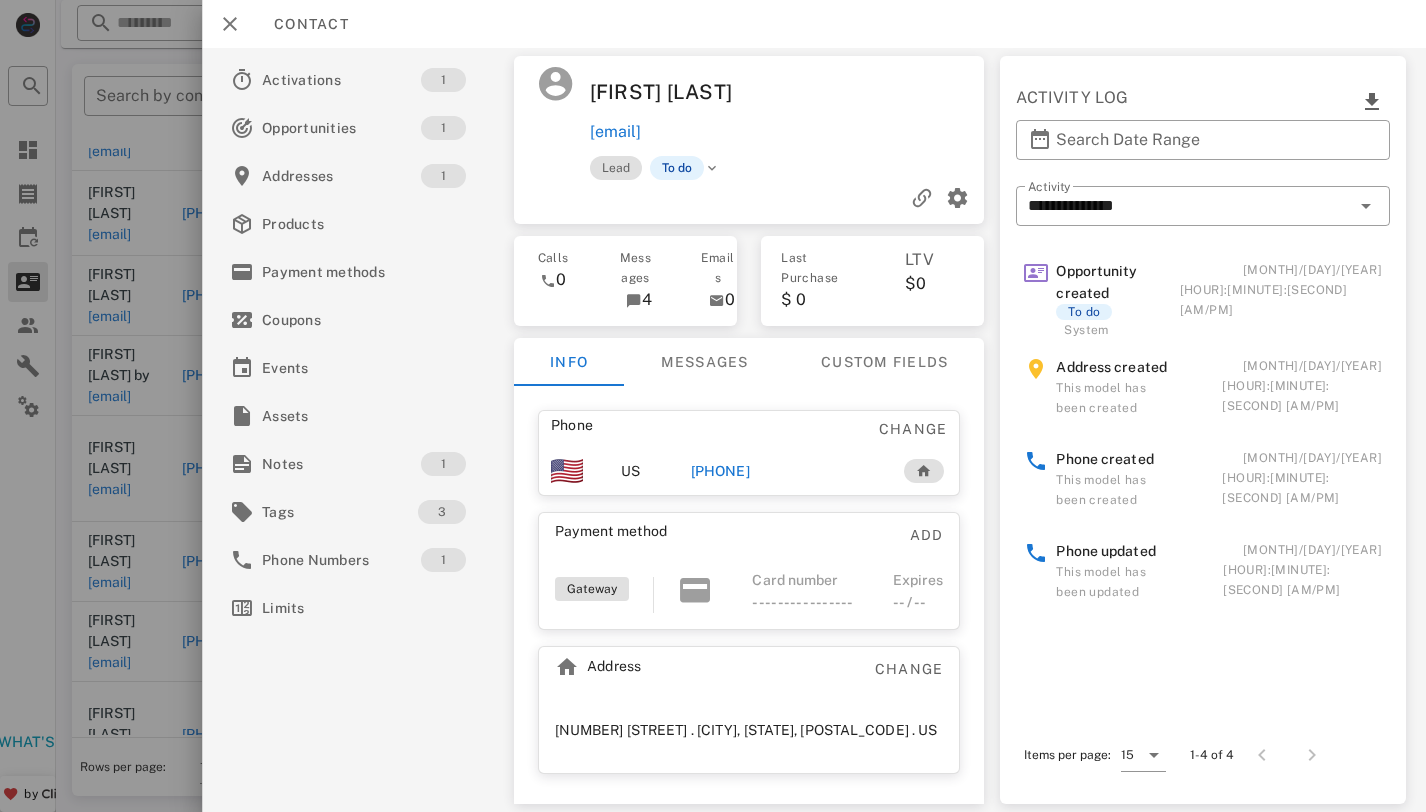 click on "[PHONE]" at bounding box center [720, 471] 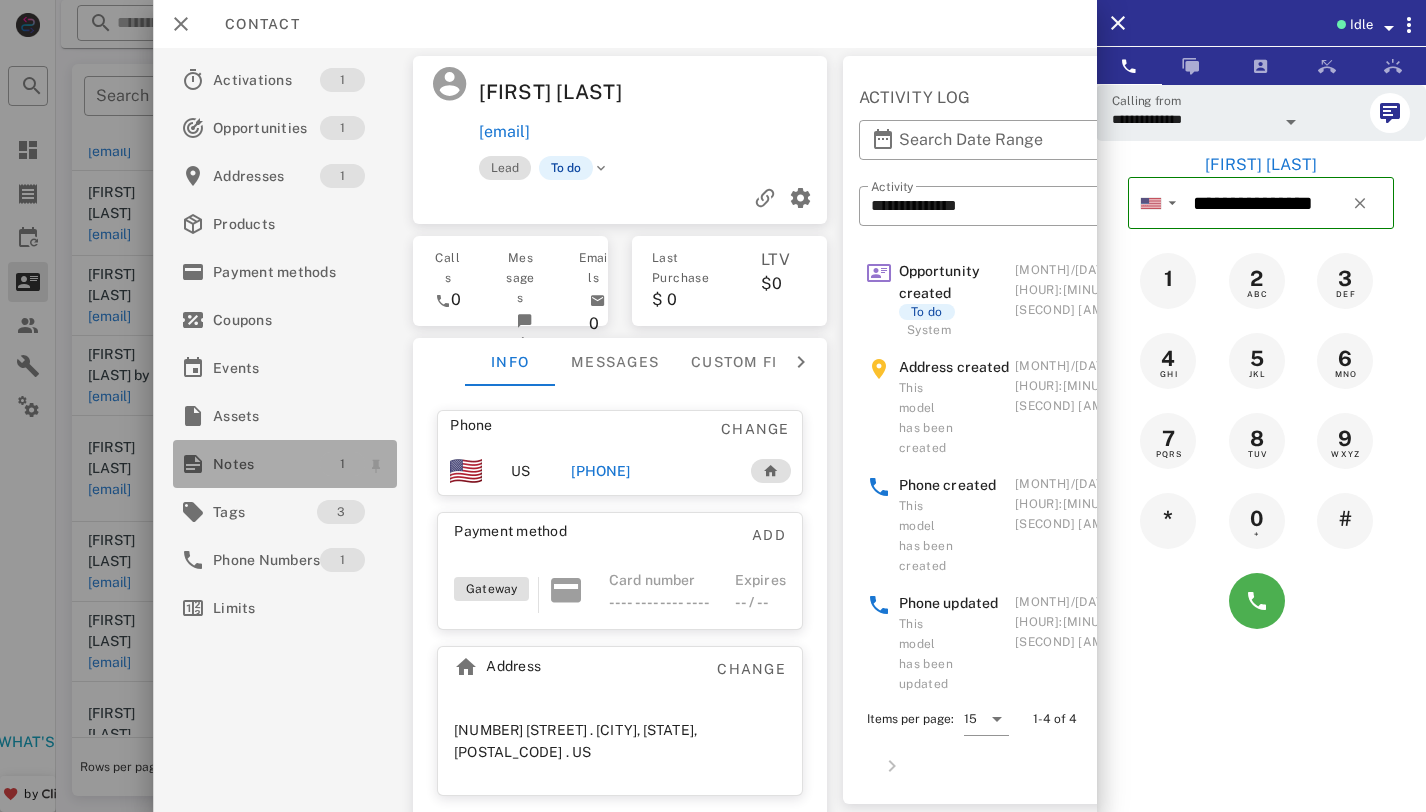 click on "1" at bounding box center (342, 464) 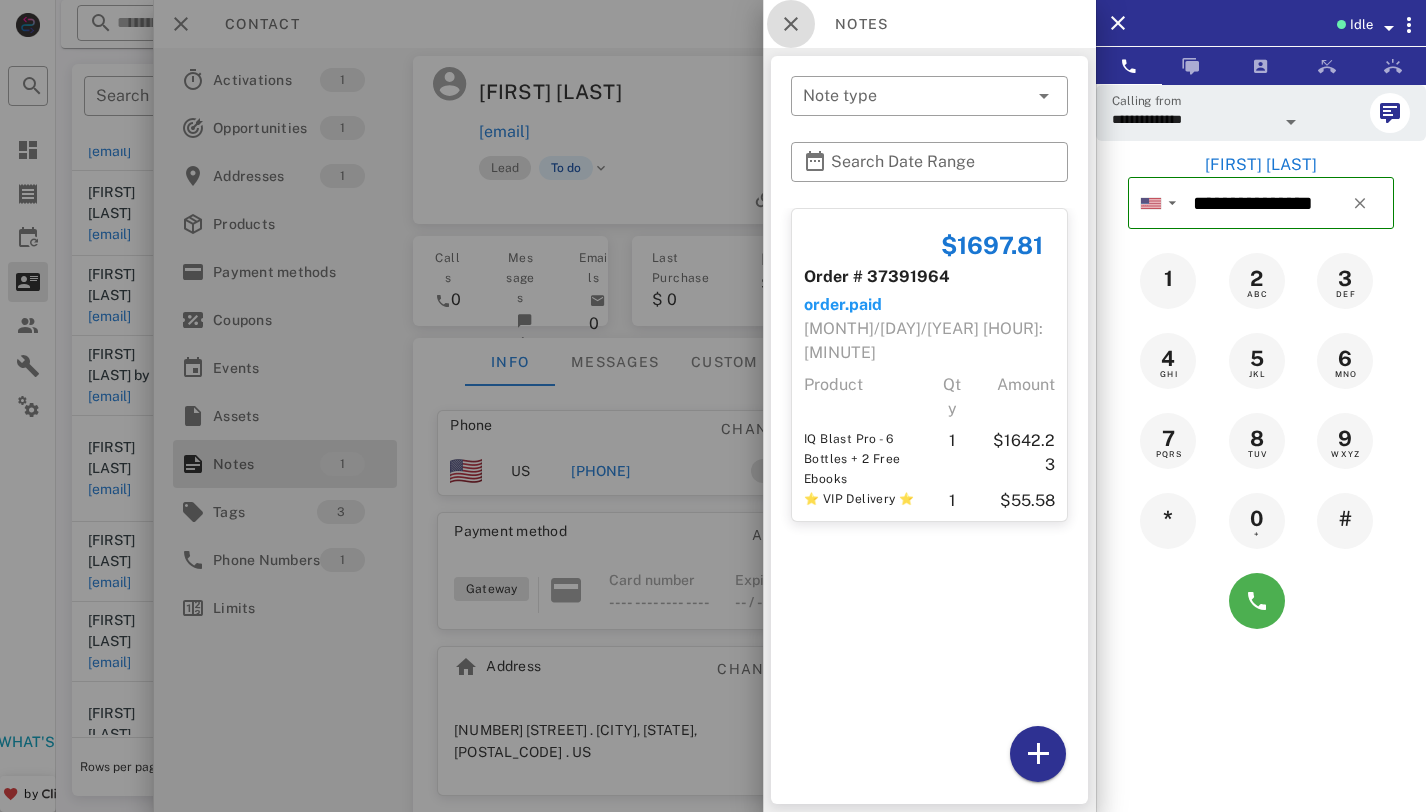 click at bounding box center [791, 24] 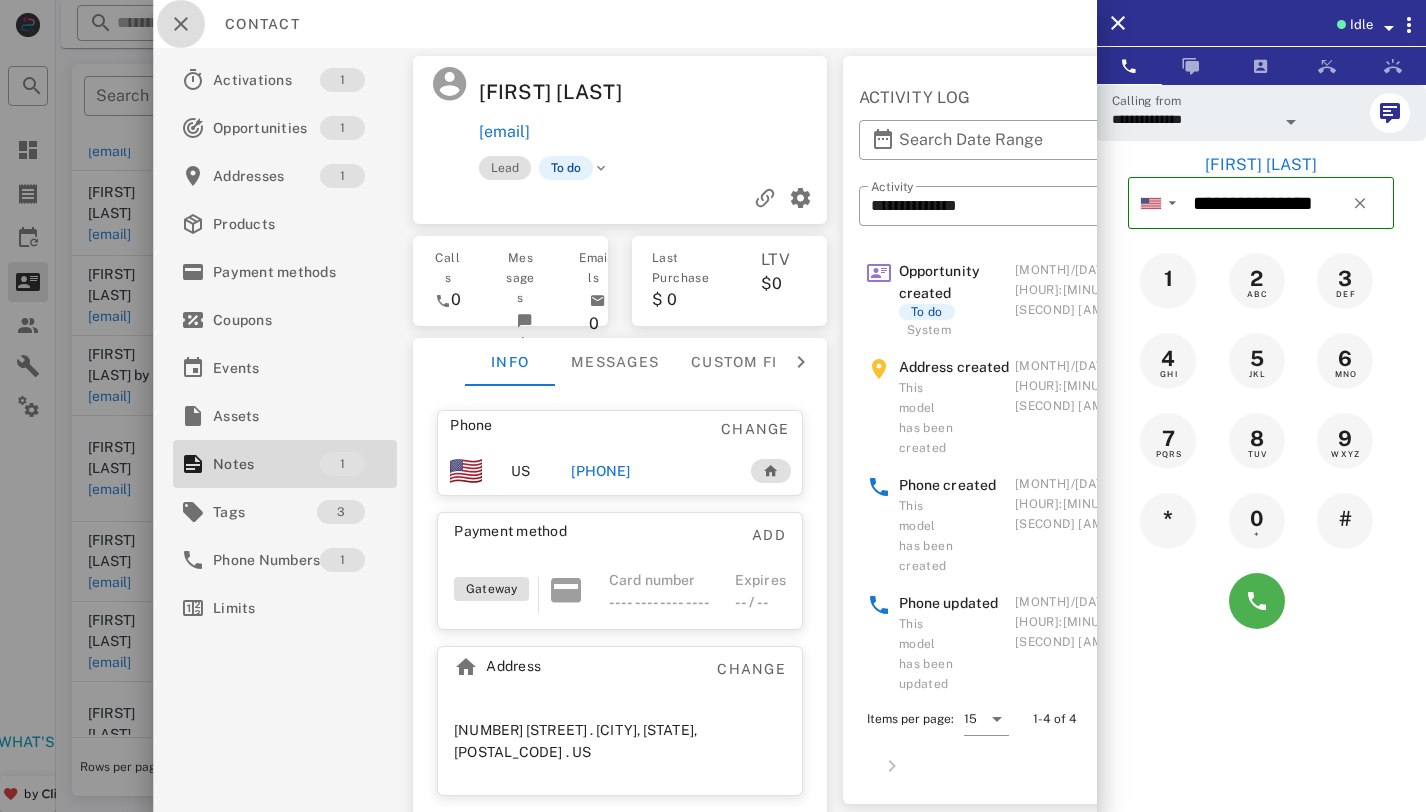 click at bounding box center (181, 24) 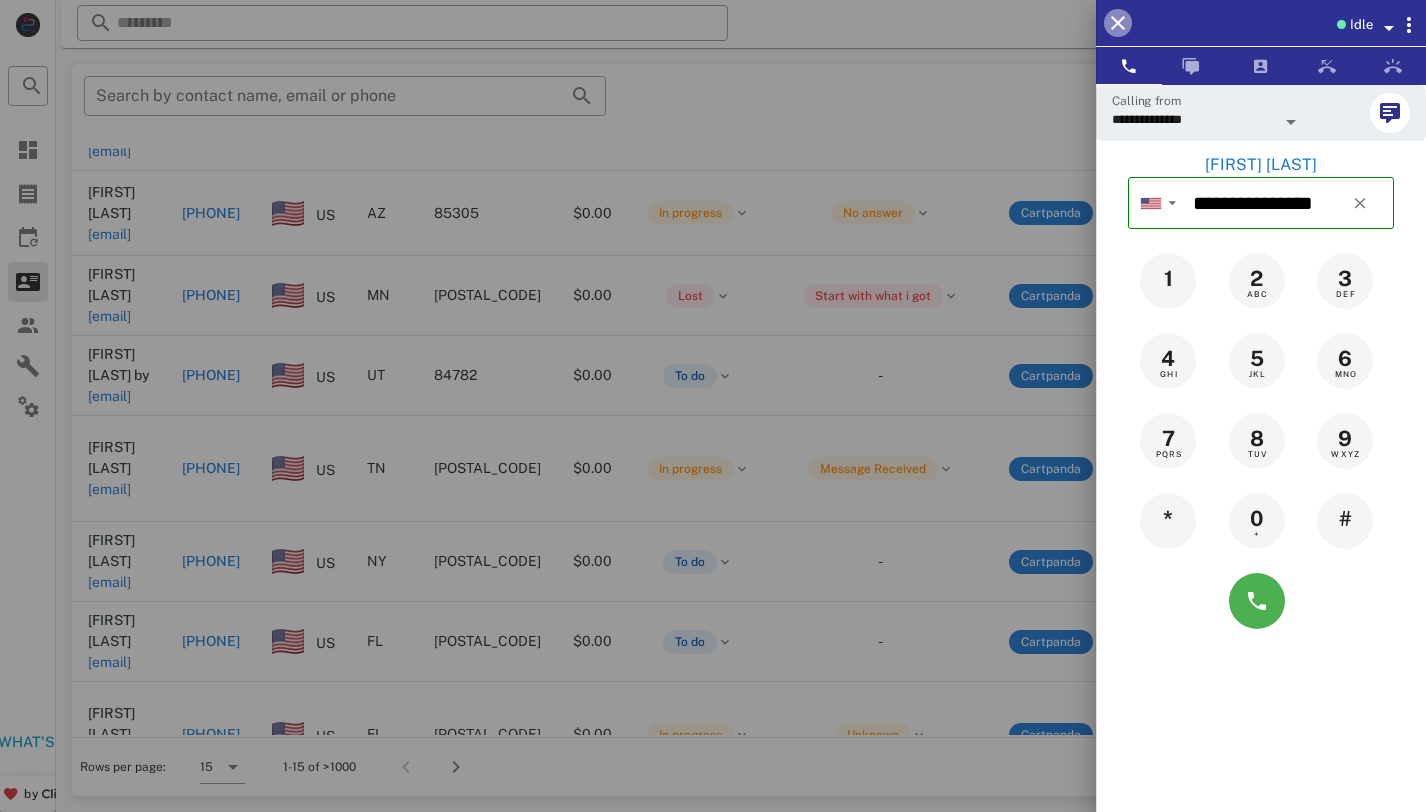 click at bounding box center [1118, 23] 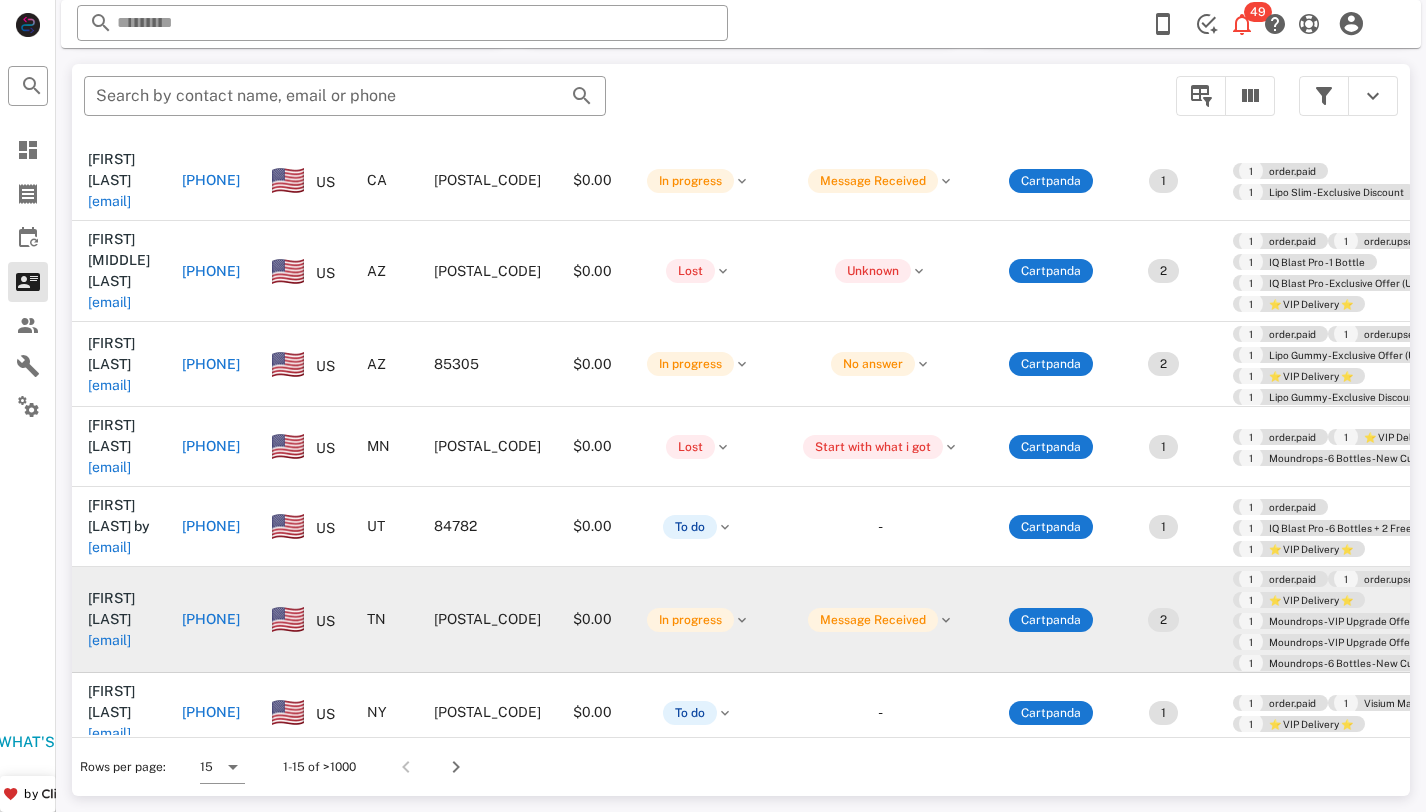 scroll, scrollTop: 136, scrollLeft: 0, axis: vertical 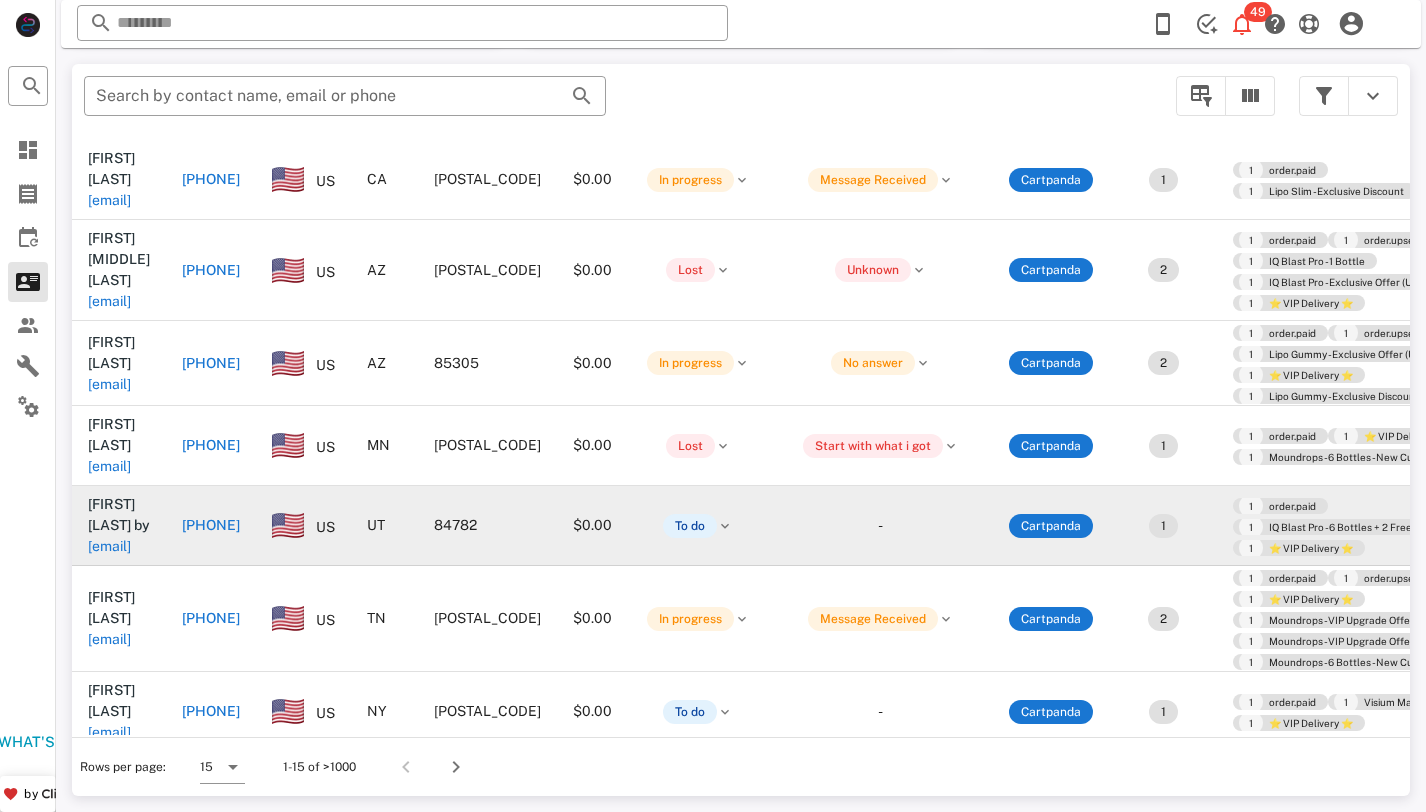 click on "[EMAIL]" at bounding box center [109, 546] 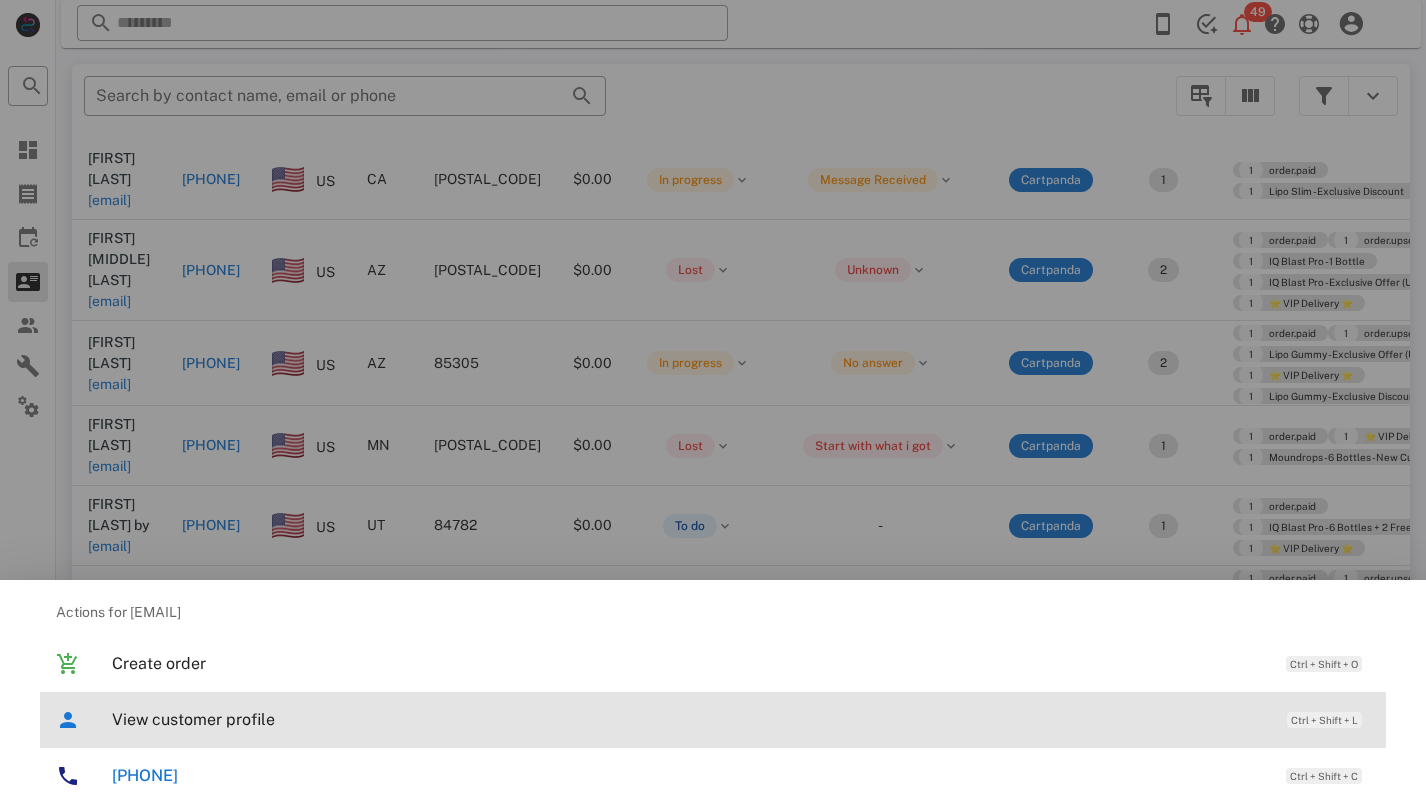 click on "View customer profile" at bounding box center (689, 719) 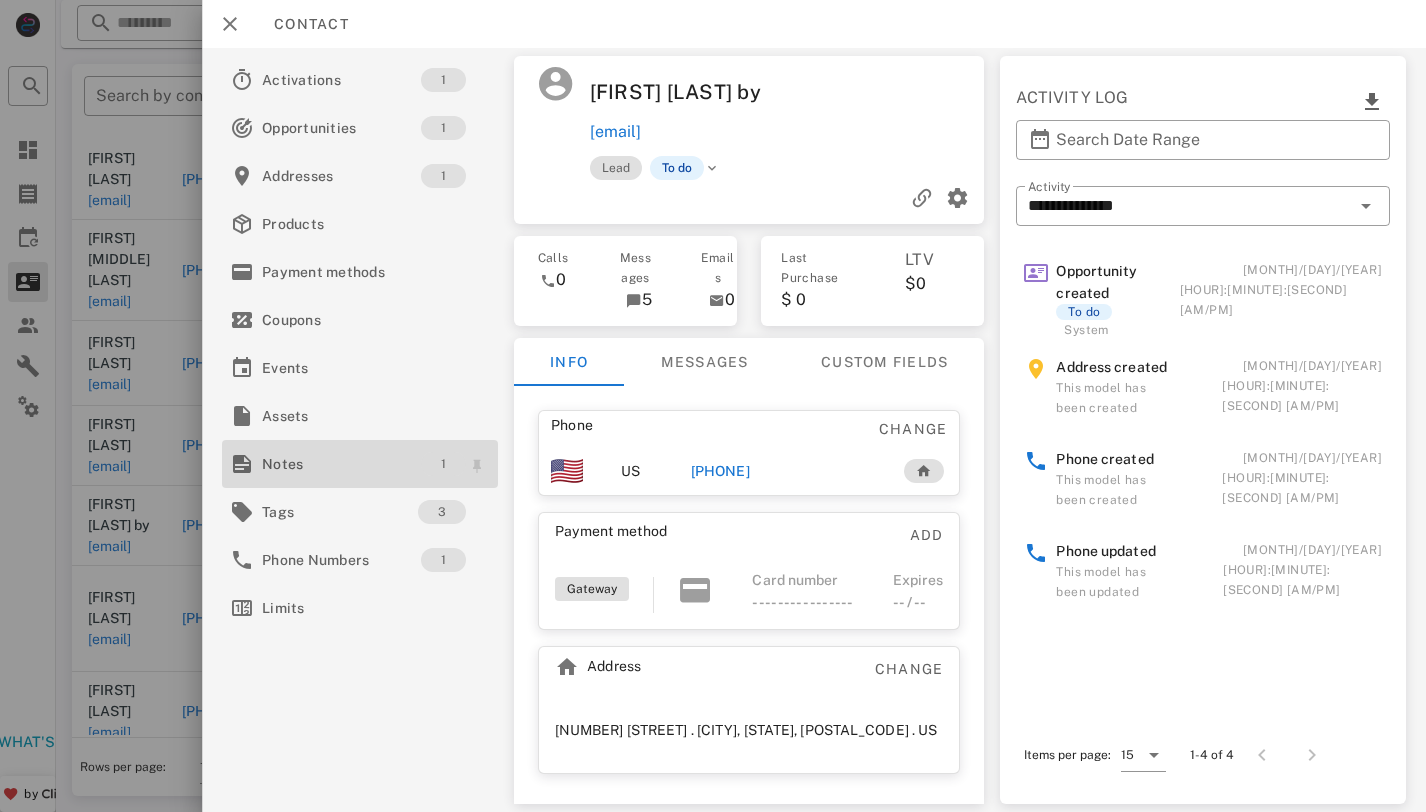 click on "1" at bounding box center (443, 464) 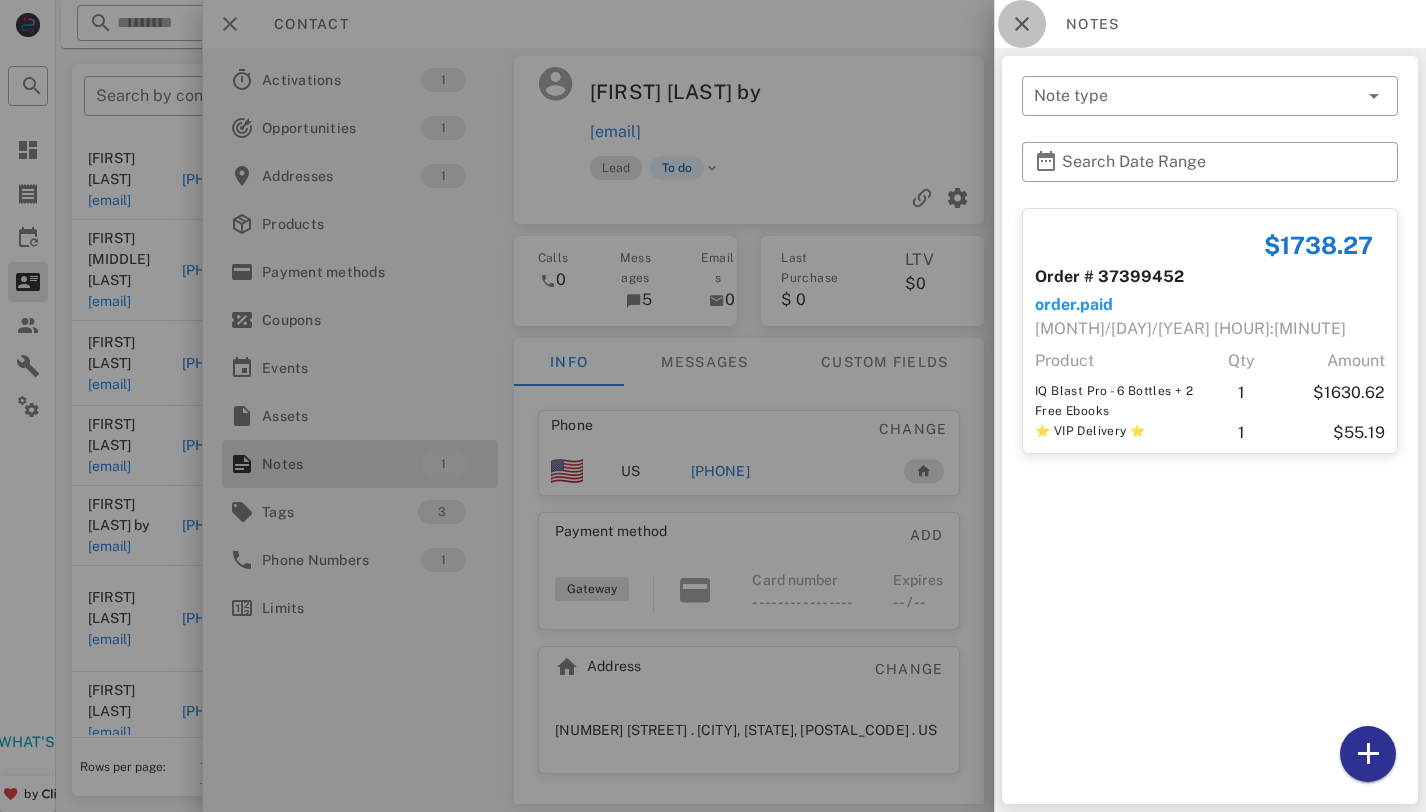 click at bounding box center [1022, 24] 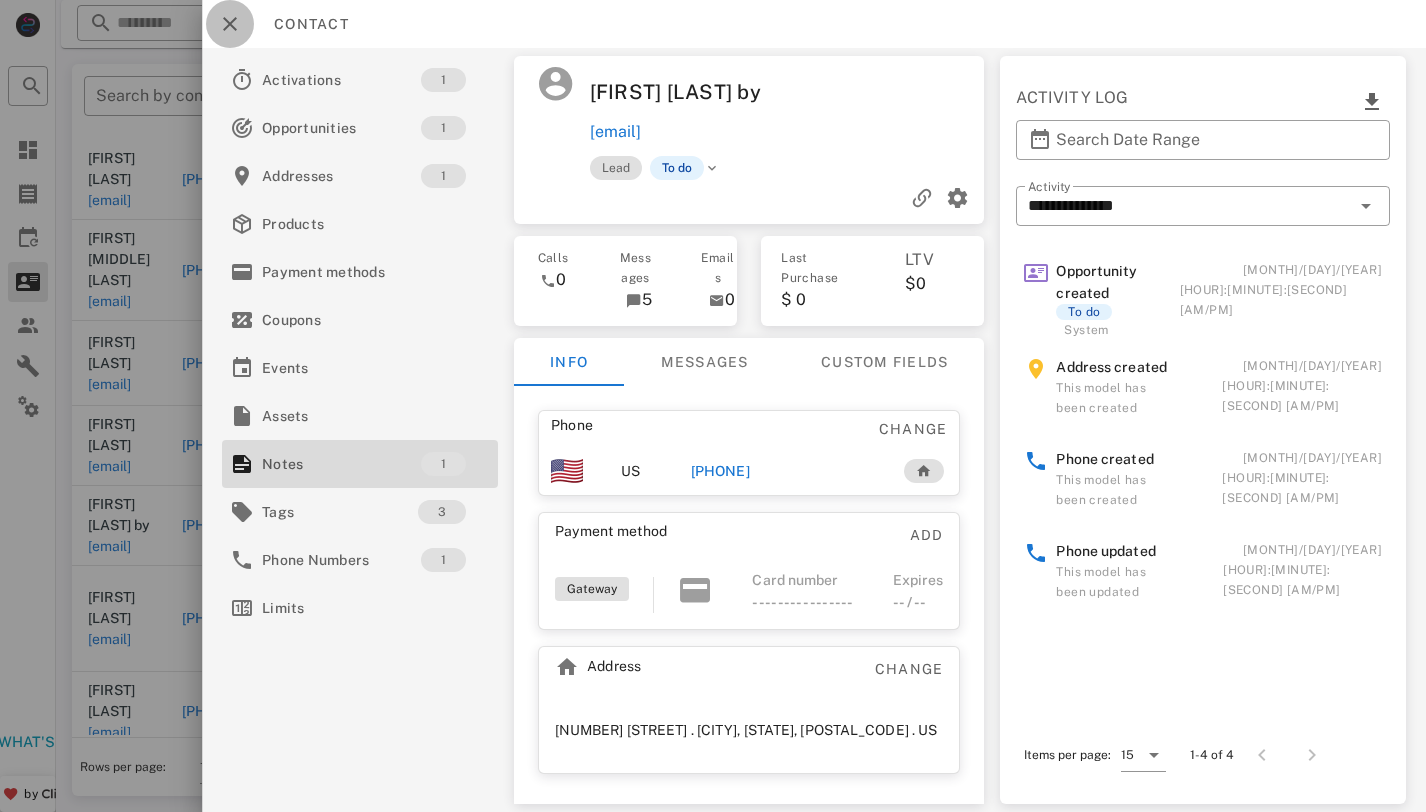 click at bounding box center [230, 24] 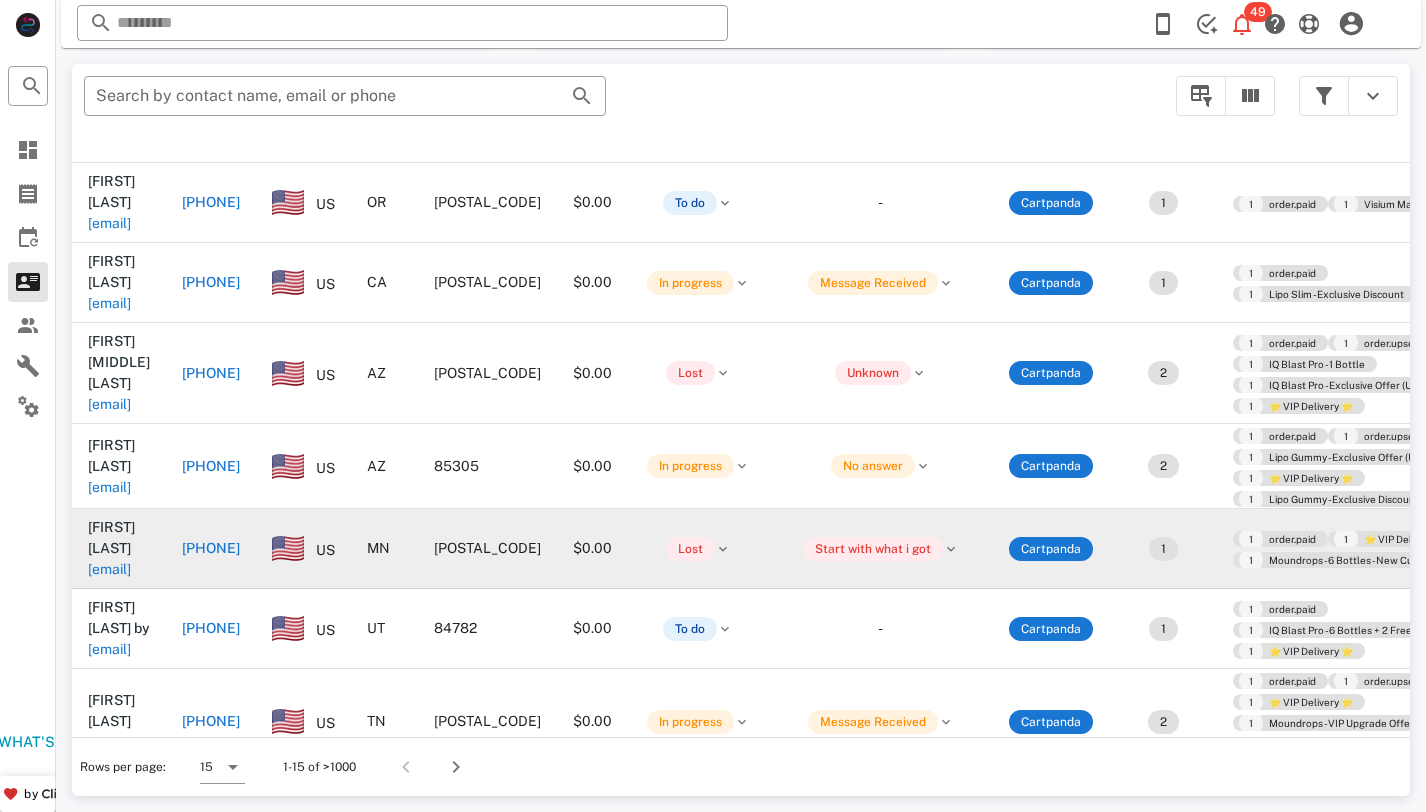 scroll, scrollTop: 31, scrollLeft: 0, axis: vertical 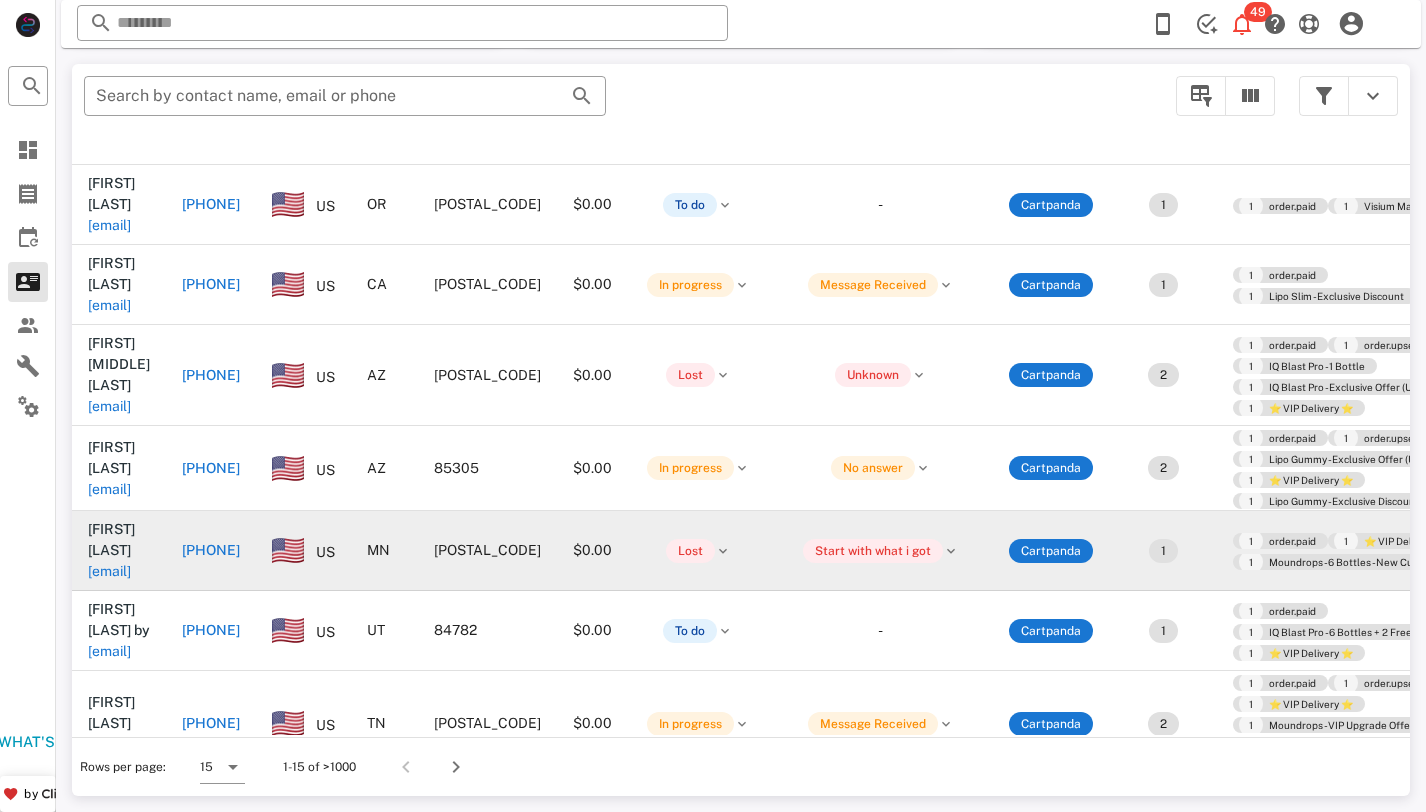 click on "dellbell1238@gmail.com" at bounding box center [109, 571] 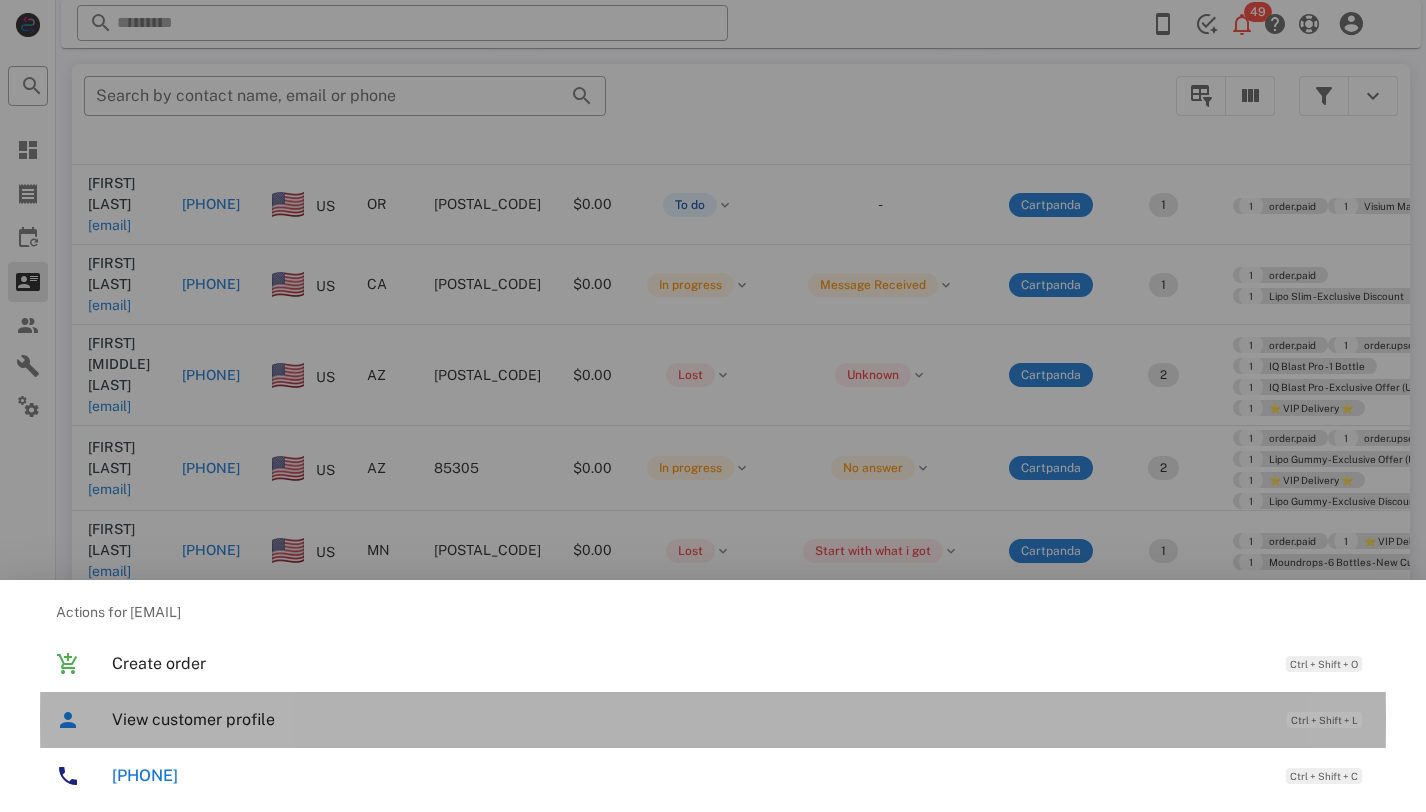 click on "View customer profile" at bounding box center (689, 719) 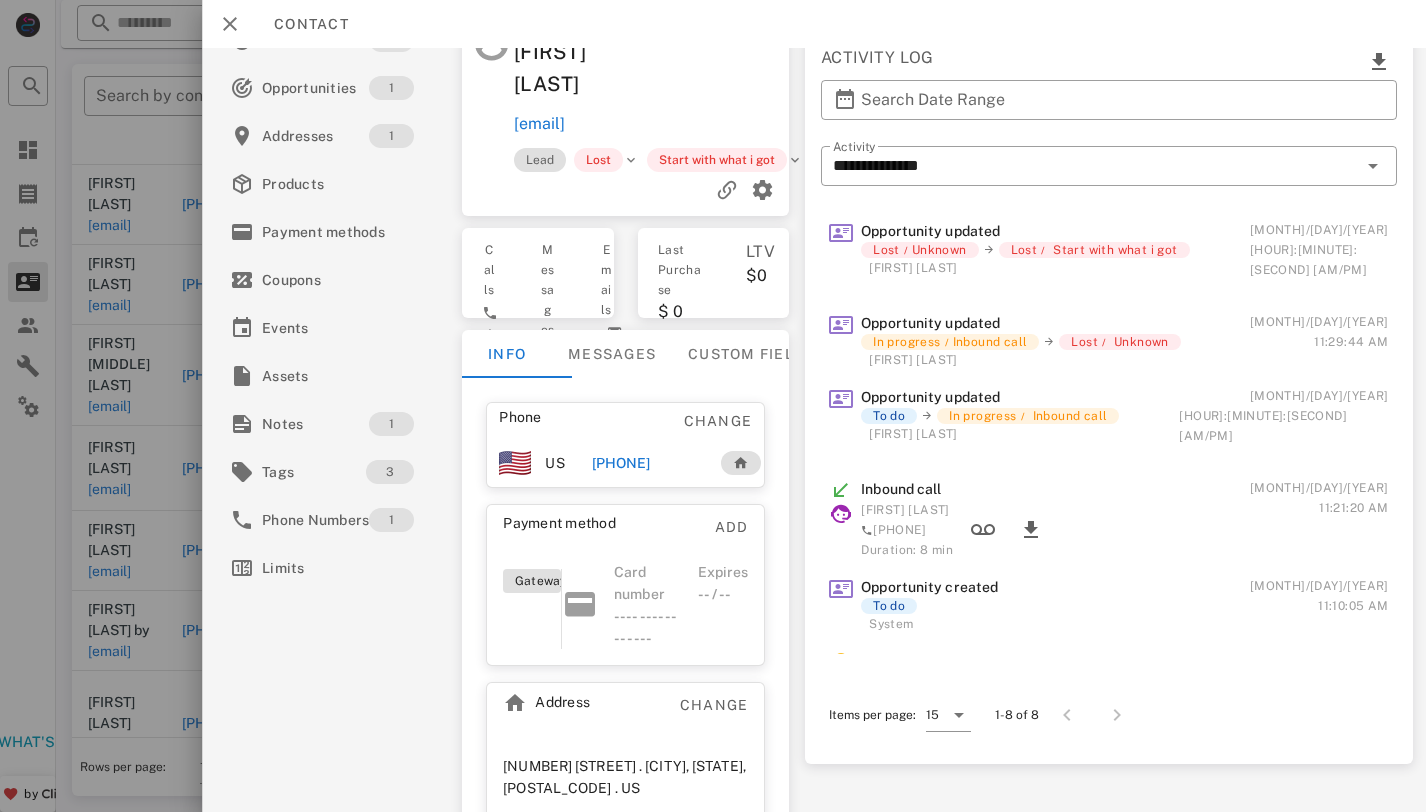 scroll, scrollTop: 39, scrollLeft: 0, axis: vertical 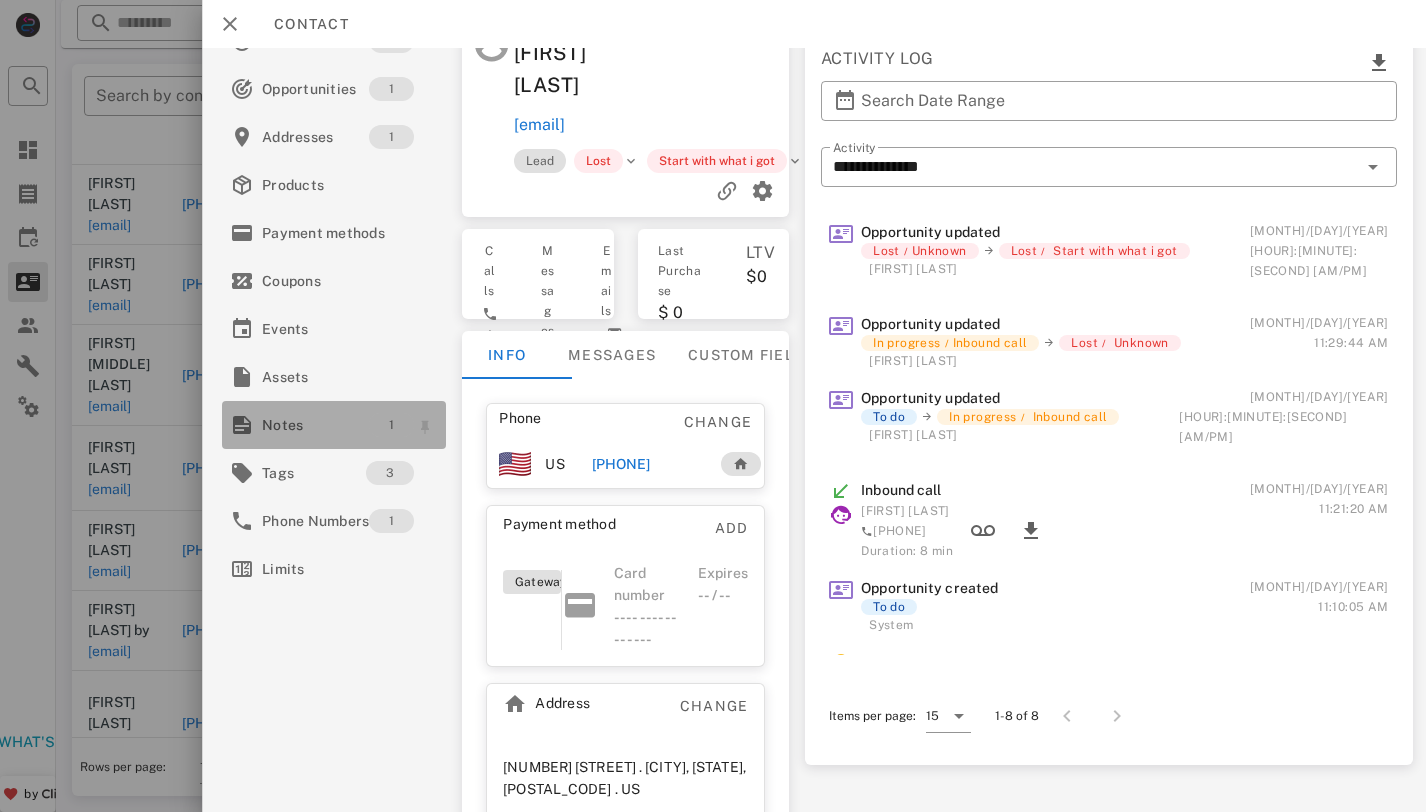 click on "1" at bounding box center (391, 425) 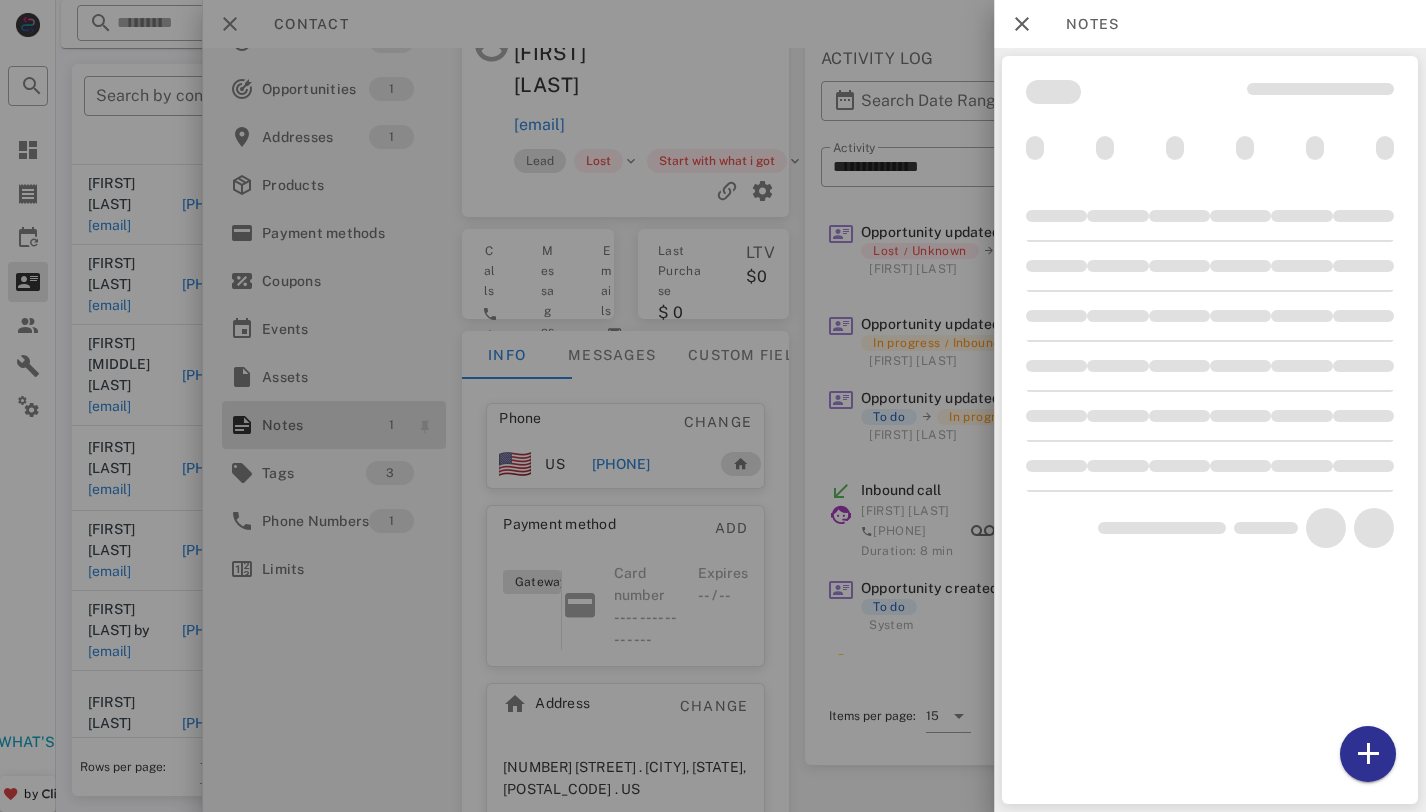 scroll, scrollTop: 34, scrollLeft: 0, axis: vertical 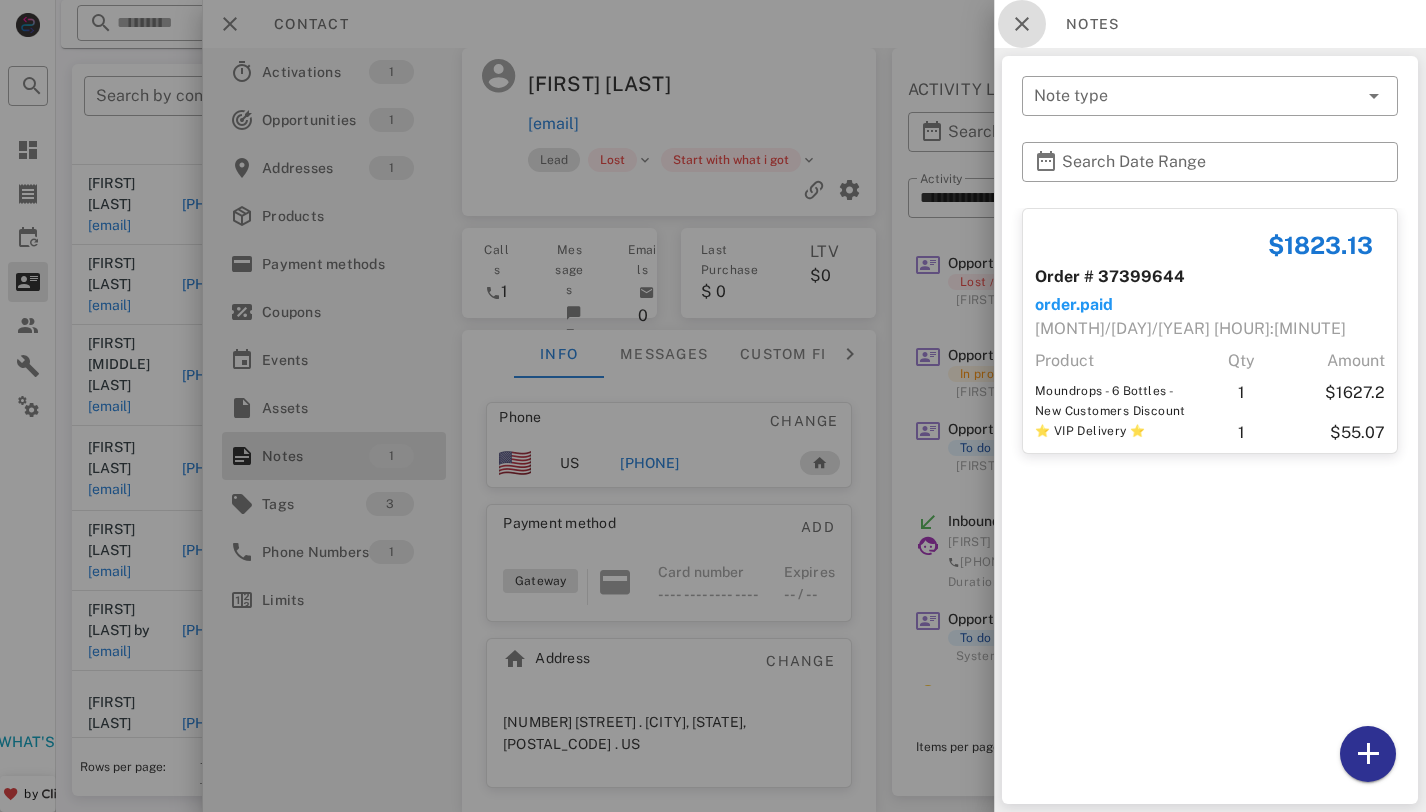 click at bounding box center (1022, 24) 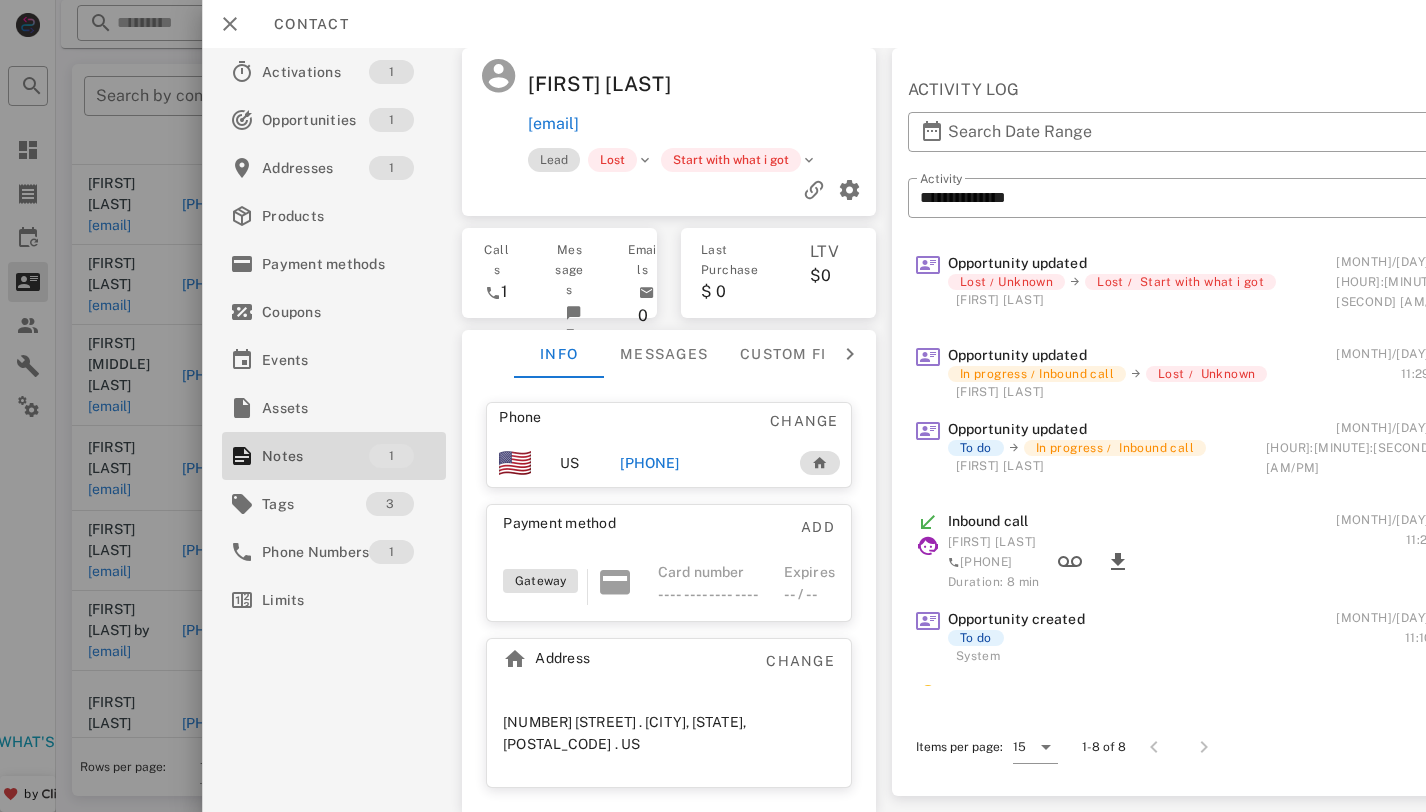 click on "+12187306318" at bounding box center (649, 463) 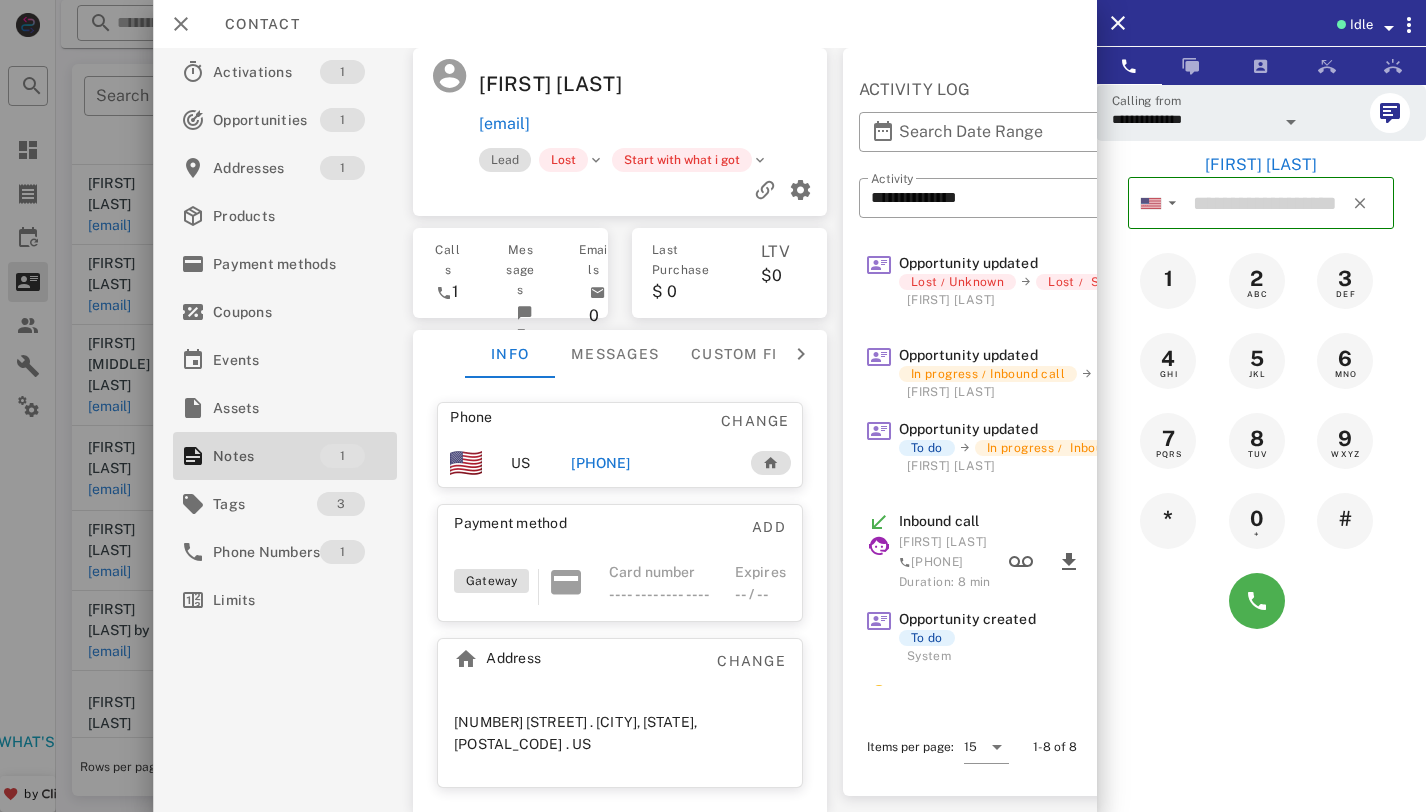 type on "**********" 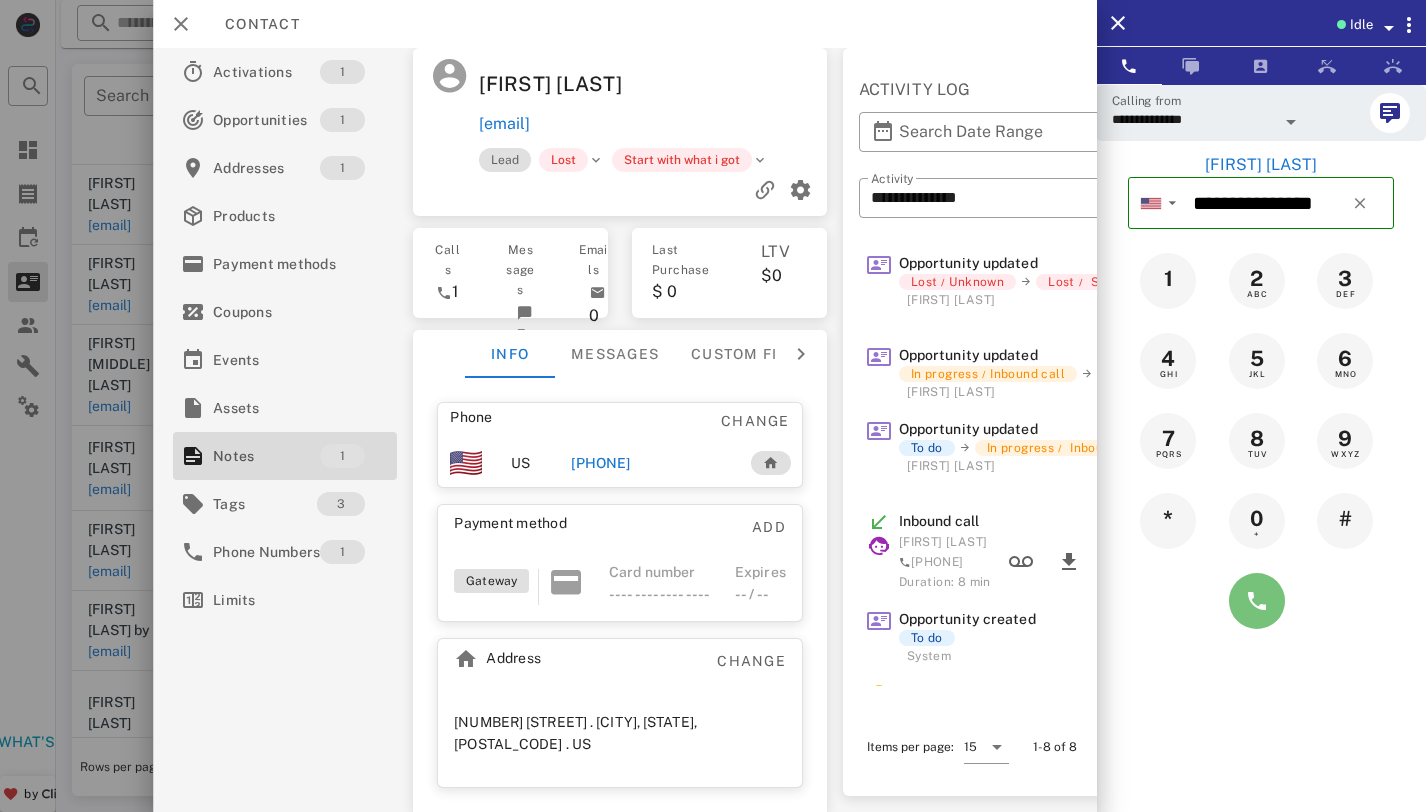 click at bounding box center [1257, 601] 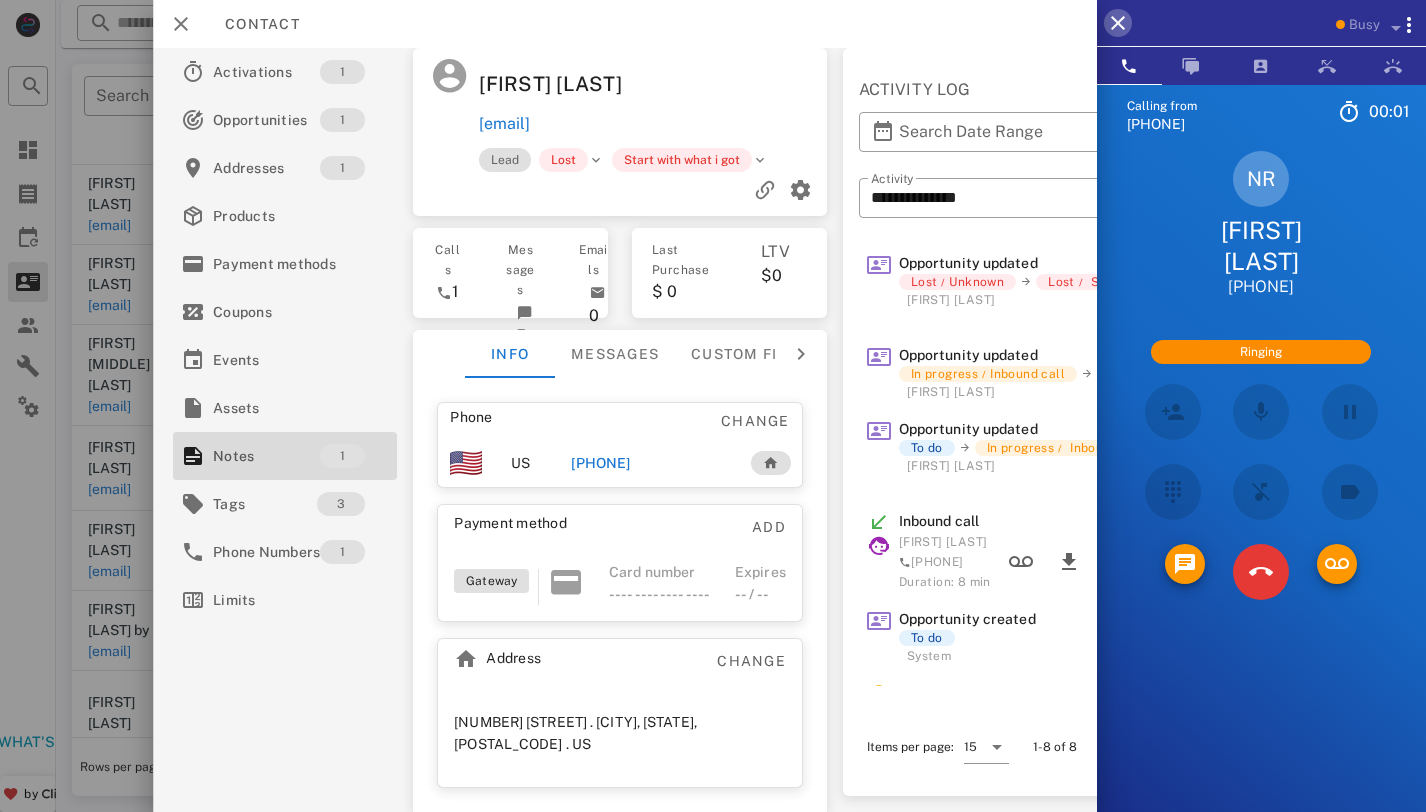 click at bounding box center [1118, 23] 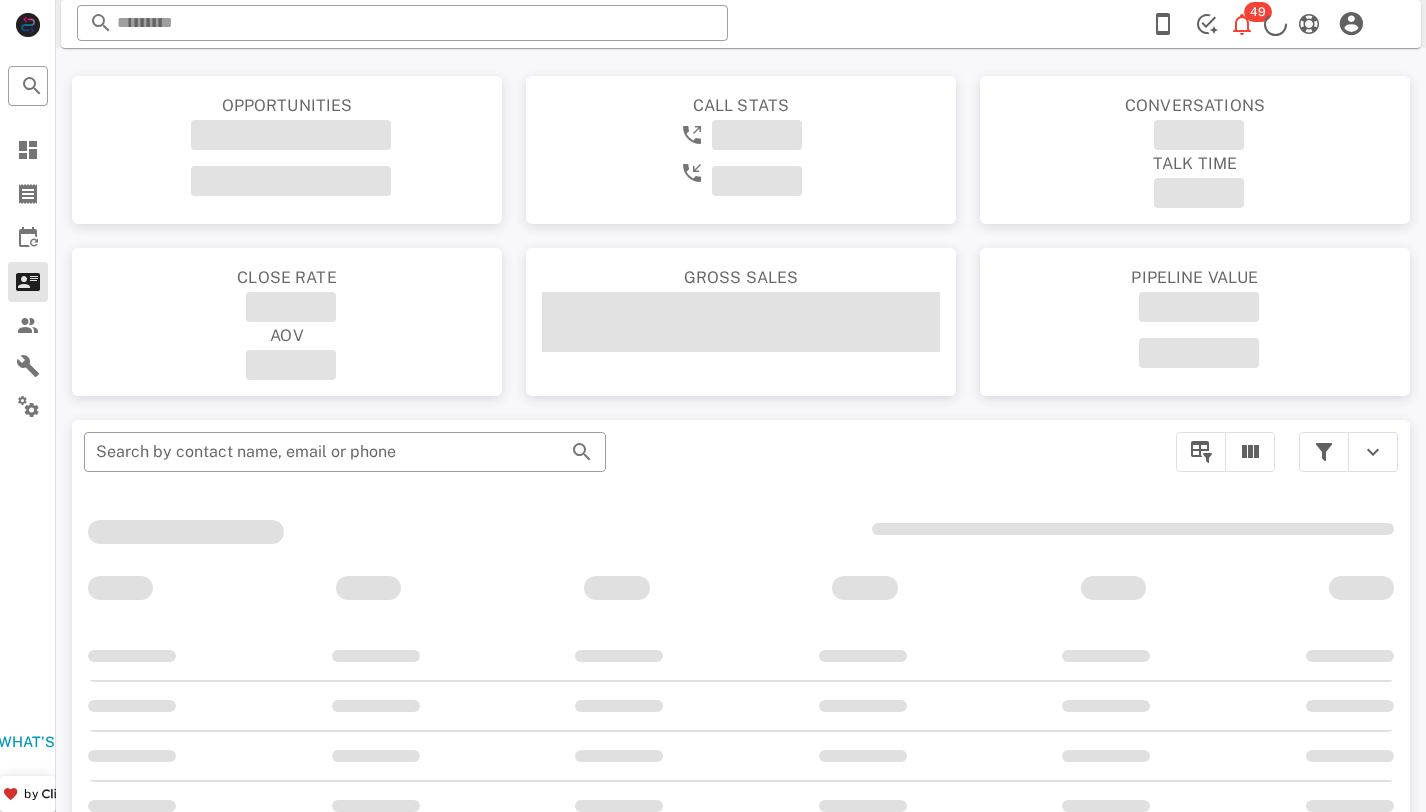 scroll, scrollTop: 356, scrollLeft: 0, axis: vertical 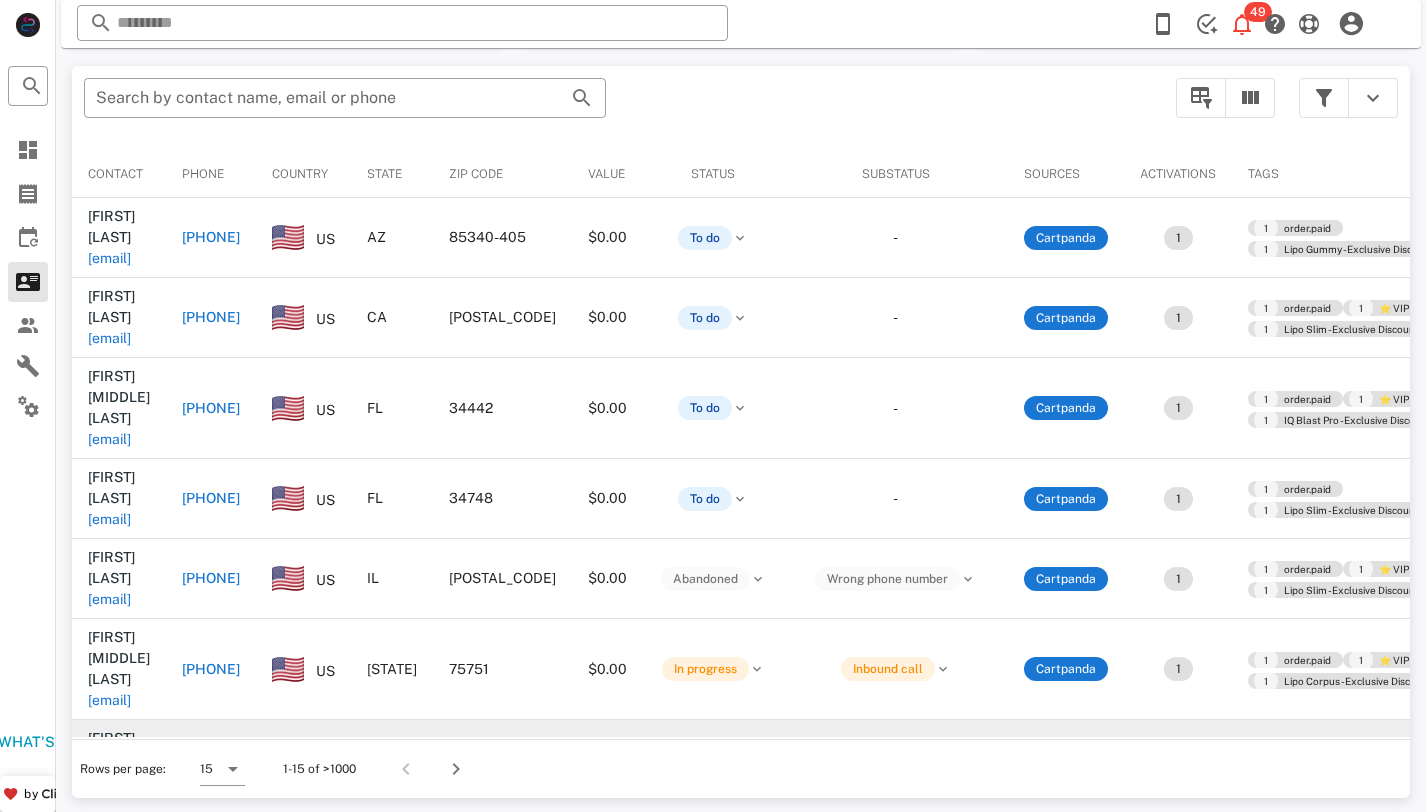 click on "momma5750@yahoo.com" at bounding box center [109, 780] 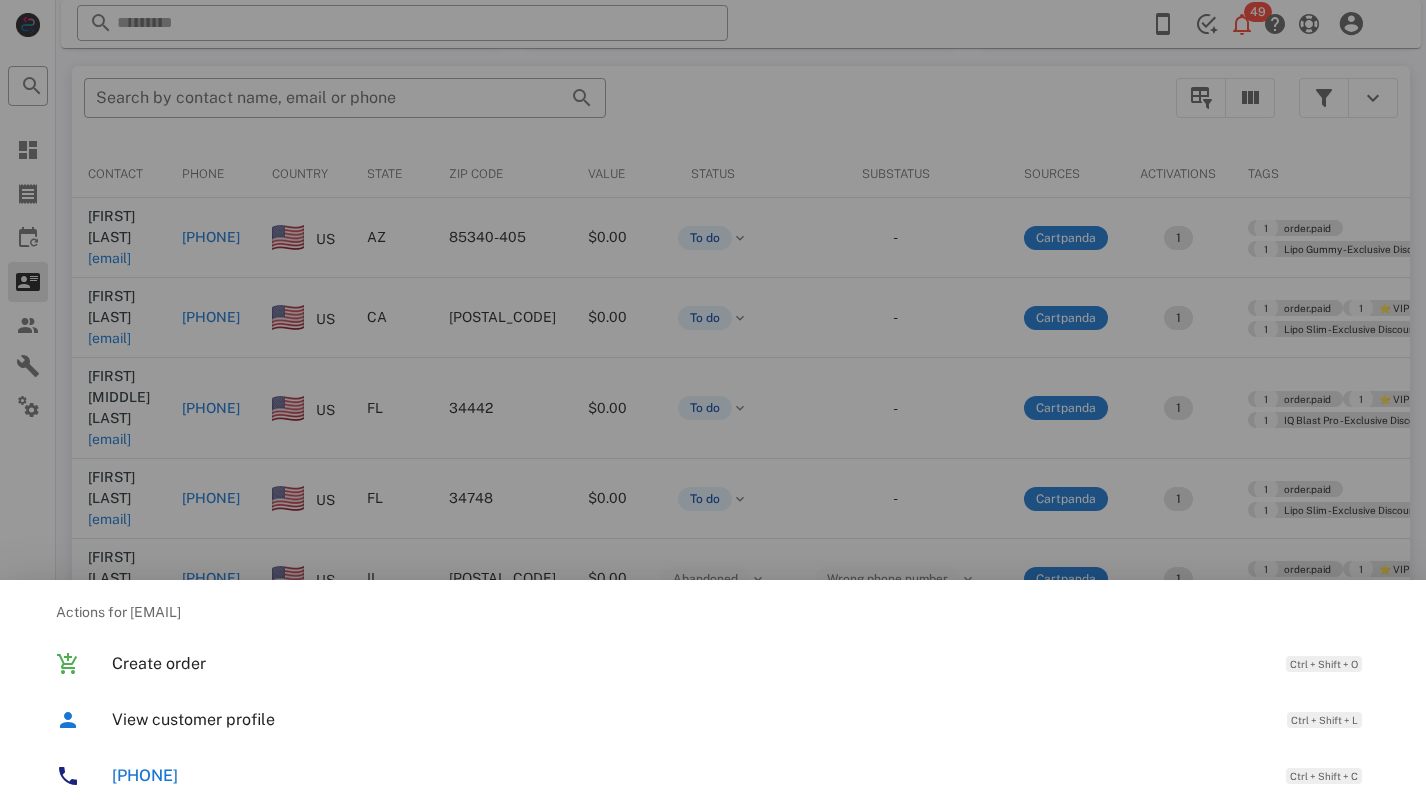 click at bounding box center (713, 406) 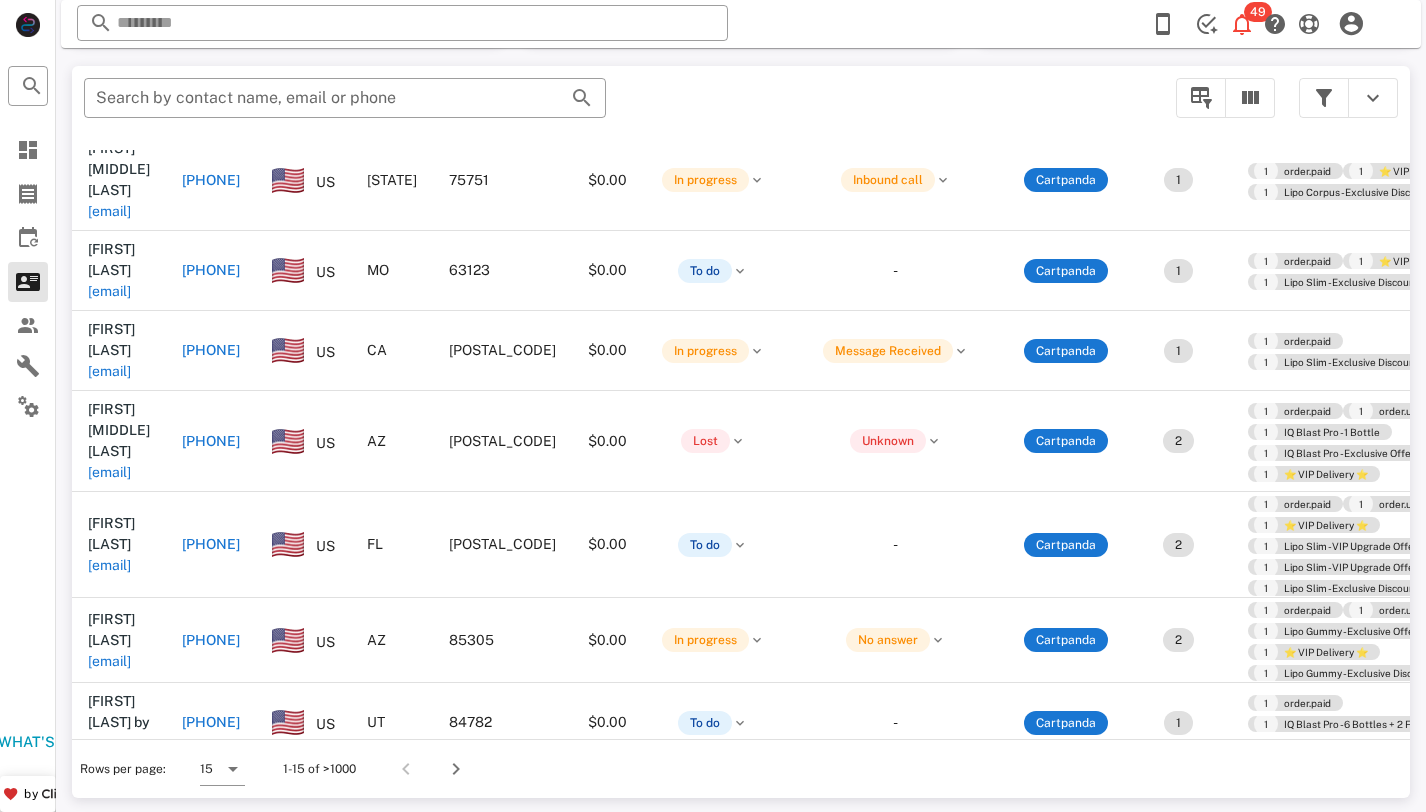 scroll, scrollTop: 475, scrollLeft: 0, axis: vertical 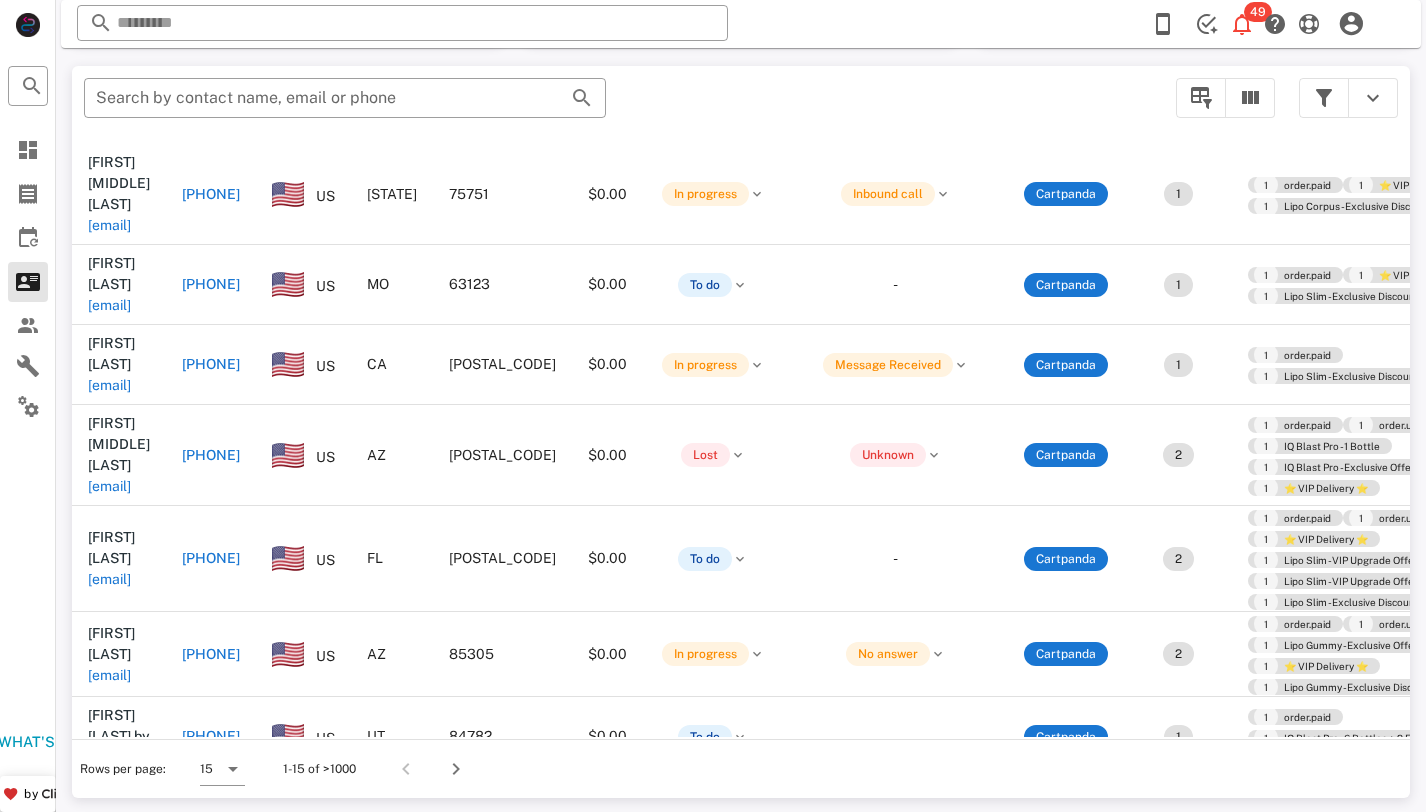 click on "sherylharlan@yahoo.com" at bounding box center [109, 837] 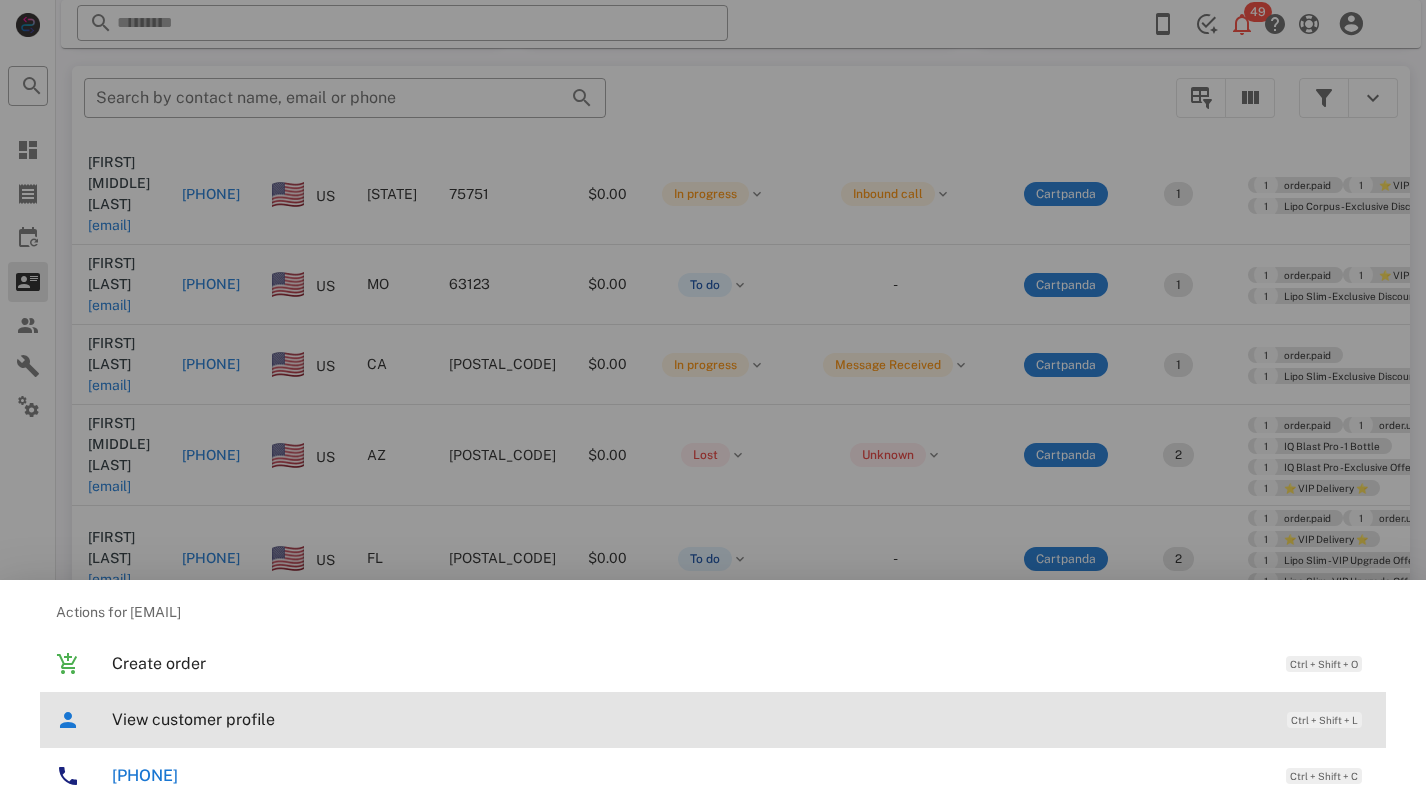 click on "View customer profile Ctrl + Shift + L" at bounding box center (741, 719) 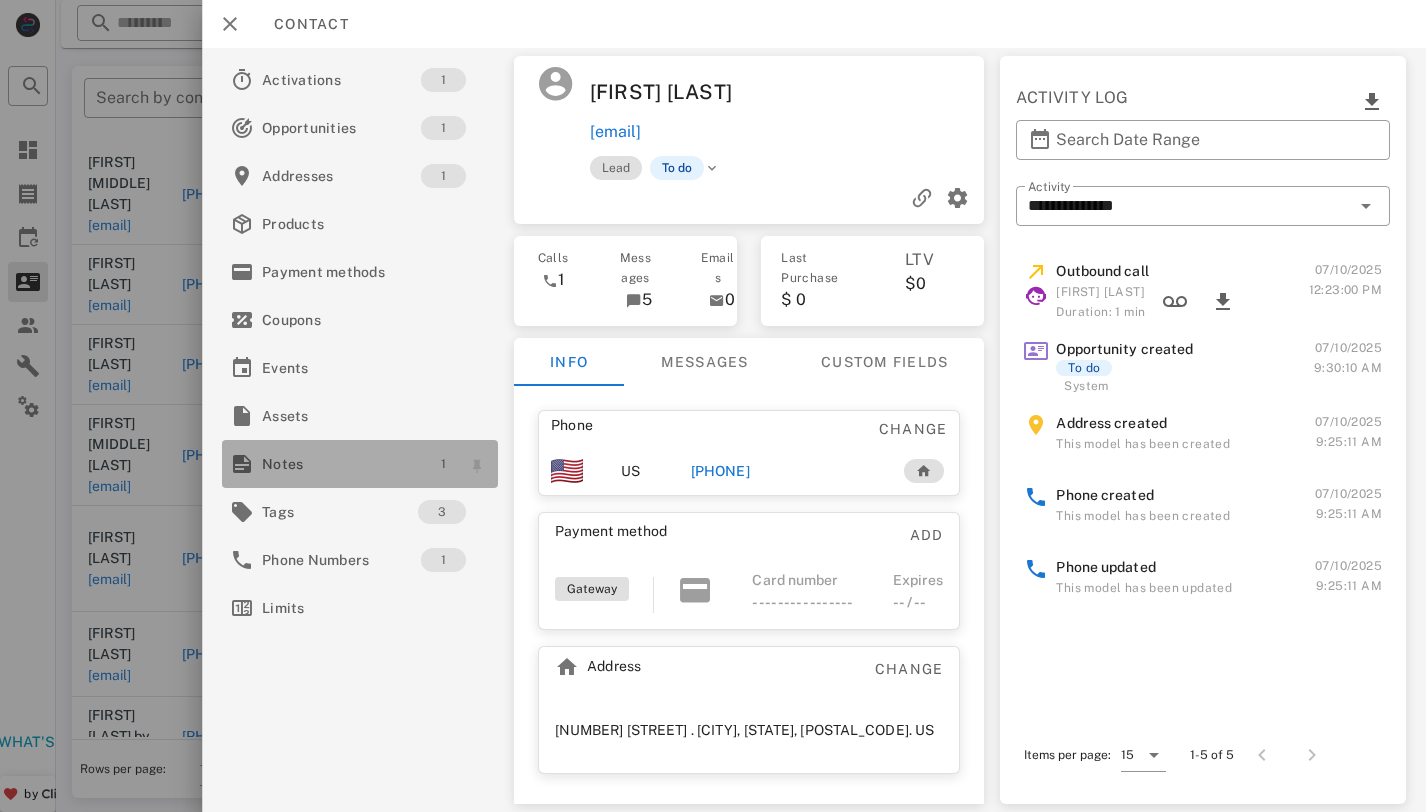click on "1" at bounding box center [443, 464] 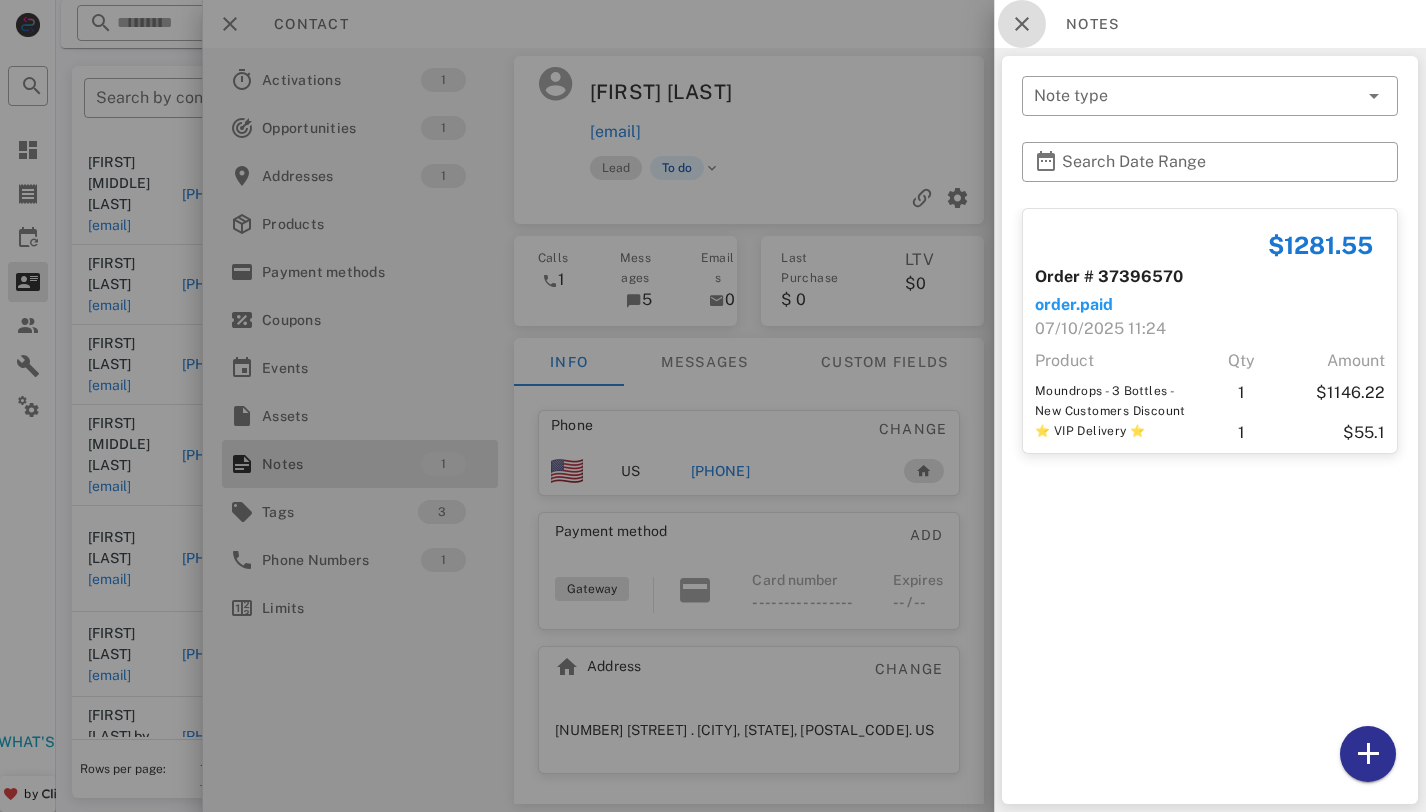 click at bounding box center (1022, 24) 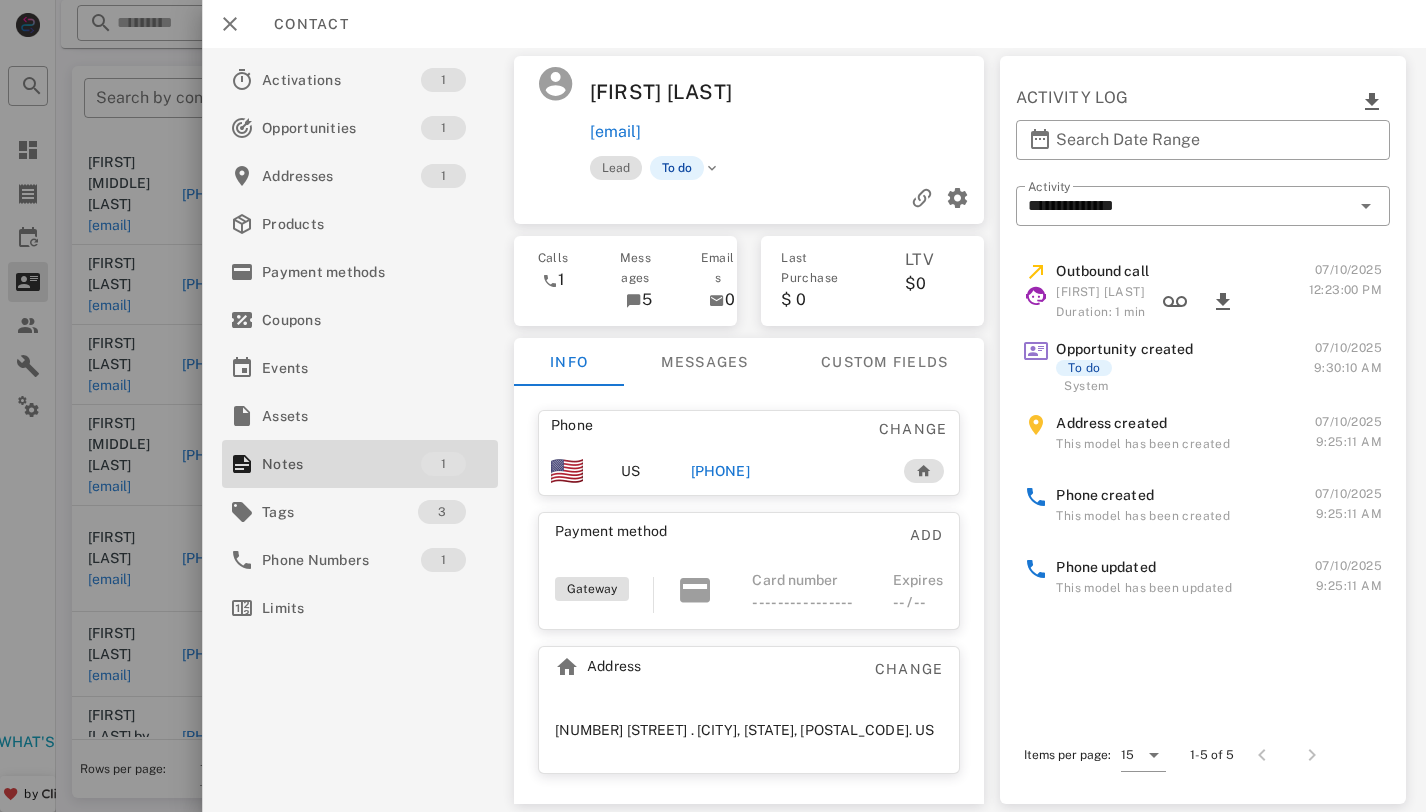 click on "[PHONE]" at bounding box center [720, 471] 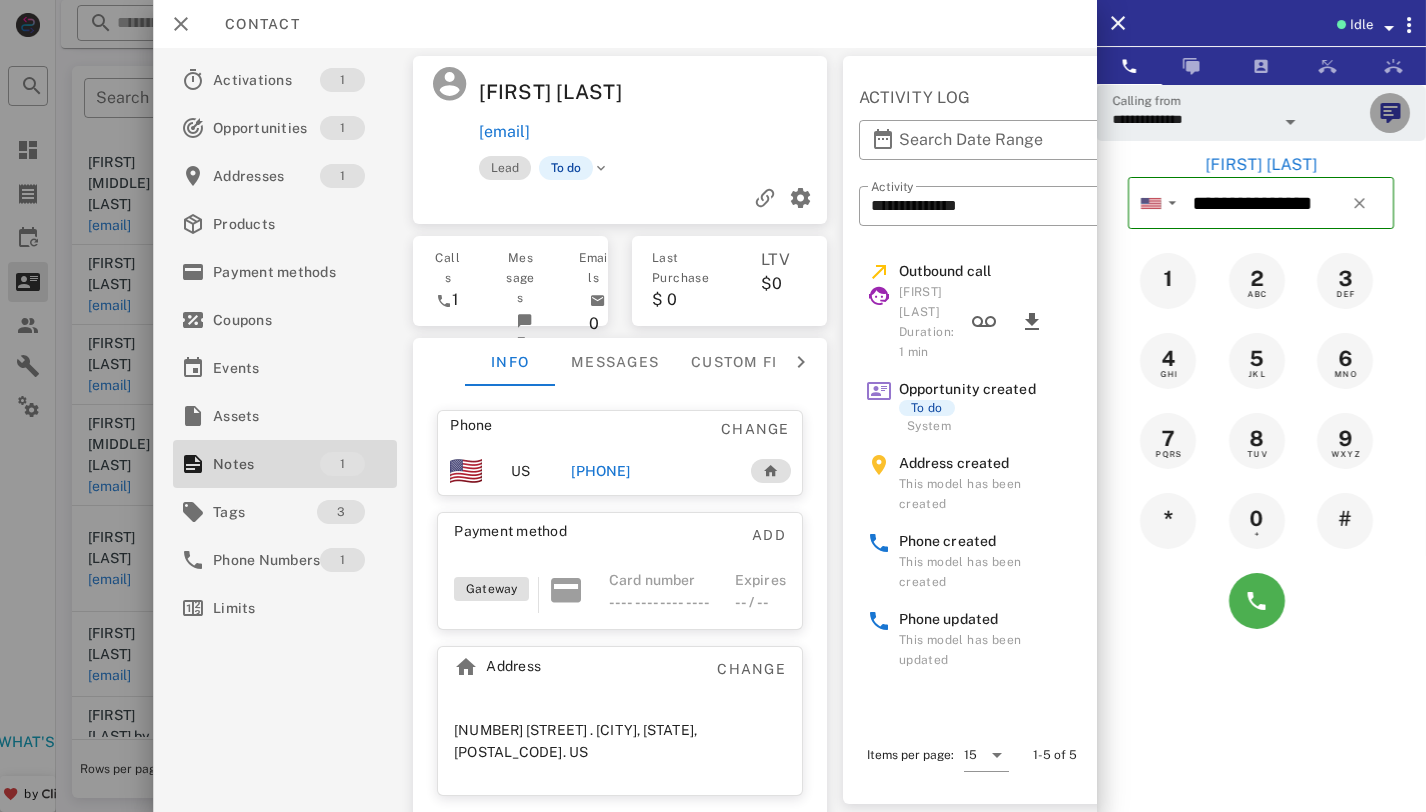 click at bounding box center (1390, 113) 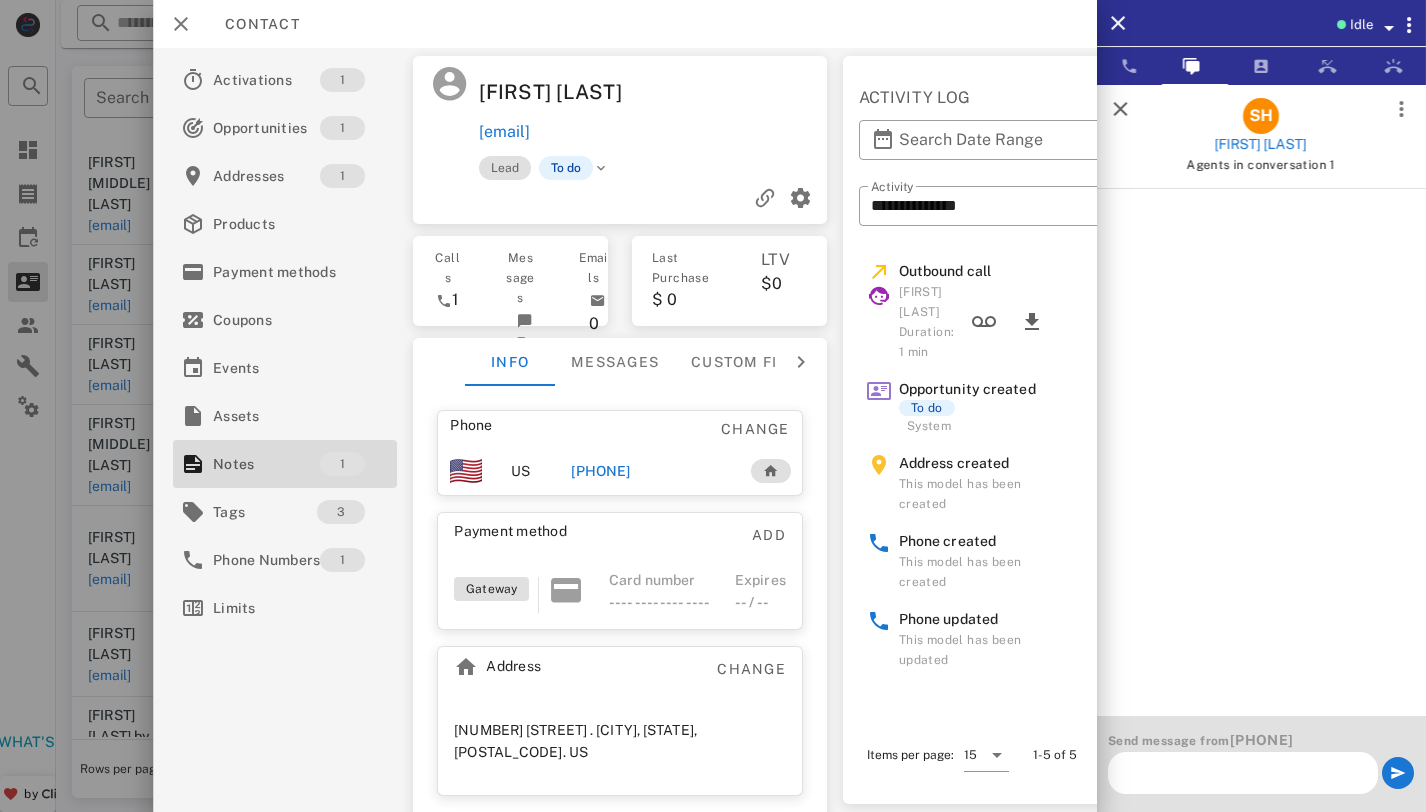 scroll, scrollTop: 0, scrollLeft: 0, axis: both 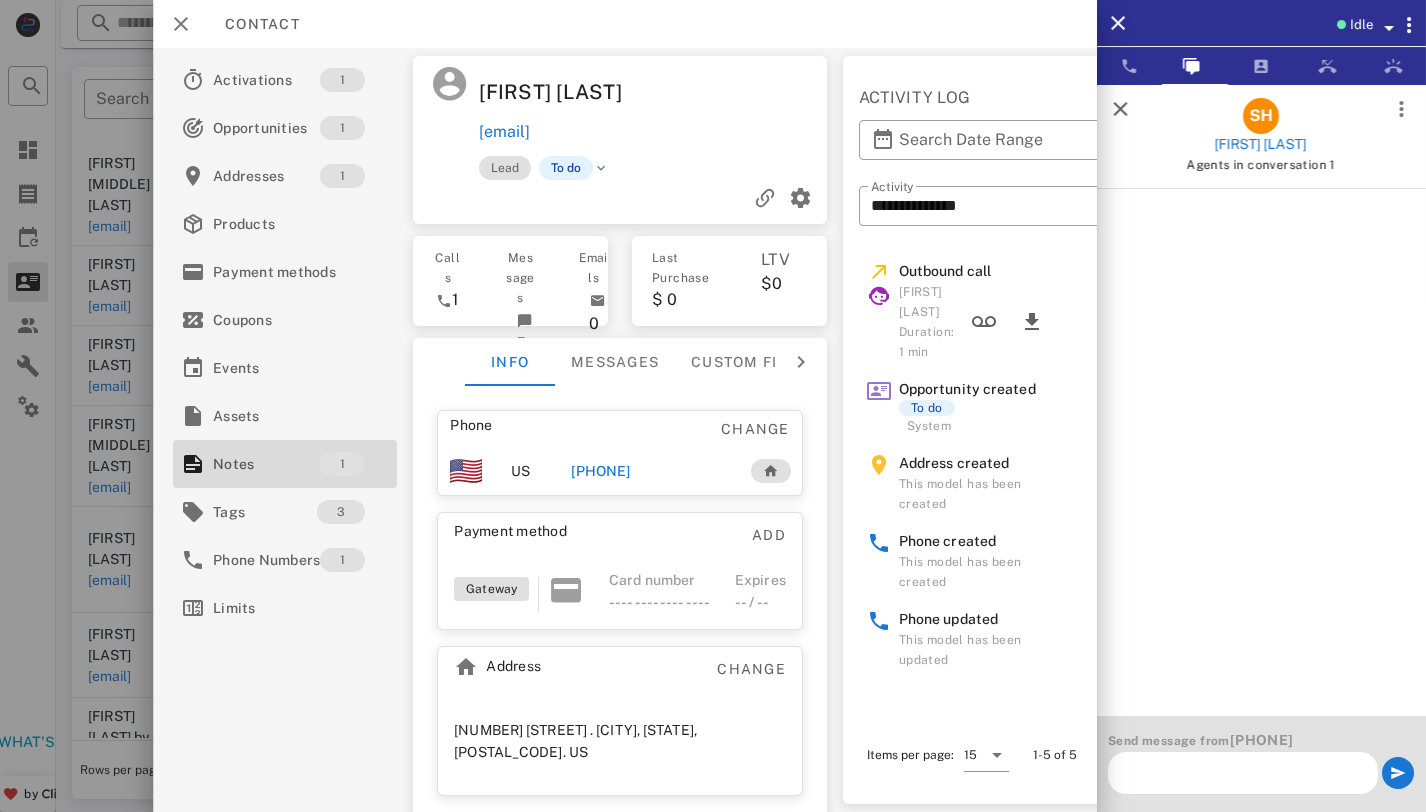 paste on "**********" 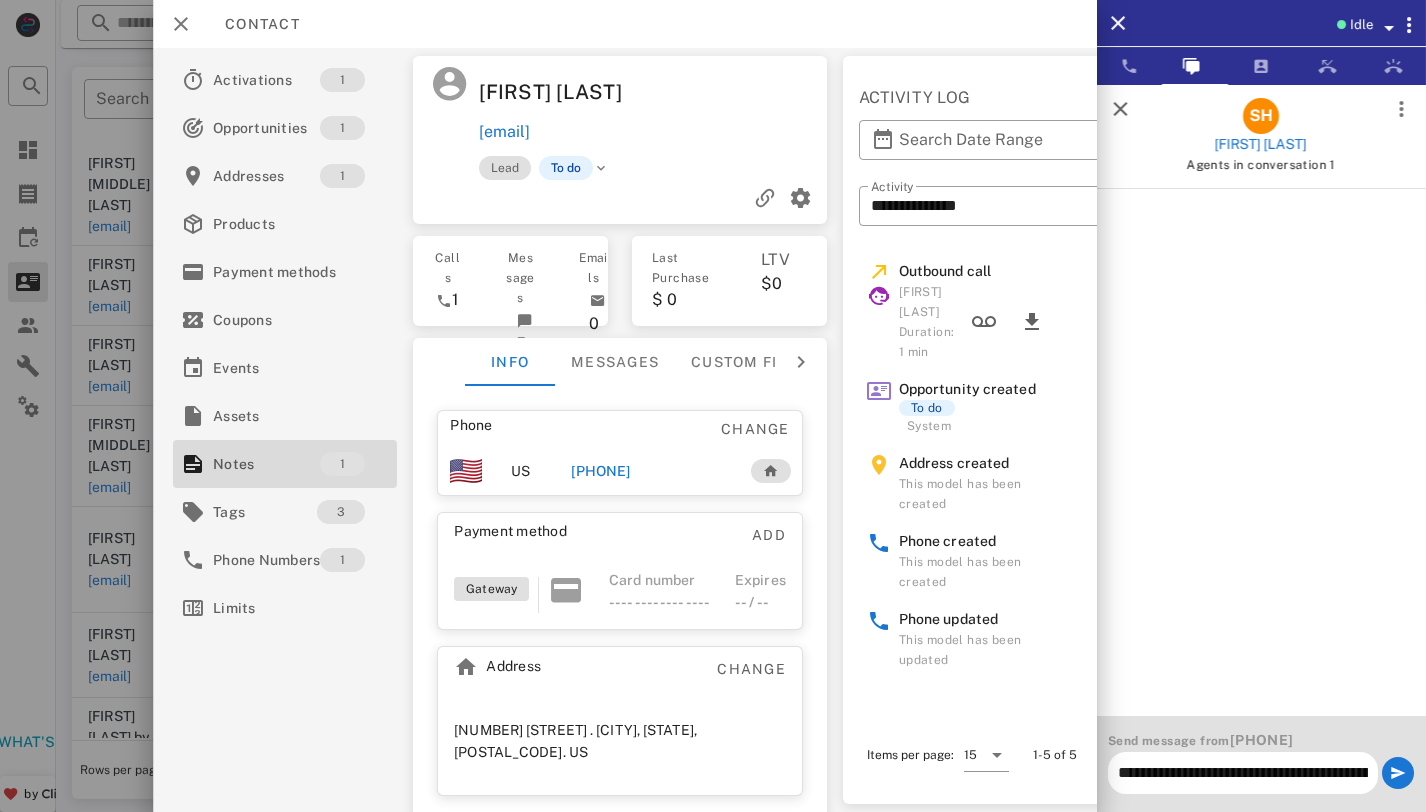 scroll, scrollTop: 0, scrollLeft: 1531, axis: horizontal 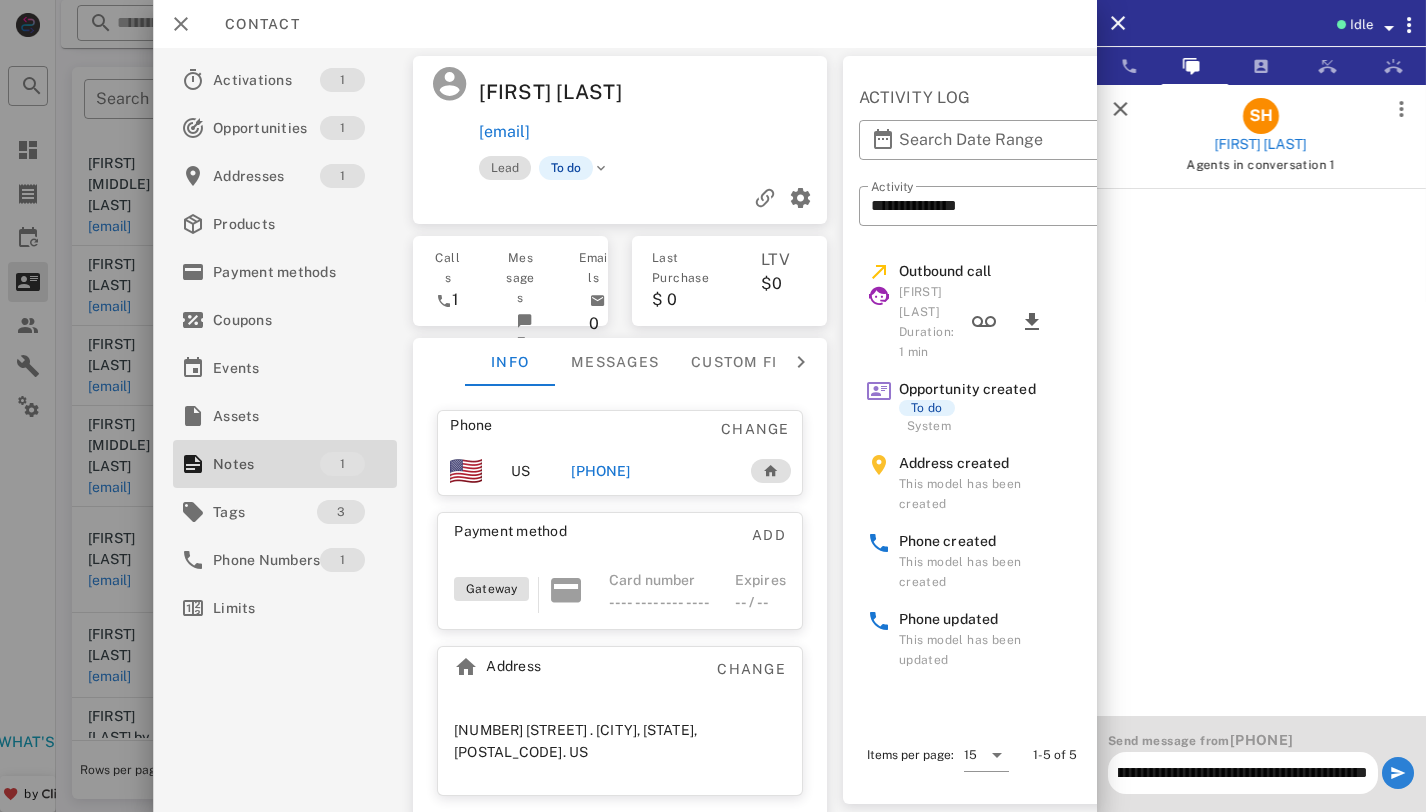 type on "**********" 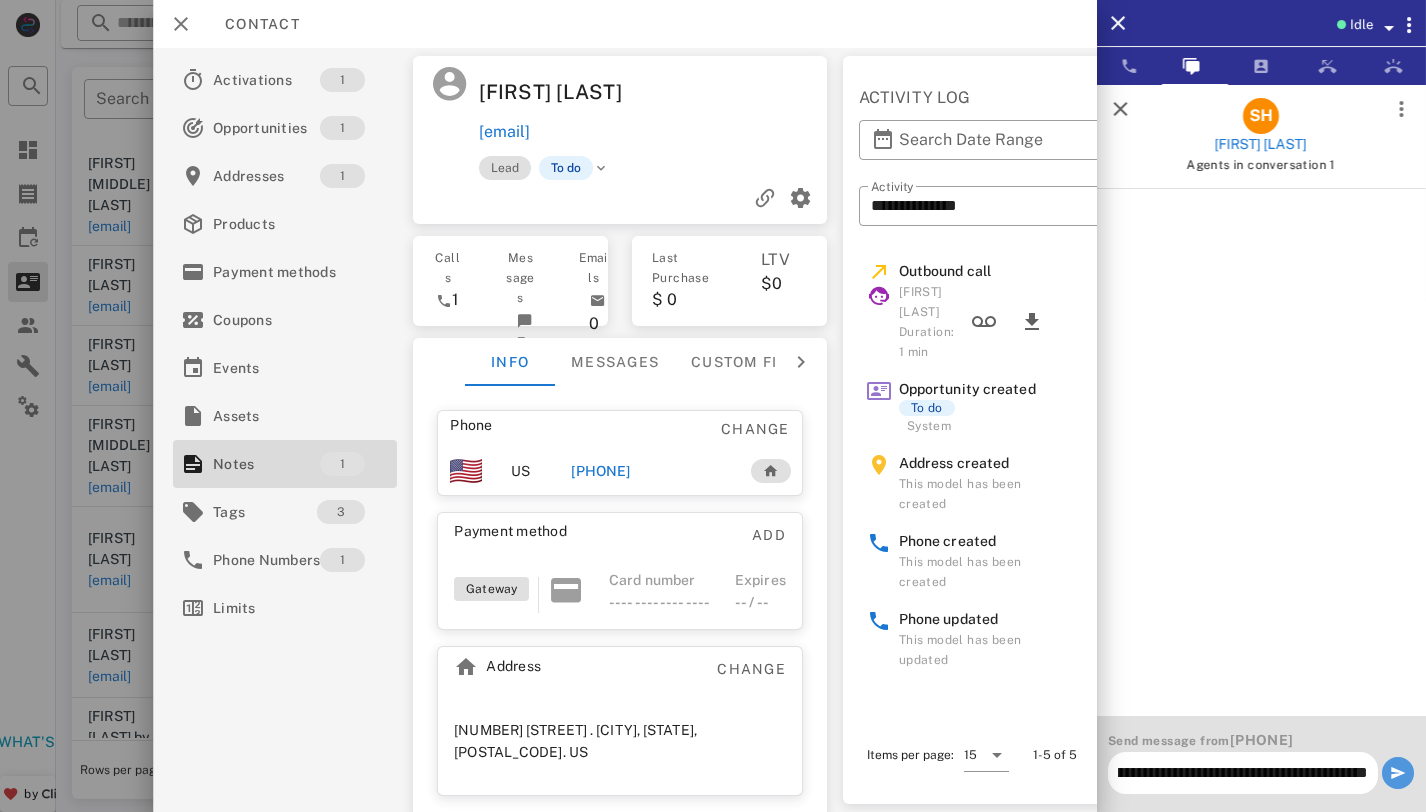 scroll, scrollTop: 0, scrollLeft: 0, axis: both 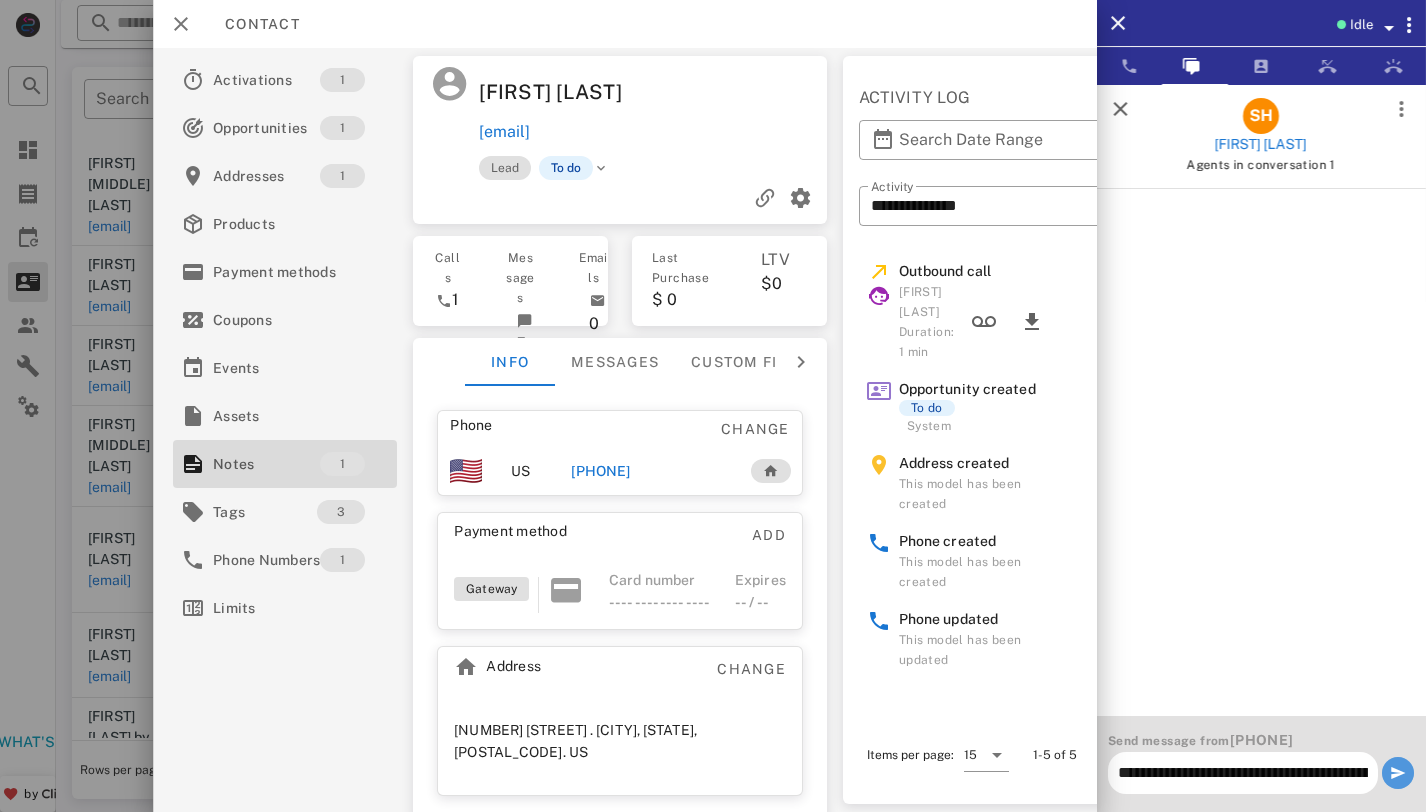 click at bounding box center [1398, 773] 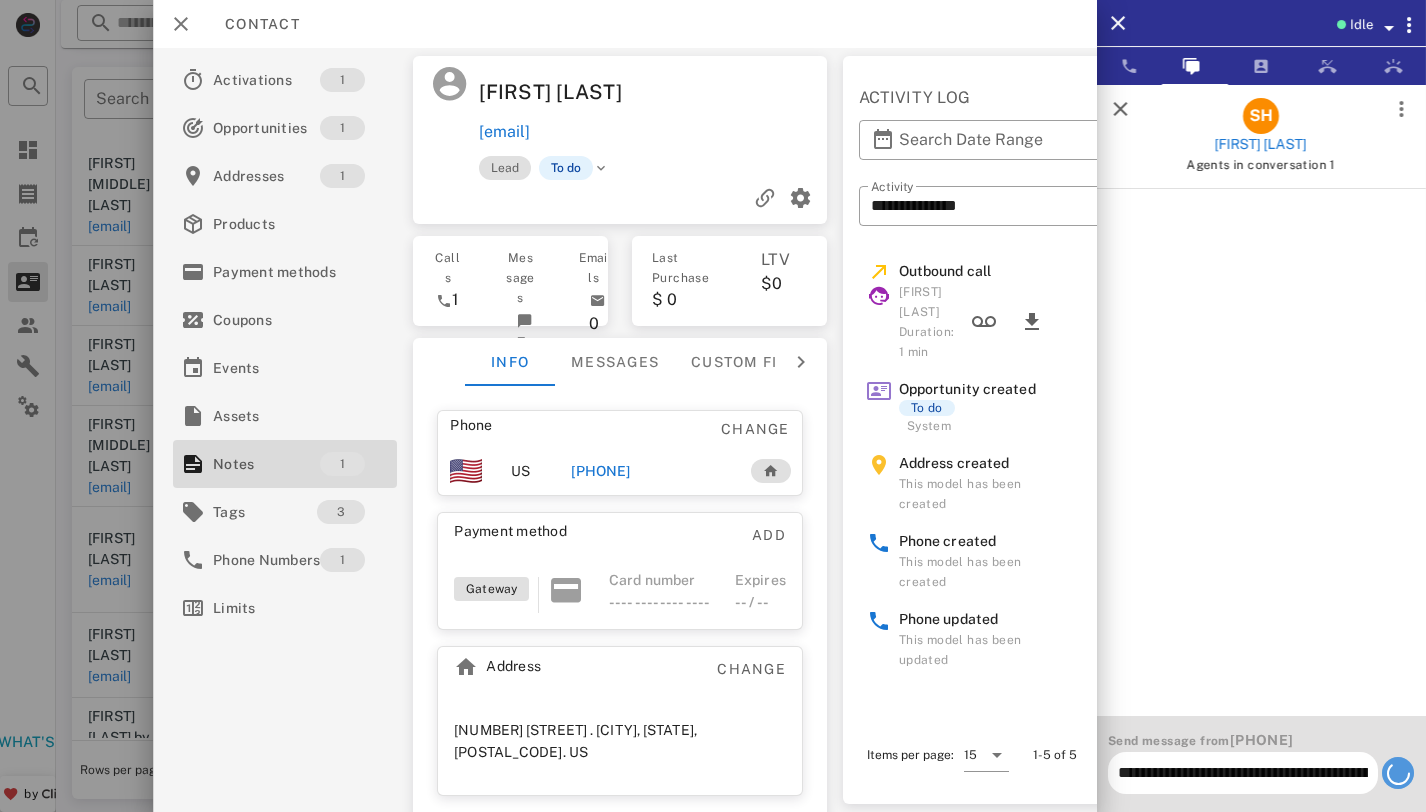 type 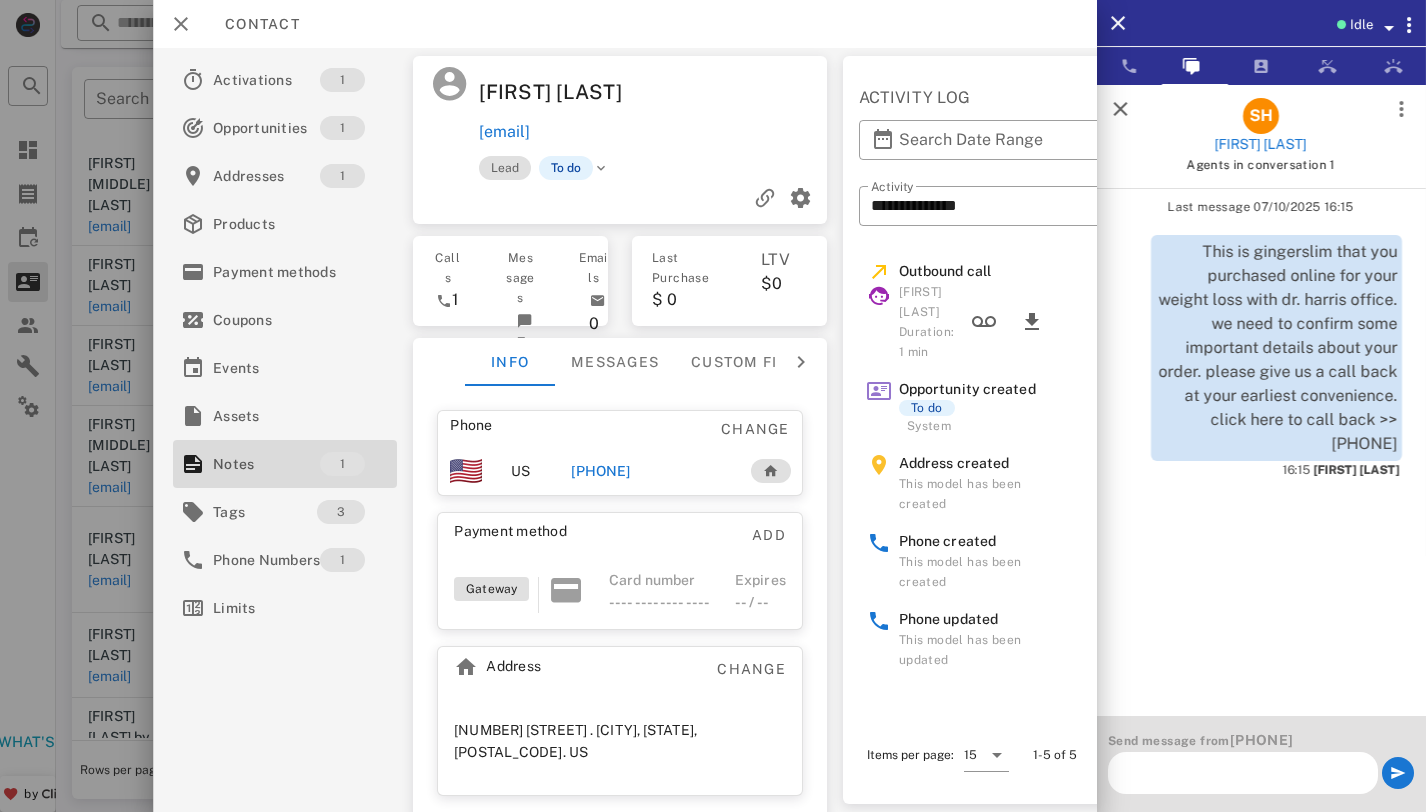 click on "[PHONE]" at bounding box center (600, 471) 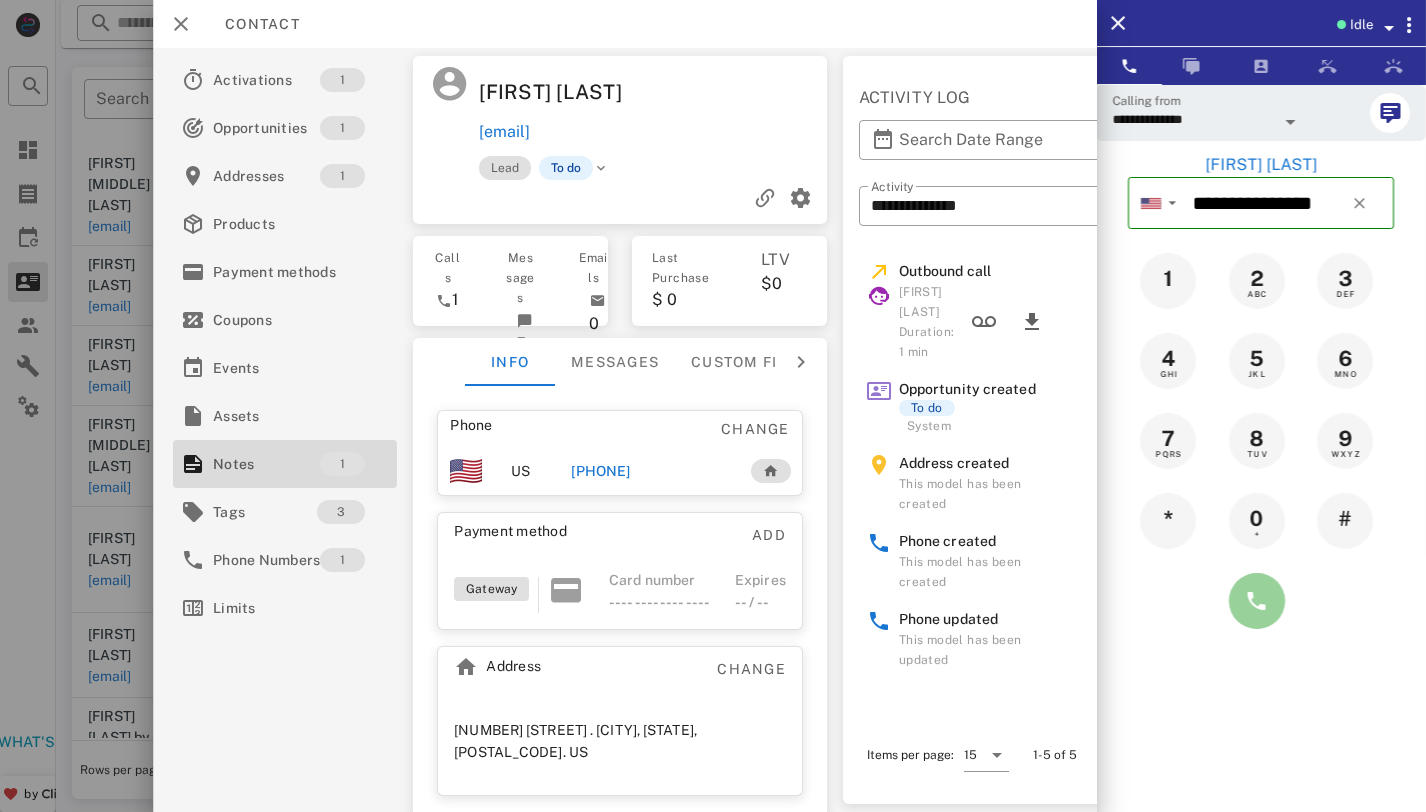 click at bounding box center [1257, 601] 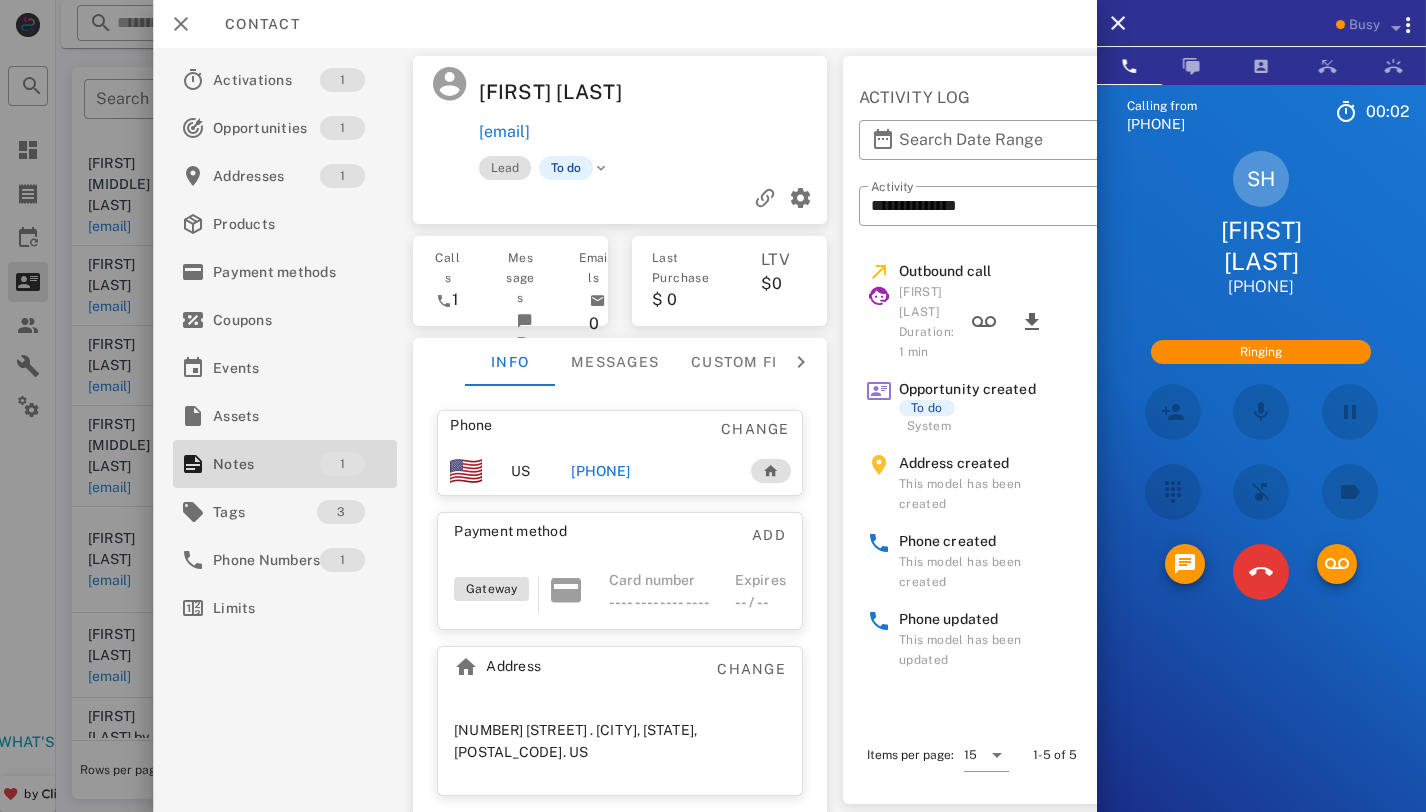 scroll, scrollTop: 453, scrollLeft: 0, axis: vertical 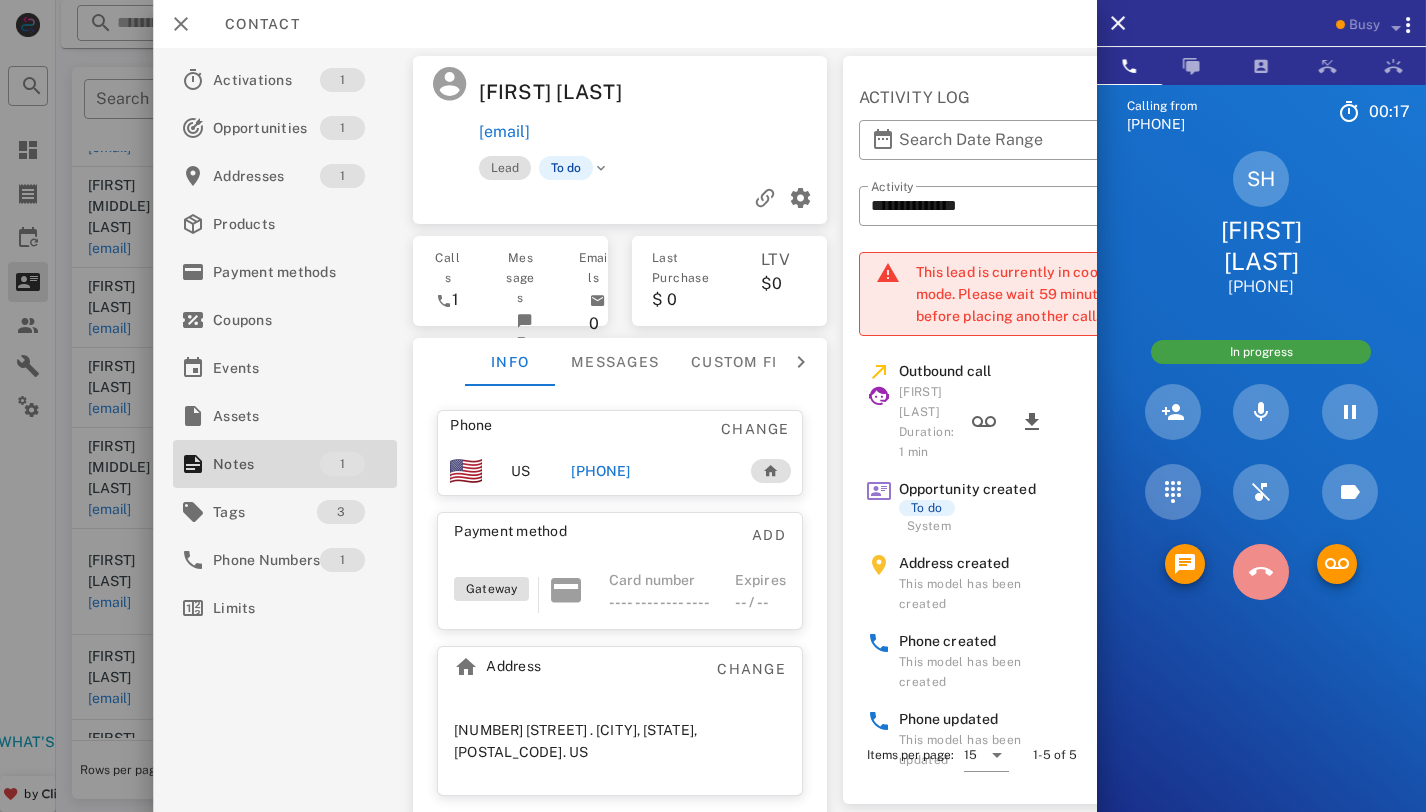click at bounding box center (1261, 572) 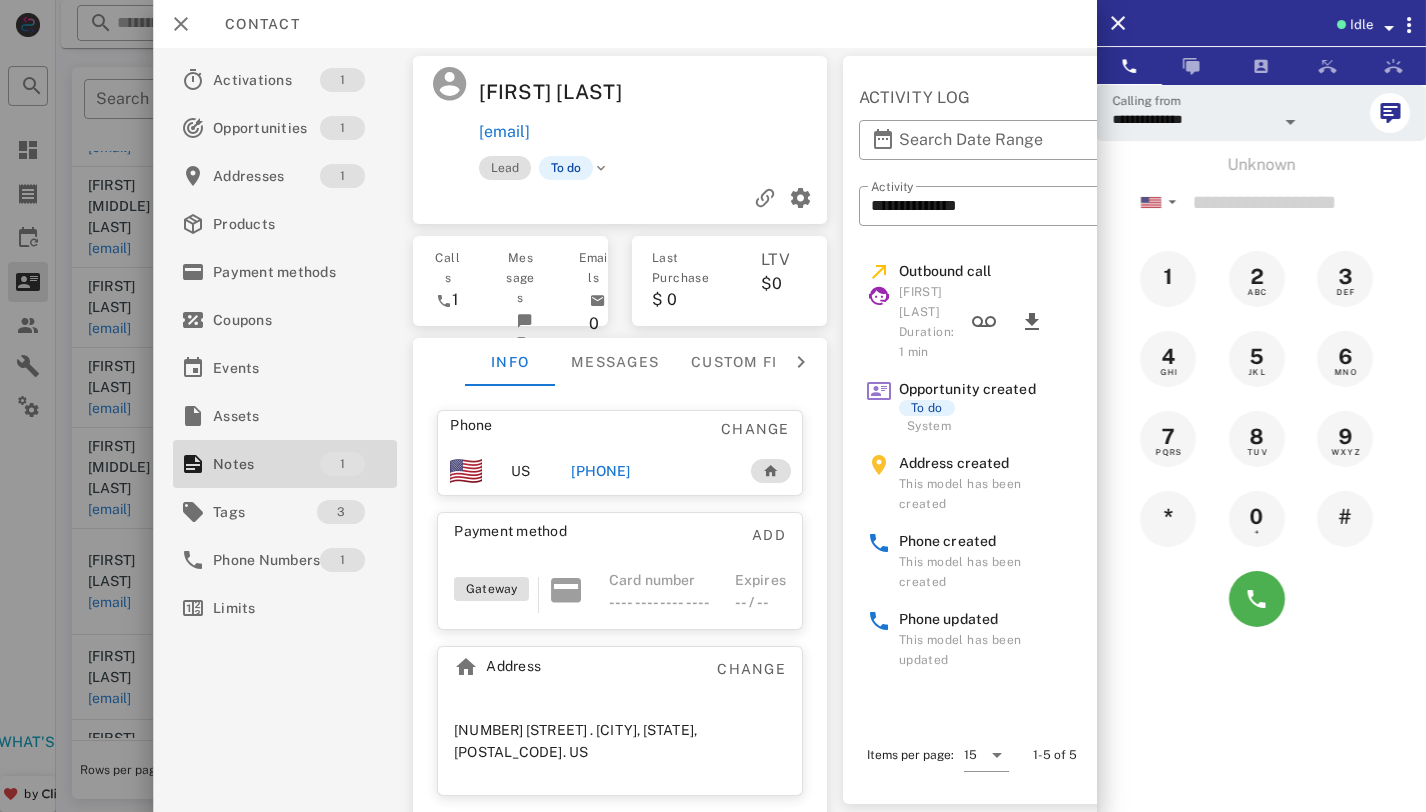 click on "[PHONE]" at bounding box center (600, 471) 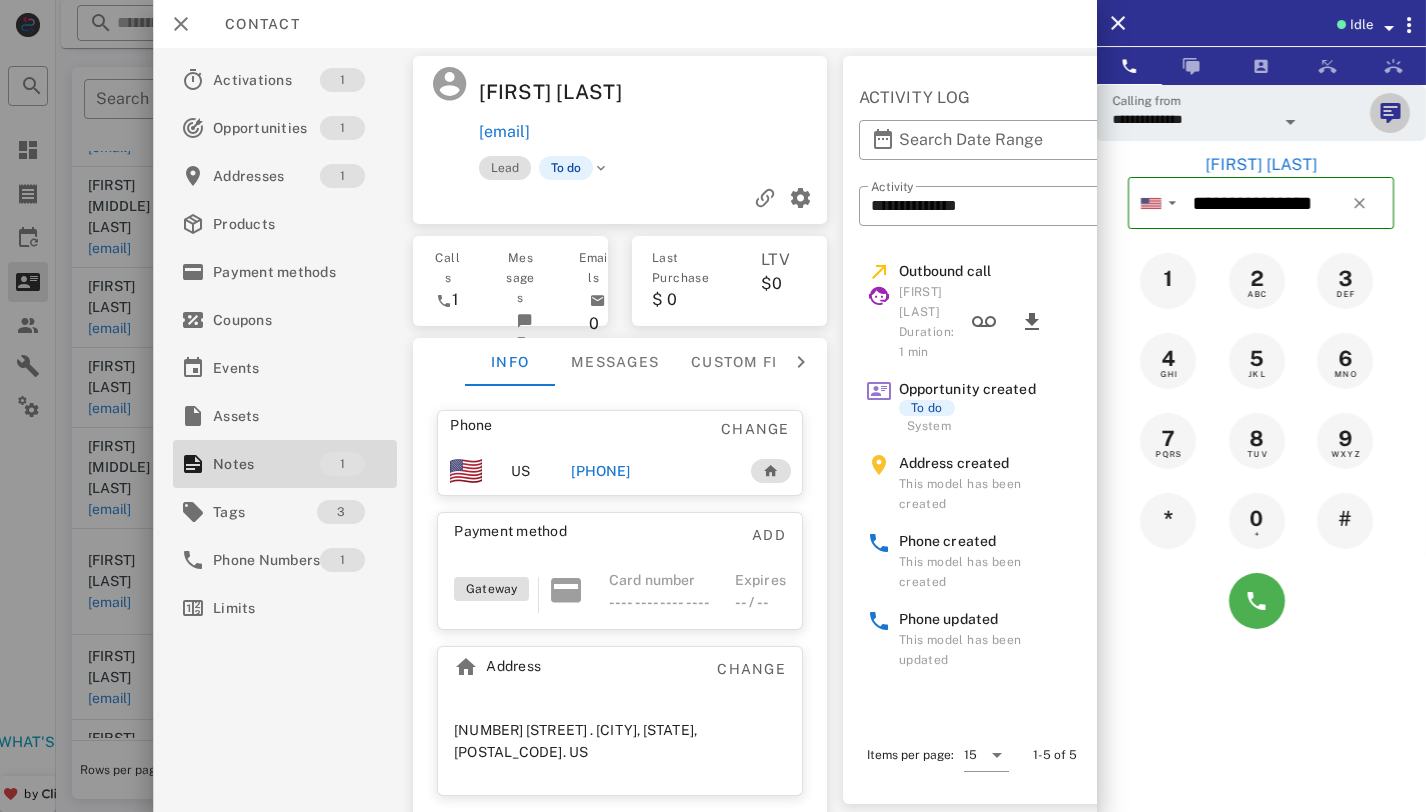 click at bounding box center [1390, 113] 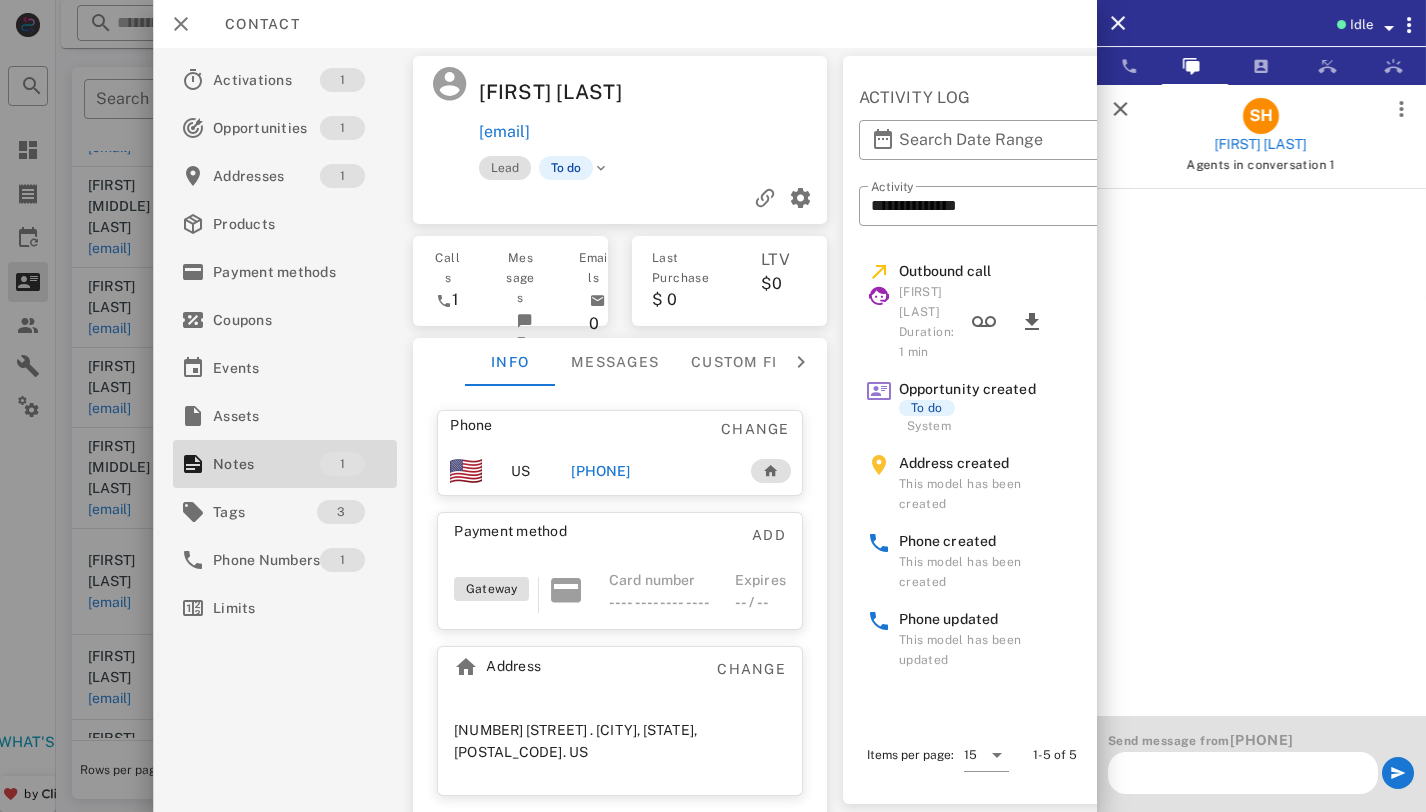 scroll, scrollTop: 0, scrollLeft: 0, axis: both 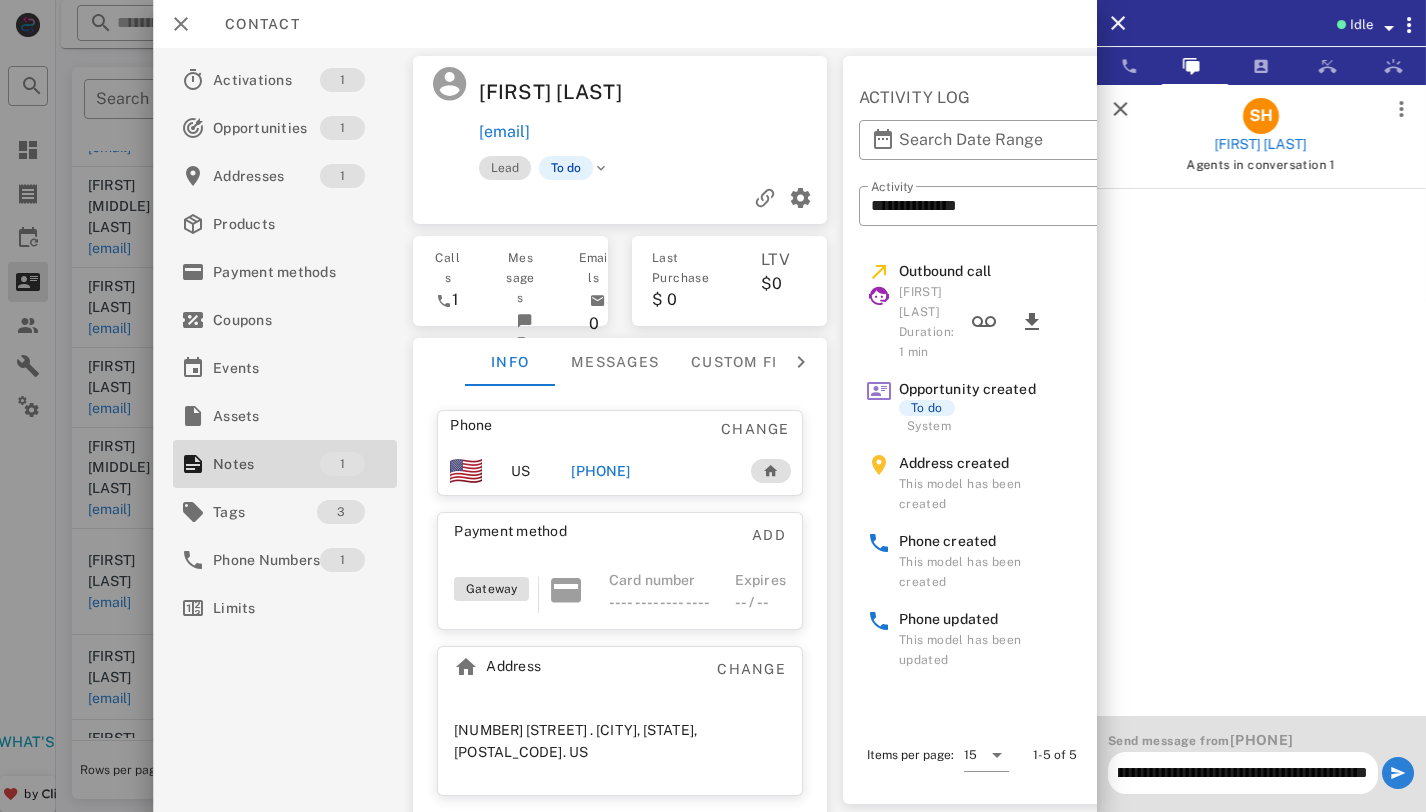 type on "**********" 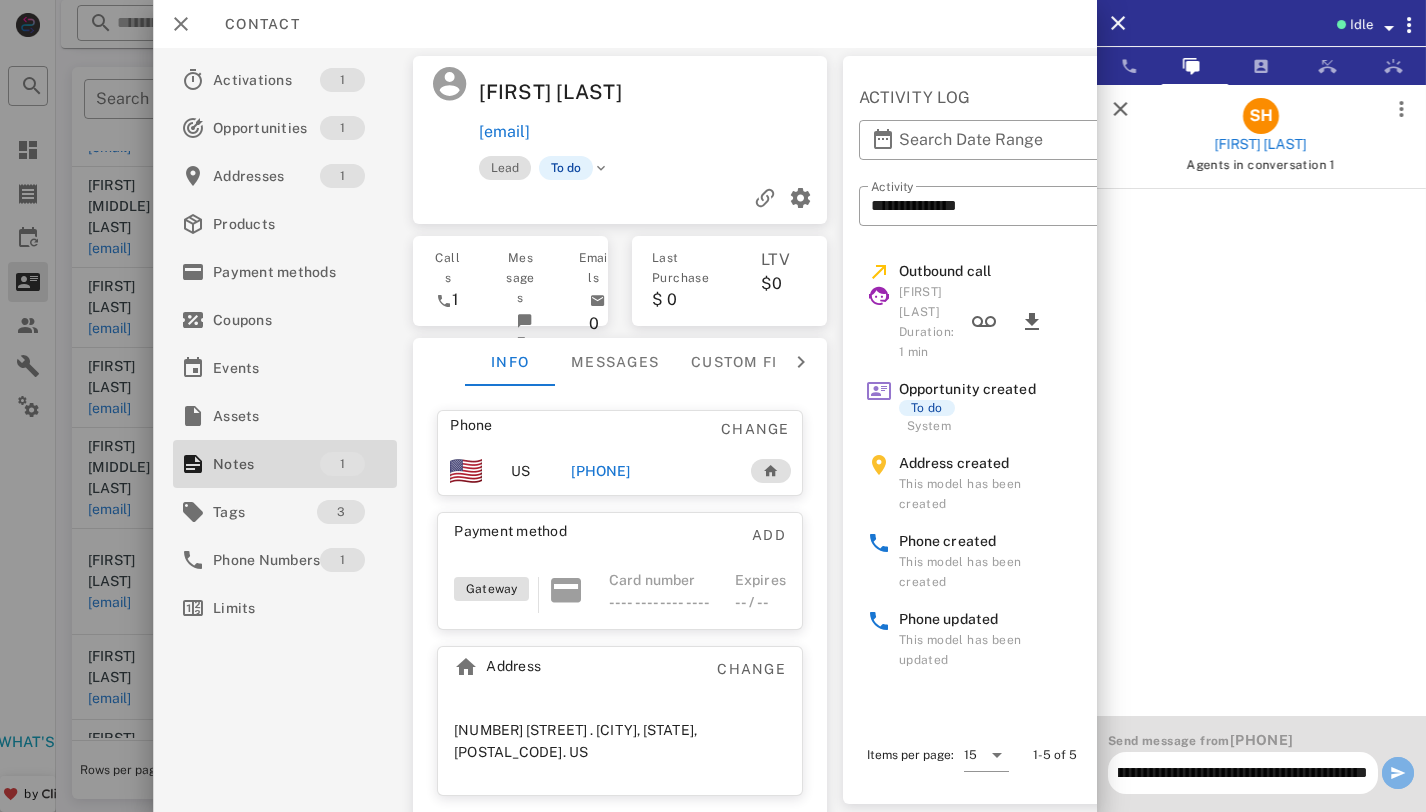 scroll, scrollTop: 0, scrollLeft: 0, axis: both 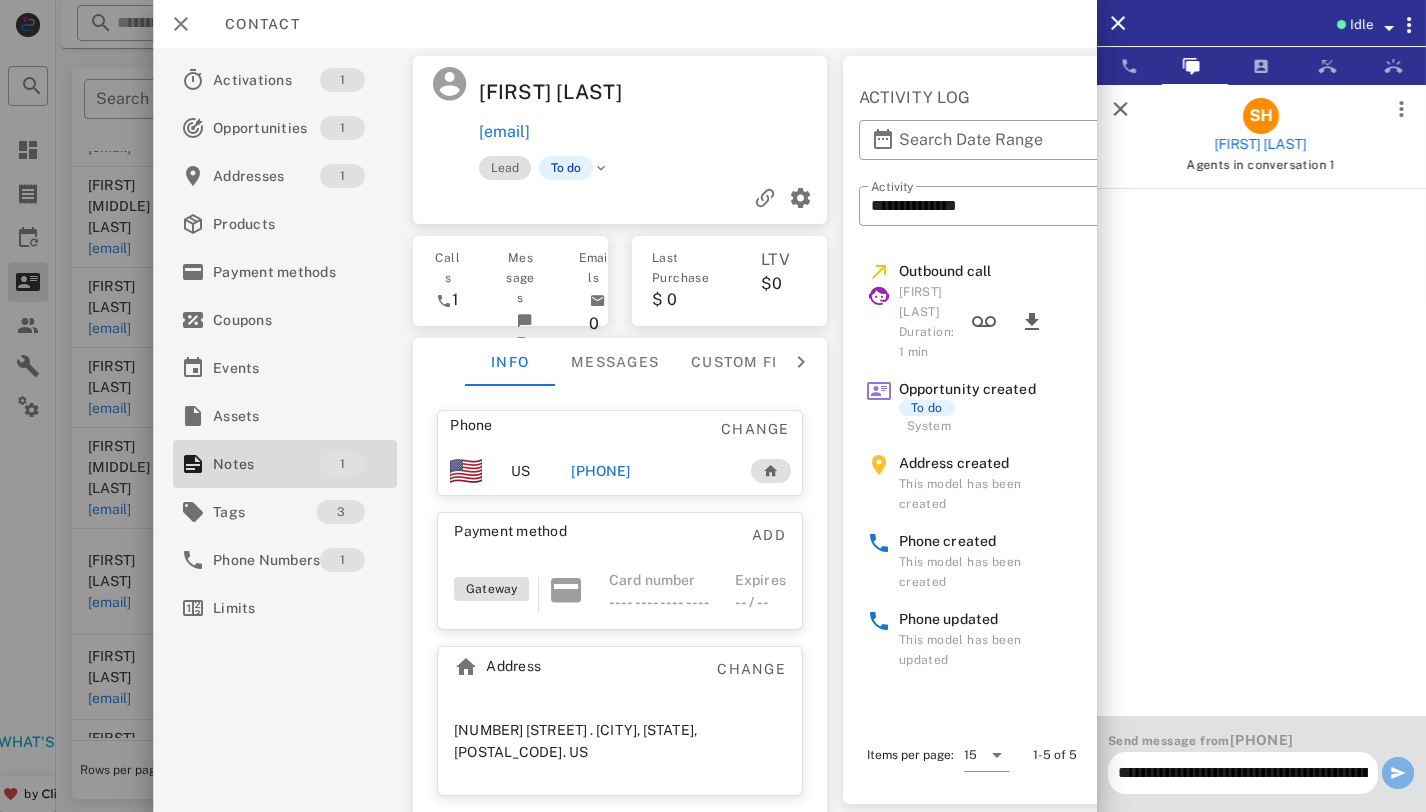 click at bounding box center (1398, 773) 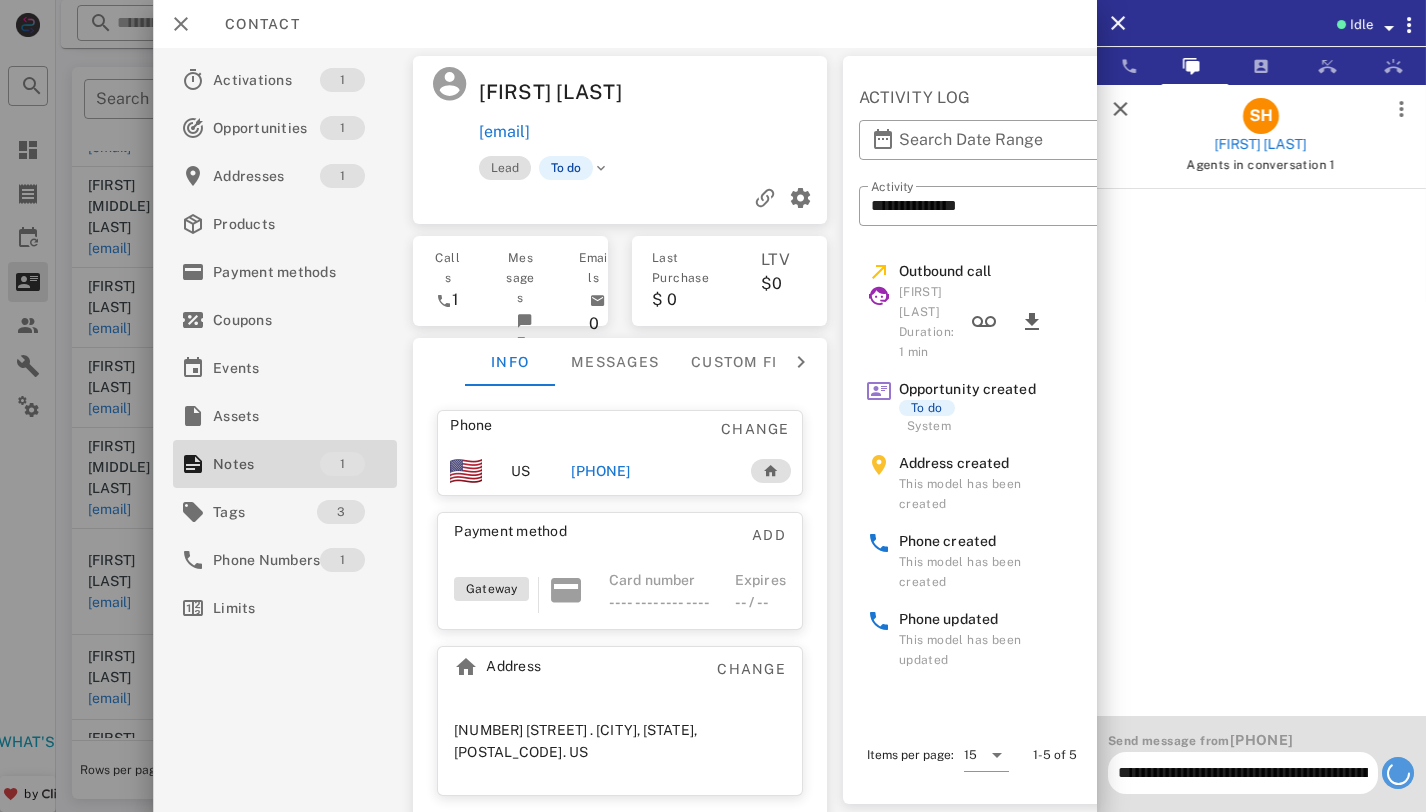 type 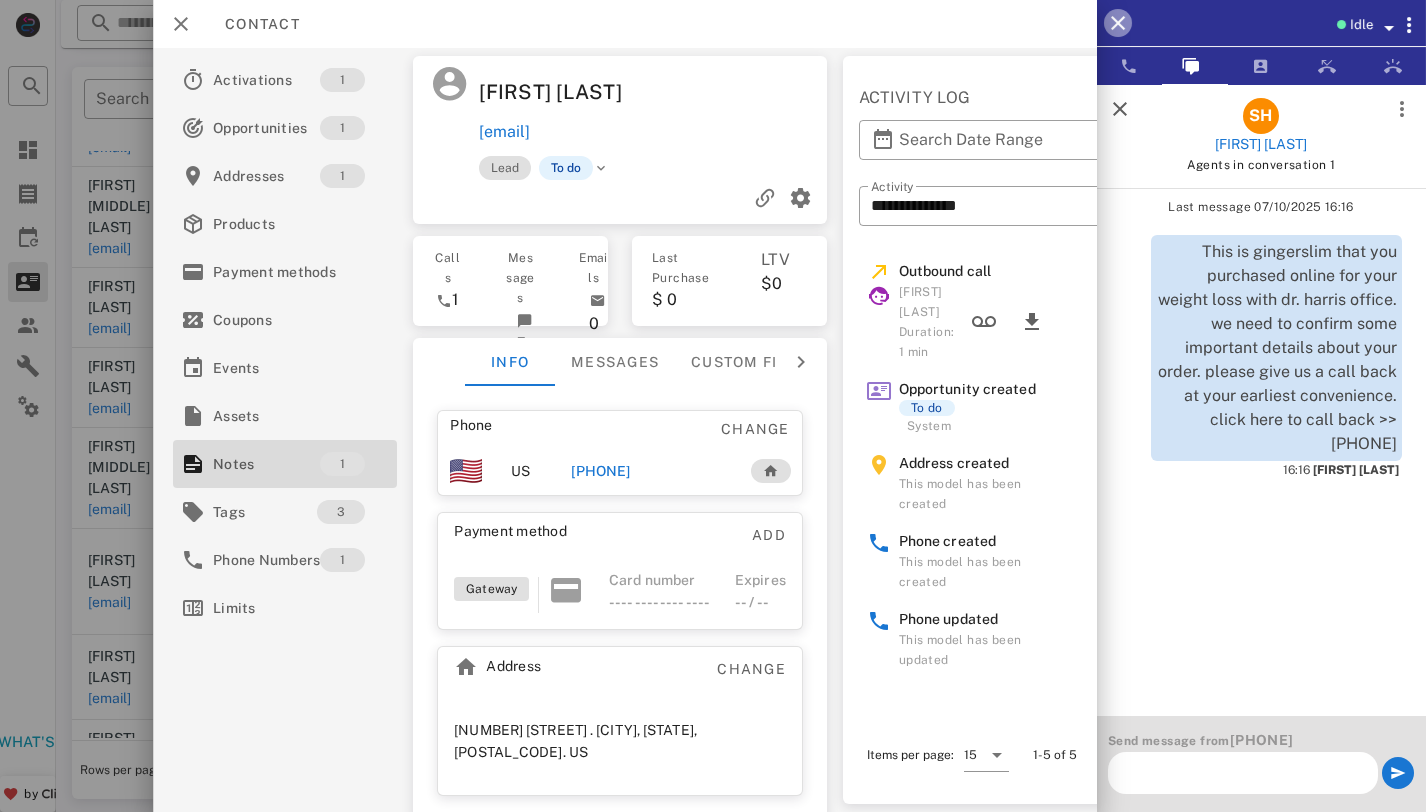 click at bounding box center (1118, 23) 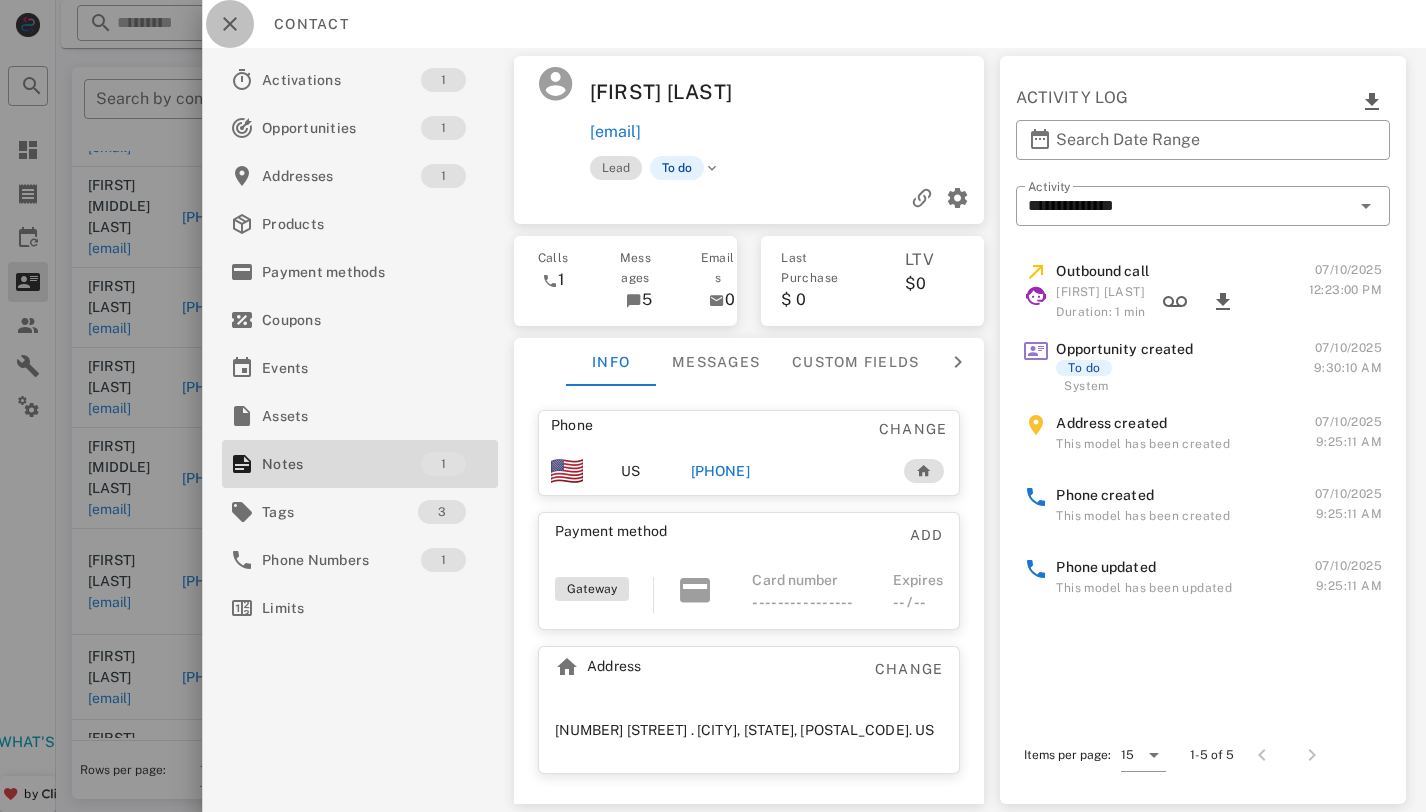 click at bounding box center (230, 24) 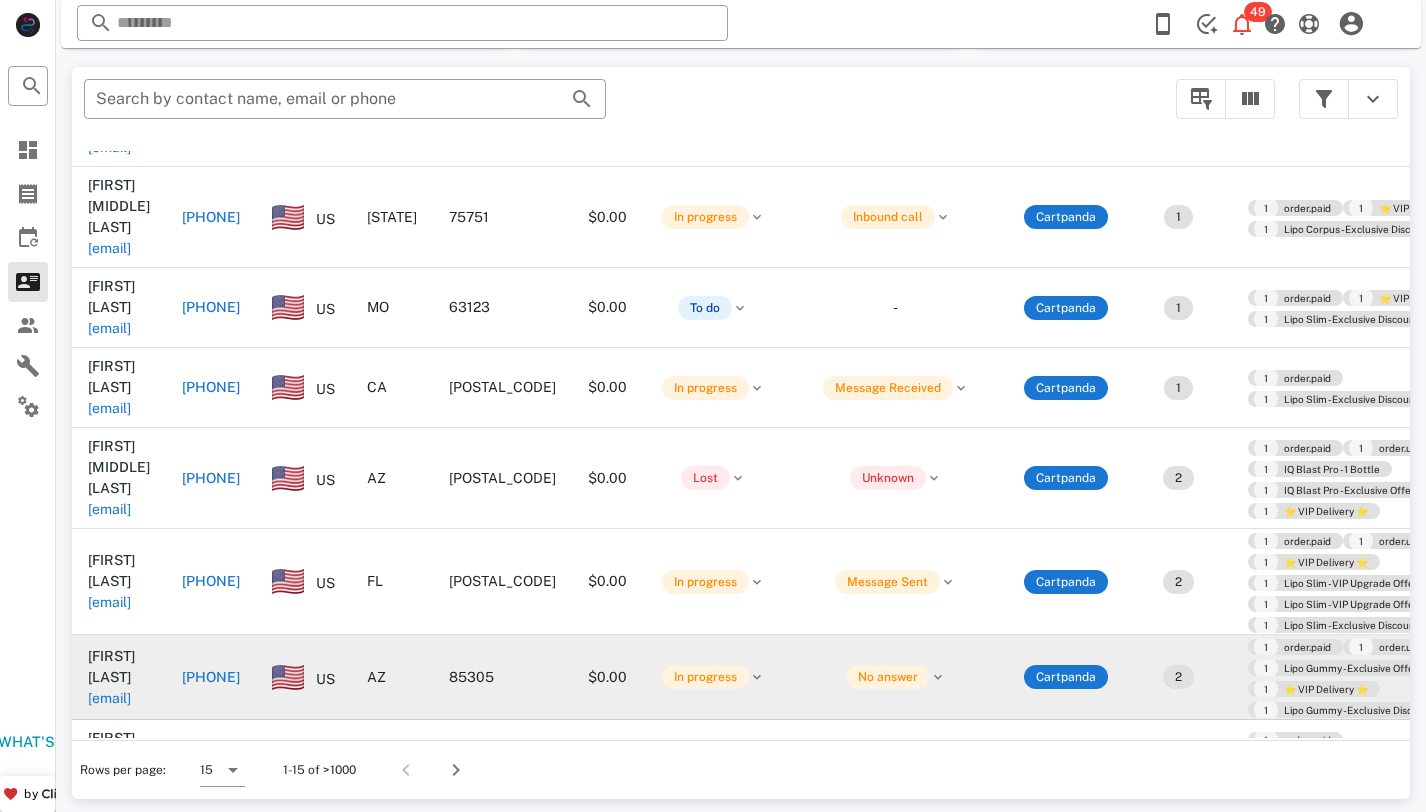 click on "[EMAIL]" at bounding box center (109, 698) 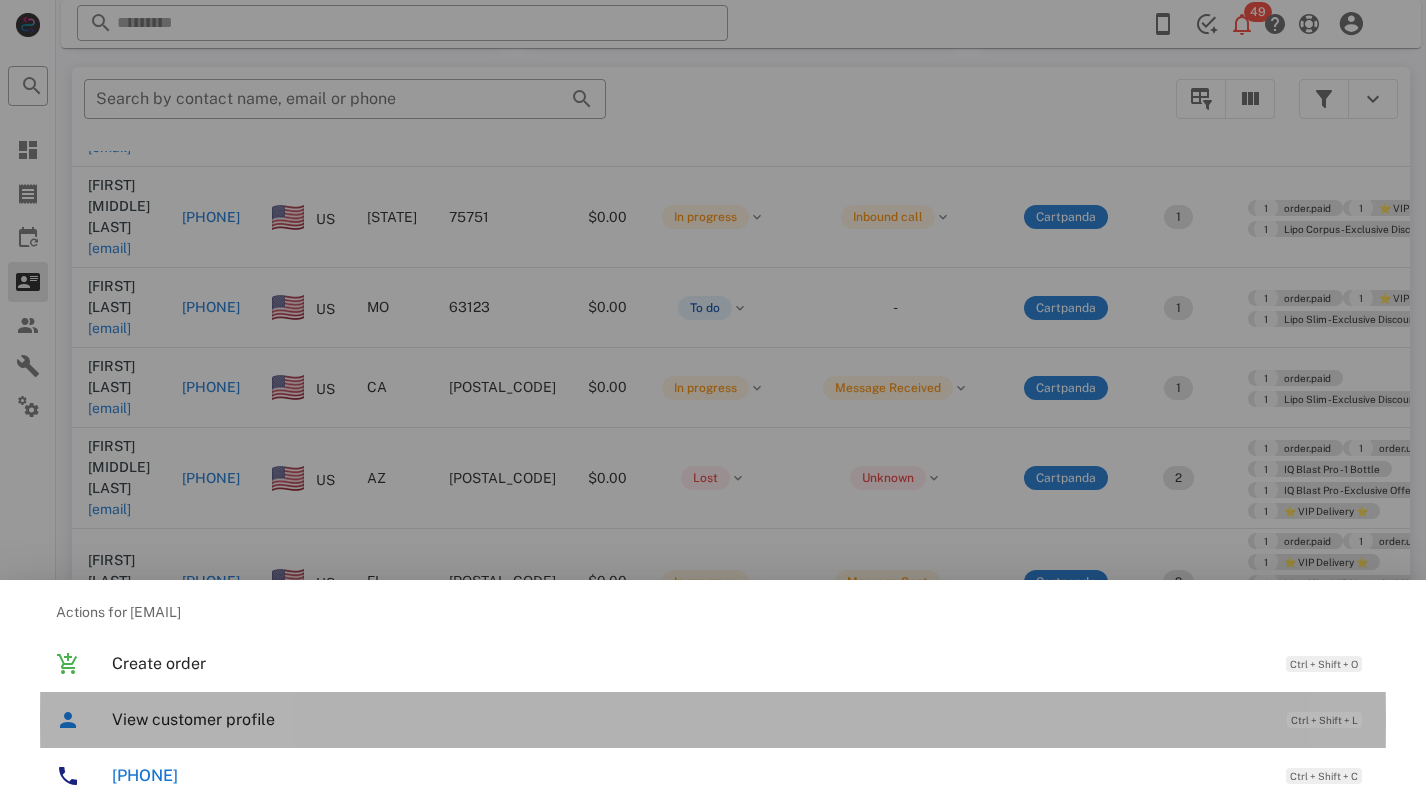 click on "View customer profile" at bounding box center [689, 719] 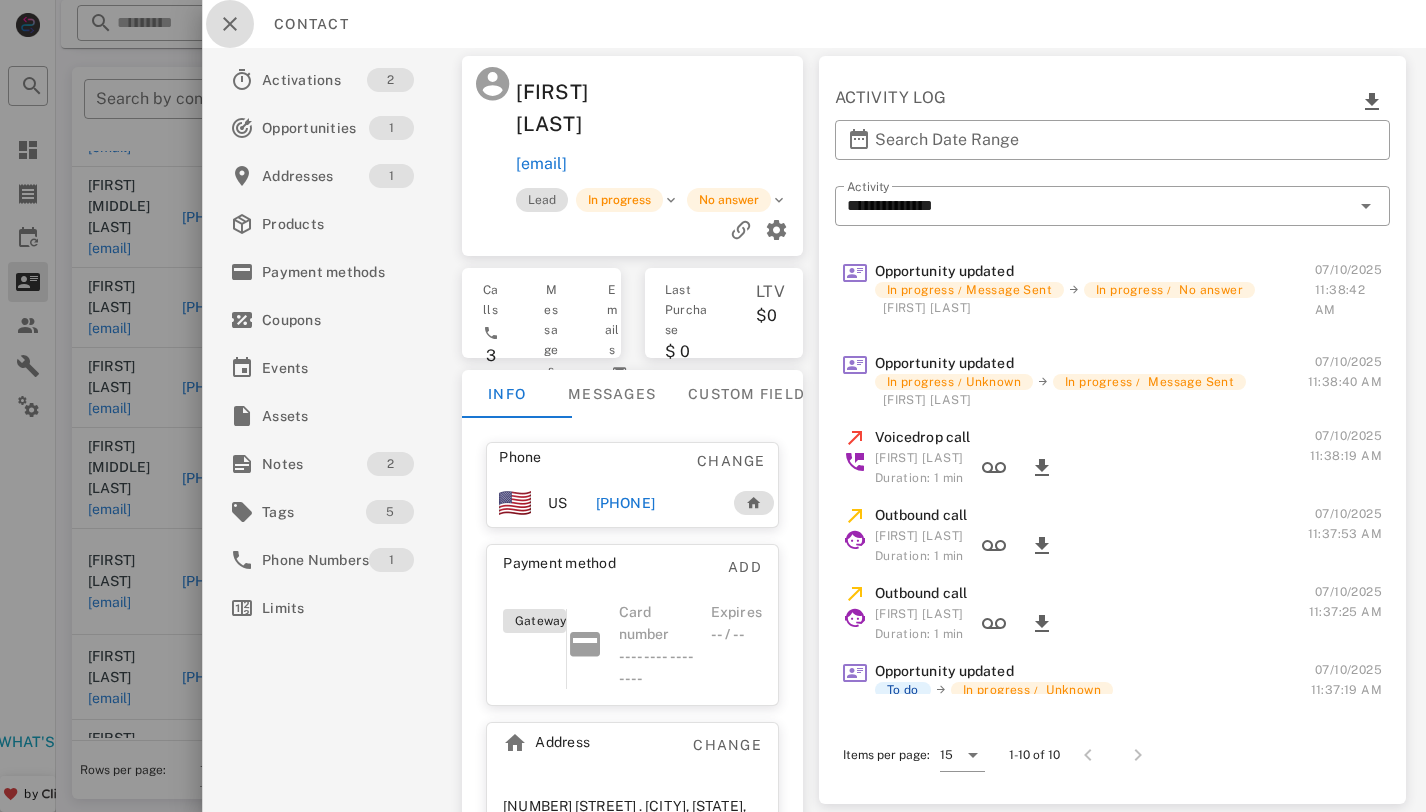 click at bounding box center (230, 24) 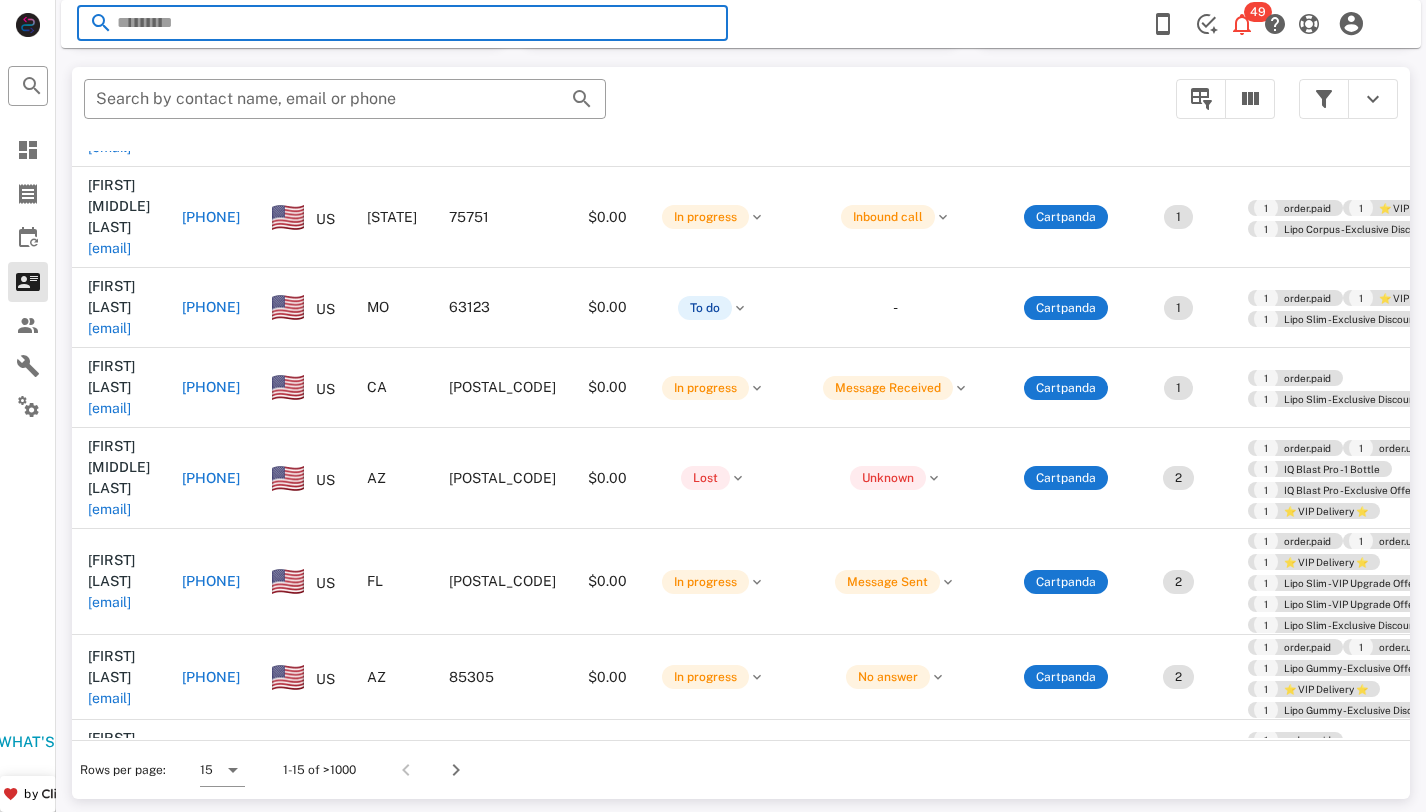 click at bounding box center [402, 23] 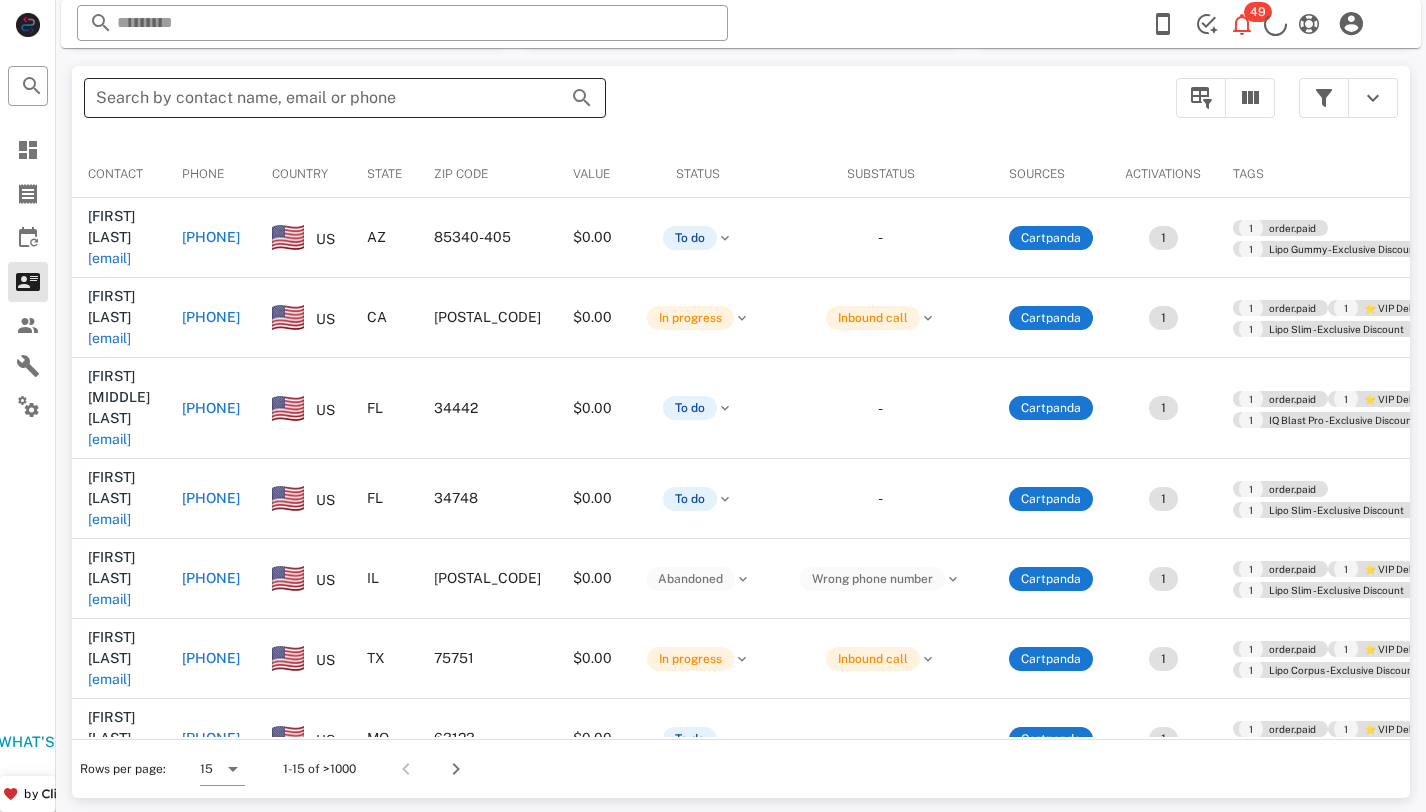 scroll, scrollTop: 378, scrollLeft: 0, axis: vertical 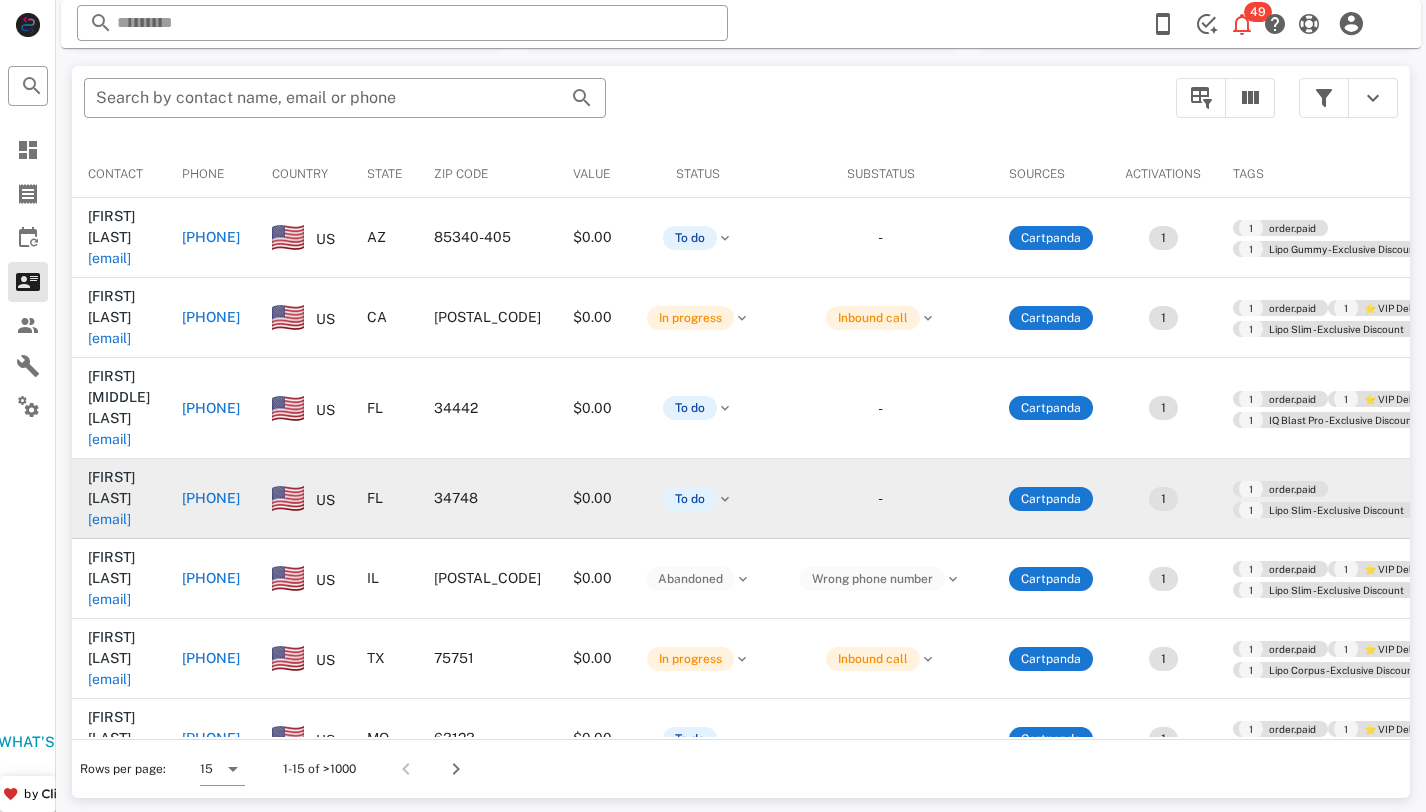click on "[EMAIL]" at bounding box center [109, 519] 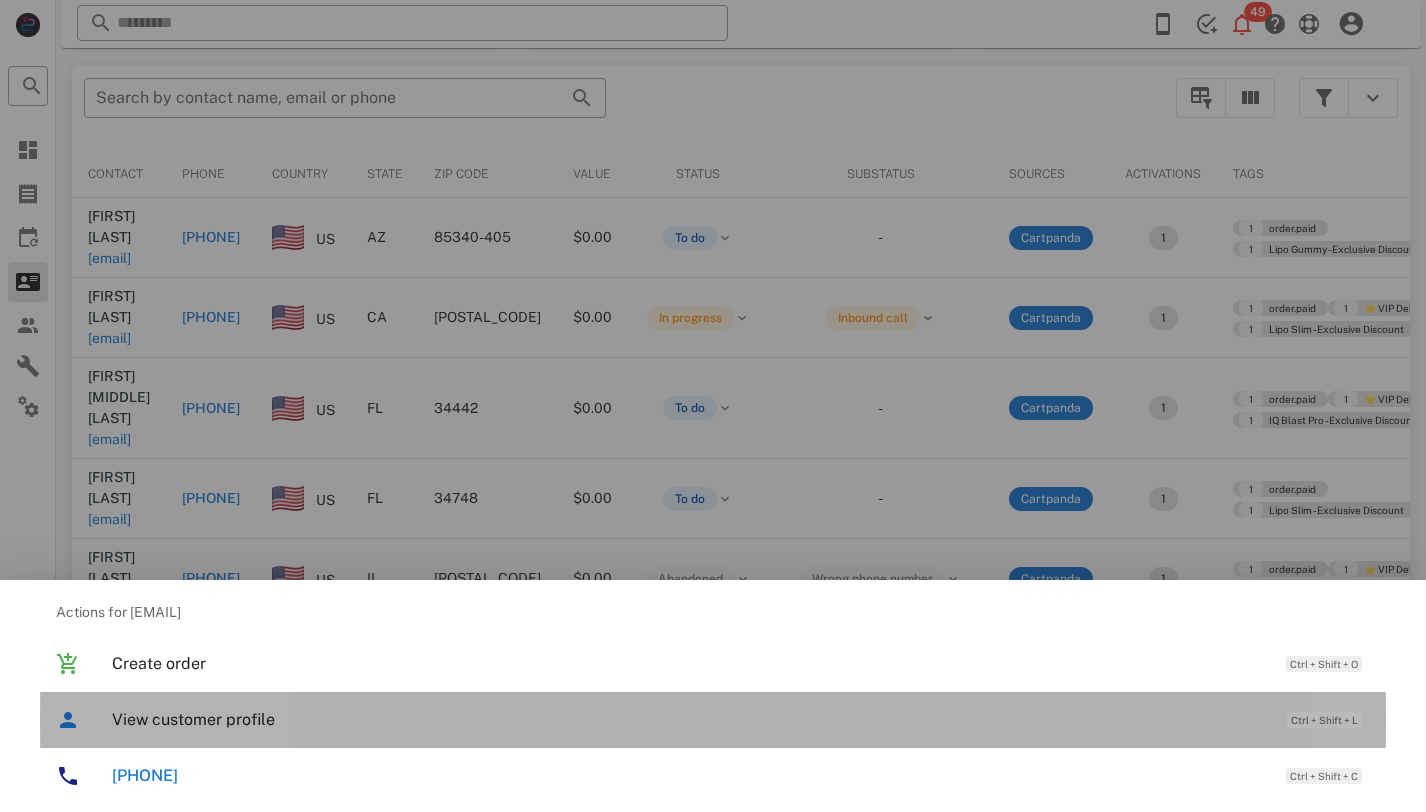 click on "View customer profile" at bounding box center [689, 719] 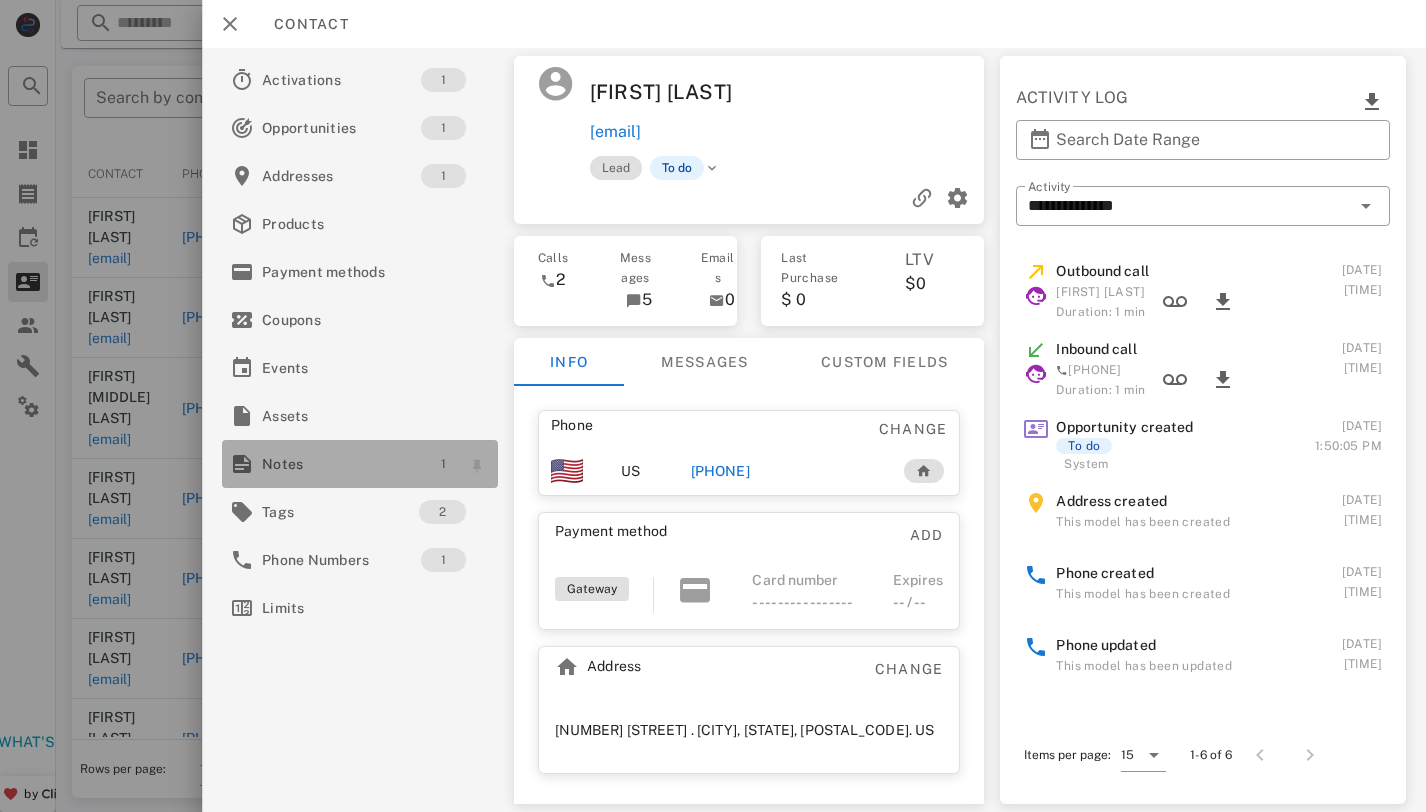 click on "1" at bounding box center [443, 464] 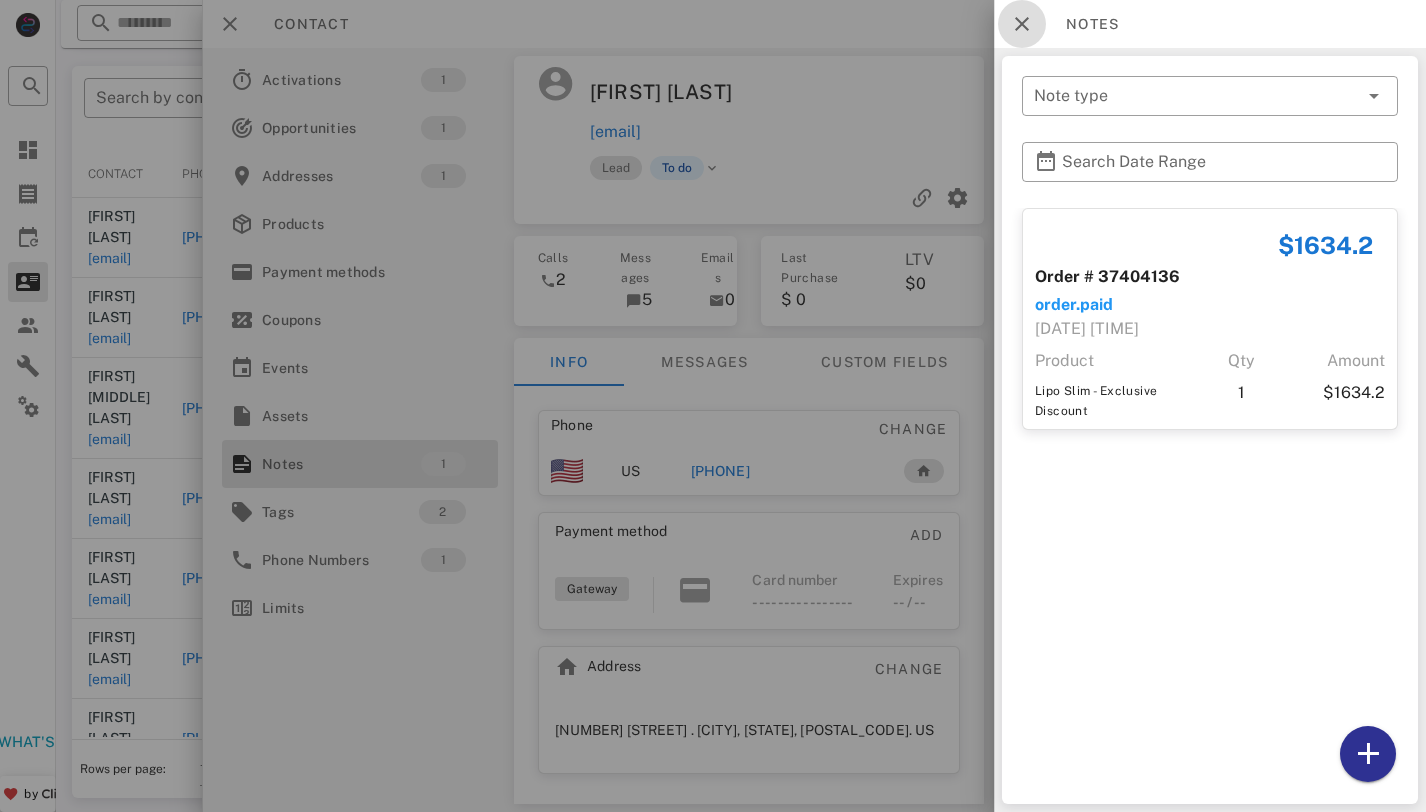 click at bounding box center (1022, 24) 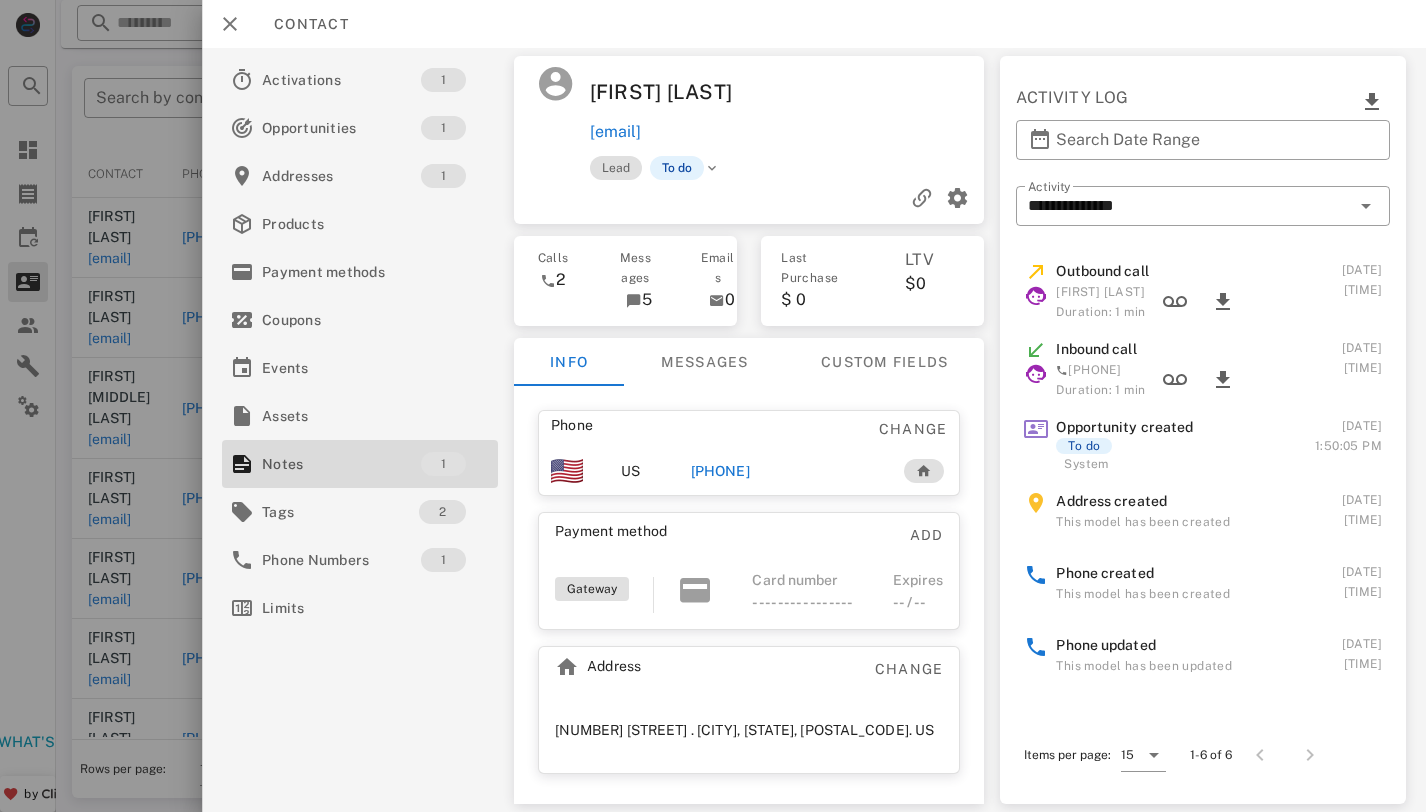 click on "[PHONE]" at bounding box center [720, 471] 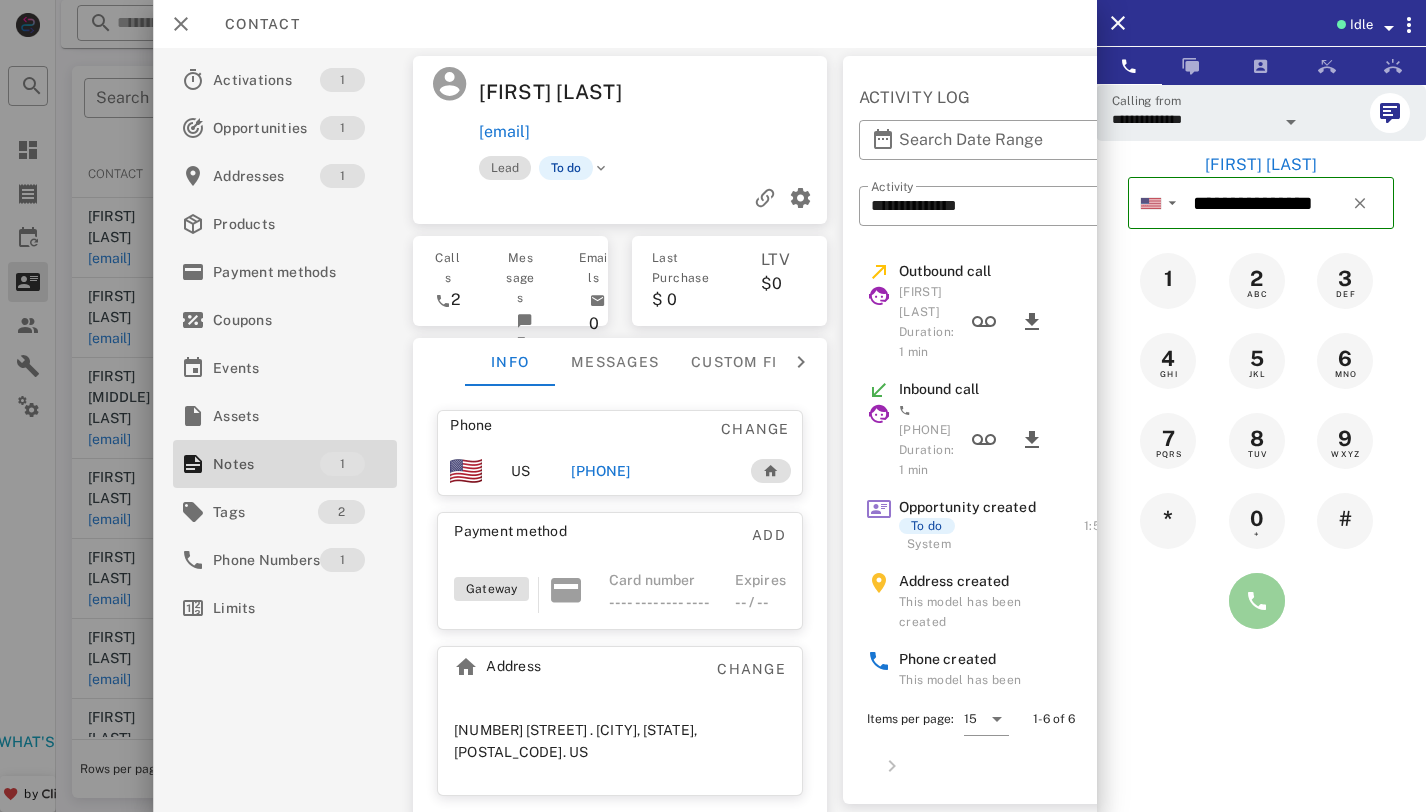 click at bounding box center (1257, 601) 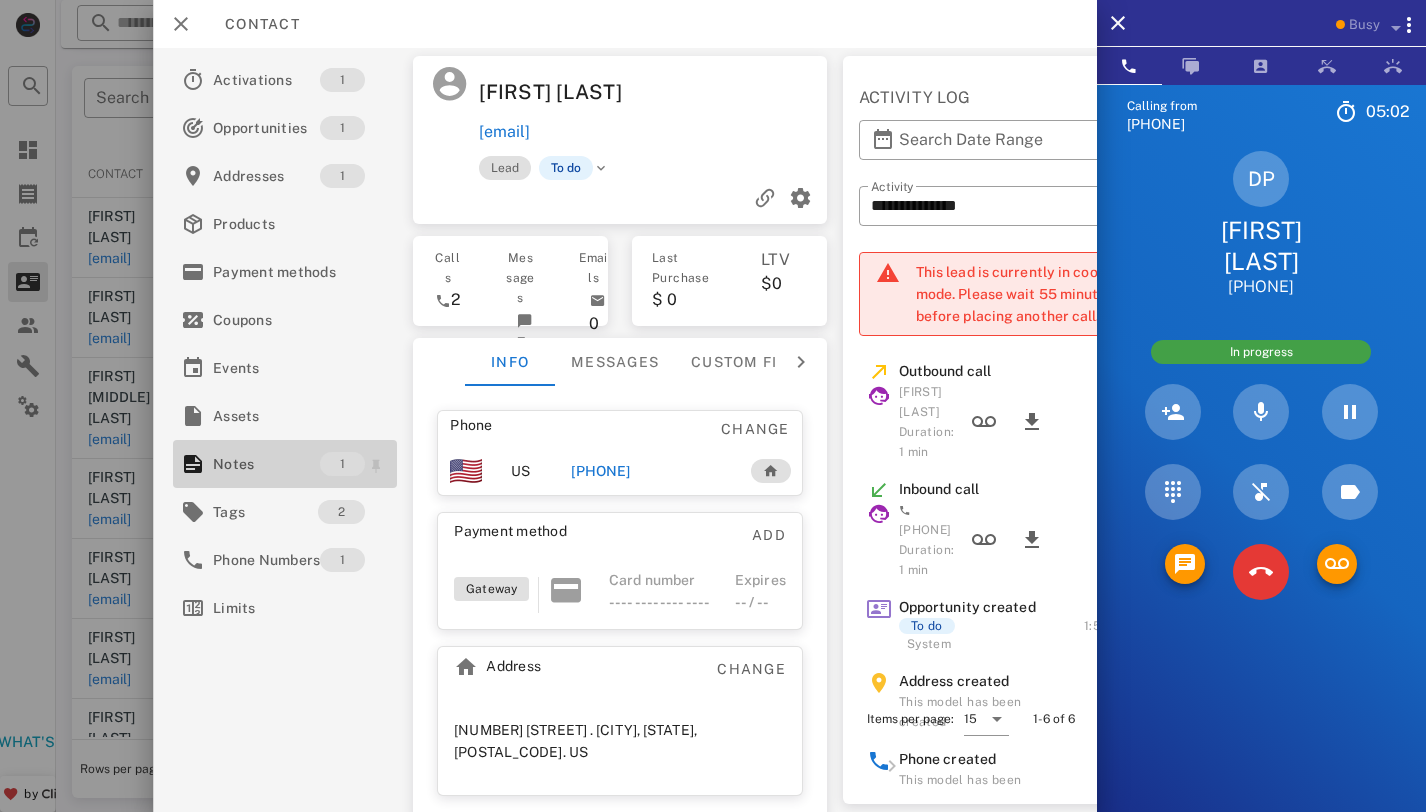 click on "1" at bounding box center [342, 464] 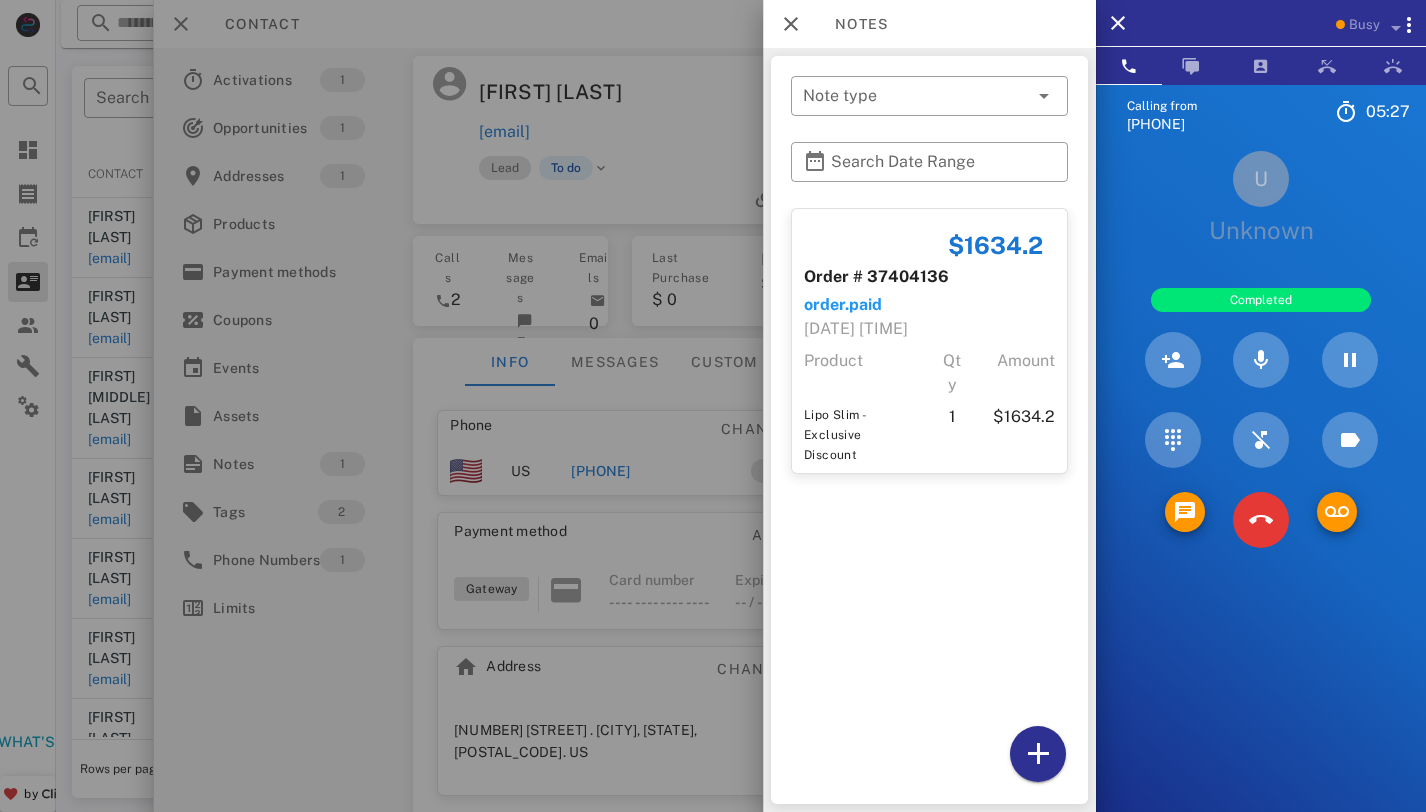 click on "Calling from [PHONE] [TIME]  Unknown      ▼     Australia
+61
Canada
+1
Guam
+1671
Mexico (México)
+52
New Zealand
+64
United Kingdom
+44
United States
+1
1 2 ABC 3 DEF 4 GHI 5 JKL 6 MNO 7 PQRS 8 TUV 9 WXYZ * 0 + #  U  Unknown  Completed  Directory ​  OD  Oscar Dargan  Idle   SJ  Synthia Jean  Idle   LJ  Leah Jones  Idle   MA  Massimo Anelli  Idle   NC  Nomad Cantu  Idle   AP  Andre Parker  Idle   AB  Andrea Barraza  Idle   CM  Cody Mann  Idle   DT  Daniela Tanevski  Idle   EV  Everest Voelker  Idle   HH  Hadi Haidar  Idle   HR  Holly Raye  Idle   JG  John Gladmon  Idle   JS  Jordan Sidney  Idle   JS  Julie Serna  Idle   KM  Karina Mino  Idle   KW  Kenny Wade  Idle   NS  Noel Stewart  Busy   WC  William Clark Jr  Busy   BG  Berlange Gauthier  Busy   BC  Bo Chase  Busy   CA  Chase Adams  Busy   JH  Josh Henry  Busy   AD   Offline" at bounding box center (1261, 490) 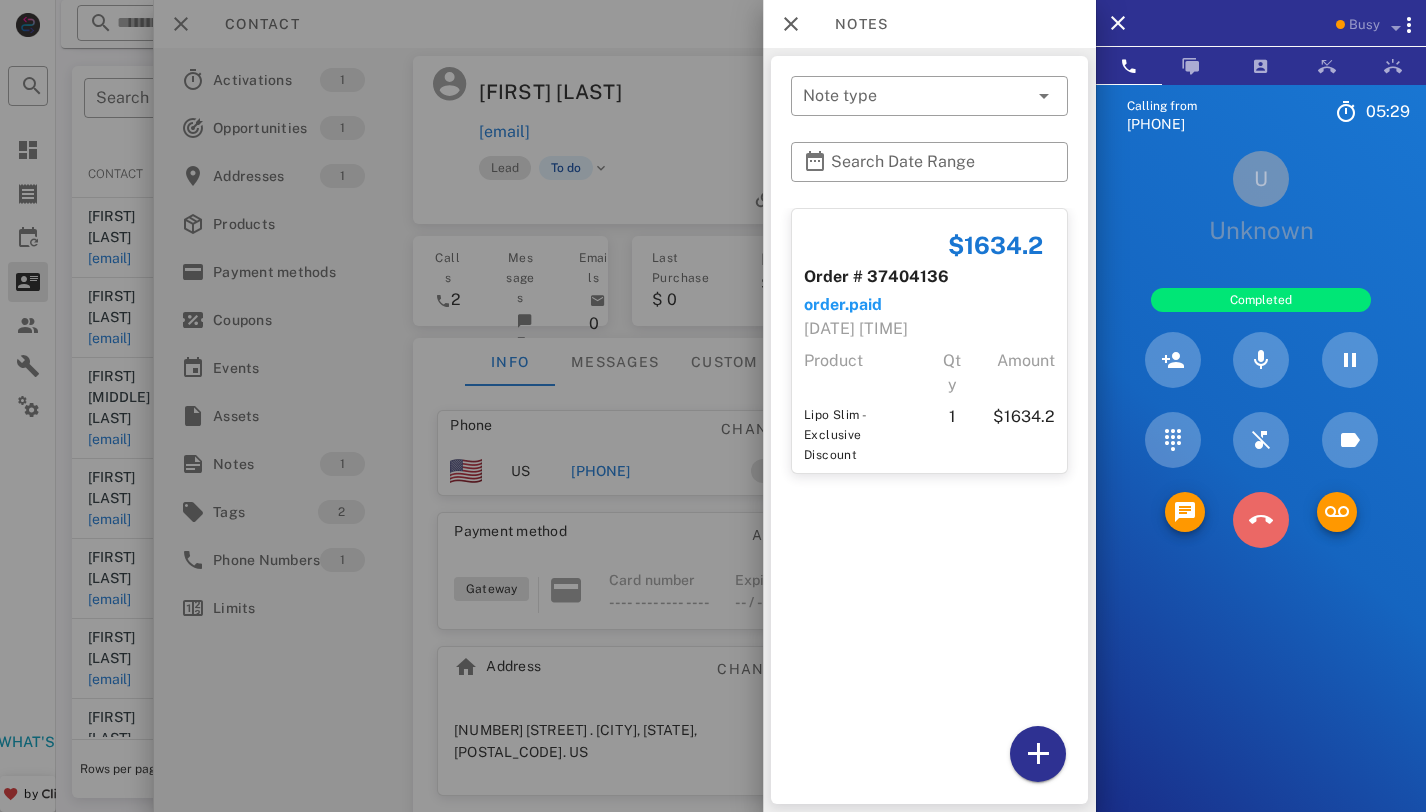 click at bounding box center [1261, 520] 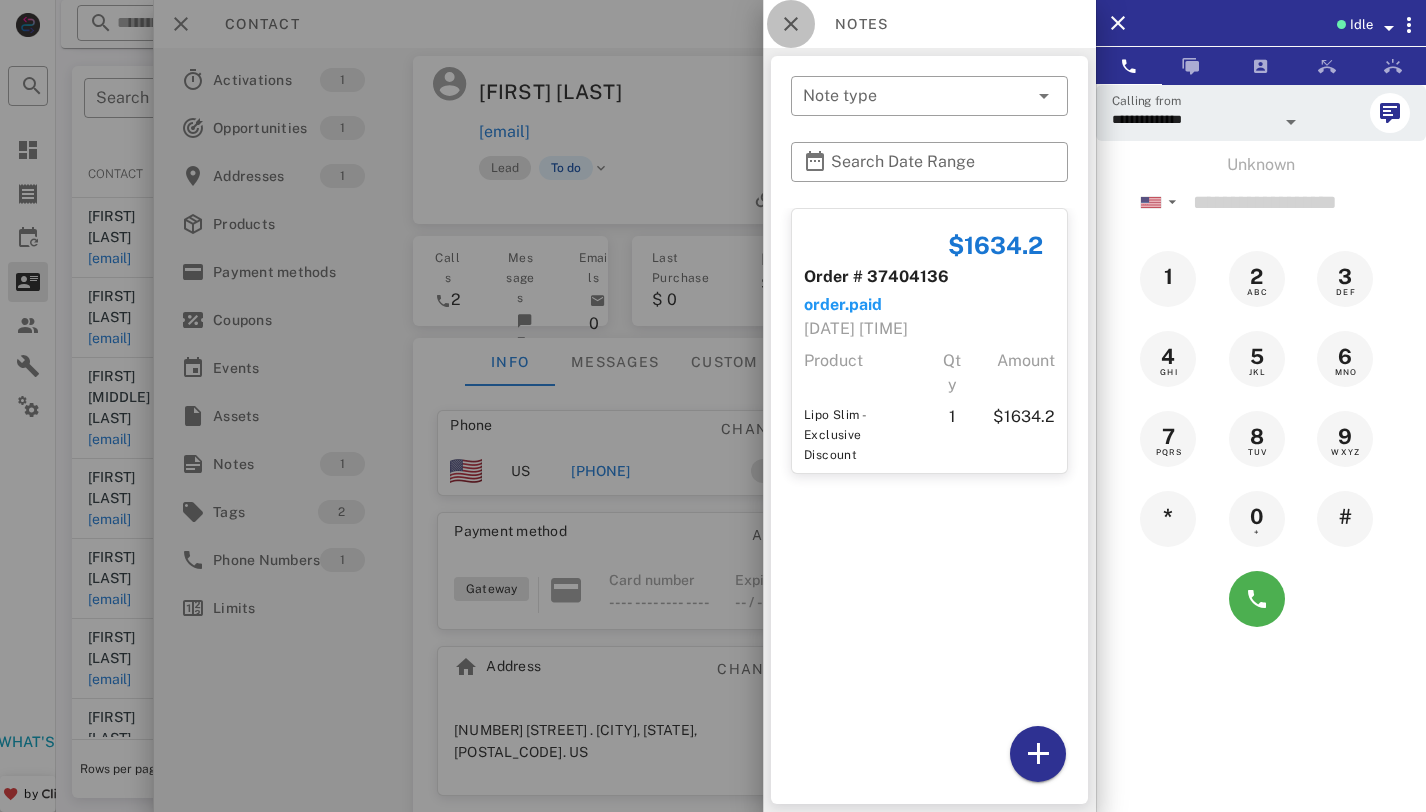 click at bounding box center (791, 24) 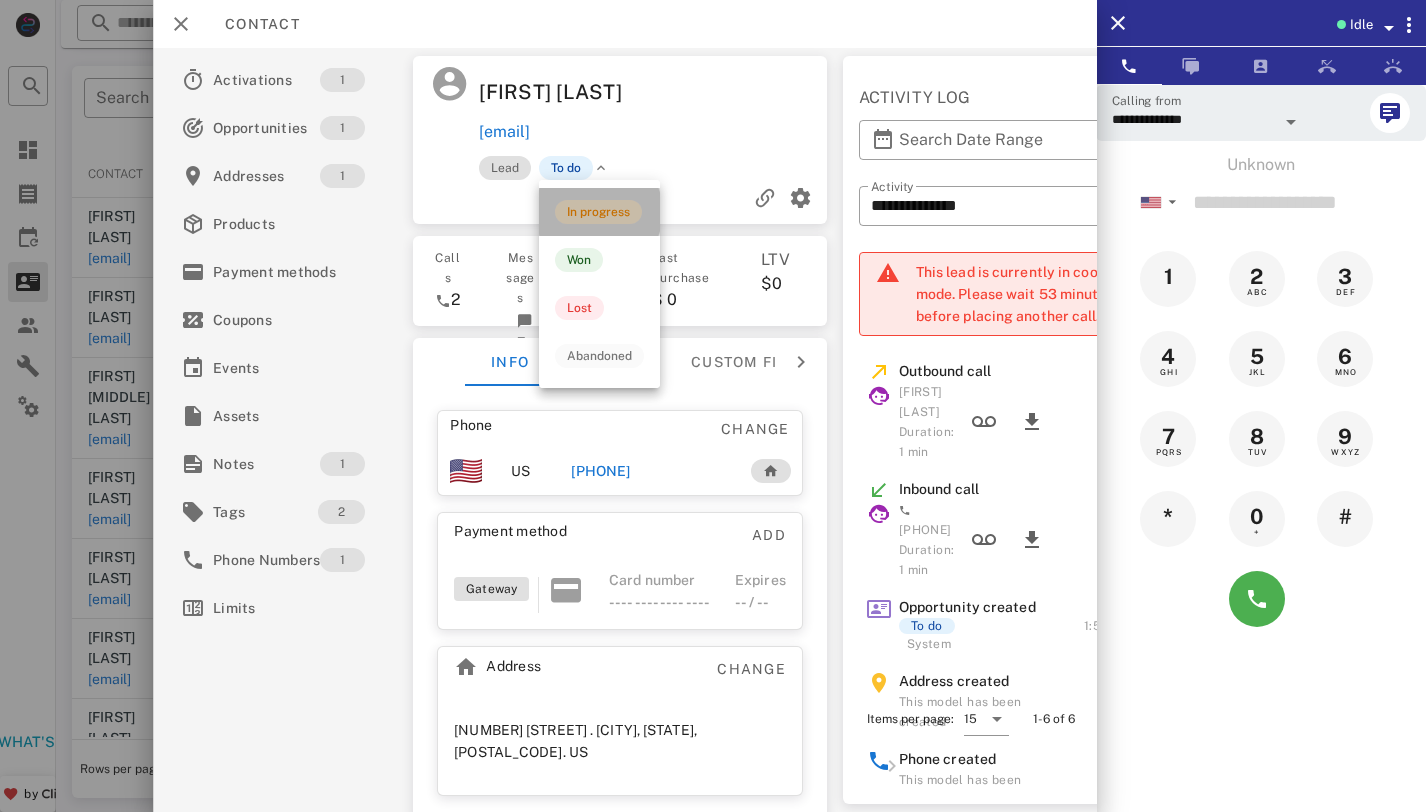 click on "In progress" at bounding box center [598, 212] 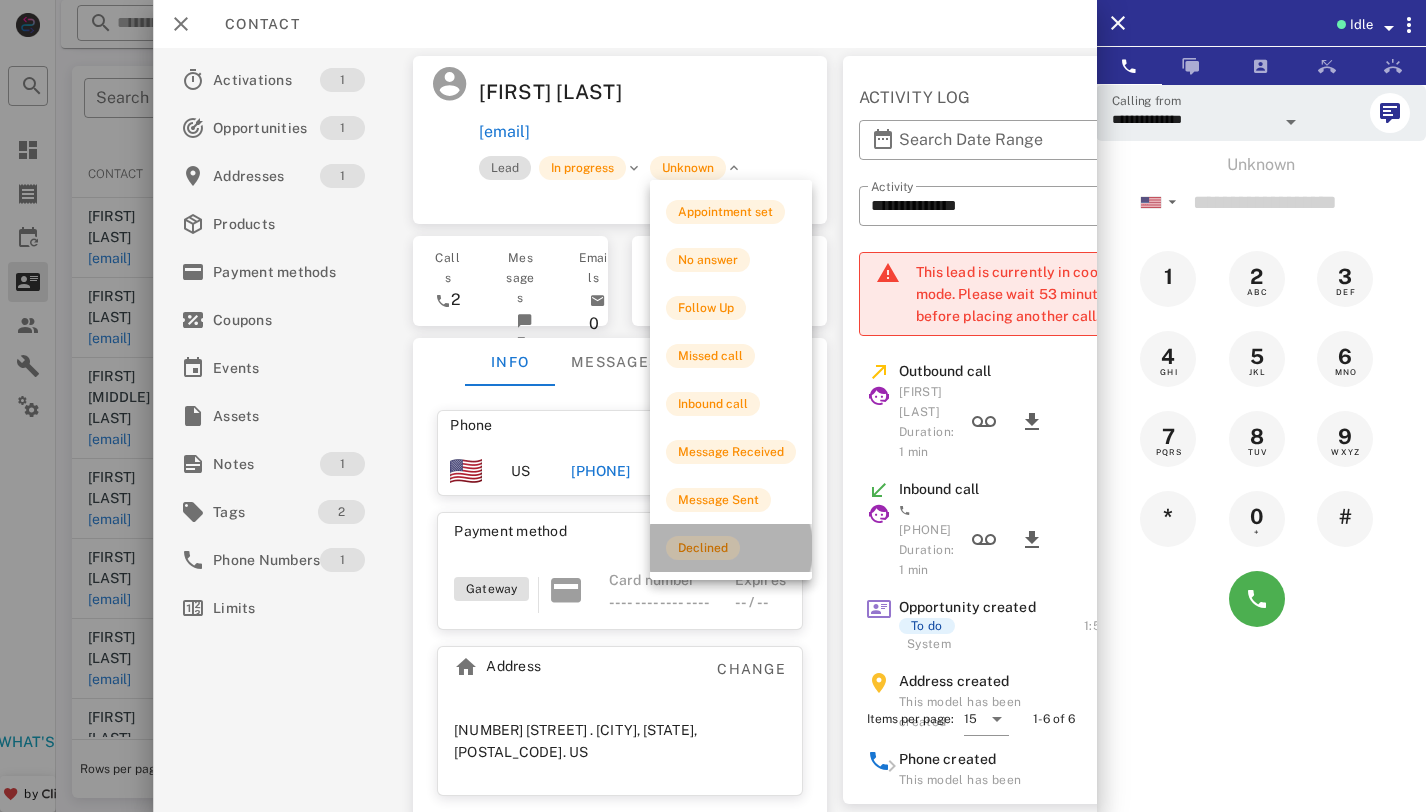 click on "Declined" at bounding box center [703, 548] 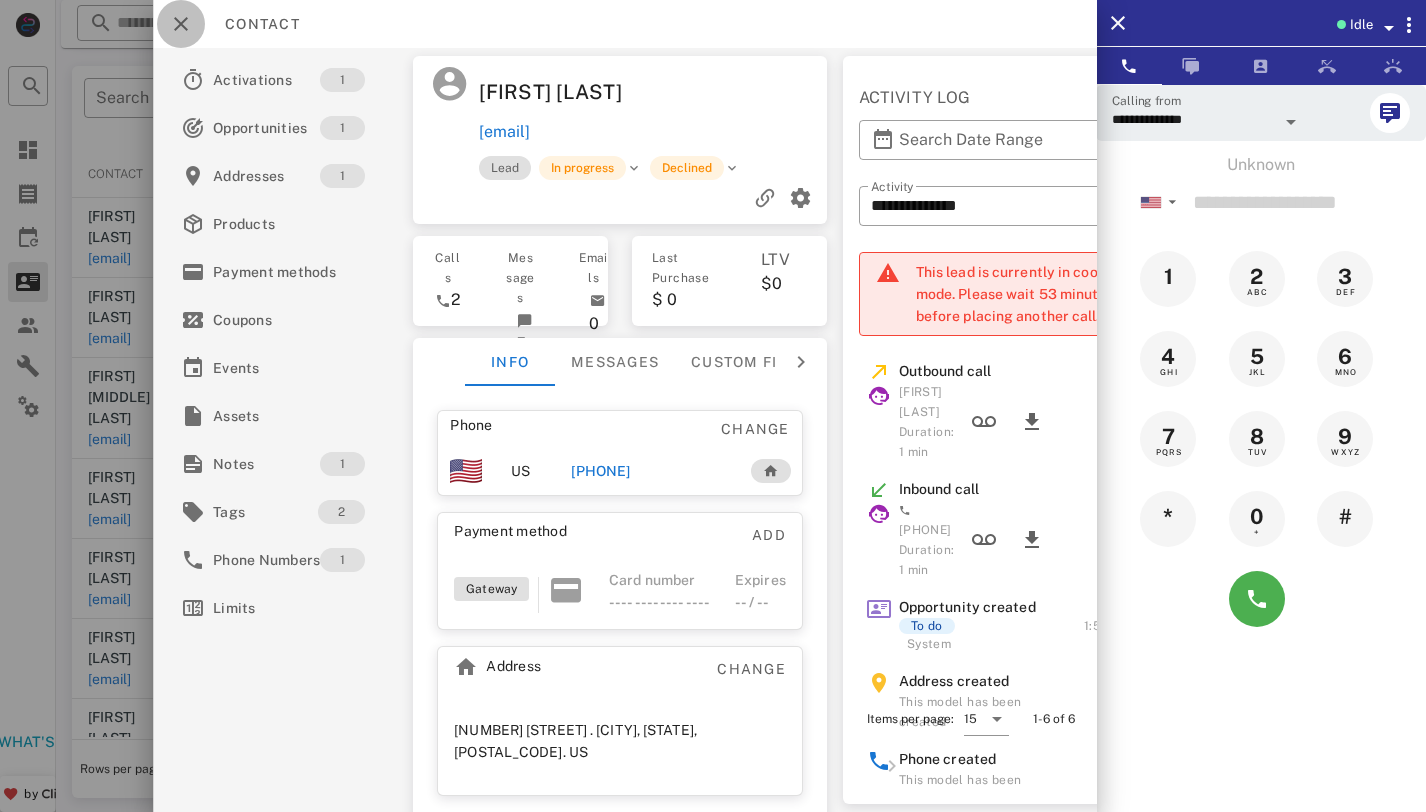 click at bounding box center [181, 24] 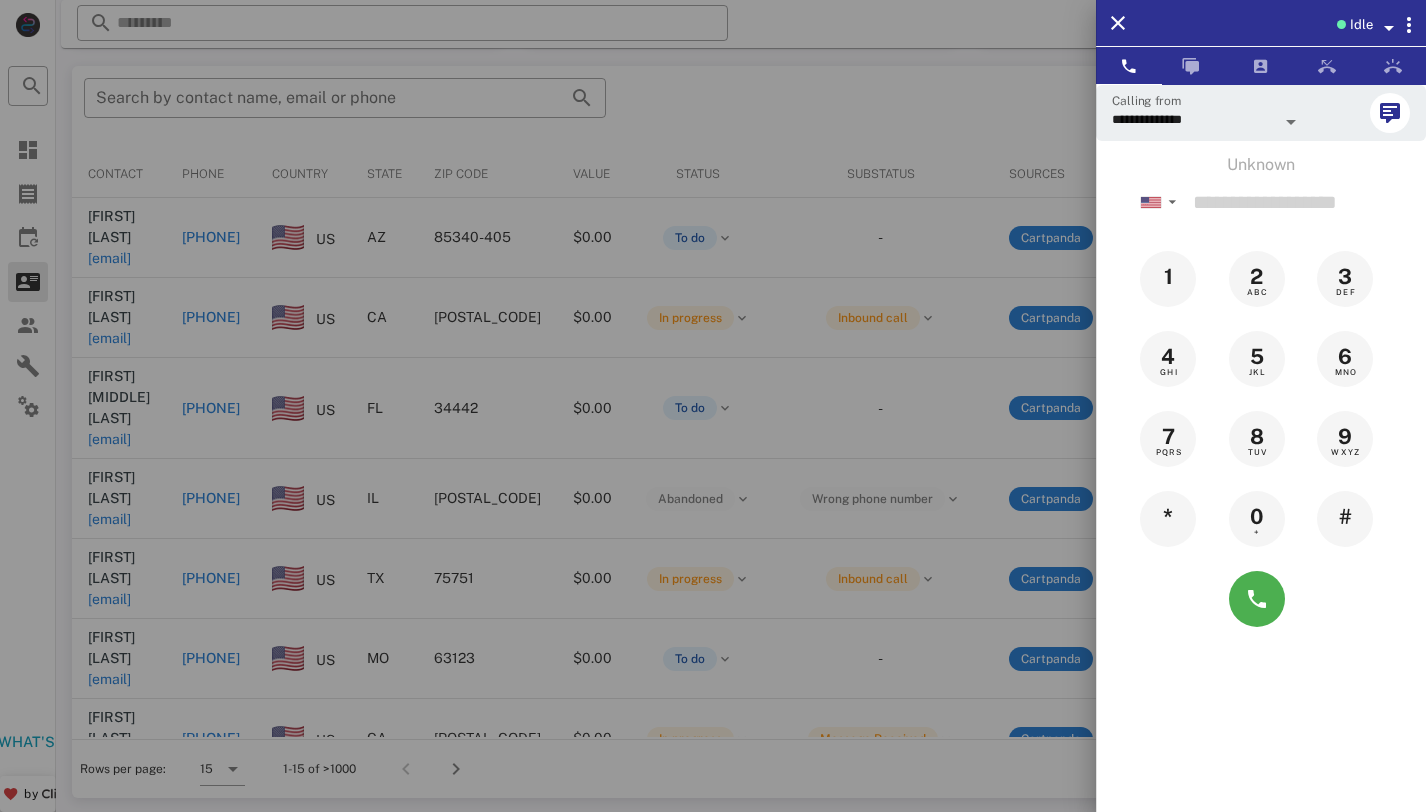 click on "Idle" at bounding box center (1261, 23) 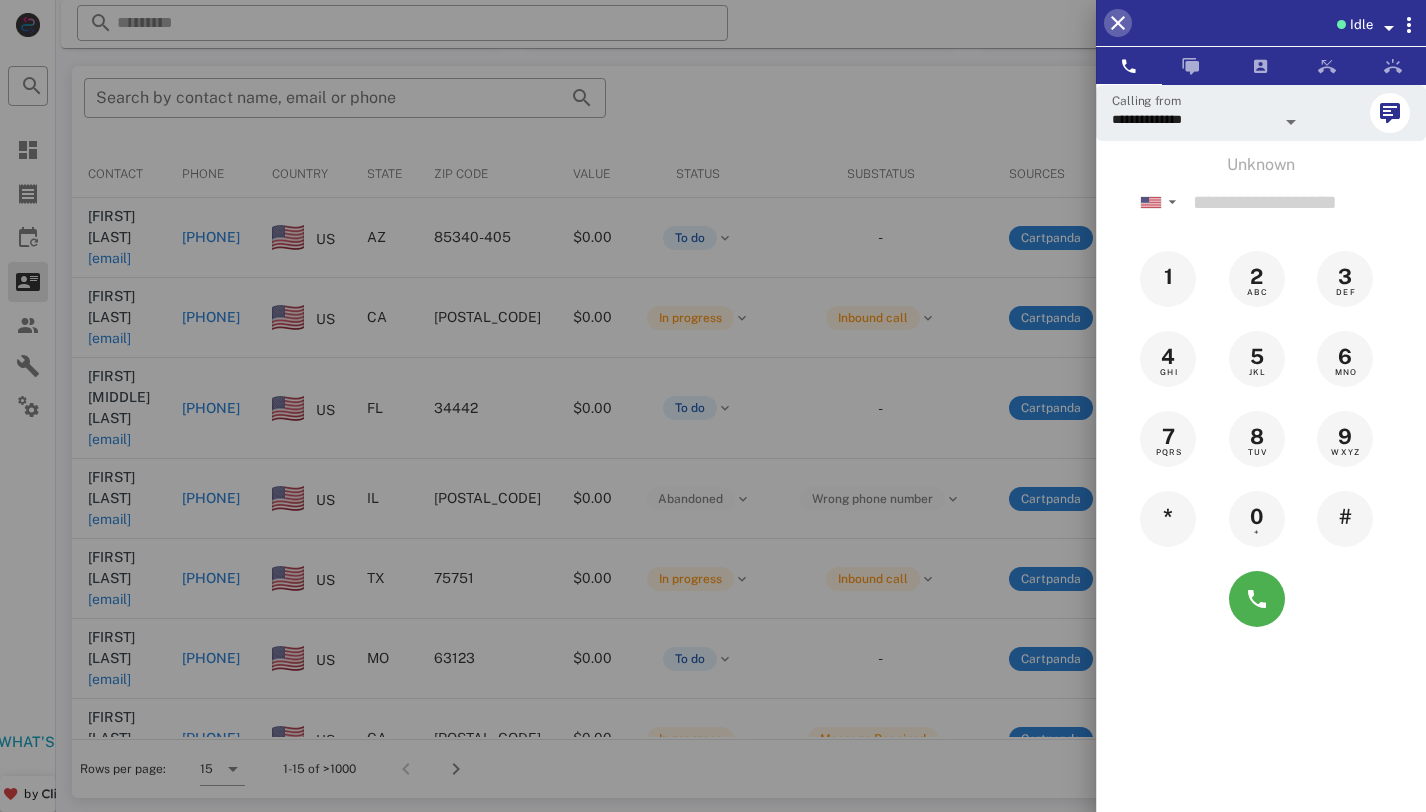 click at bounding box center [1118, 23] 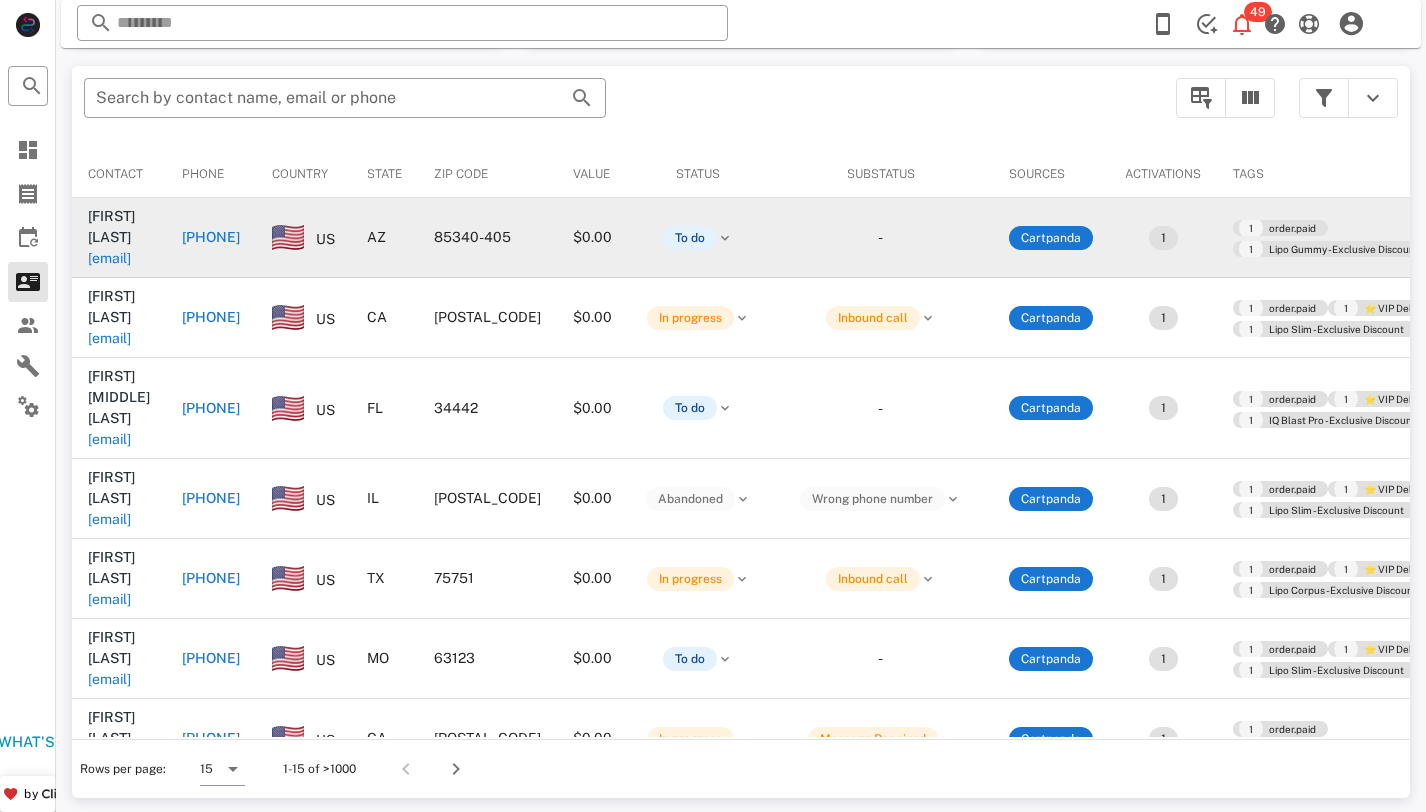 click on "[EMAIL]" at bounding box center [109, 258] 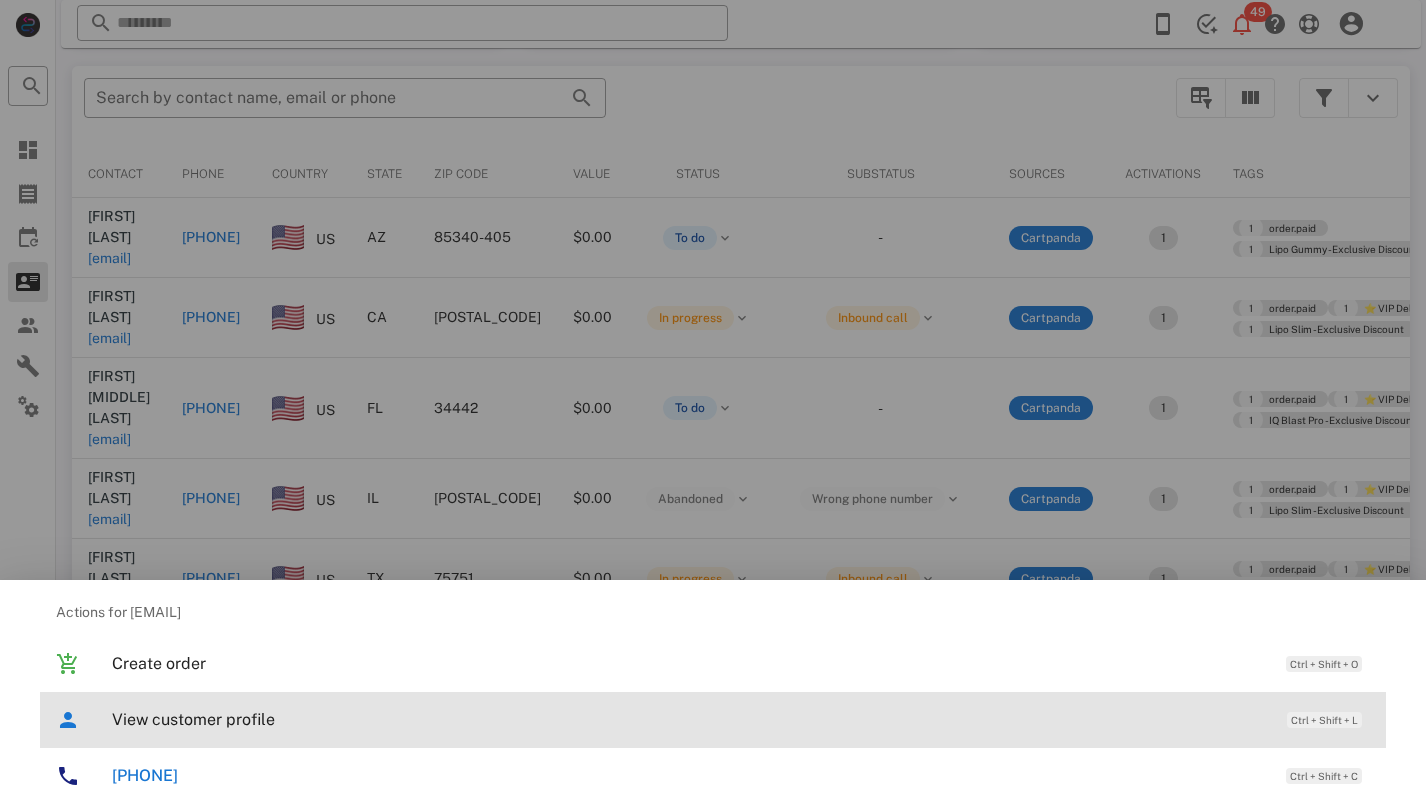 click on "View customer profile Ctrl + Shift + L" at bounding box center (741, 719) 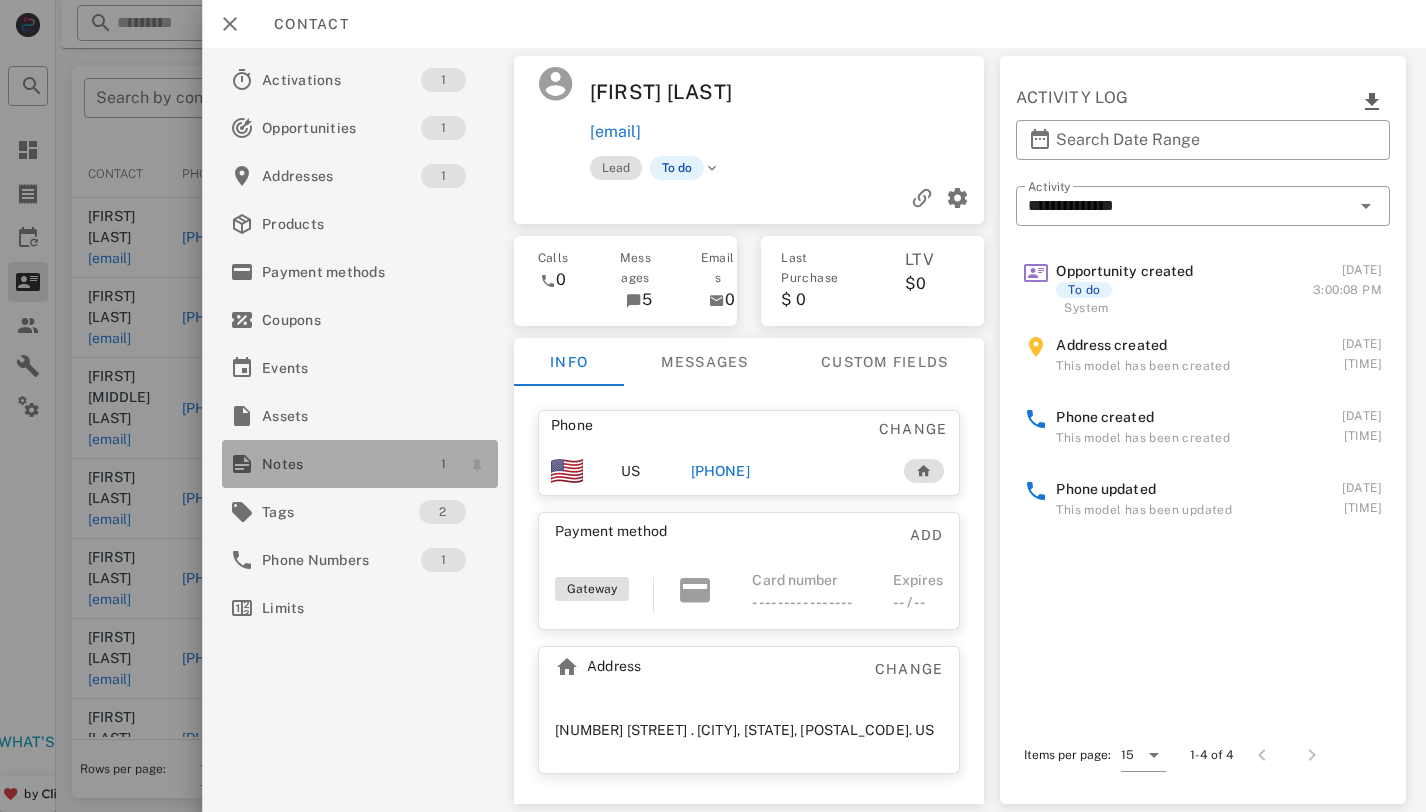 click on "1" at bounding box center [443, 464] 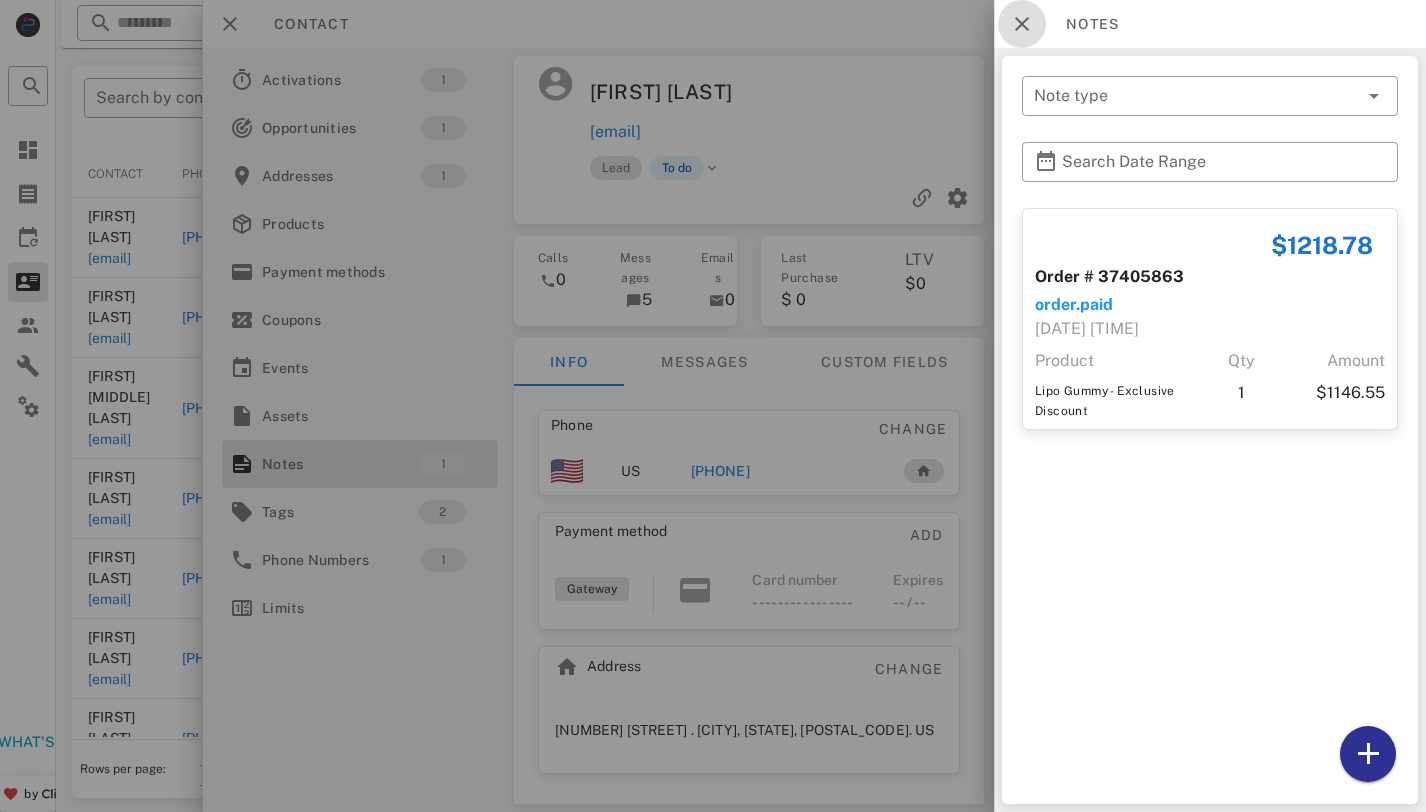 click at bounding box center [1022, 24] 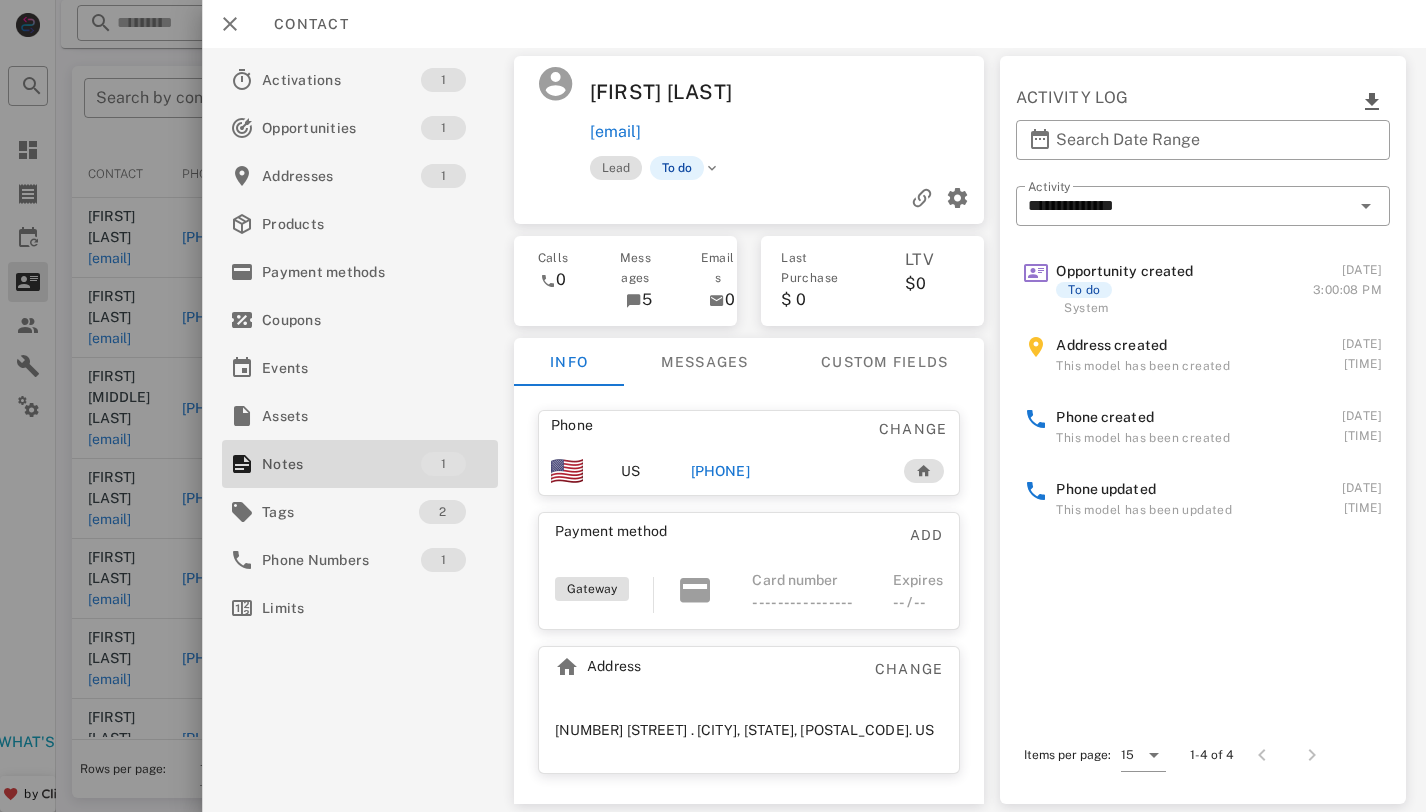 click on "[PHONE]" at bounding box center [720, 471] 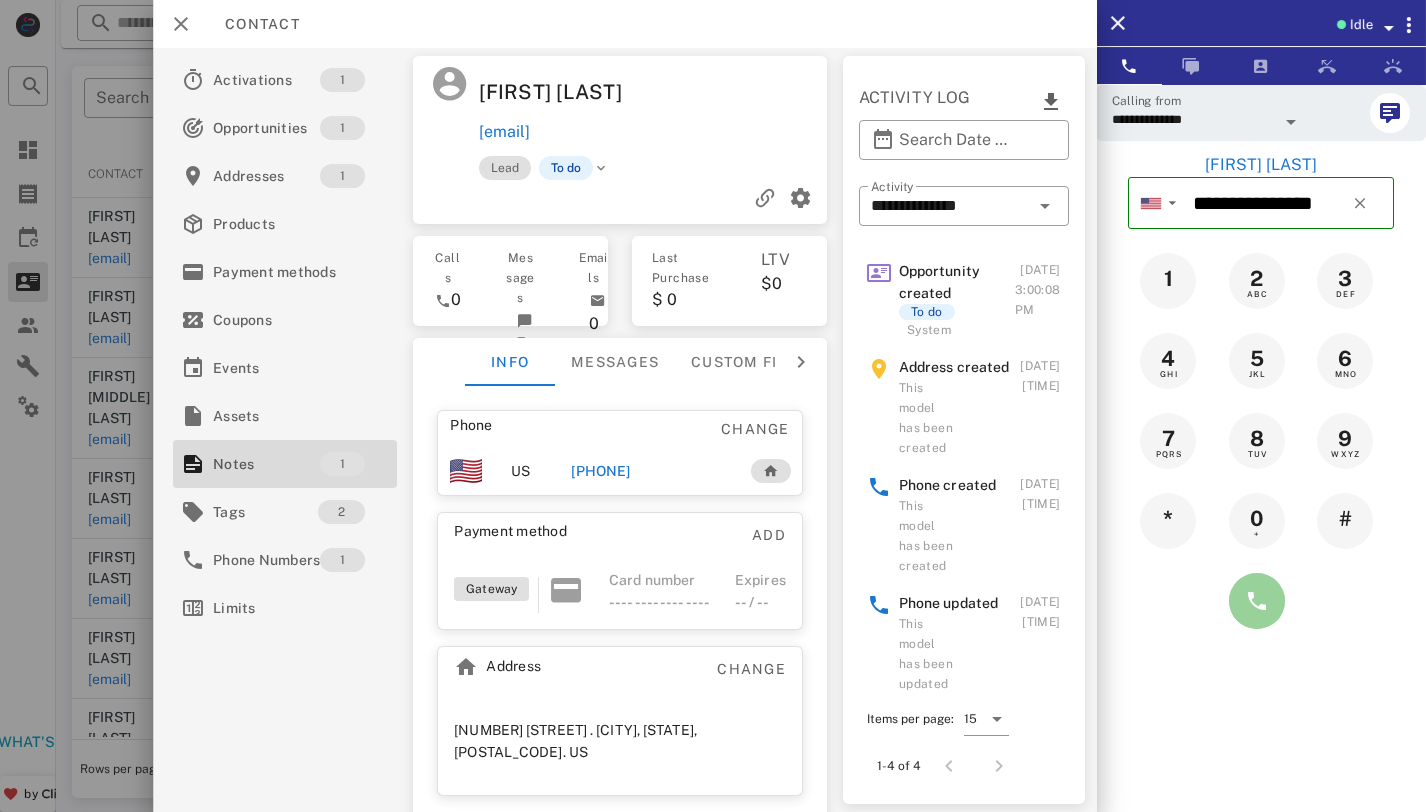 click at bounding box center (1257, 601) 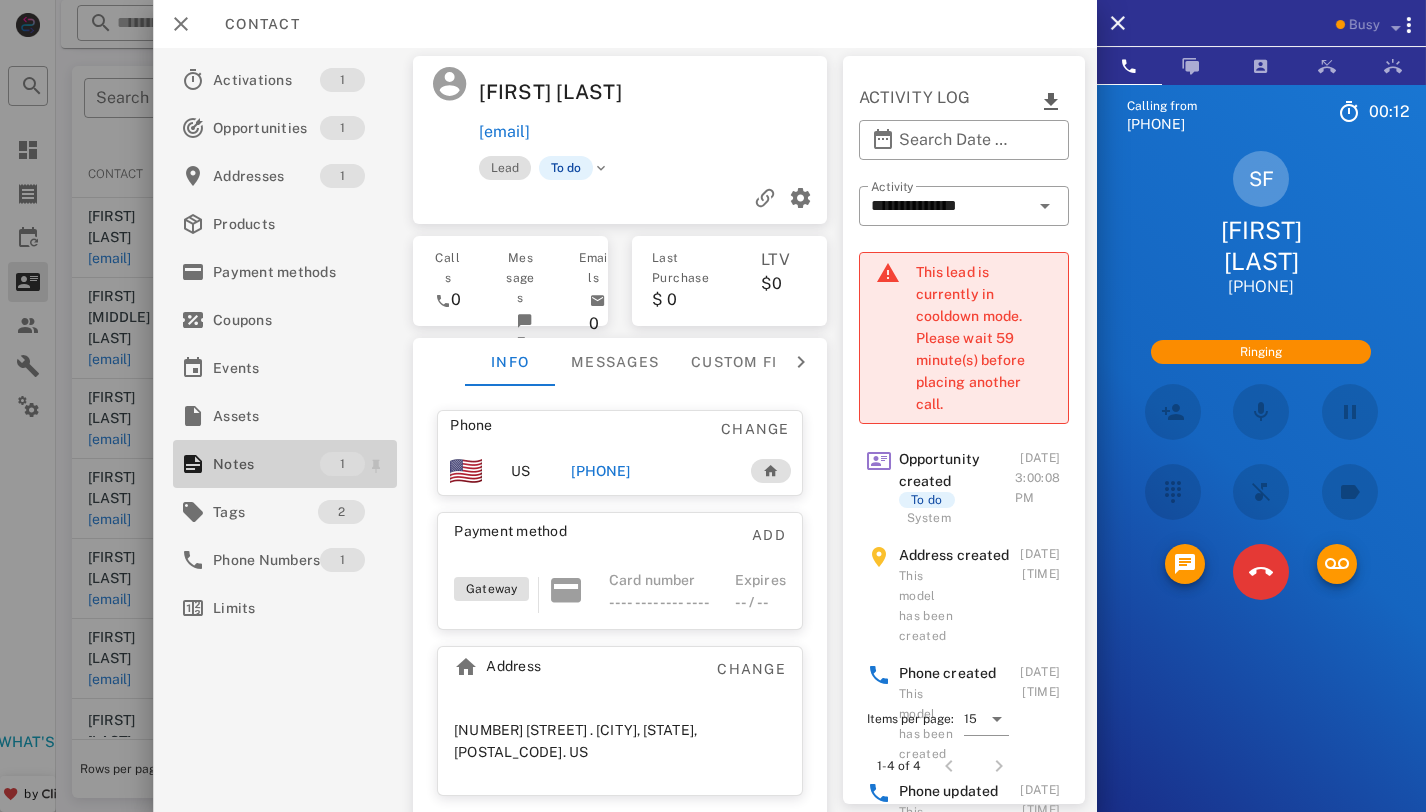 click on "1" at bounding box center (342, 464) 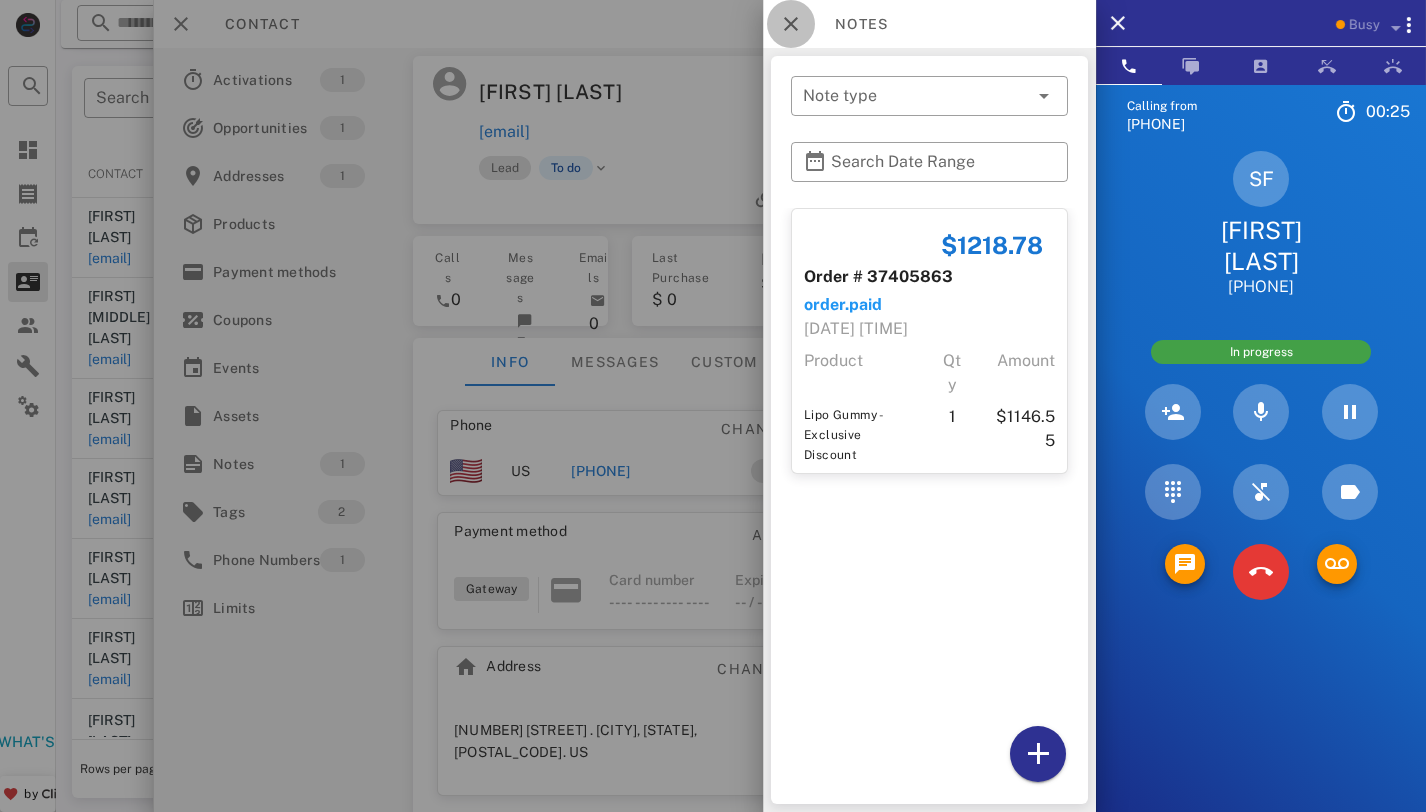click at bounding box center (791, 24) 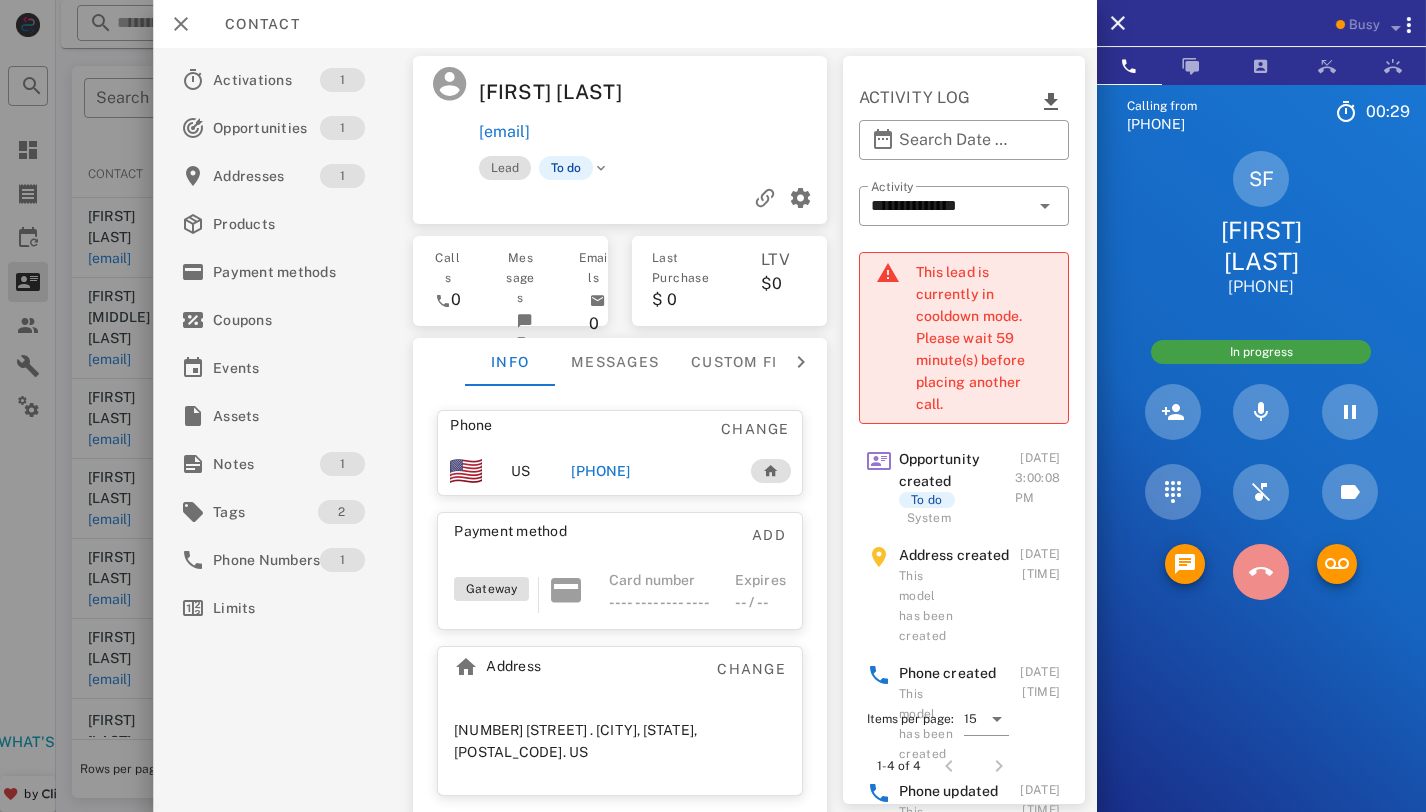 click at bounding box center [1261, 572] 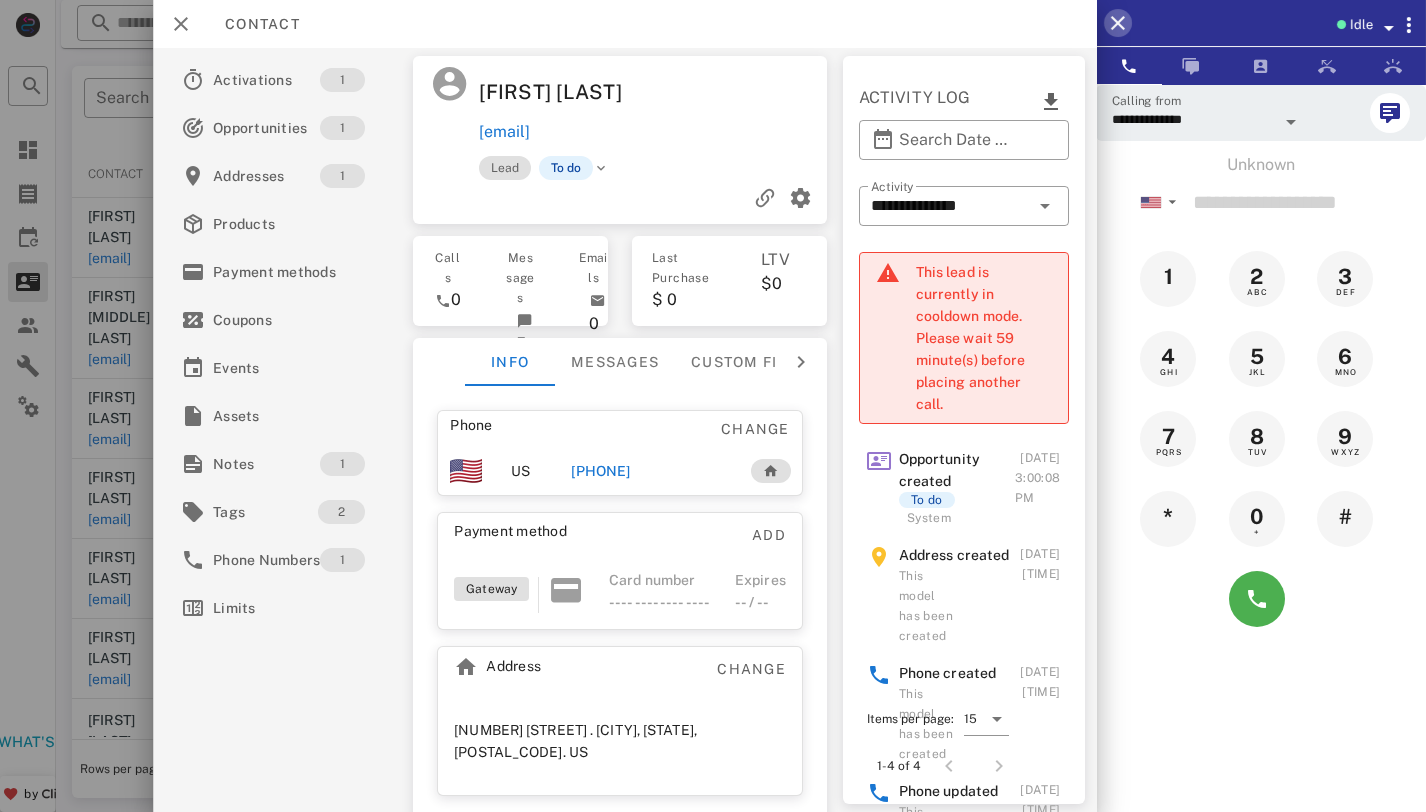 click at bounding box center [1118, 23] 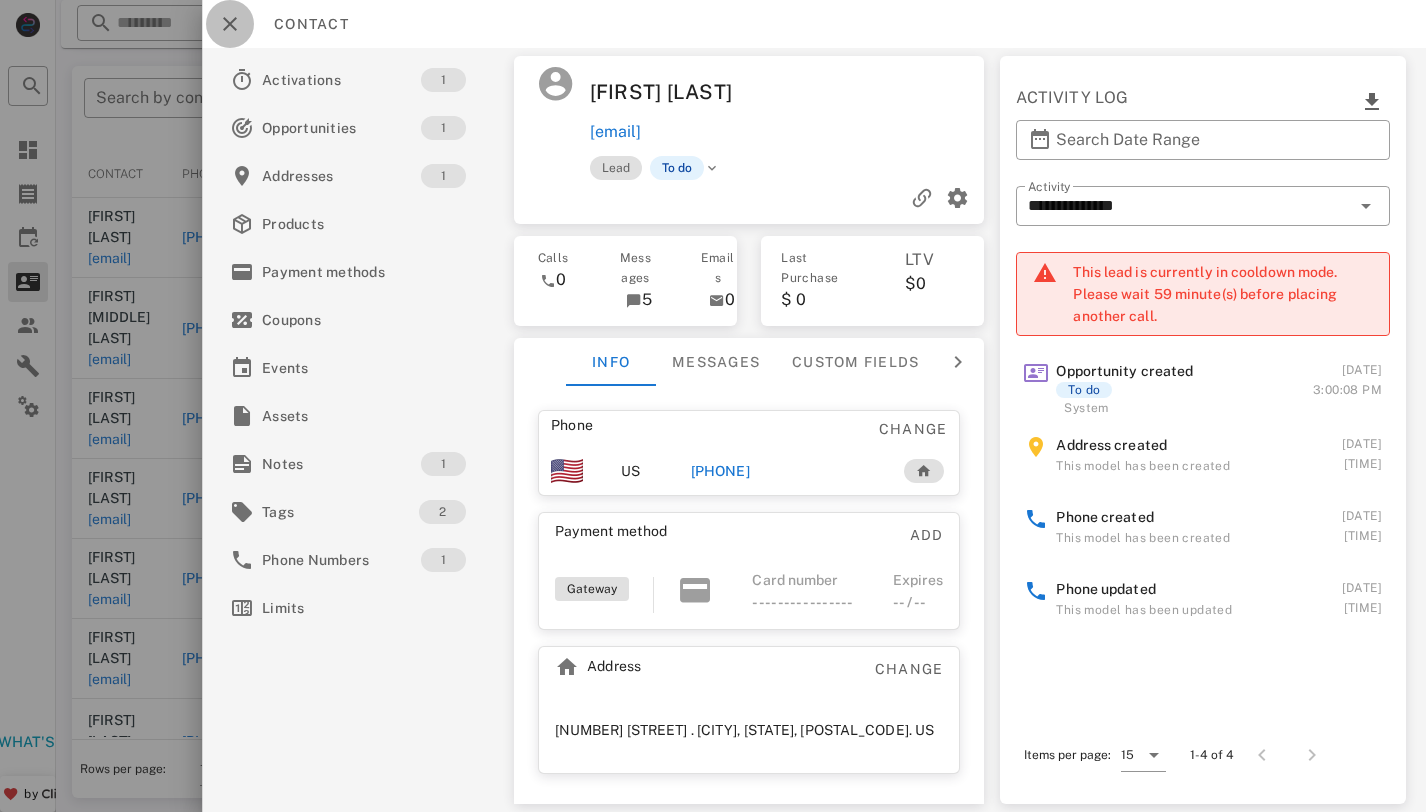 click at bounding box center [230, 24] 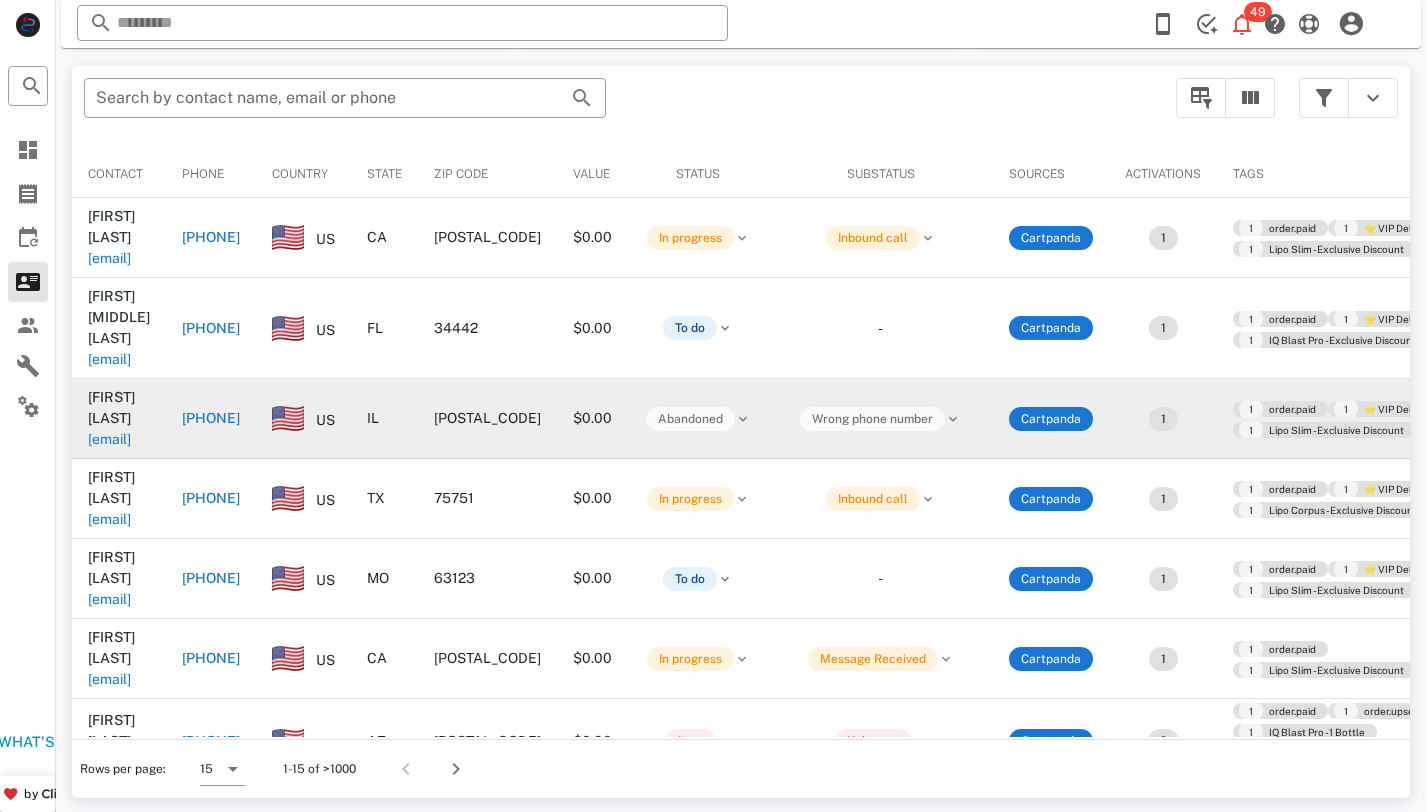click on "[EMAIL]" at bounding box center [109, 439] 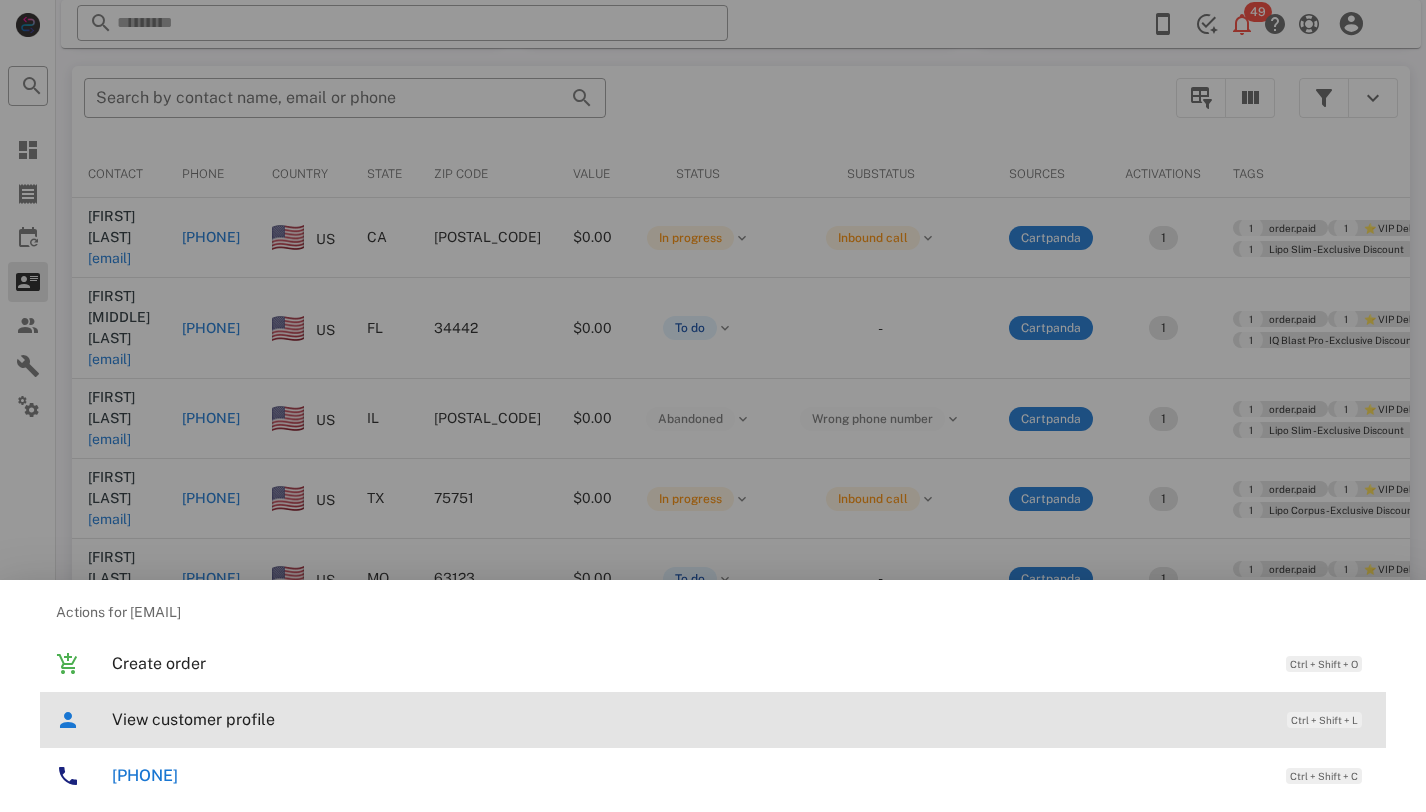 click on "View customer profile" at bounding box center [689, 719] 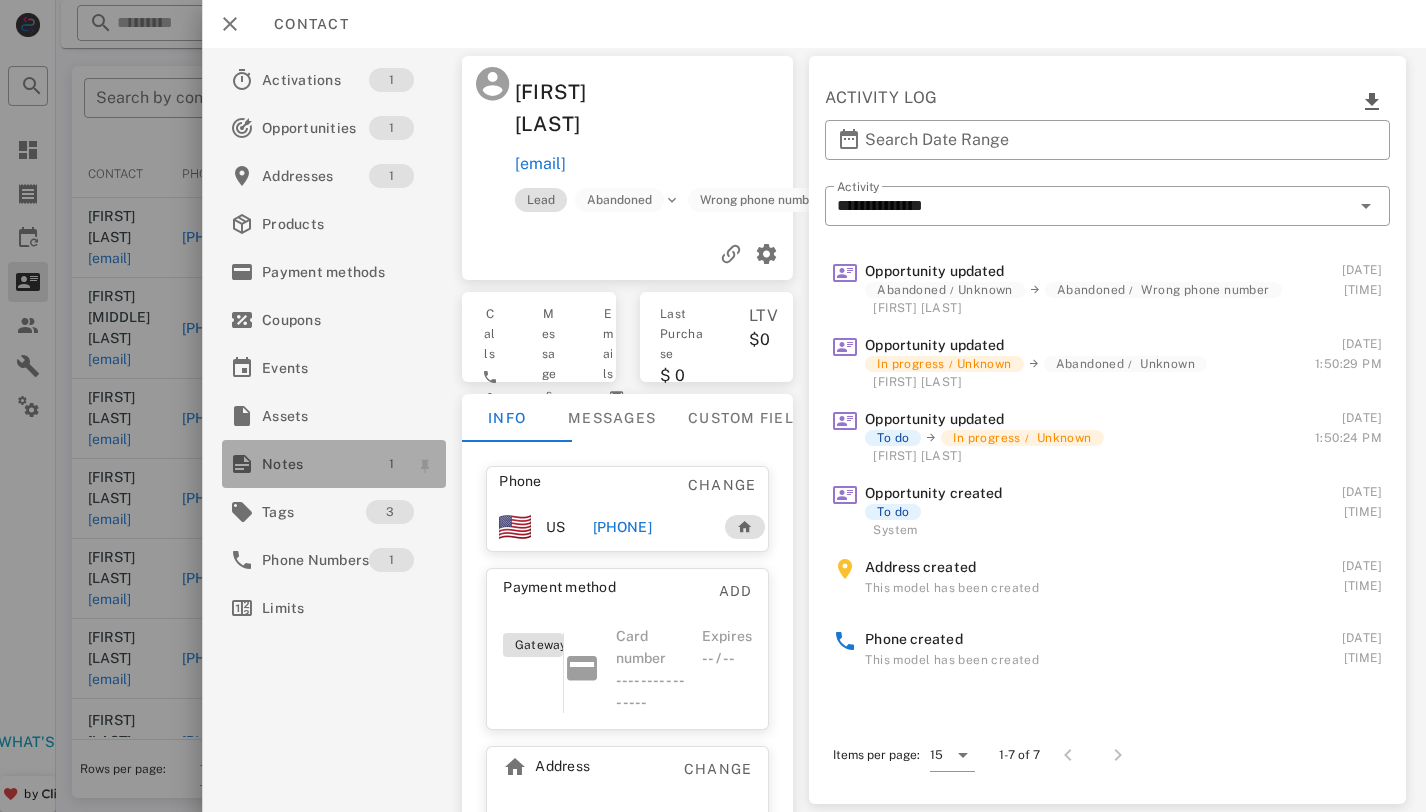 click on "1" at bounding box center (391, 464) 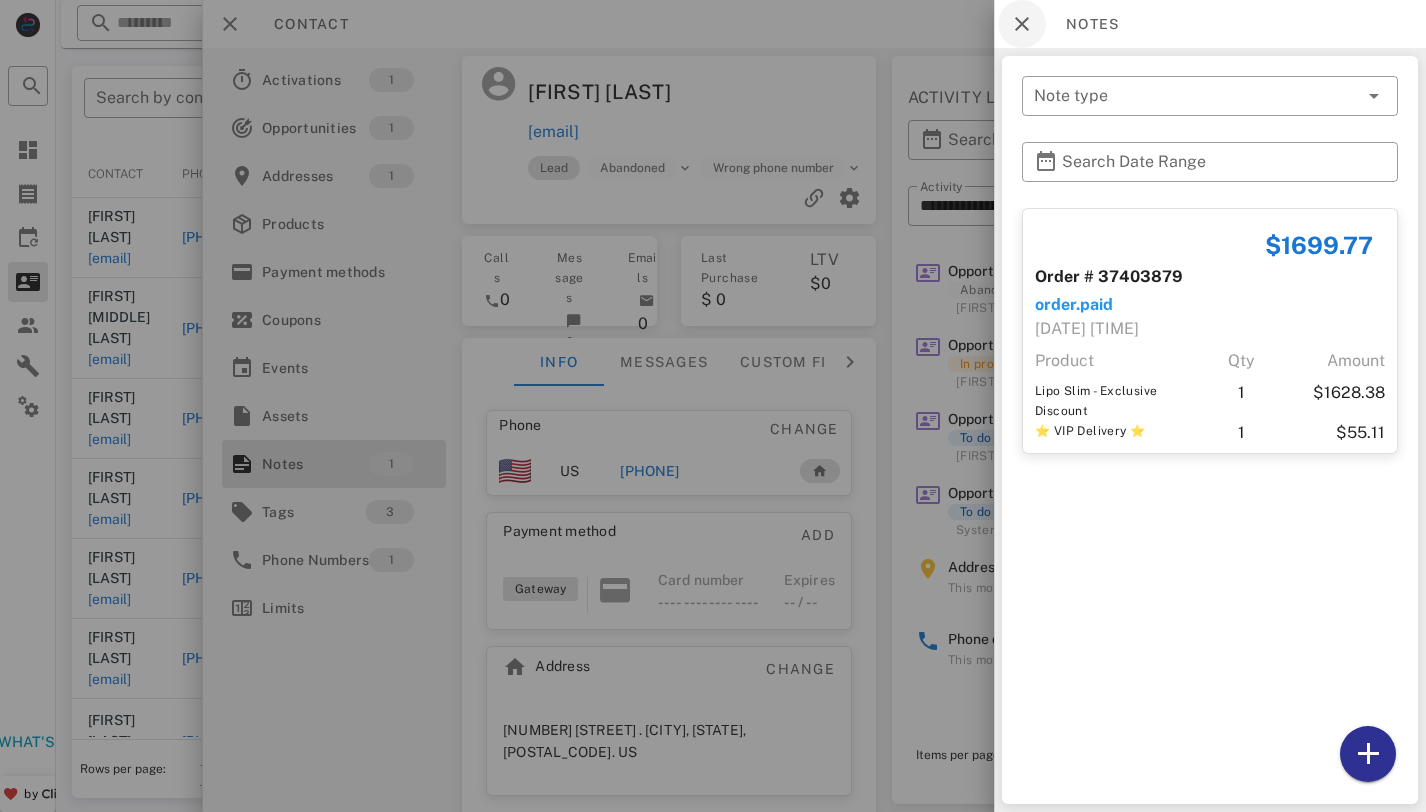 click at bounding box center [1022, 24] 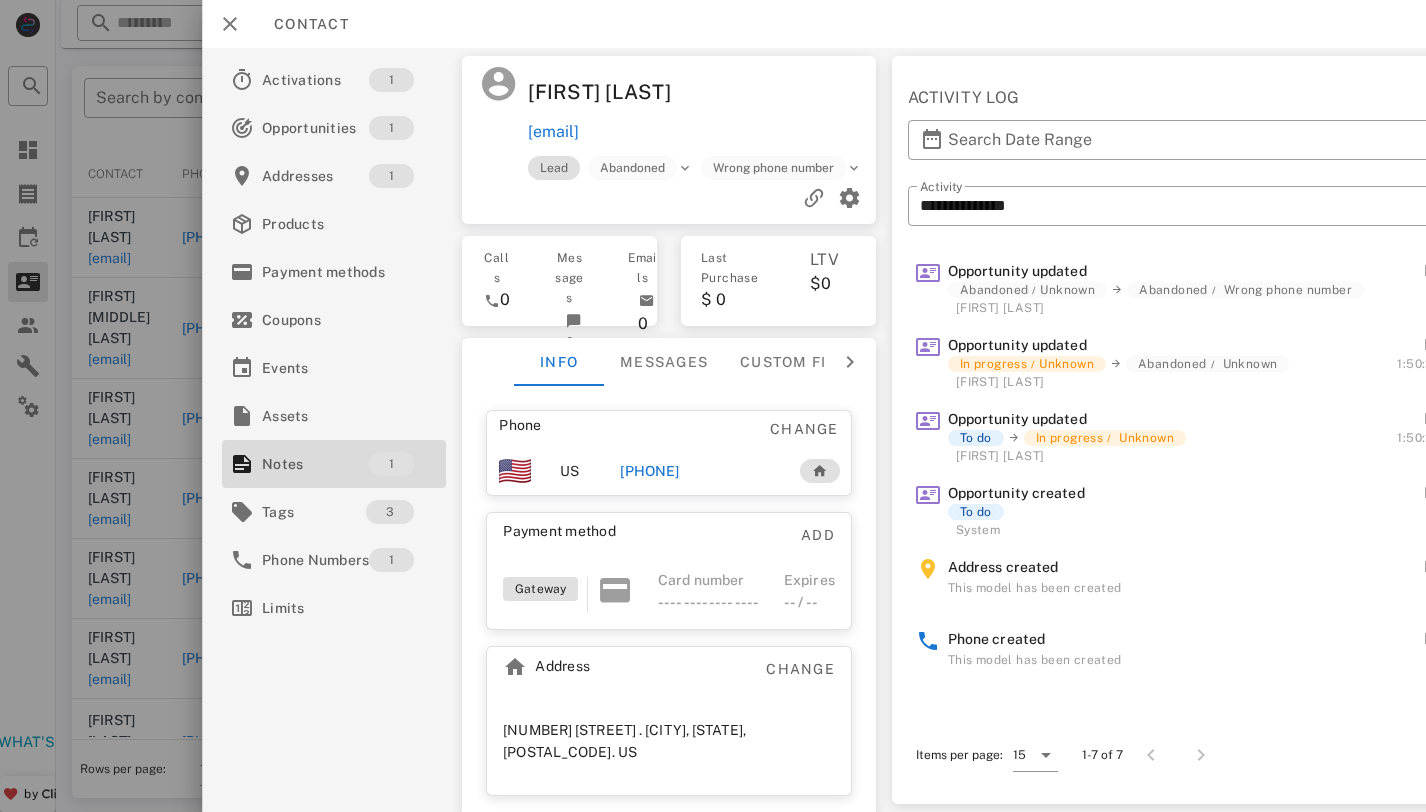 click on "[PHONE]" at bounding box center (649, 471) 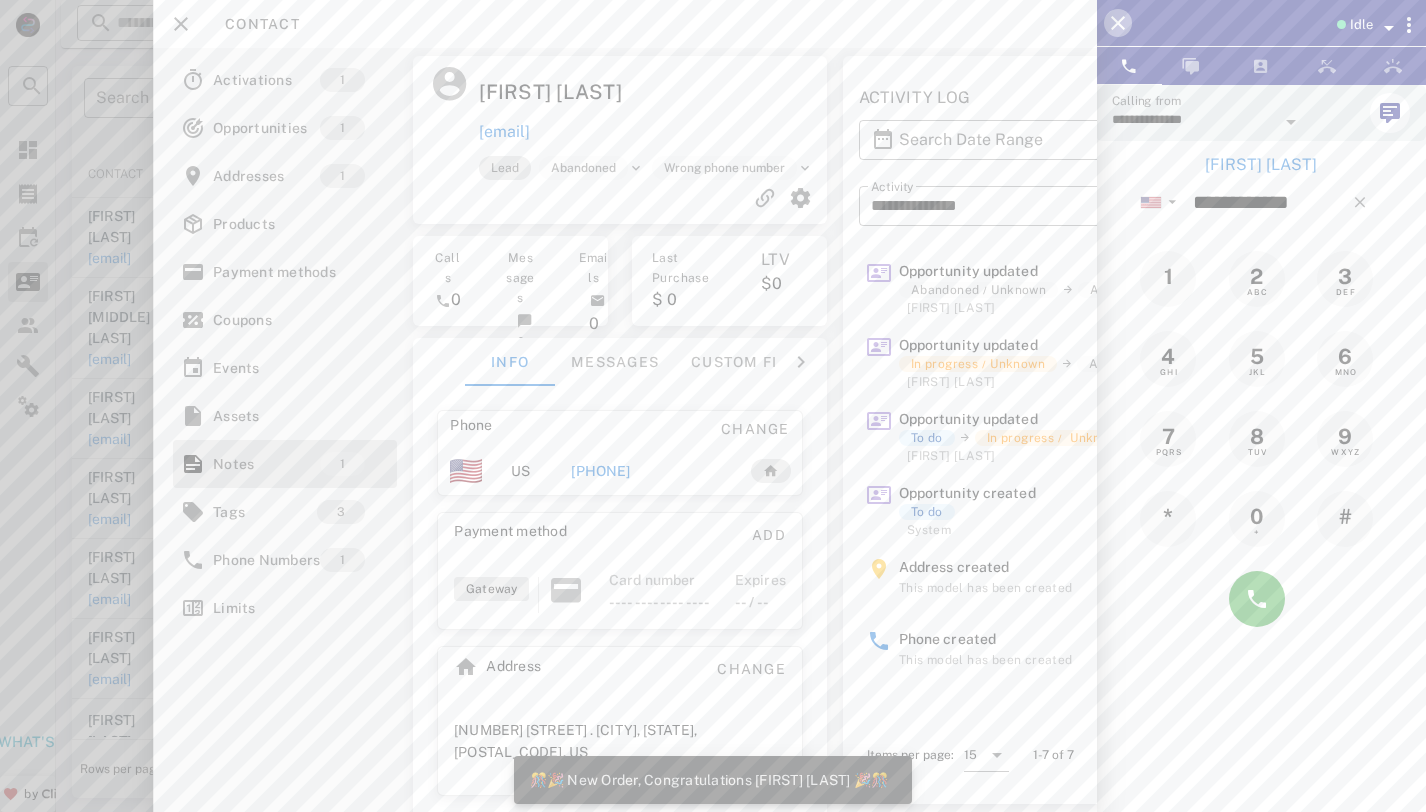 click at bounding box center (1118, 23) 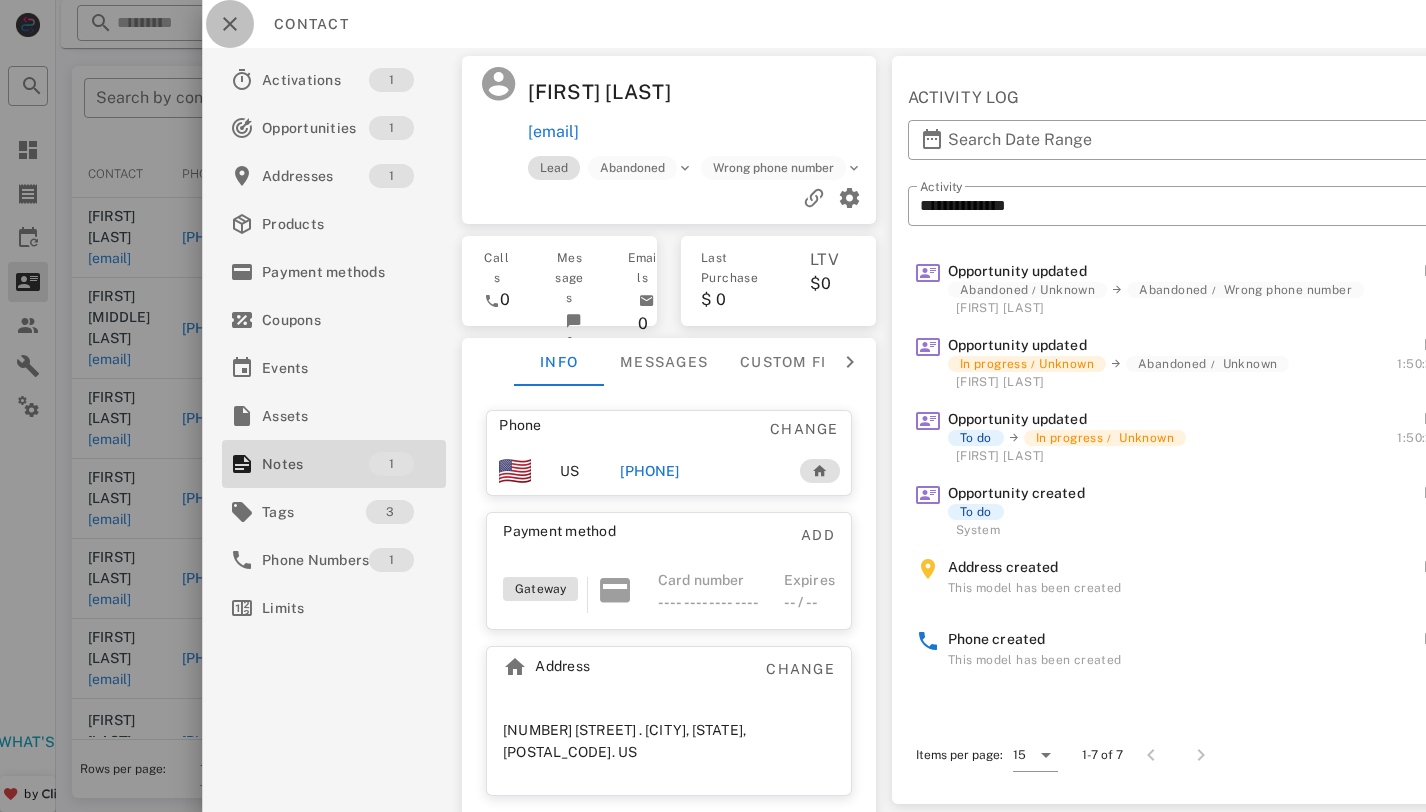 click at bounding box center [230, 24] 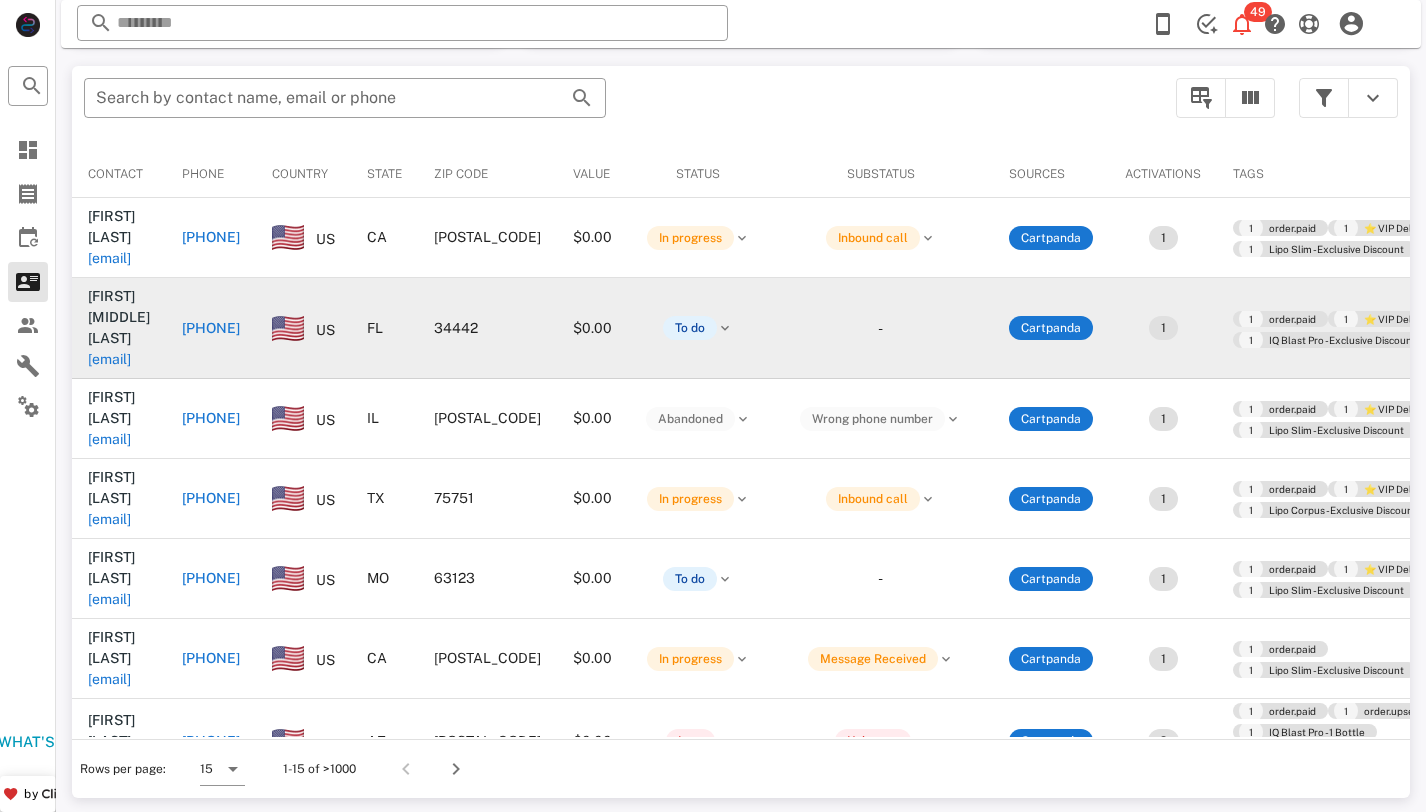 click on "[EMAIL]" at bounding box center (109, 359) 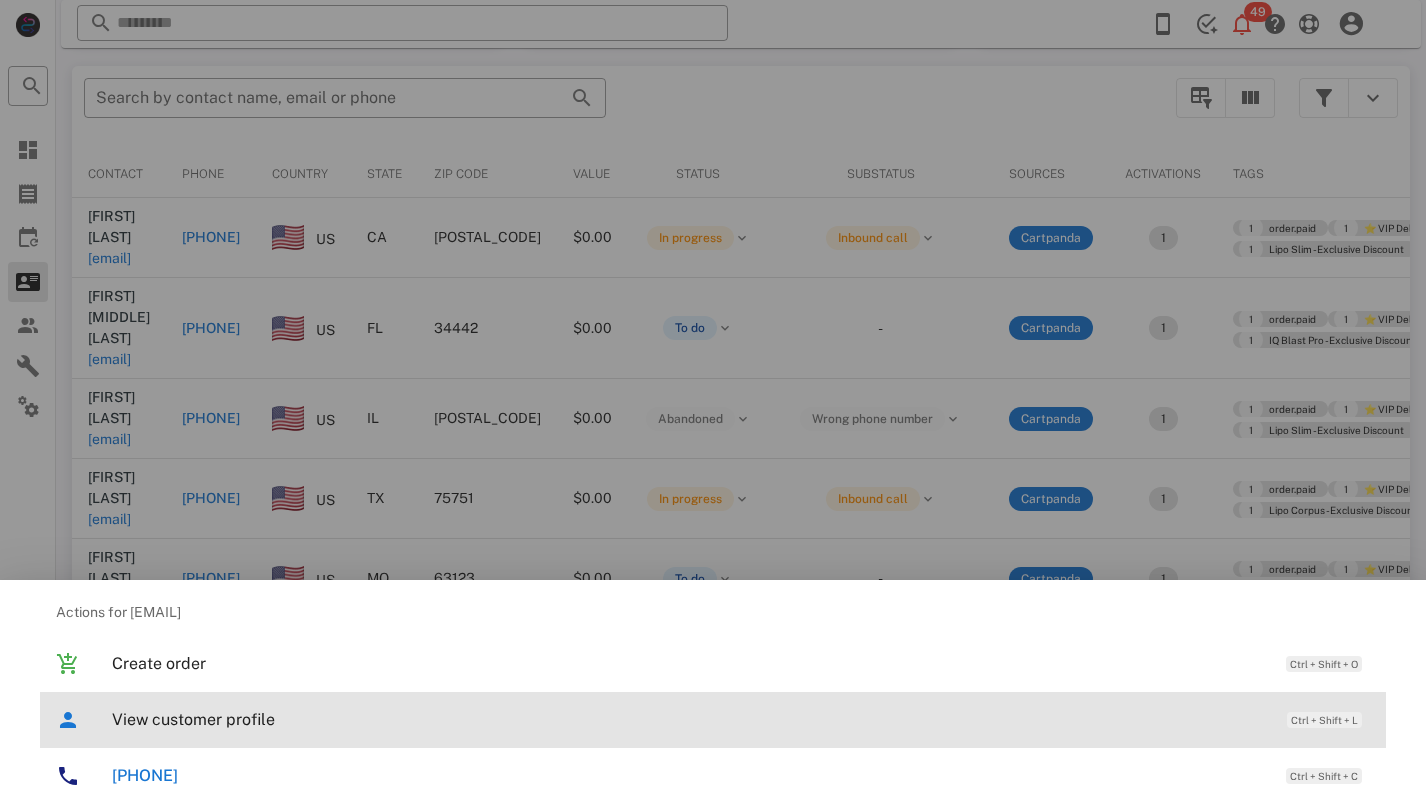 click on "View customer profile" at bounding box center [689, 719] 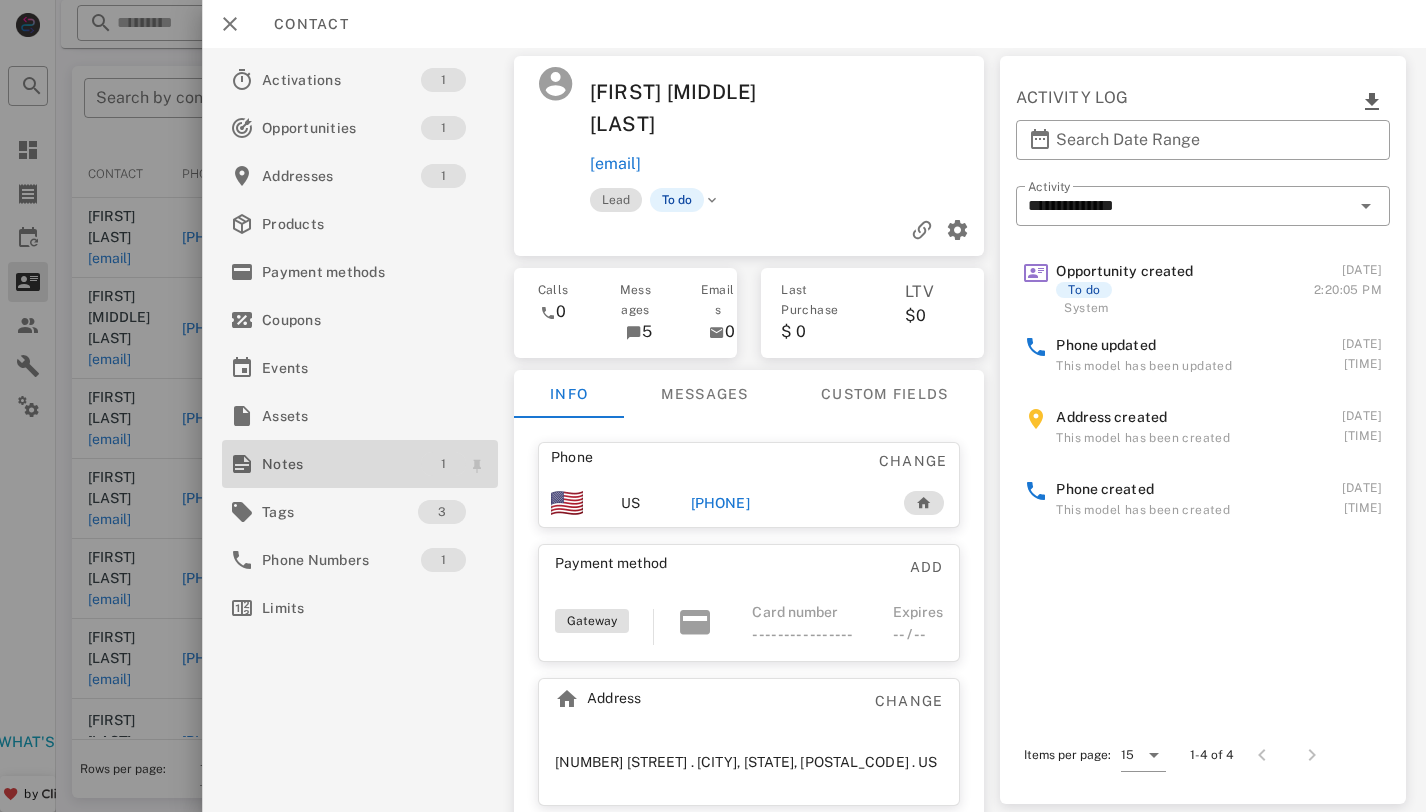 click on "1" at bounding box center (443, 464) 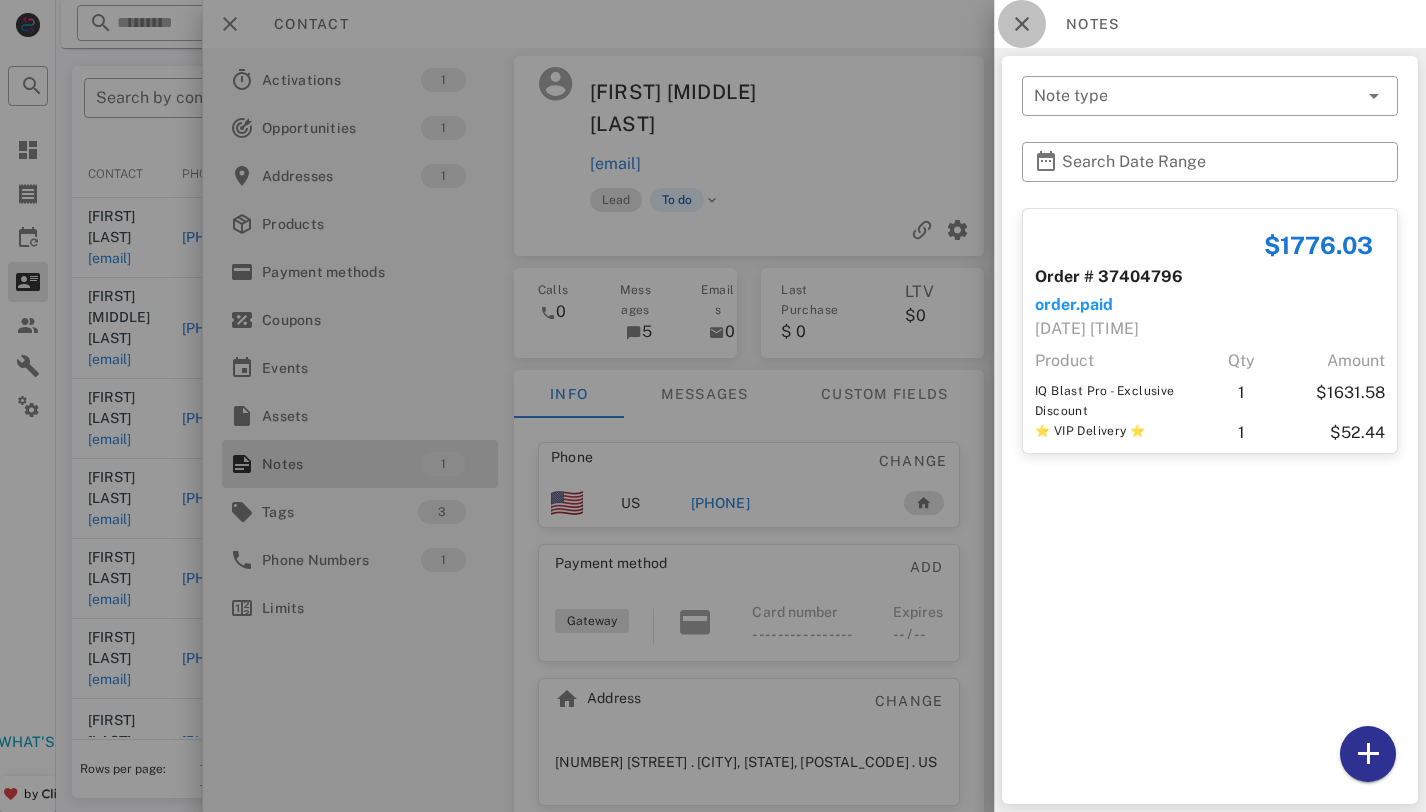 click at bounding box center [1022, 24] 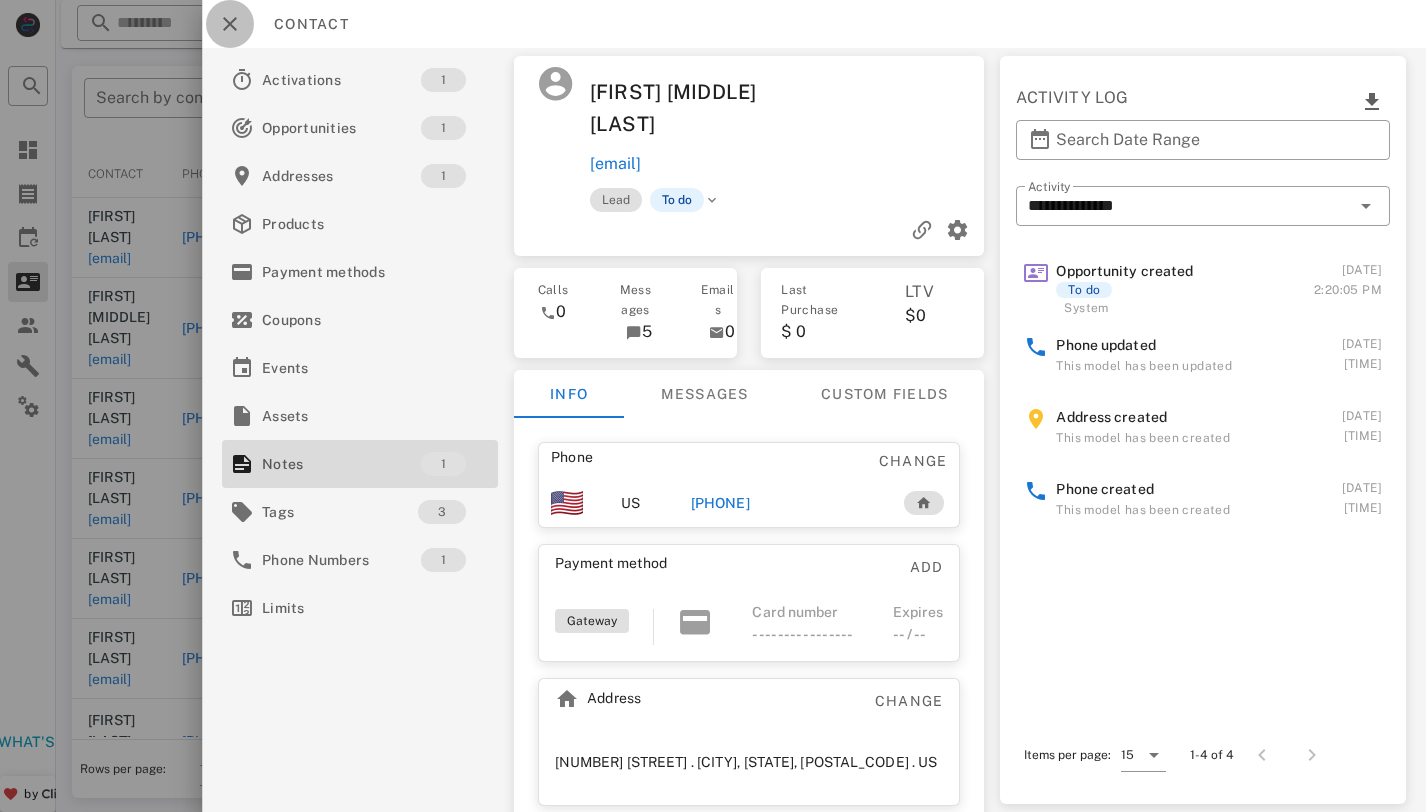 click at bounding box center (230, 24) 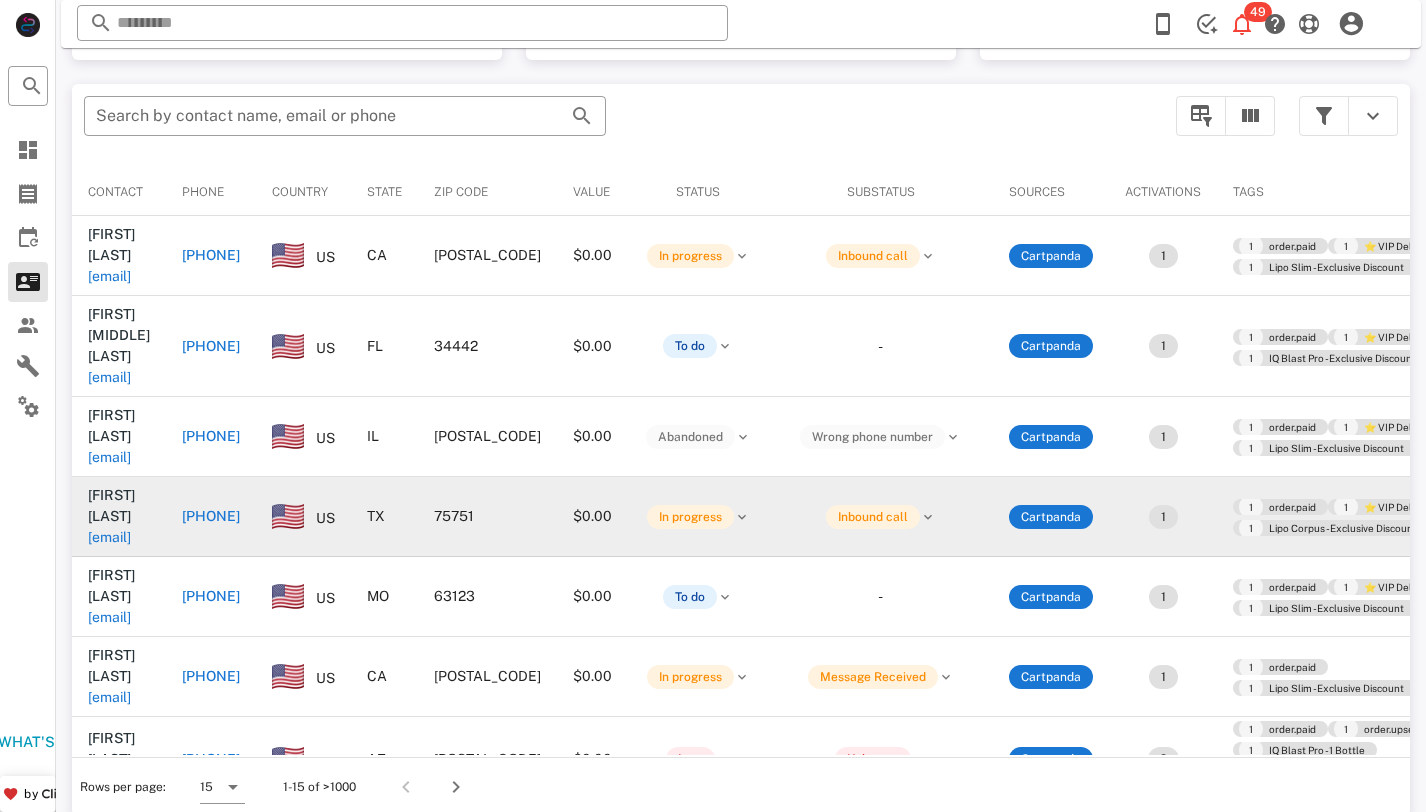 scroll, scrollTop: 380, scrollLeft: 0, axis: vertical 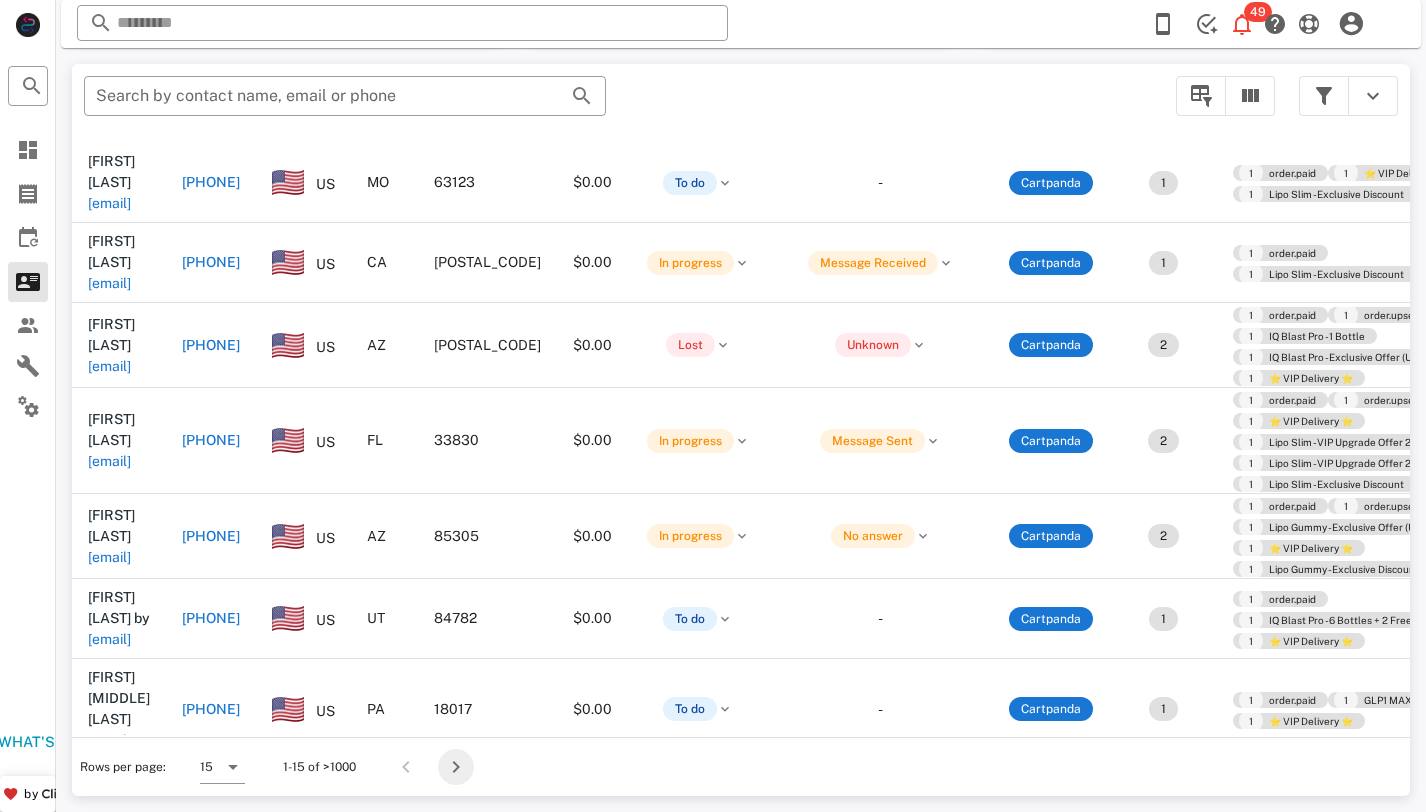 click at bounding box center (456, 767) 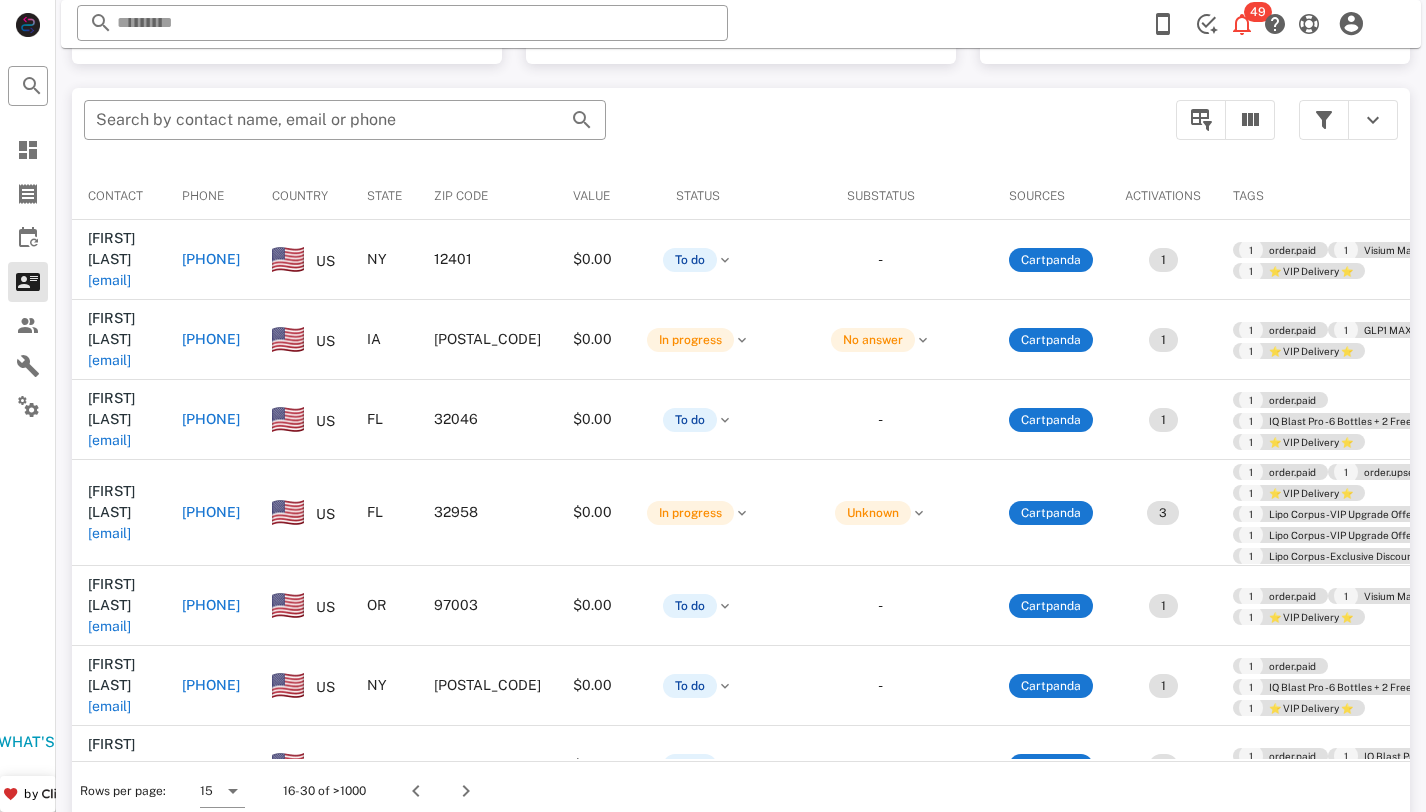 scroll, scrollTop: 380, scrollLeft: 0, axis: vertical 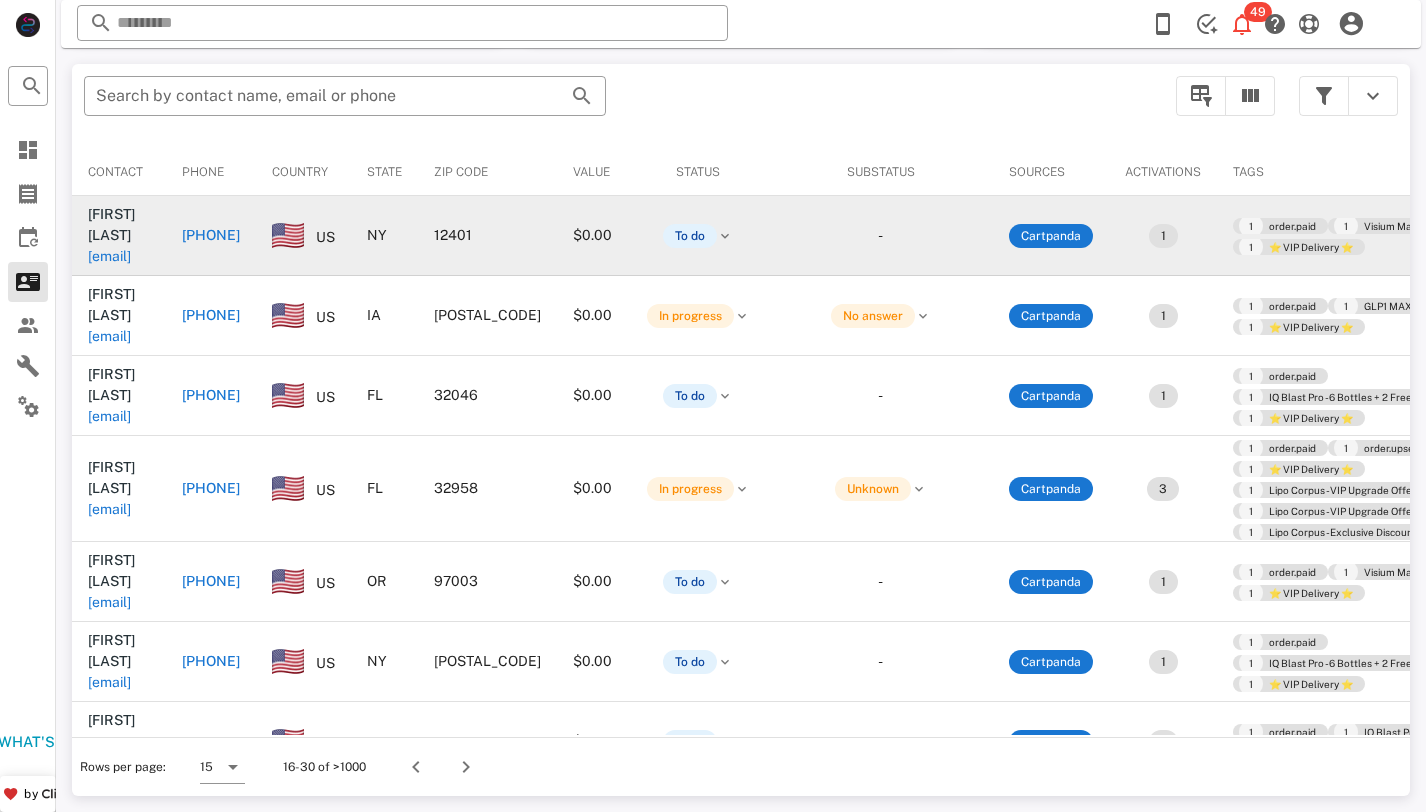 click on "[EMAIL]" at bounding box center (109, 256) 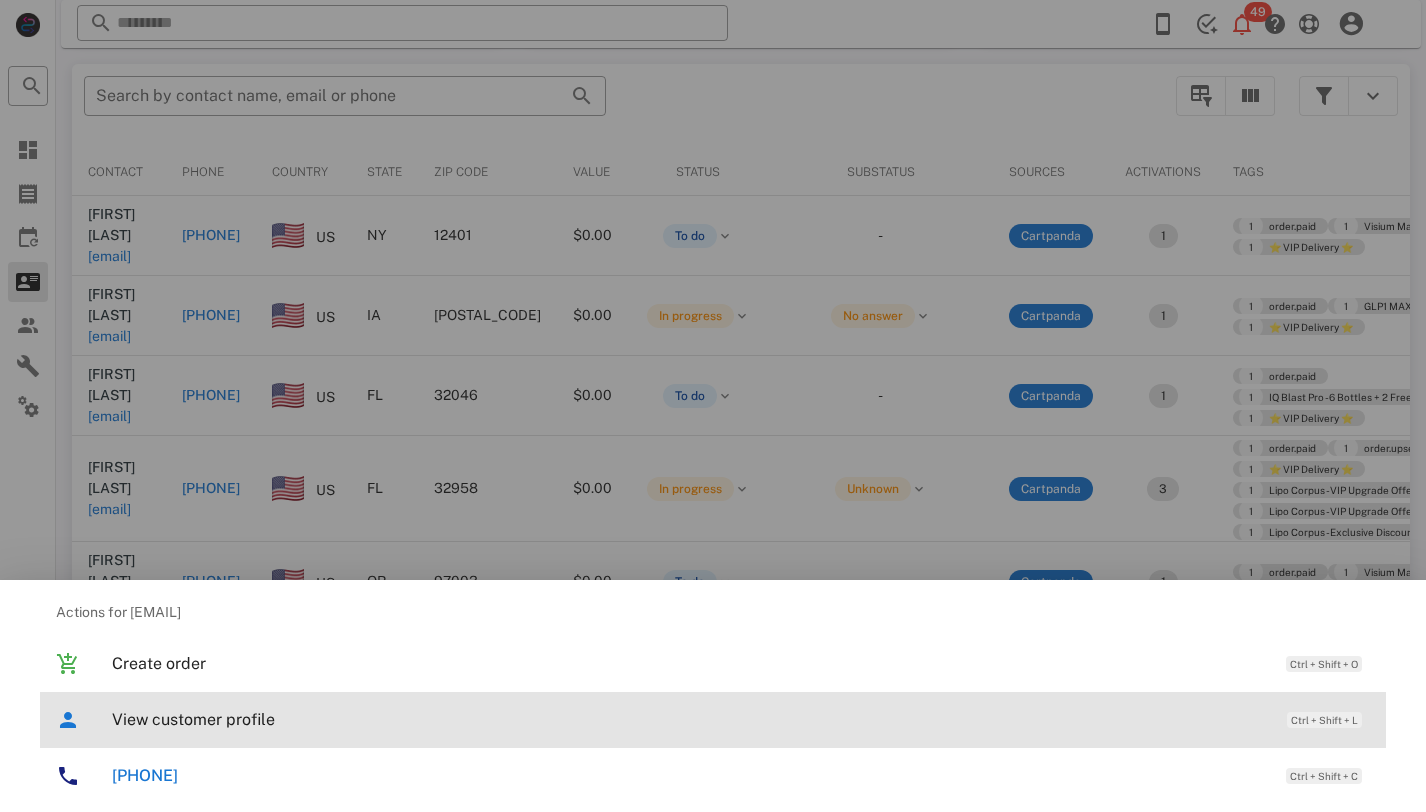 click on "View customer profile" at bounding box center [689, 719] 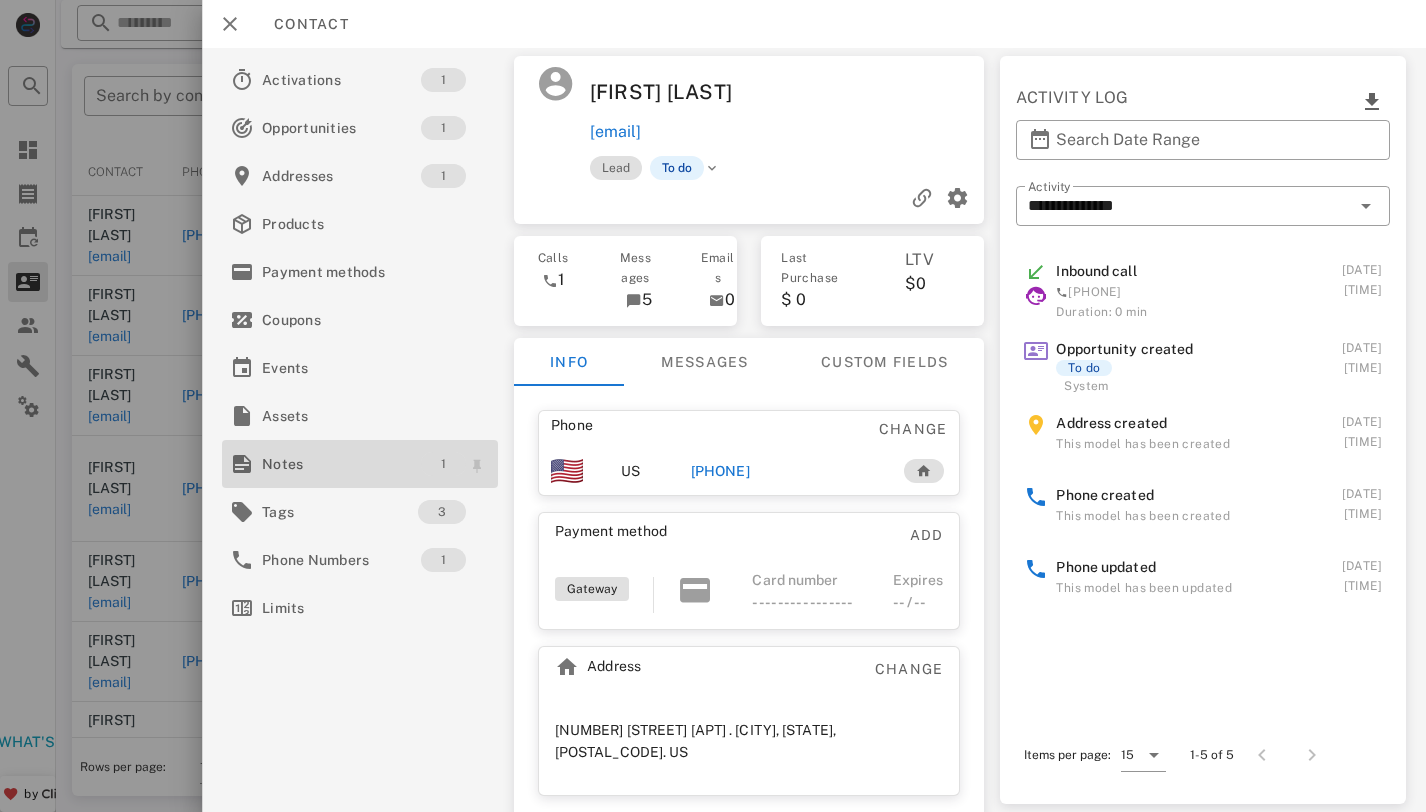 click on "1" at bounding box center [443, 464] 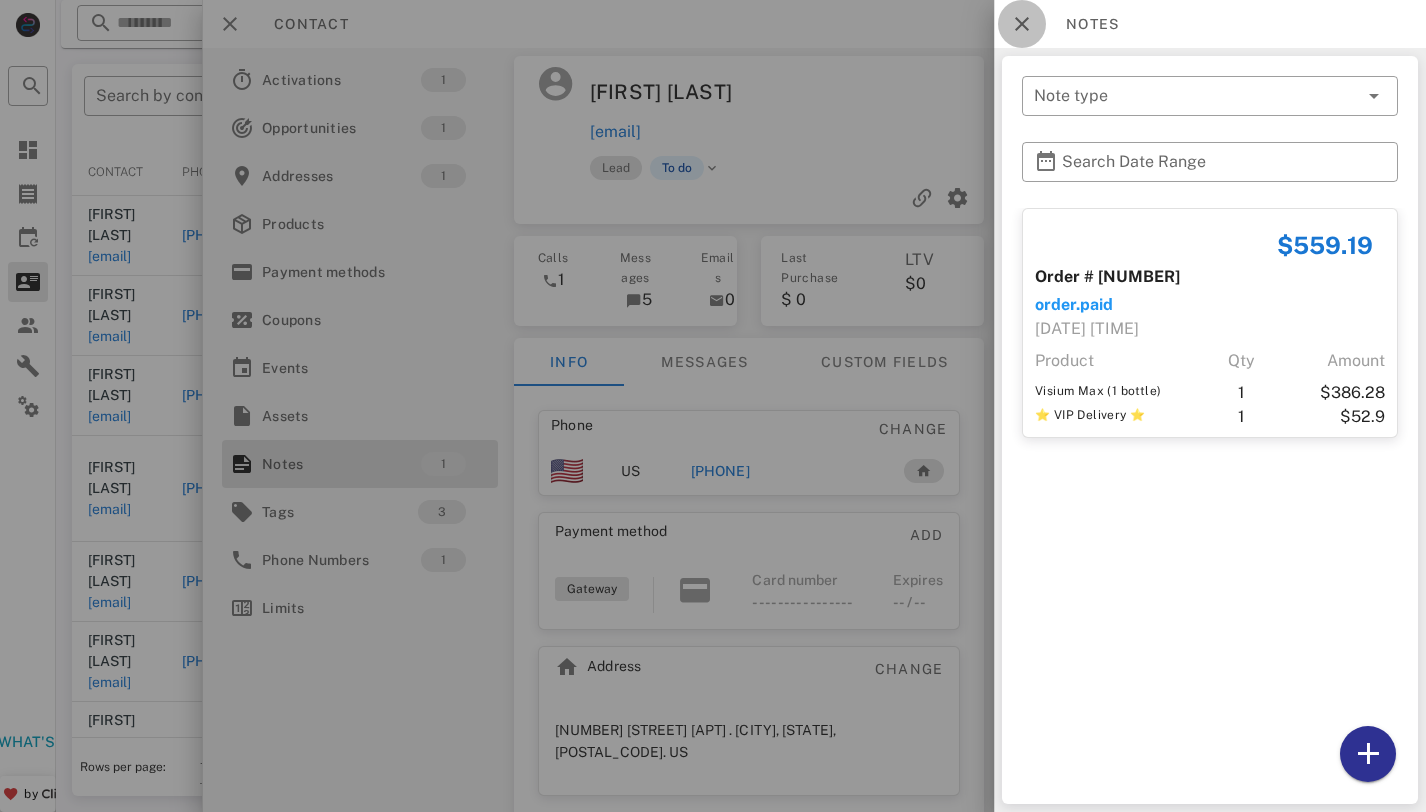 click at bounding box center (1022, 24) 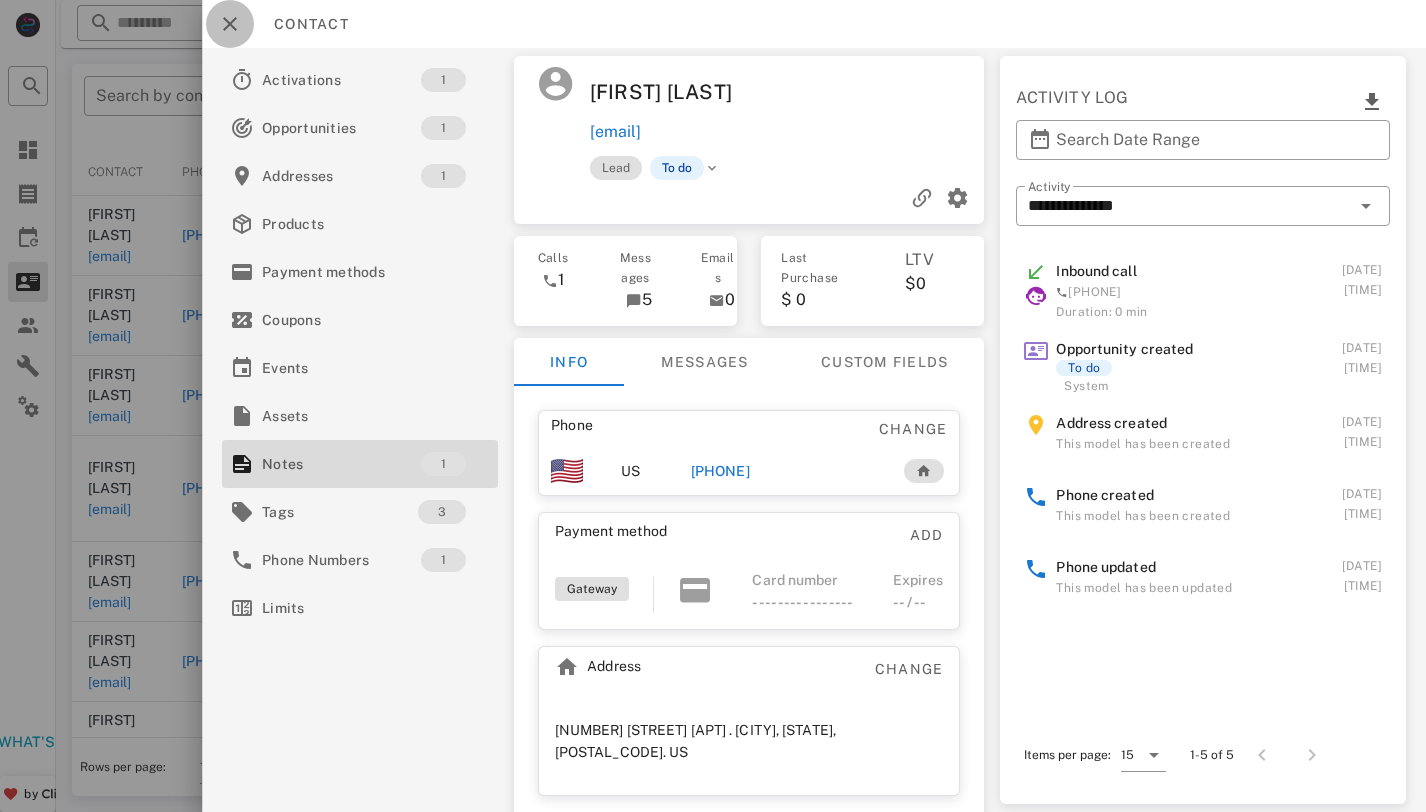 click at bounding box center (230, 24) 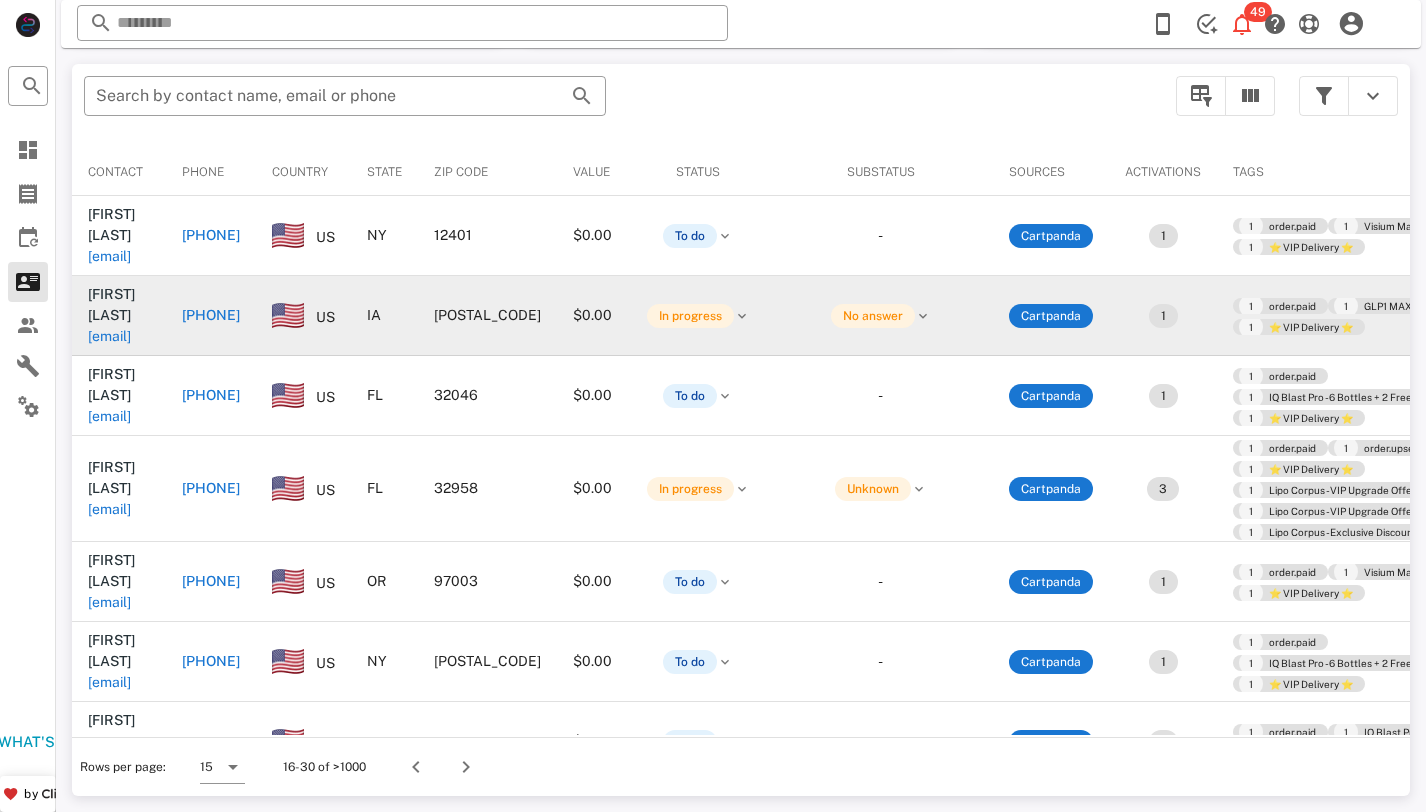 click on "[EMAIL]" at bounding box center [109, 336] 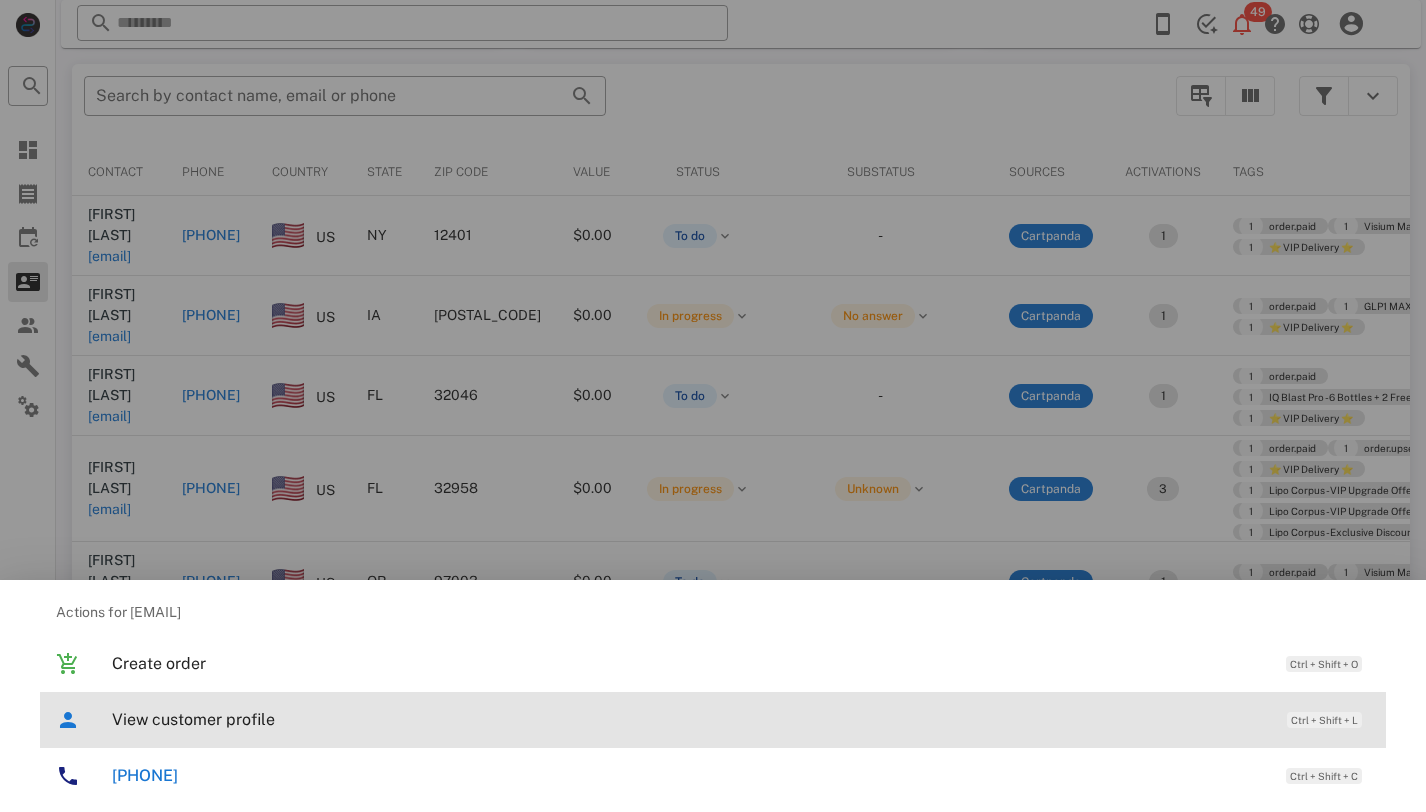 click on "View customer profile" at bounding box center [689, 719] 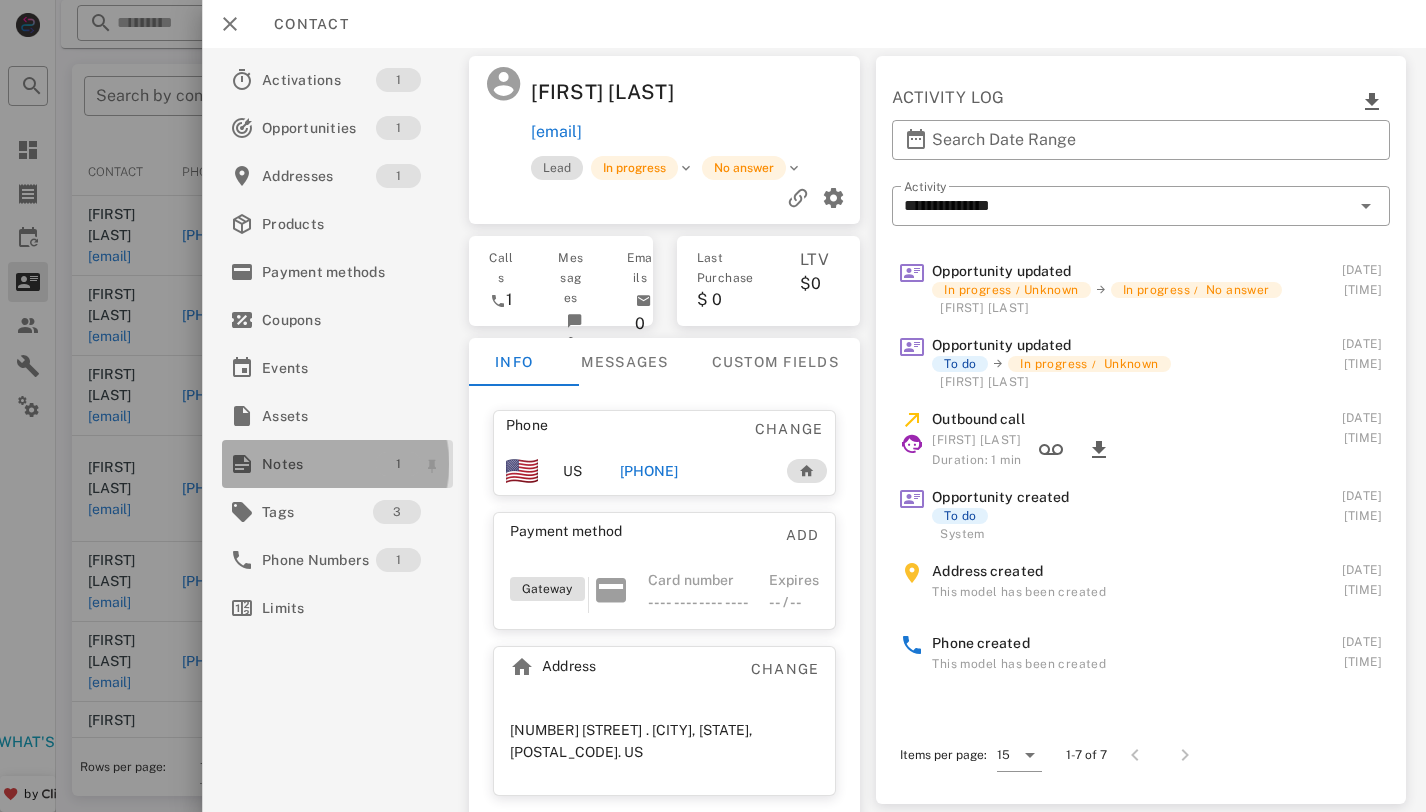 click on "1" at bounding box center (398, 464) 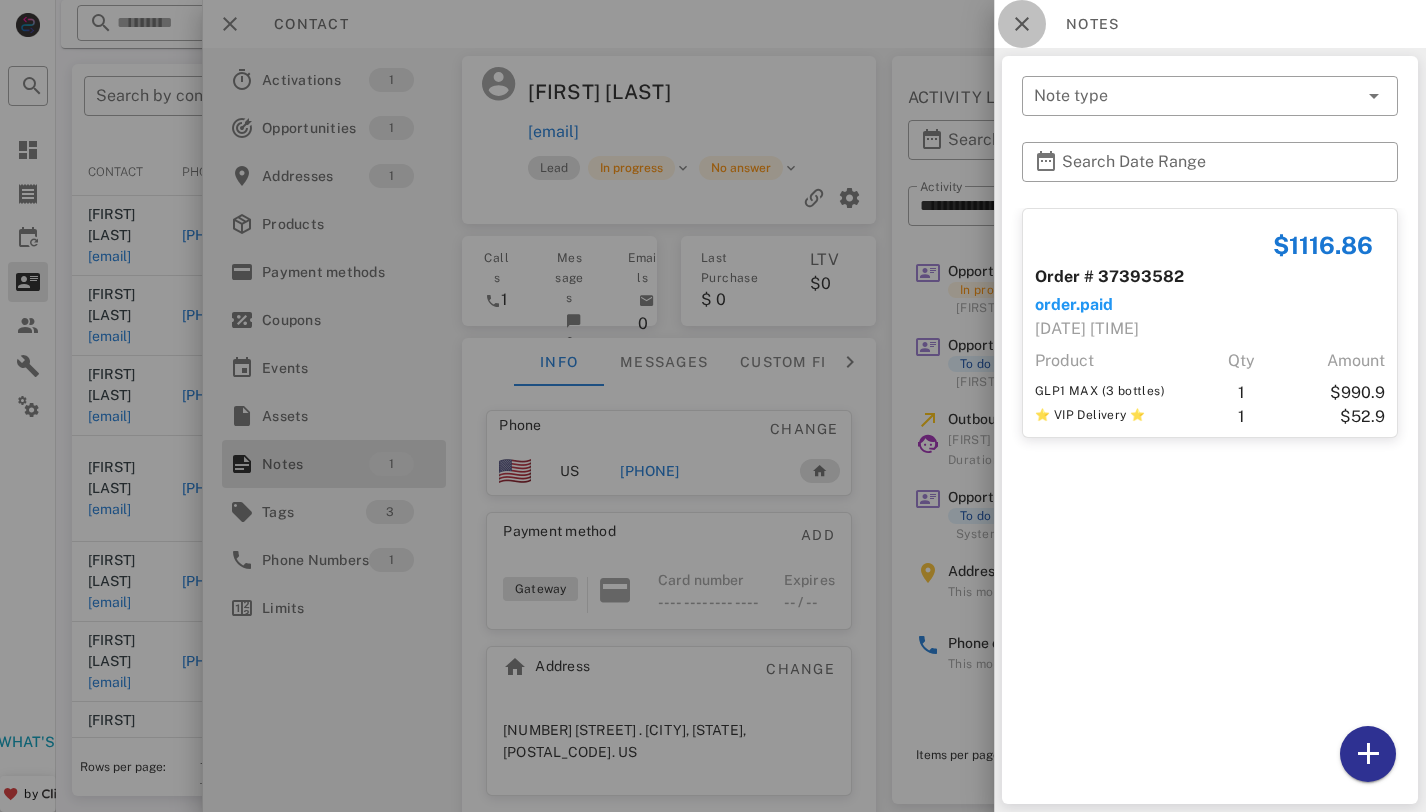 click at bounding box center (1022, 24) 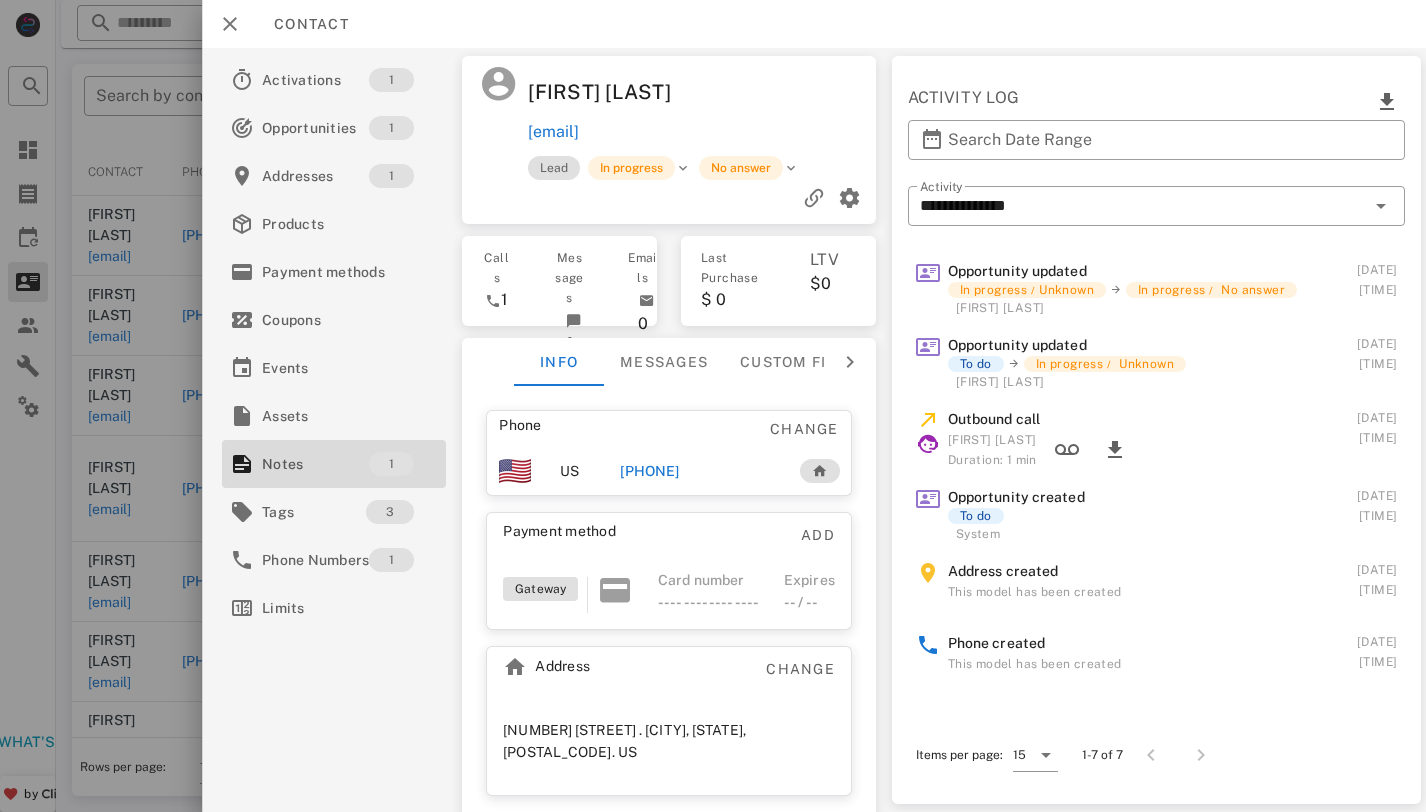 click on "[PHONE]" at bounding box center (649, 471) 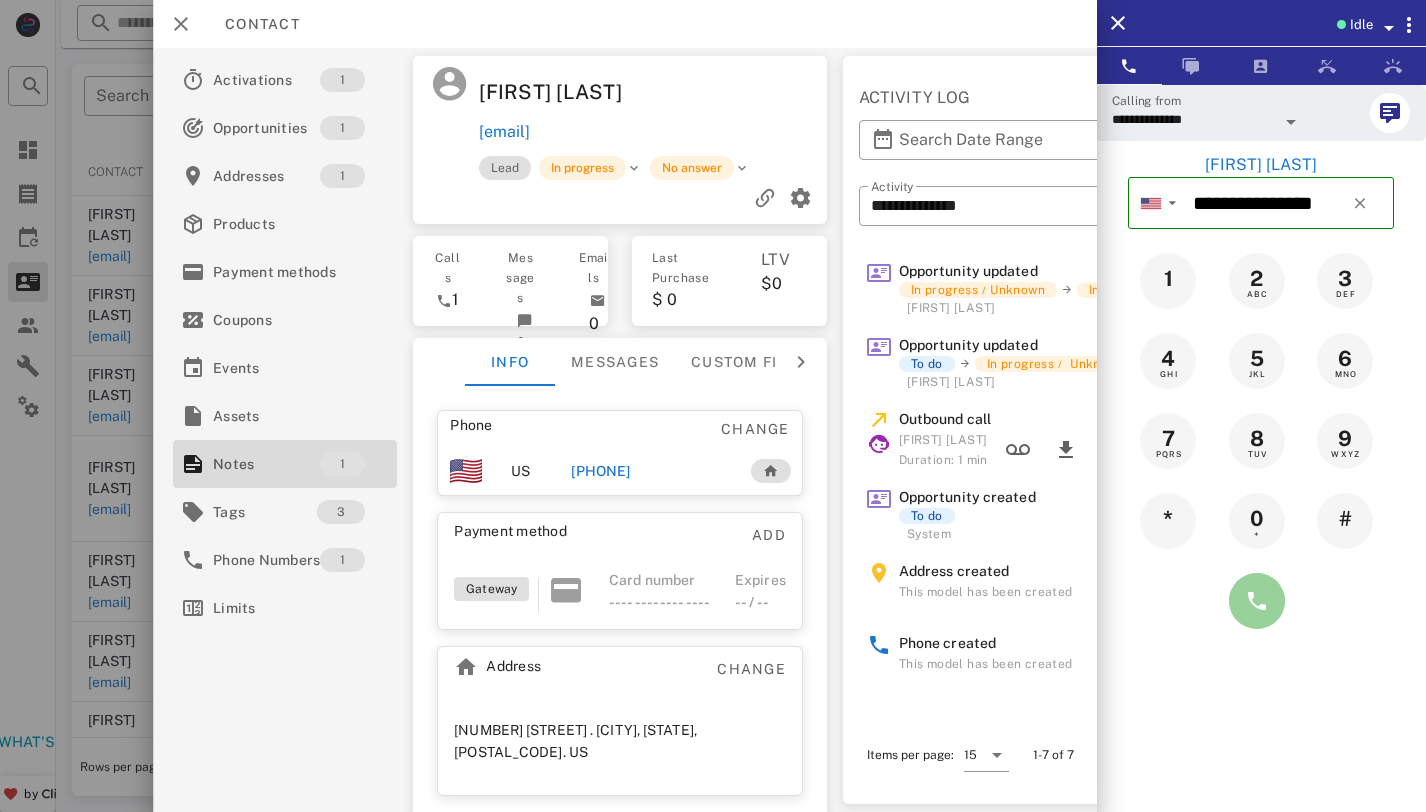 click at bounding box center (1257, 601) 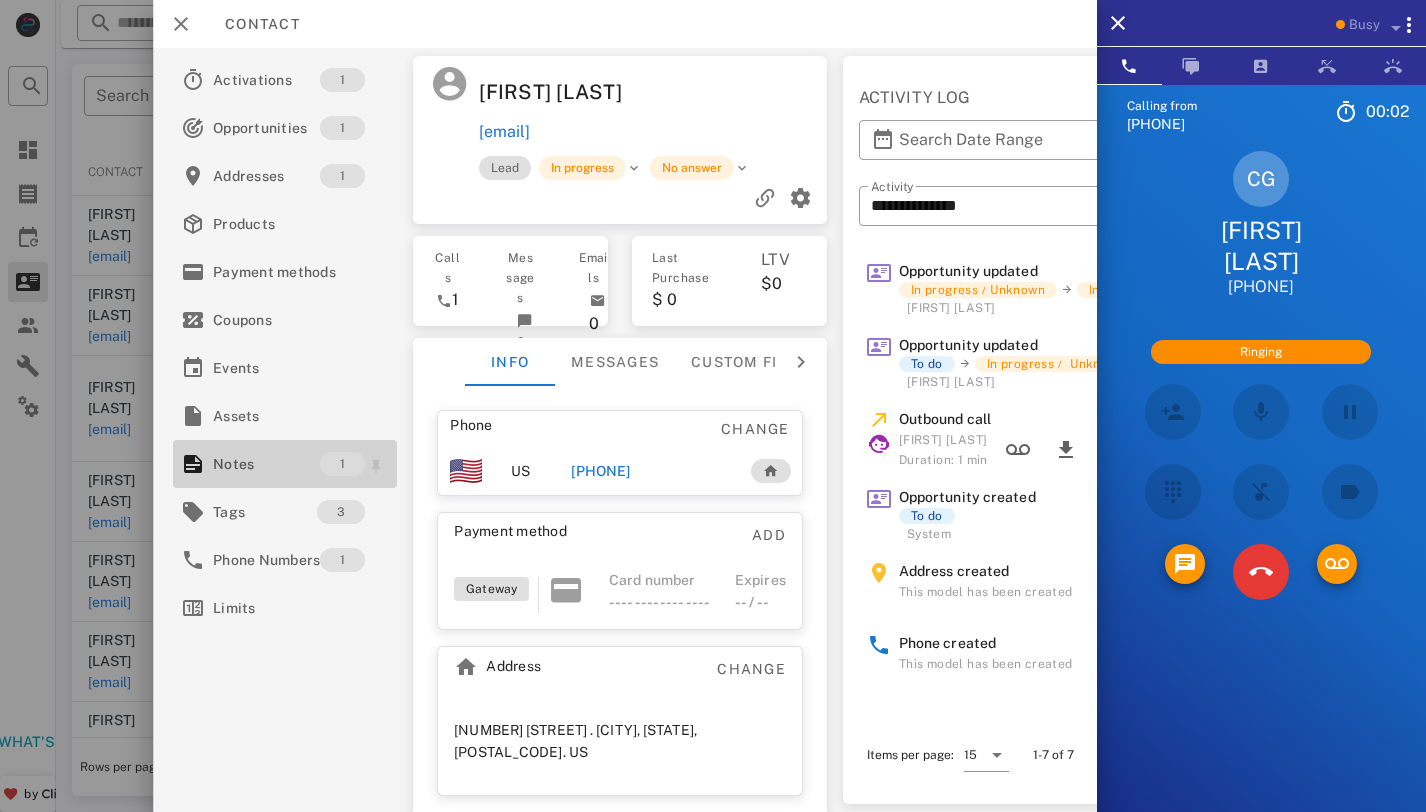 click on "1" at bounding box center (342, 464) 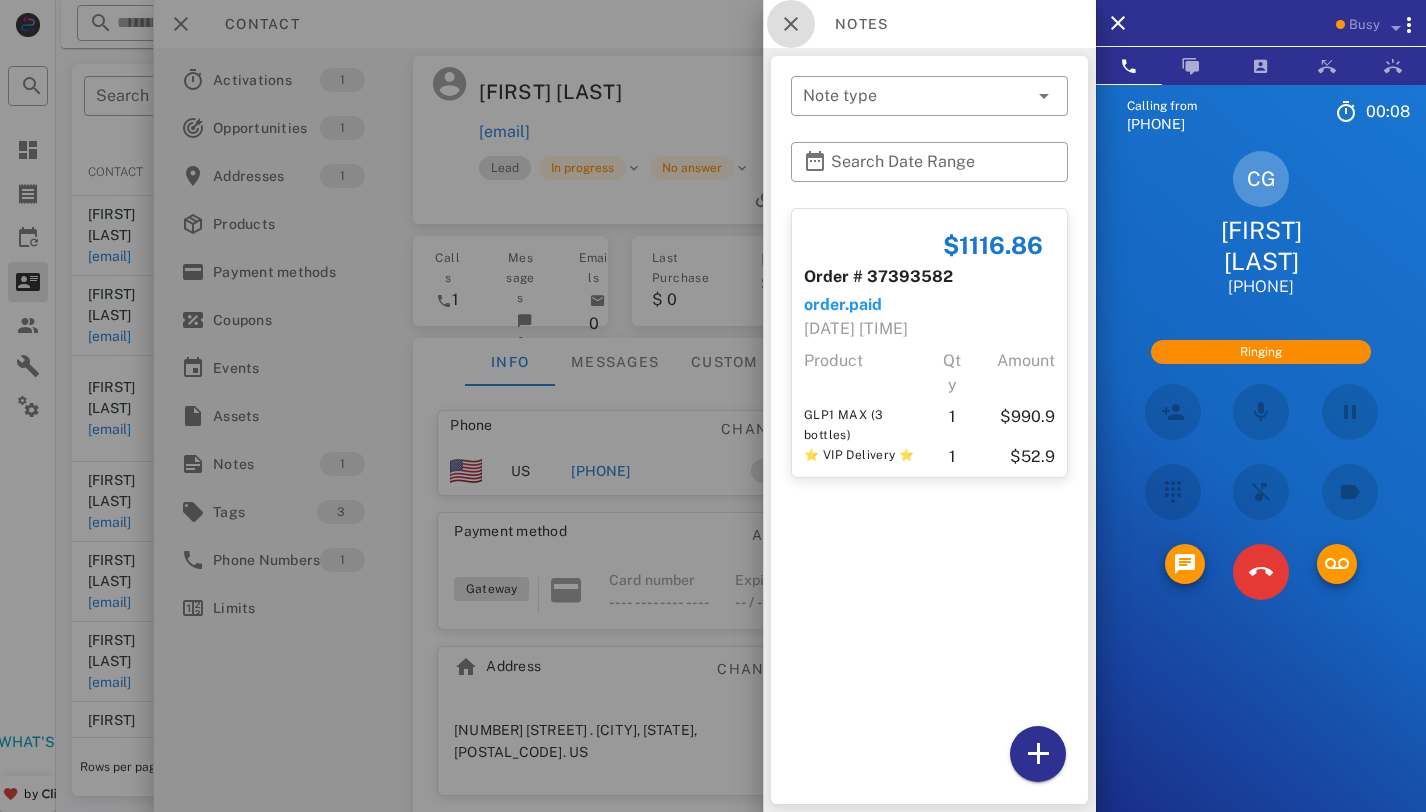 click at bounding box center (791, 24) 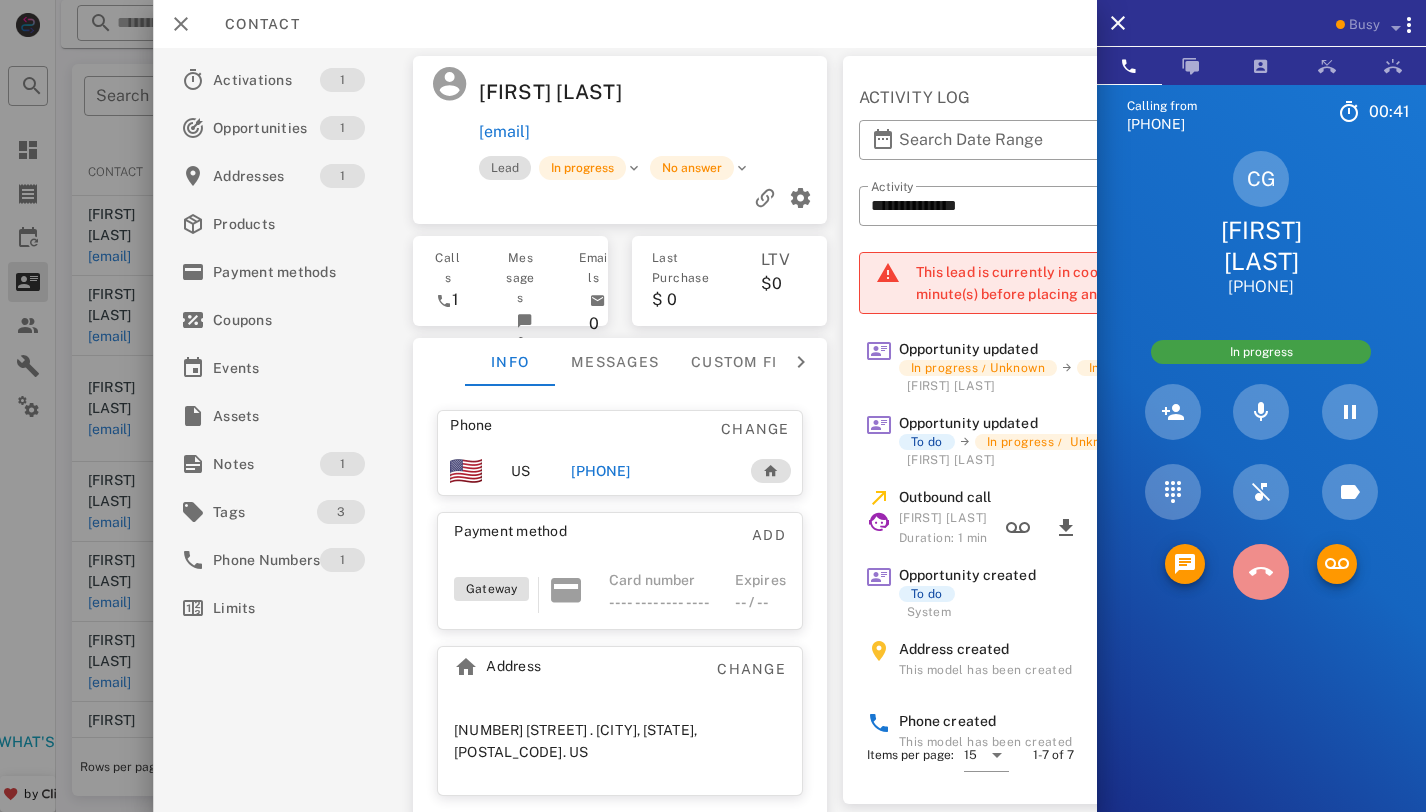 click at bounding box center [1261, 572] 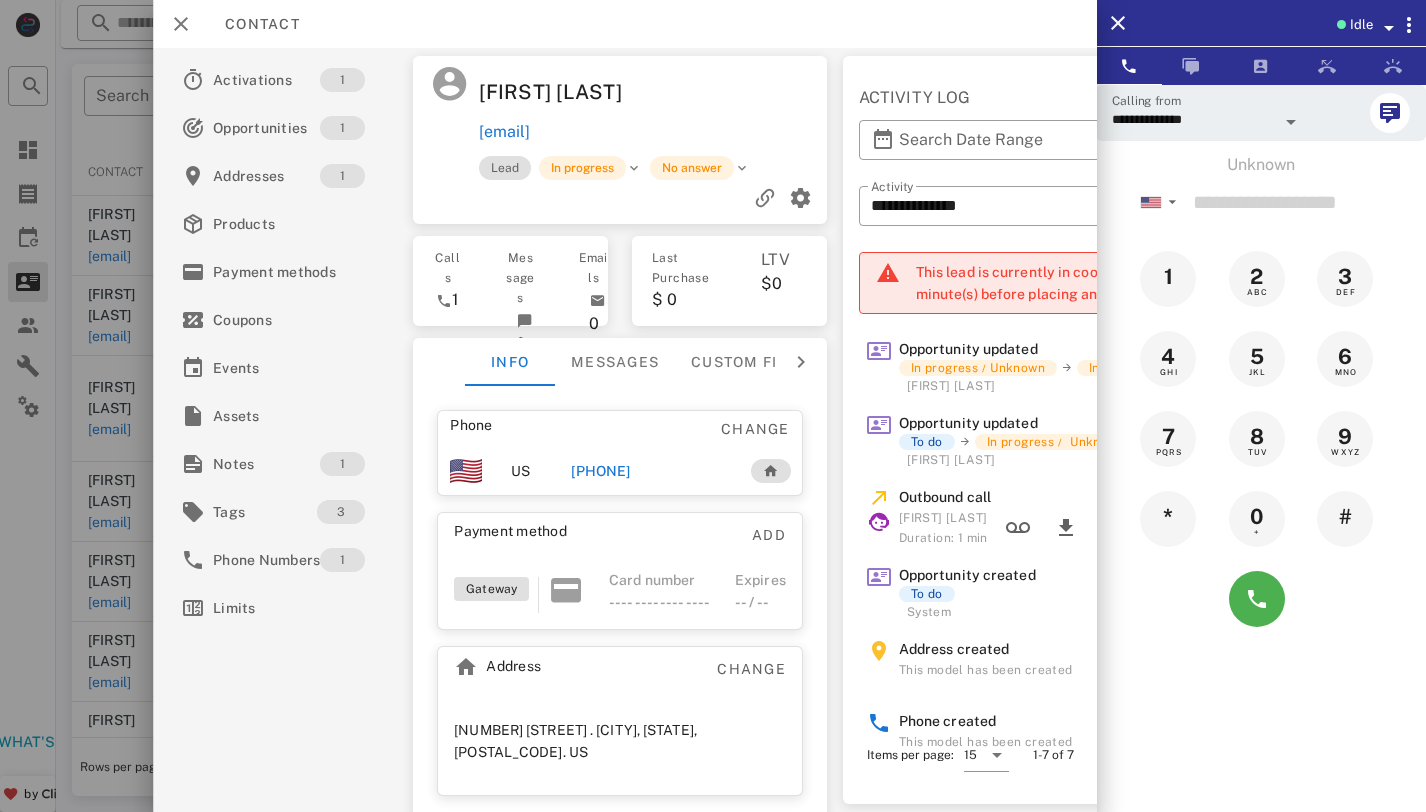 click on "Idle" at bounding box center (1261, 23) 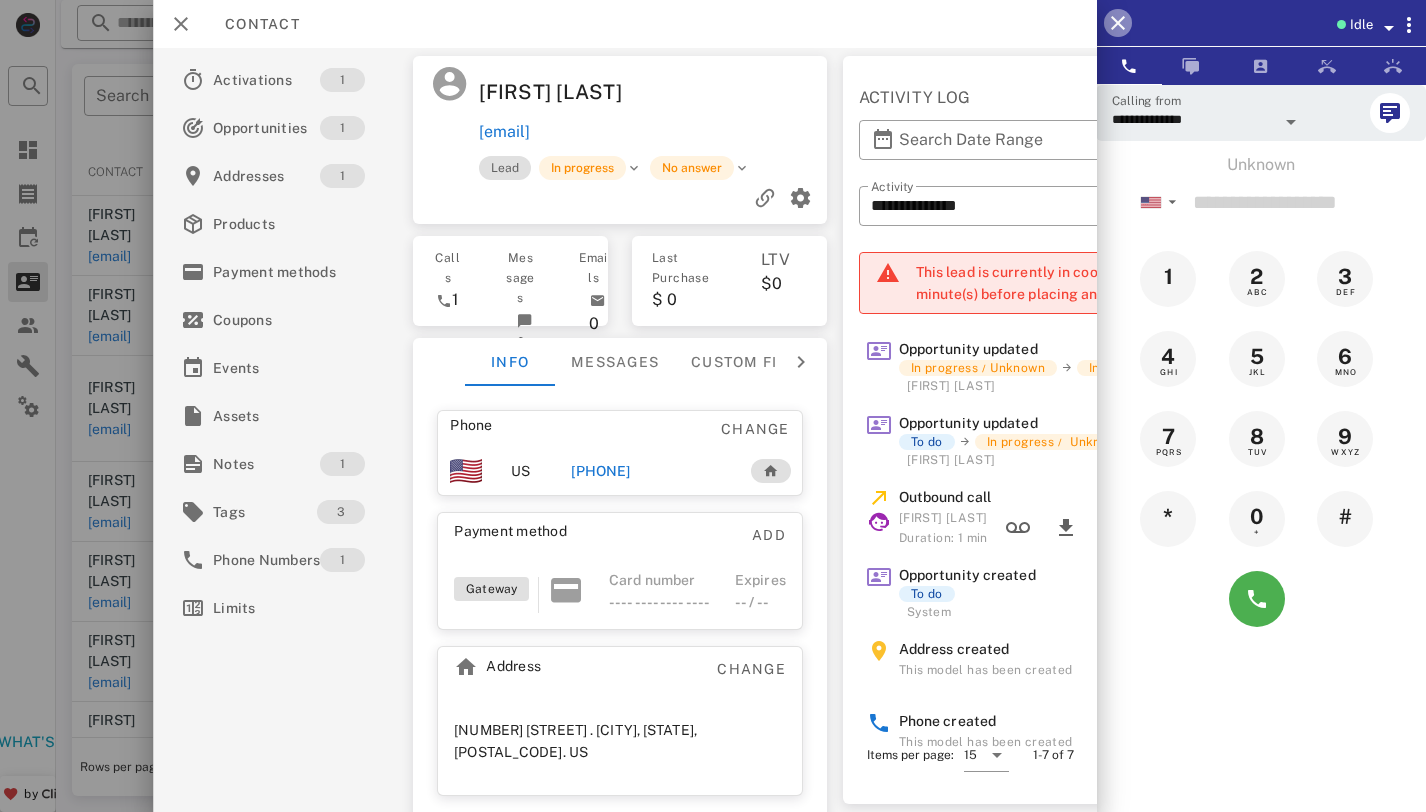 click at bounding box center (1118, 23) 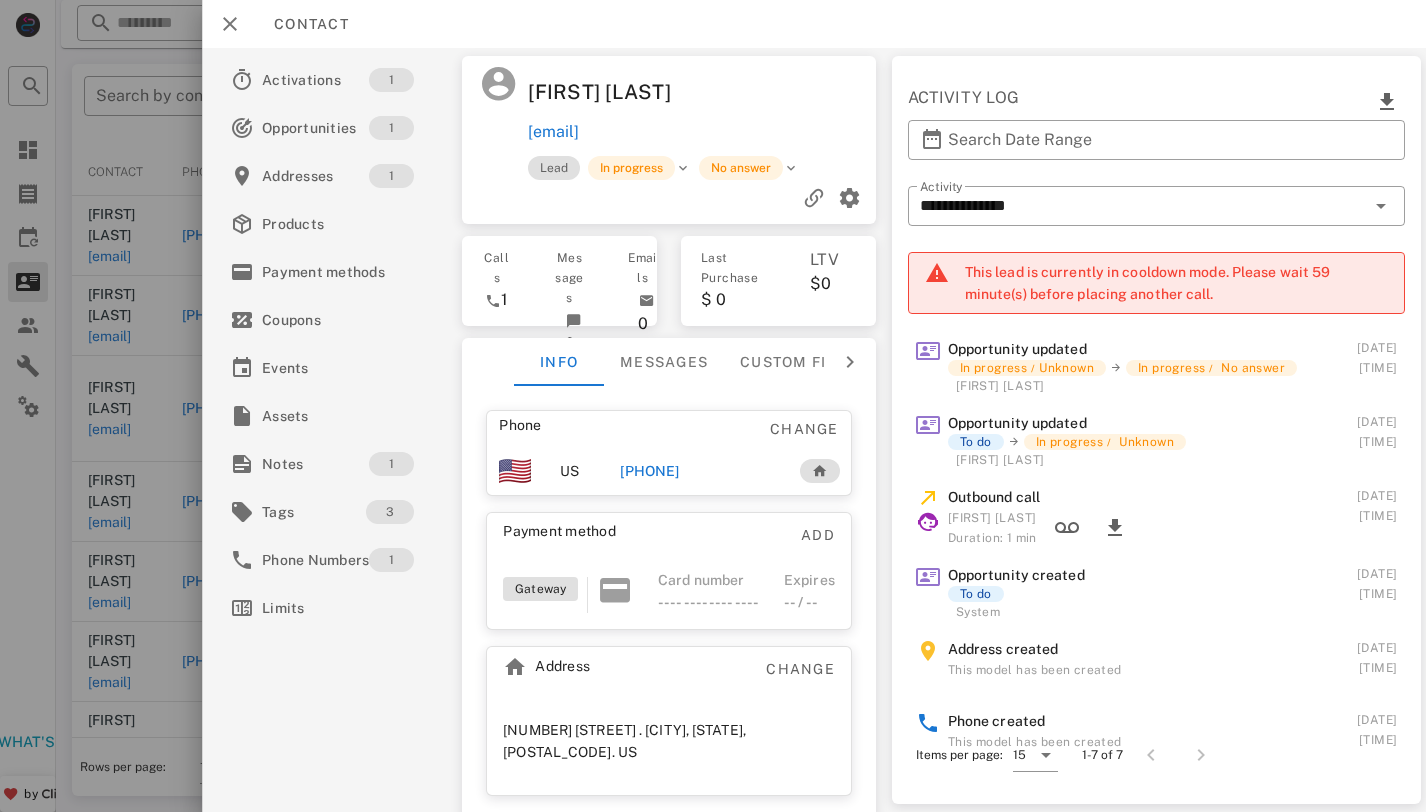 click on "[PHONE]" at bounding box center (649, 471) 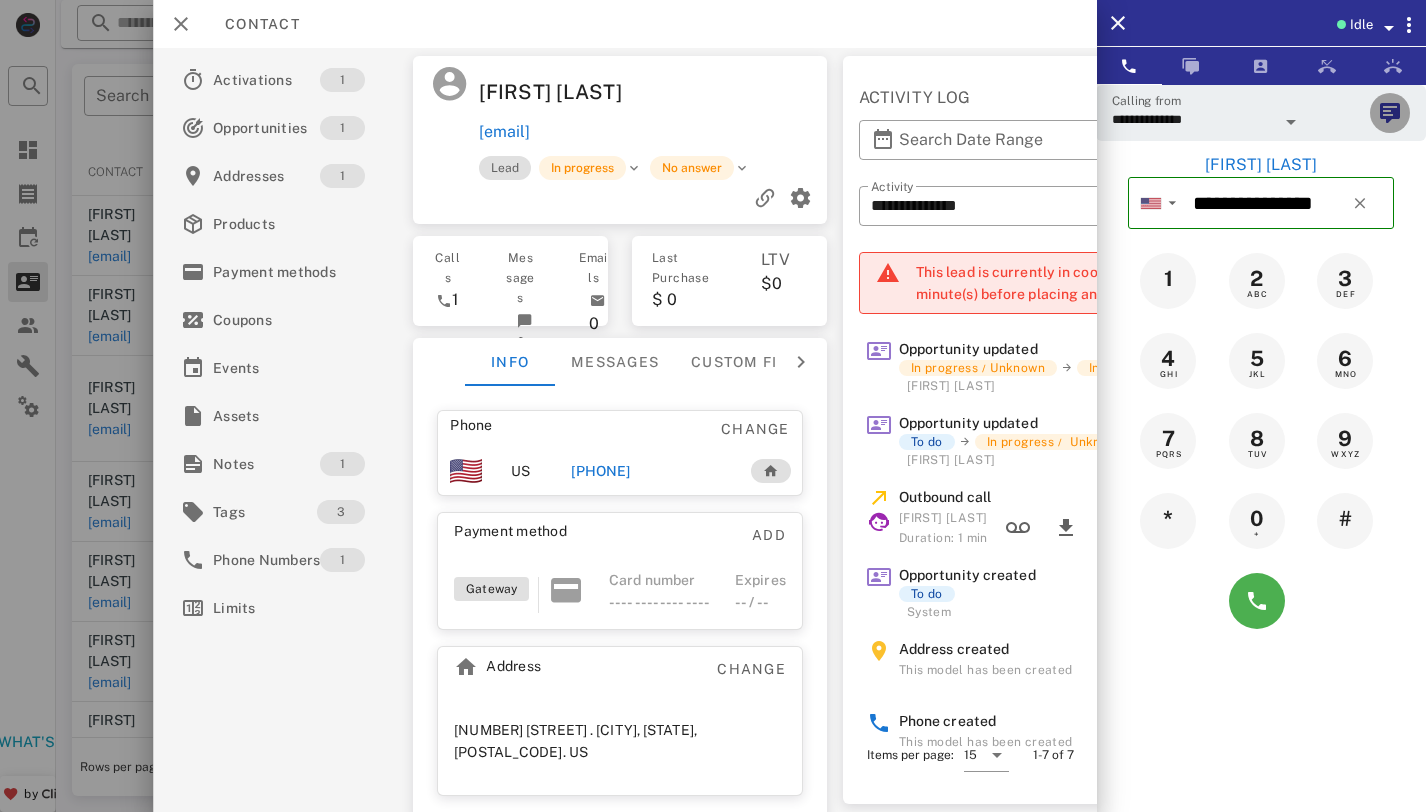 click at bounding box center [1390, 113] 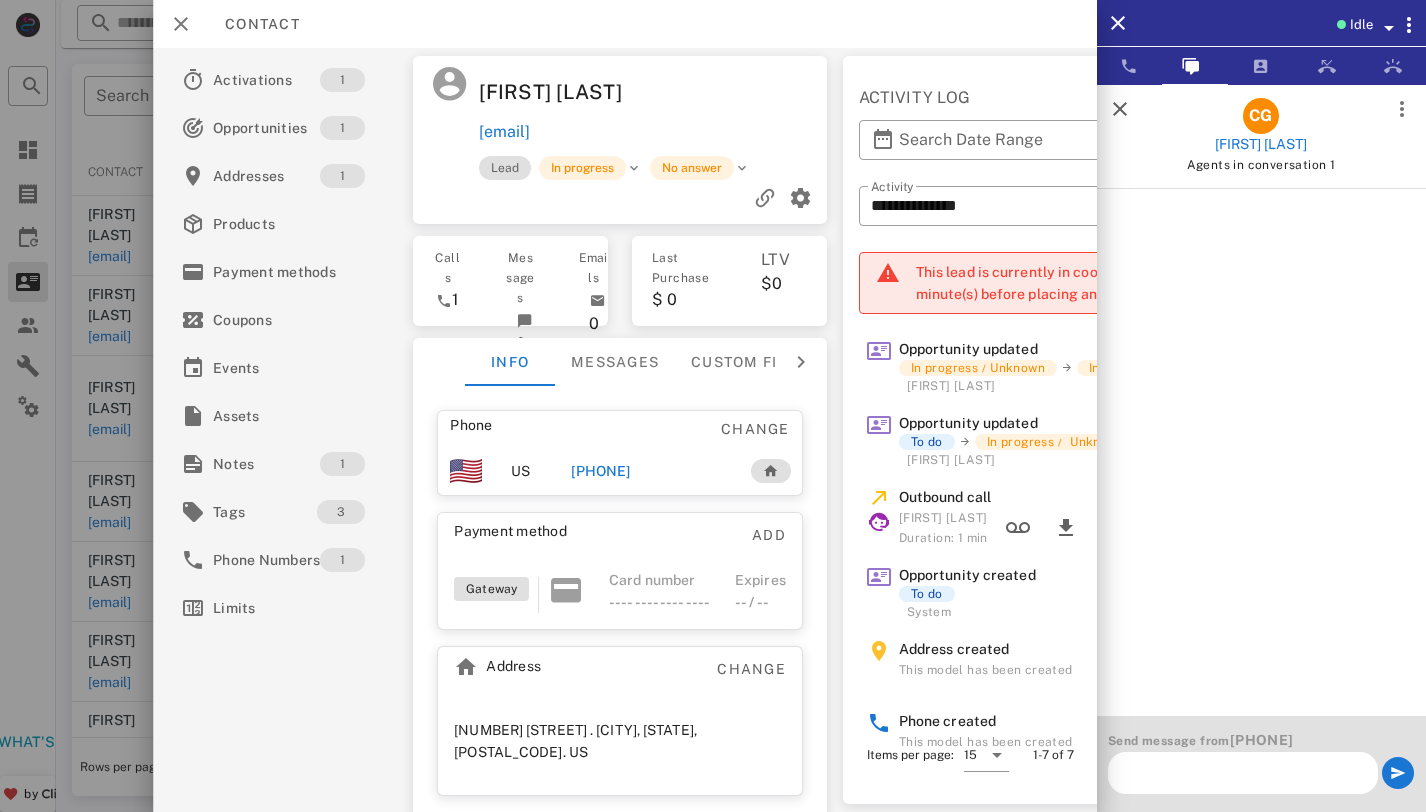 scroll, scrollTop: 0, scrollLeft: 0, axis: both 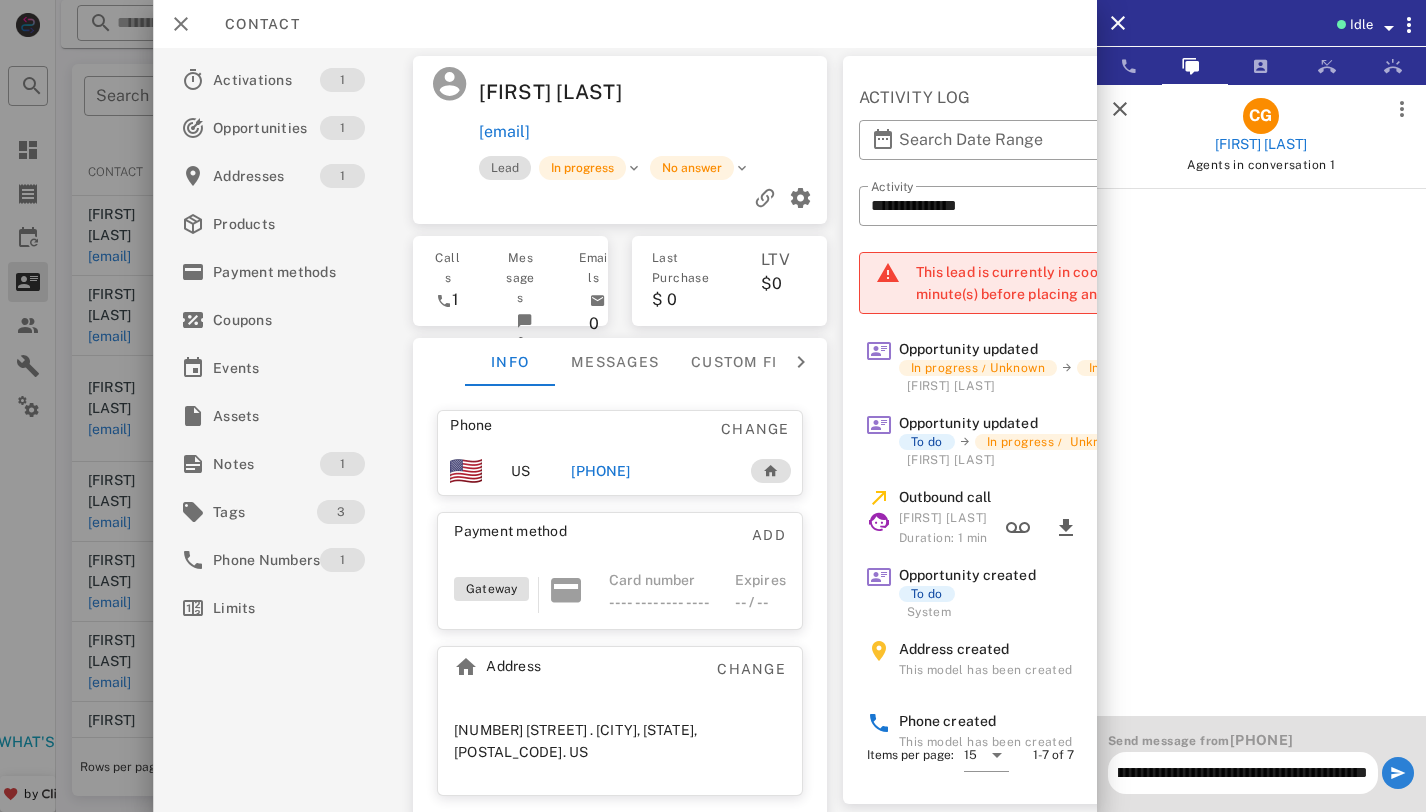 type on "**********" 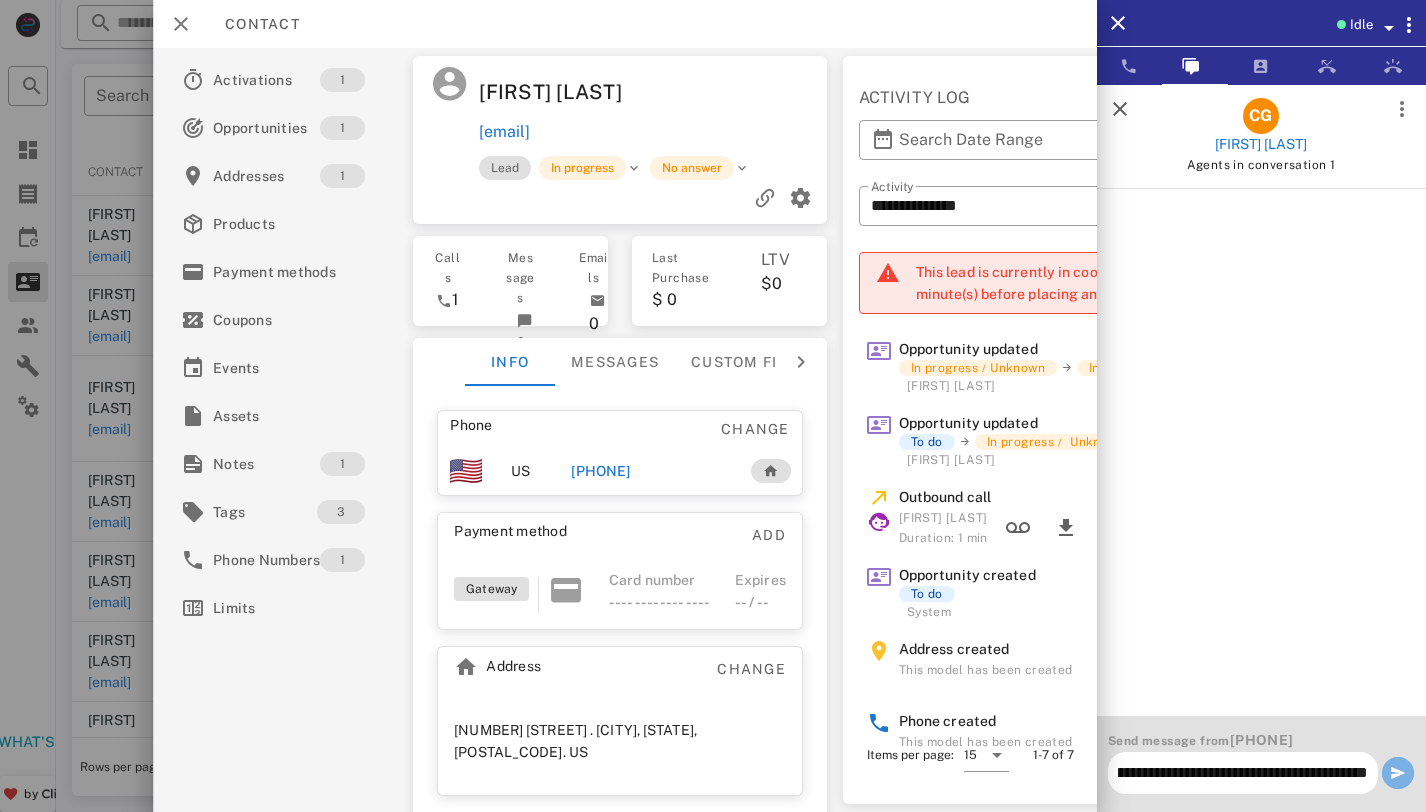 click at bounding box center (1398, 773) 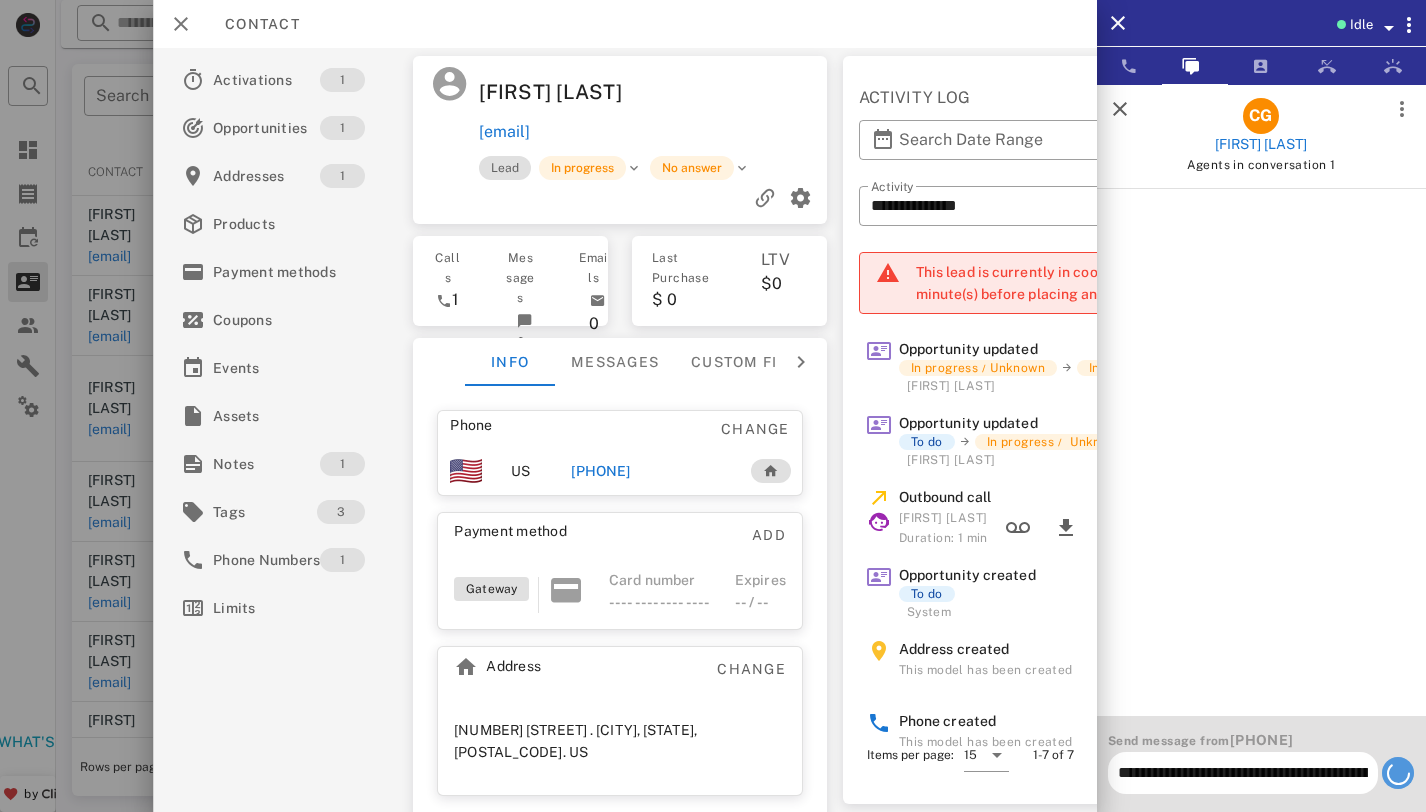 type 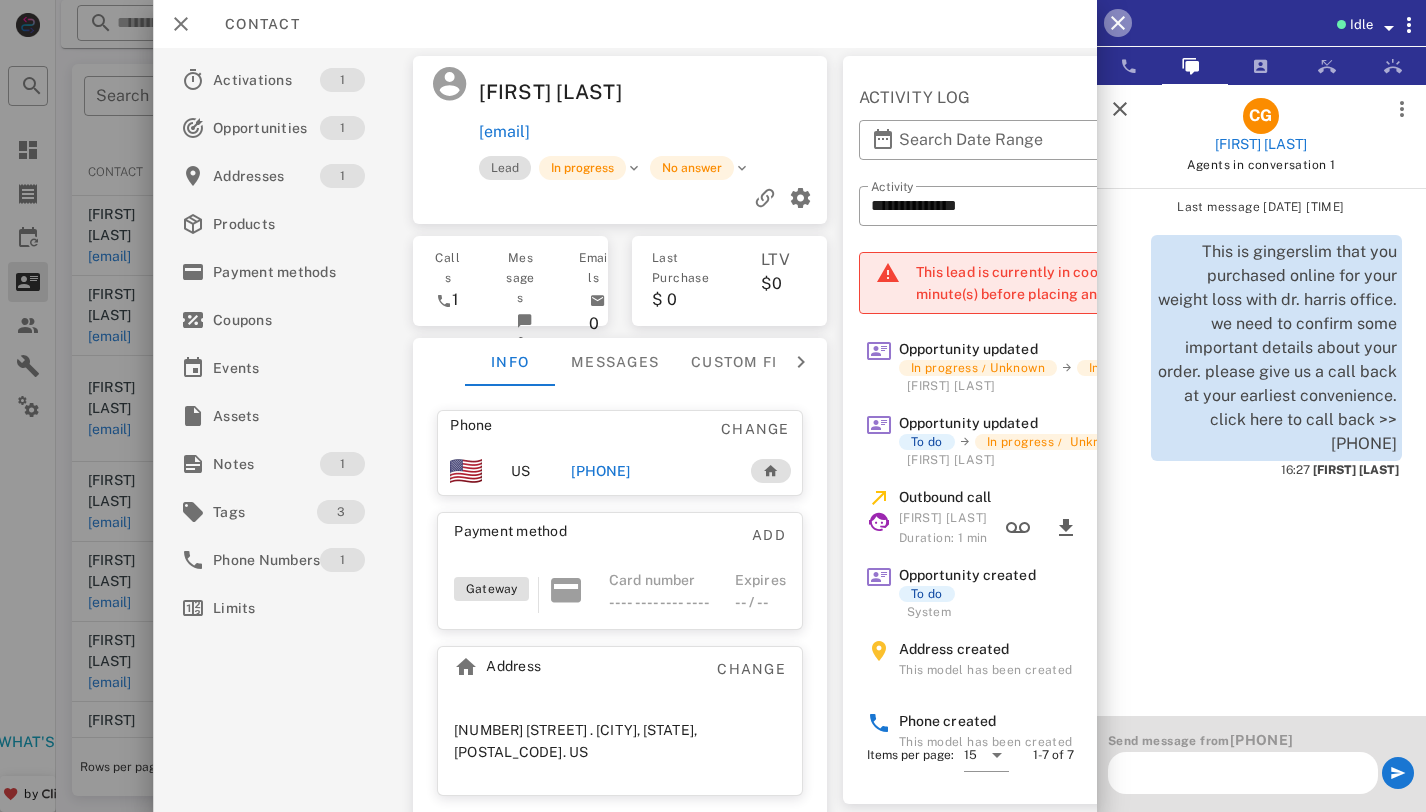 click at bounding box center [1118, 23] 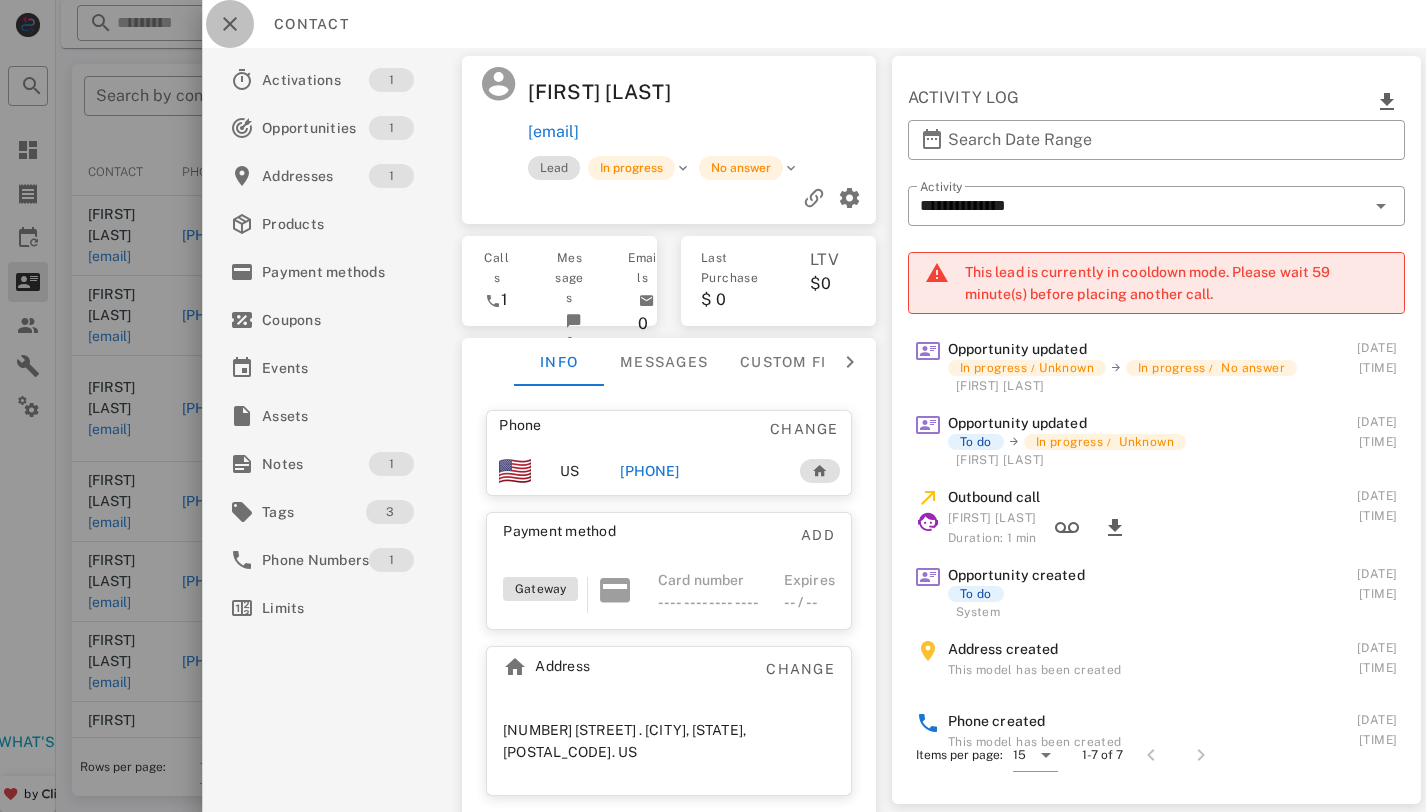 click at bounding box center (230, 24) 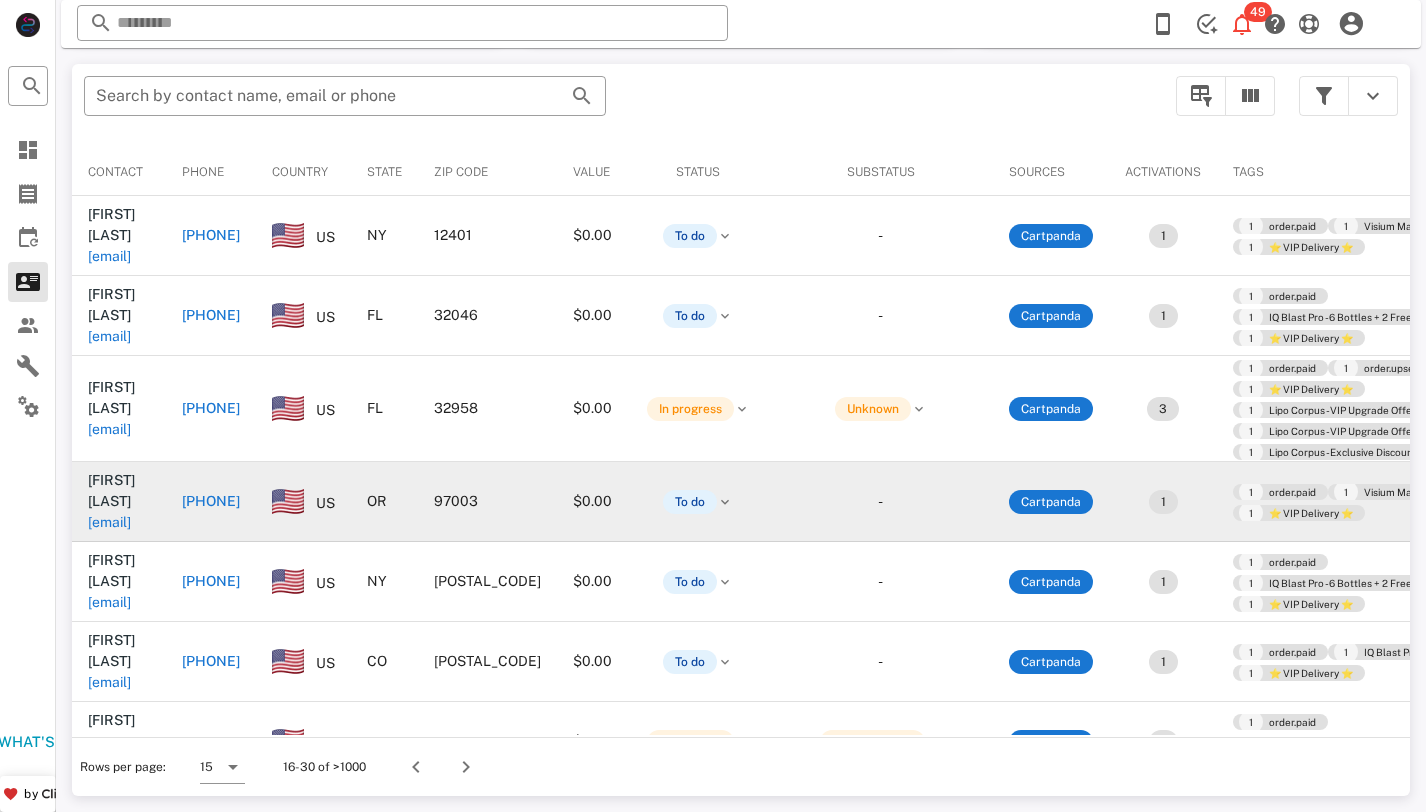 click on "[EMAIL]" at bounding box center [109, 522] 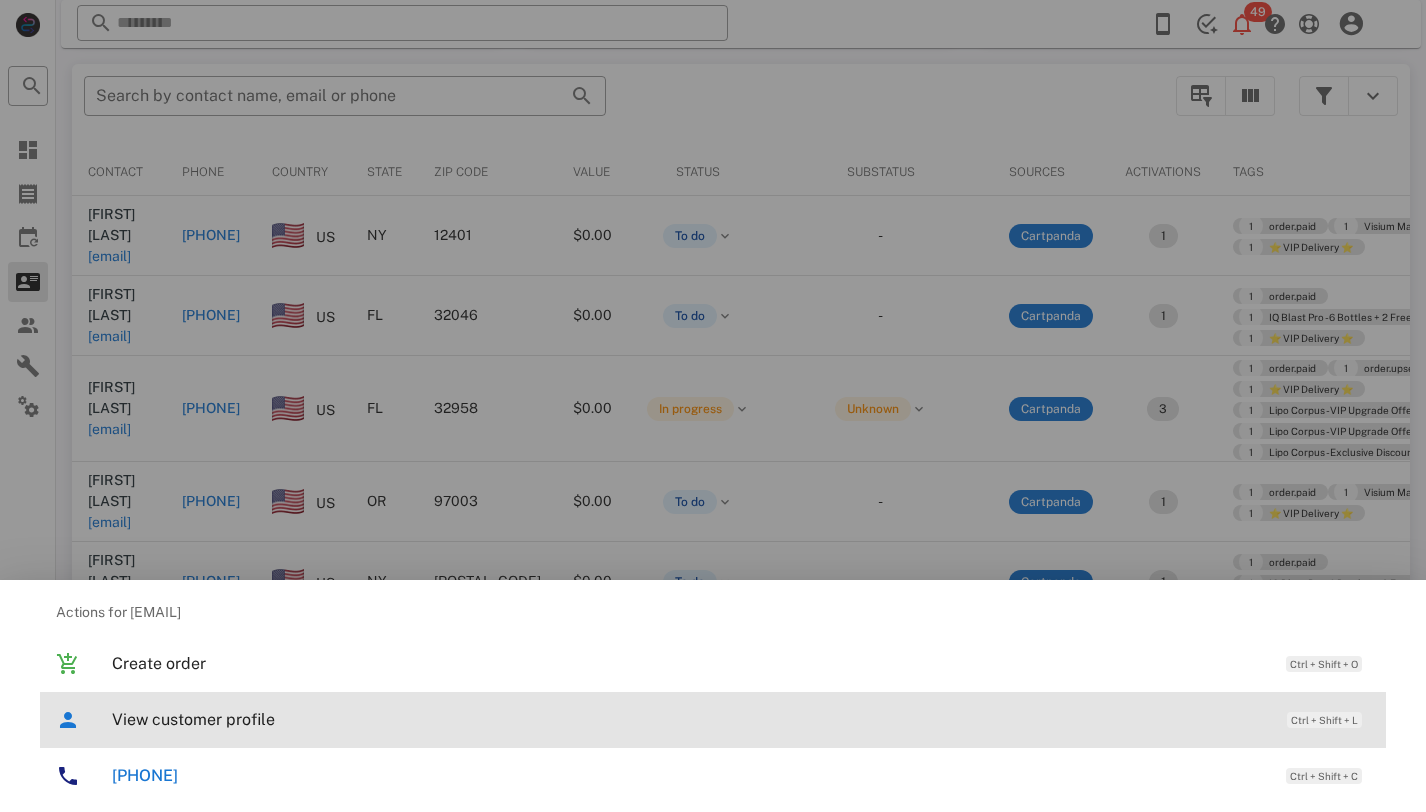 click on "View customer profile" at bounding box center [689, 719] 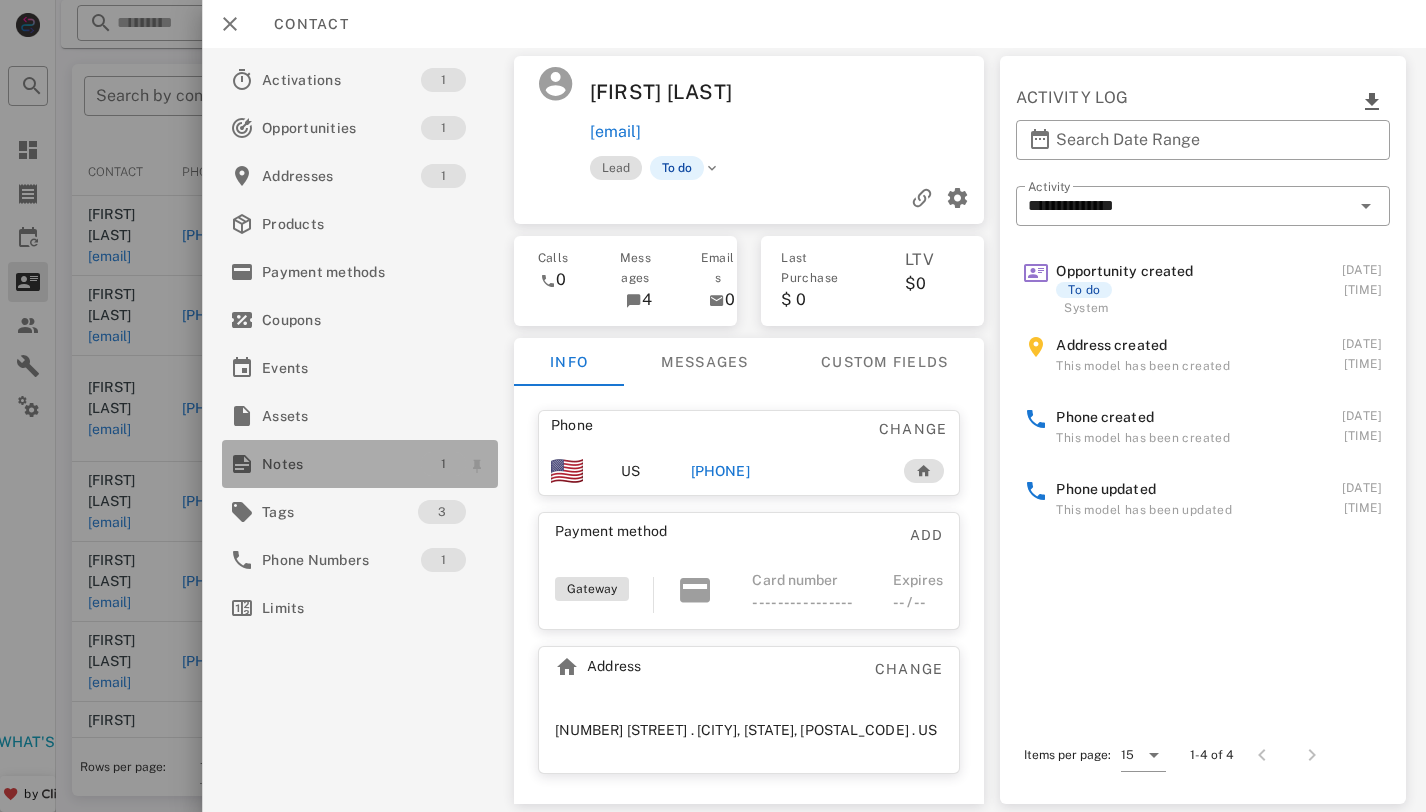 click on "1" at bounding box center [443, 464] 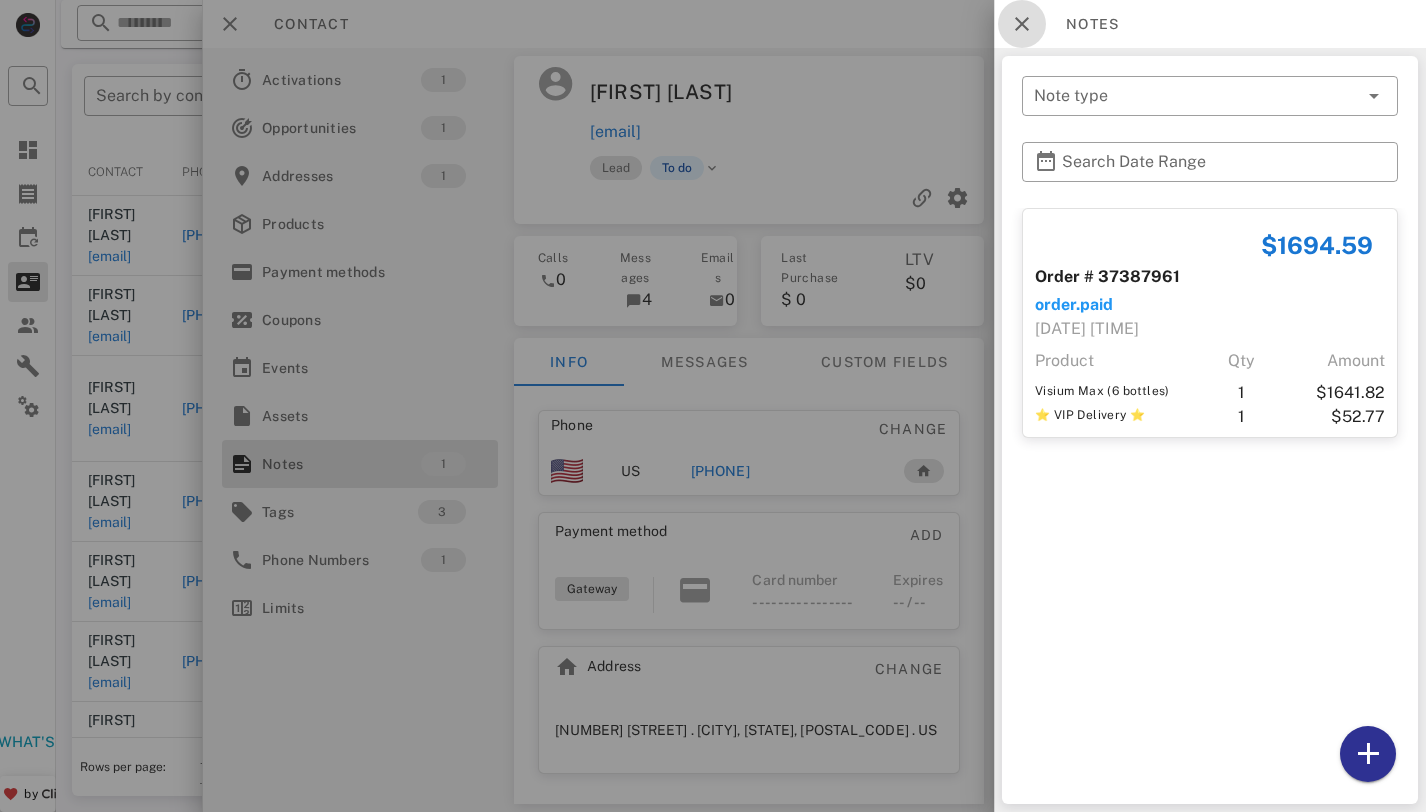click at bounding box center (1022, 24) 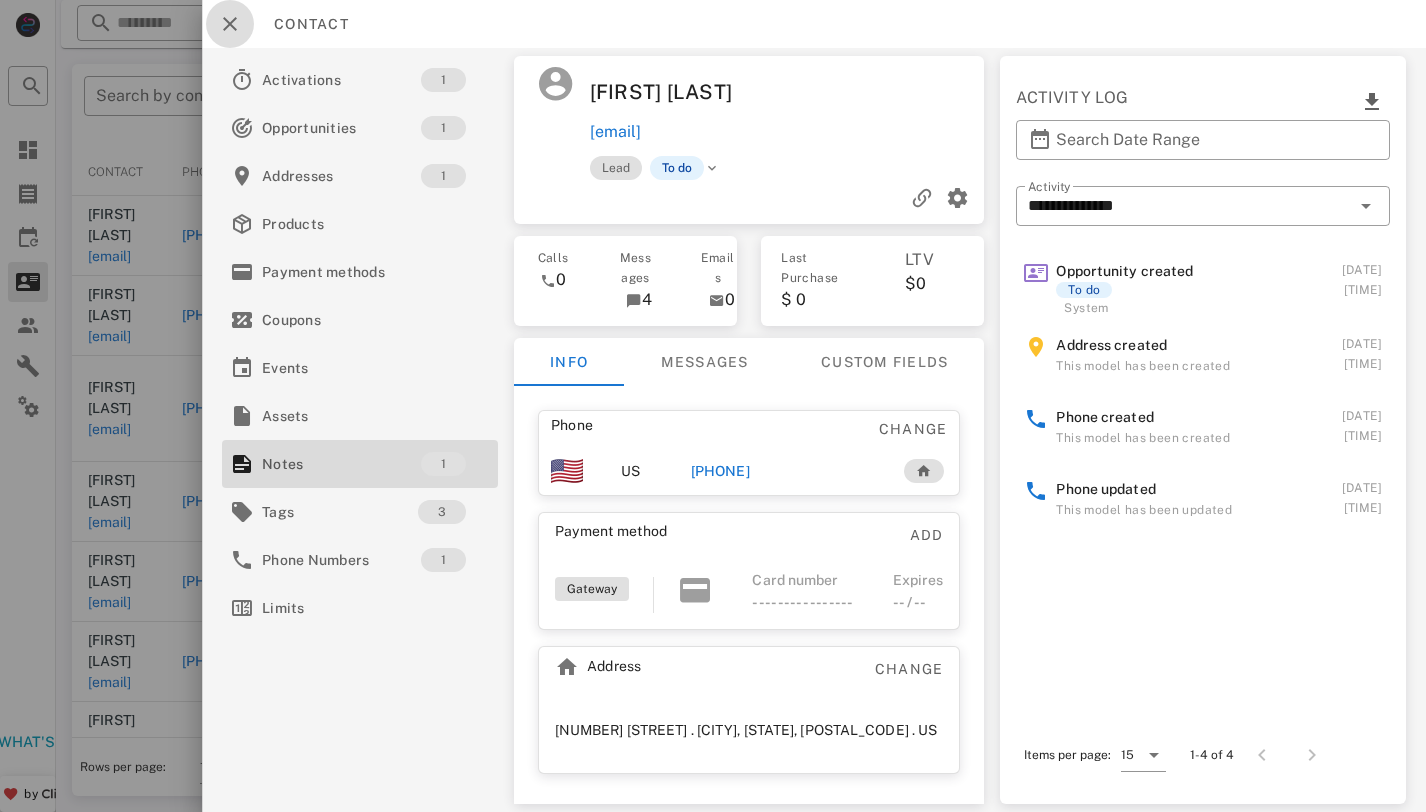click at bounding box center (230, 24) 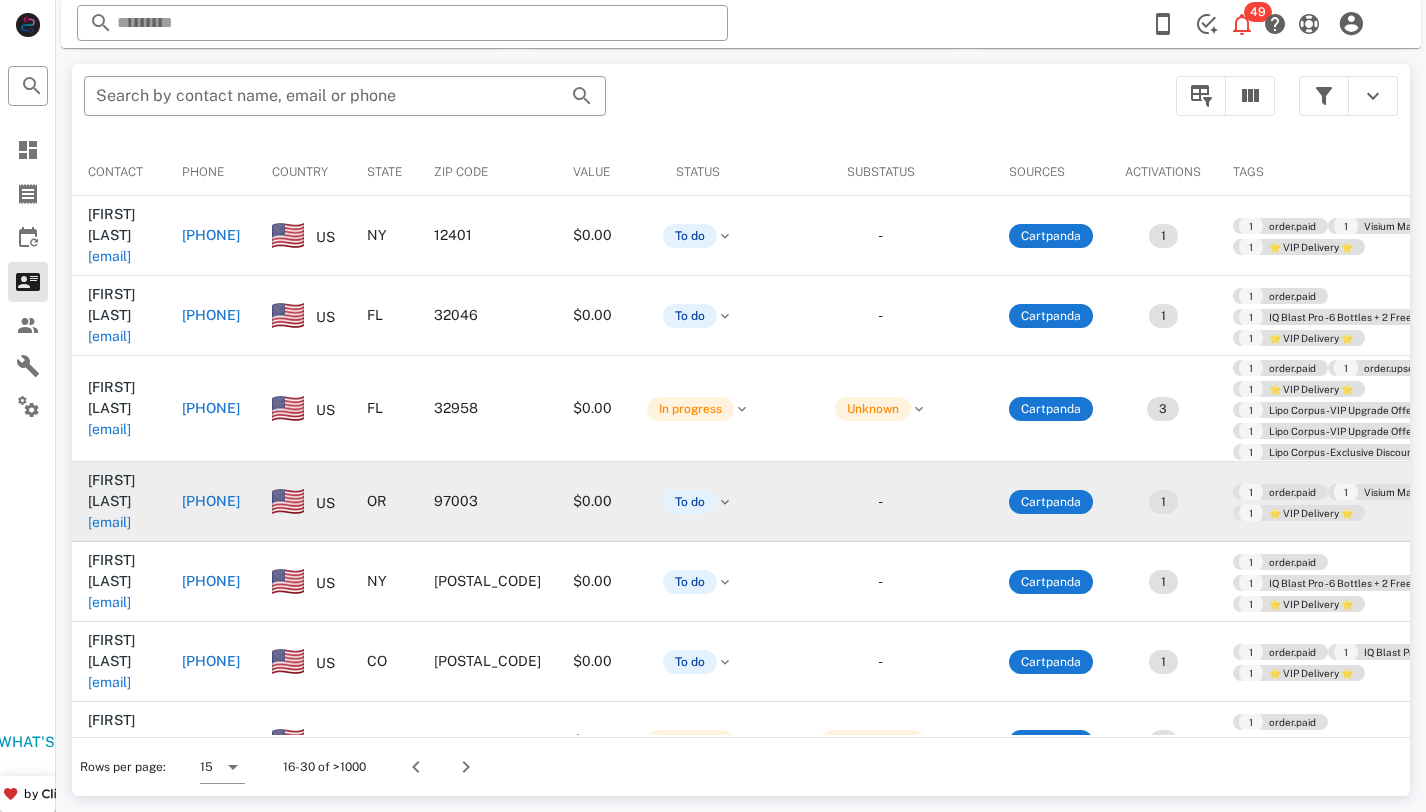 click on "[EMAIL]" at bounding box center (109, 522) 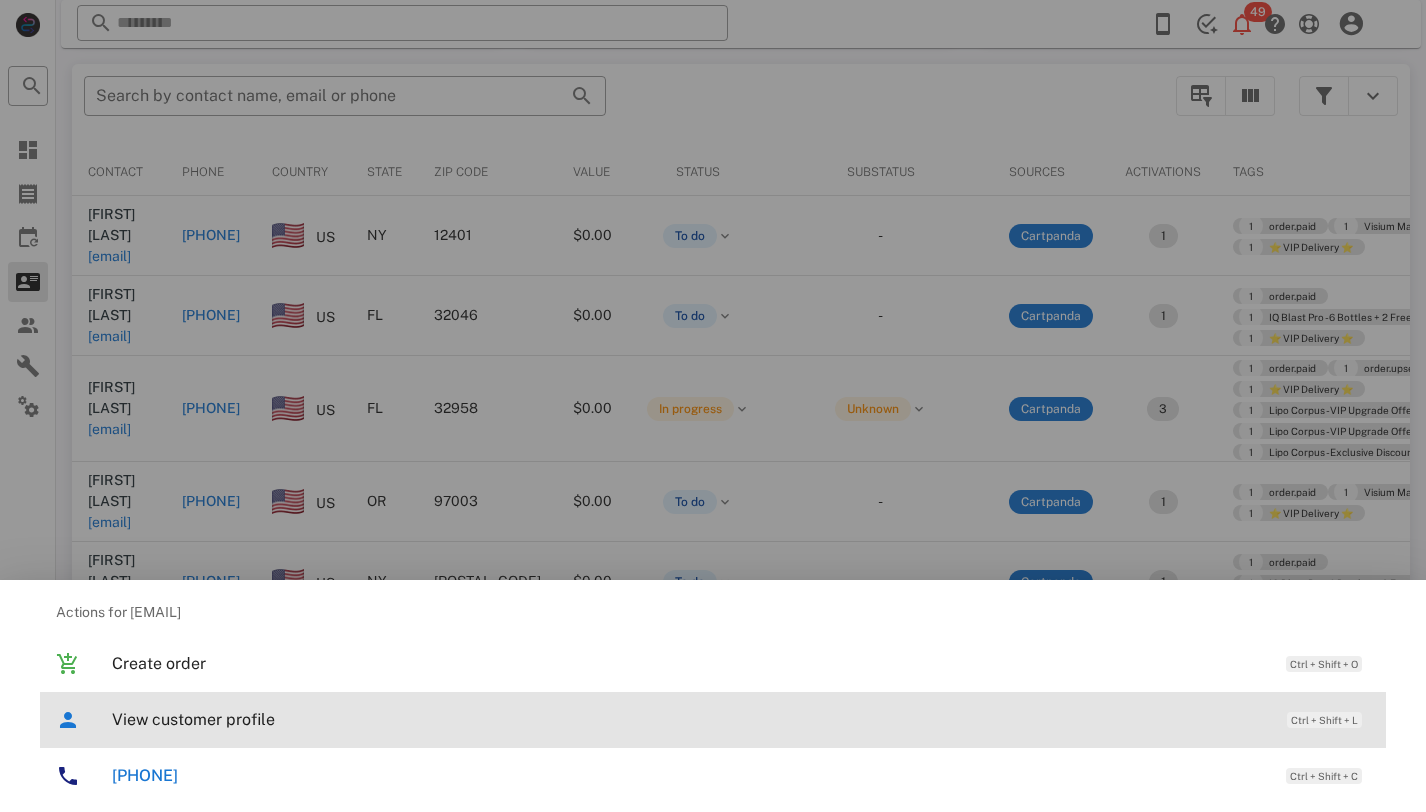 click on "View customer profile" at bounding box center [689, 719] 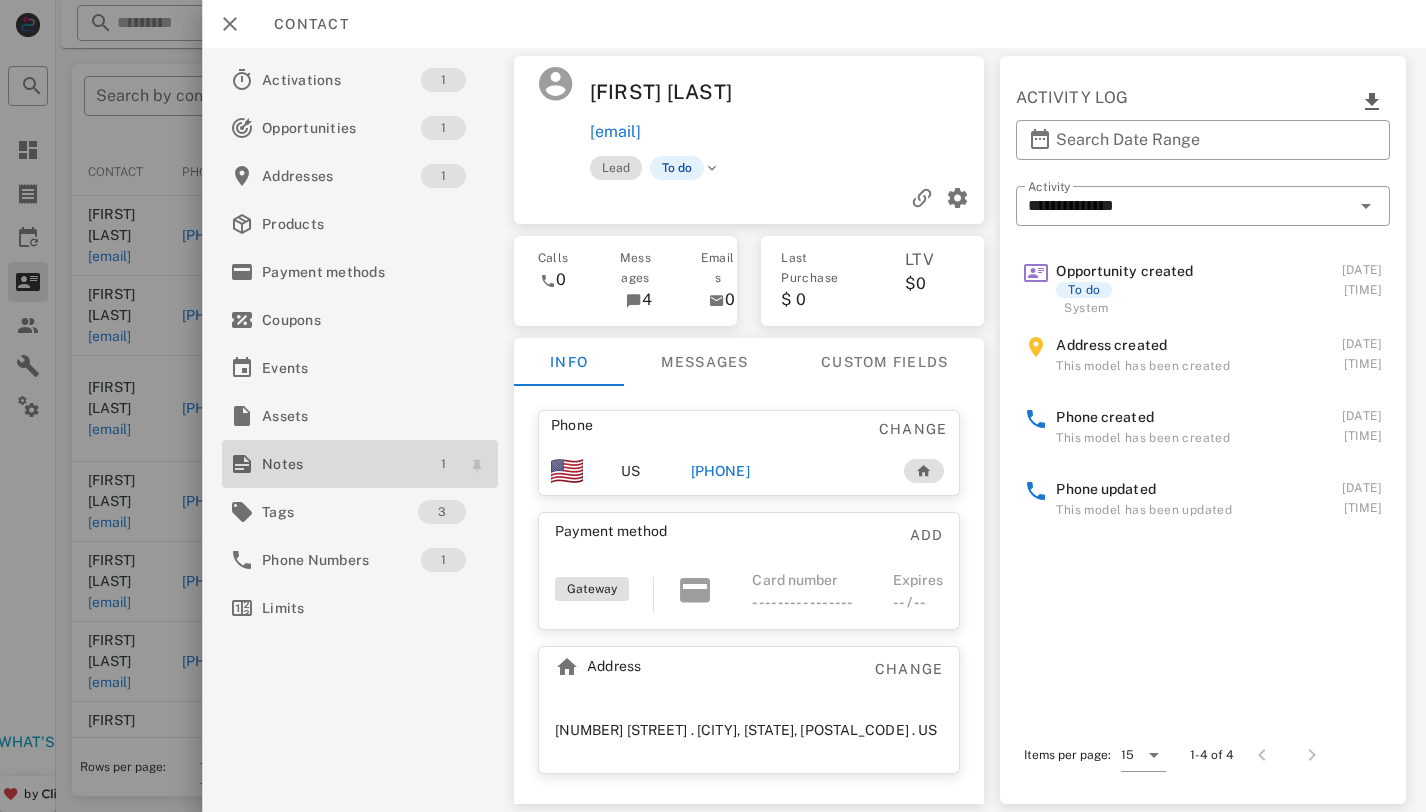 click on "1" at bounding box center [443, 464] 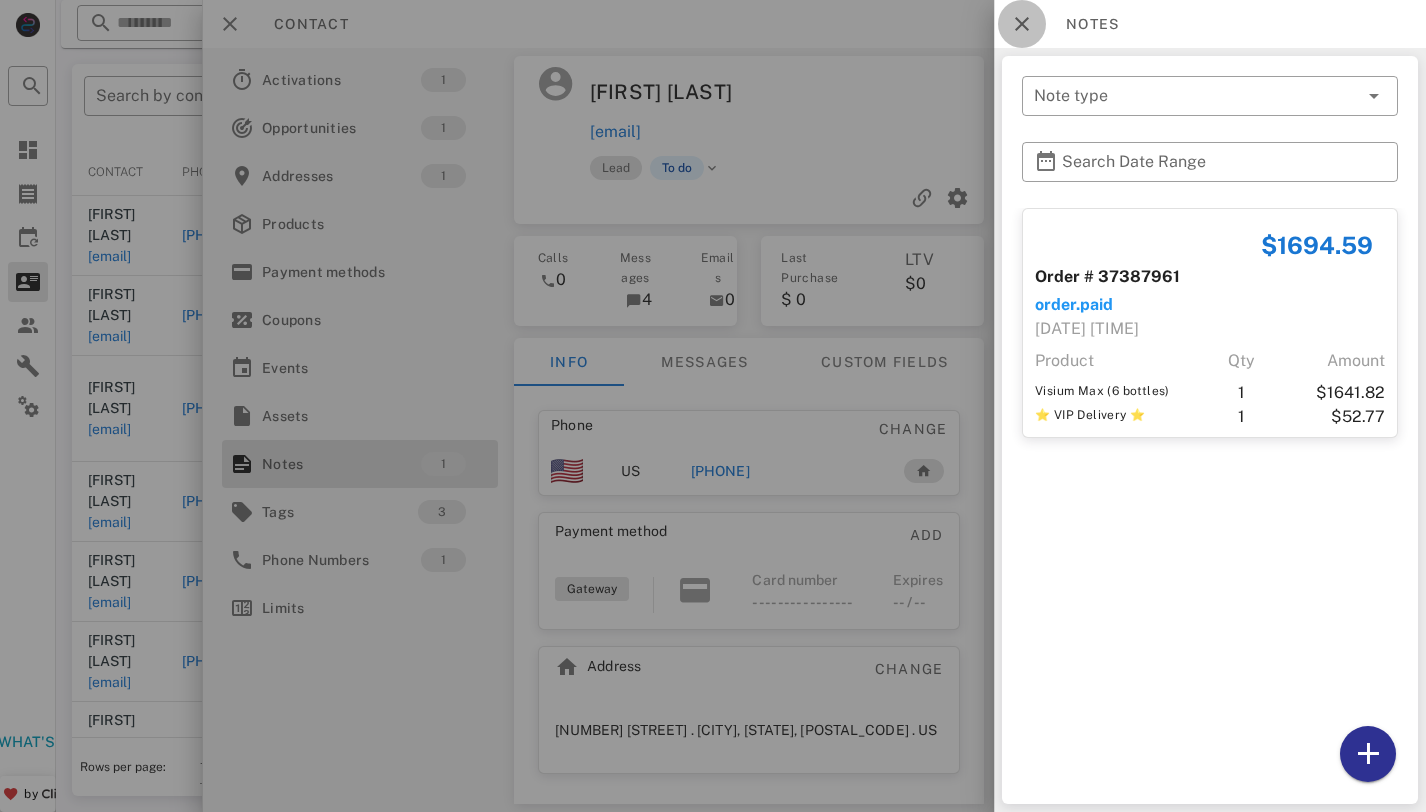 click at bounding box center (1022, 24) 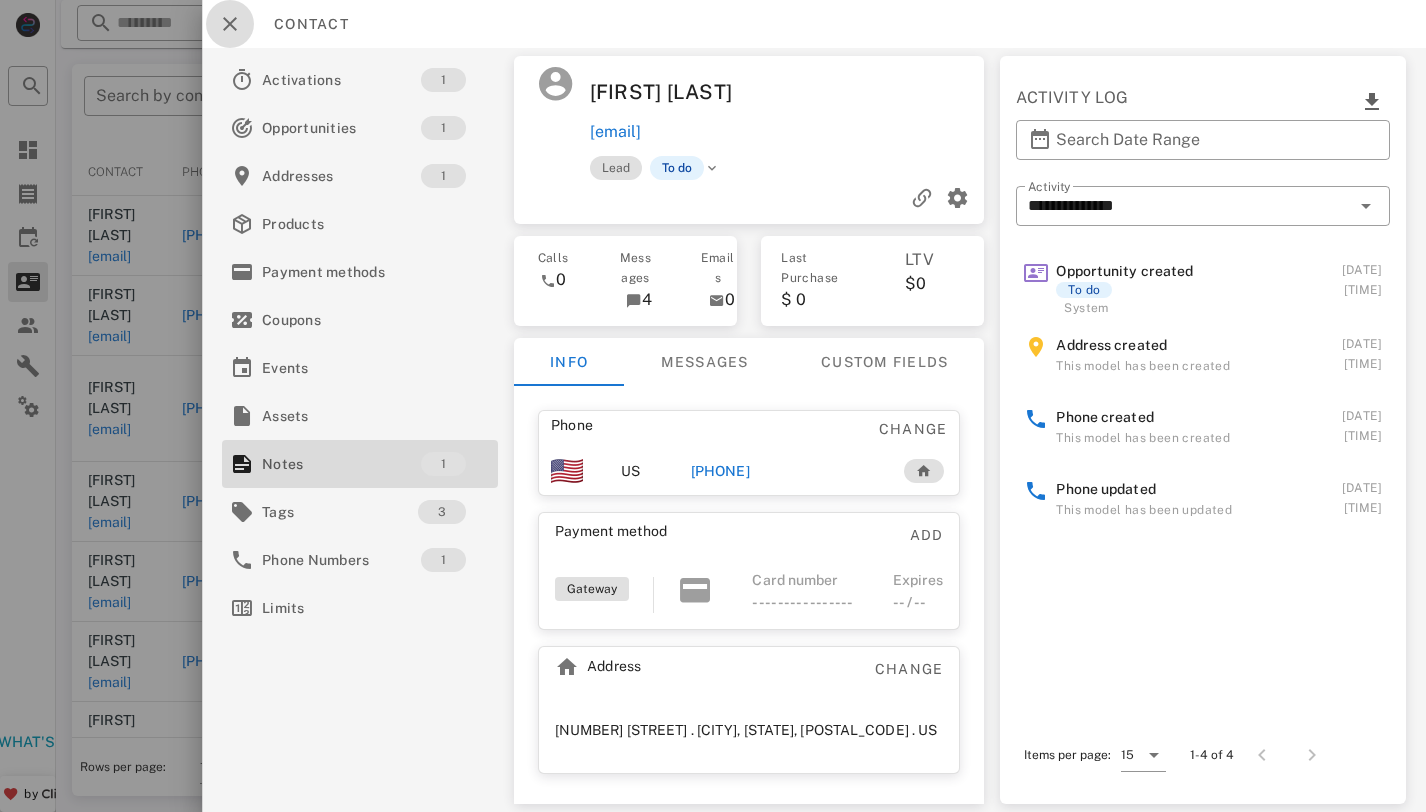 click at bounding box center [230, 24] 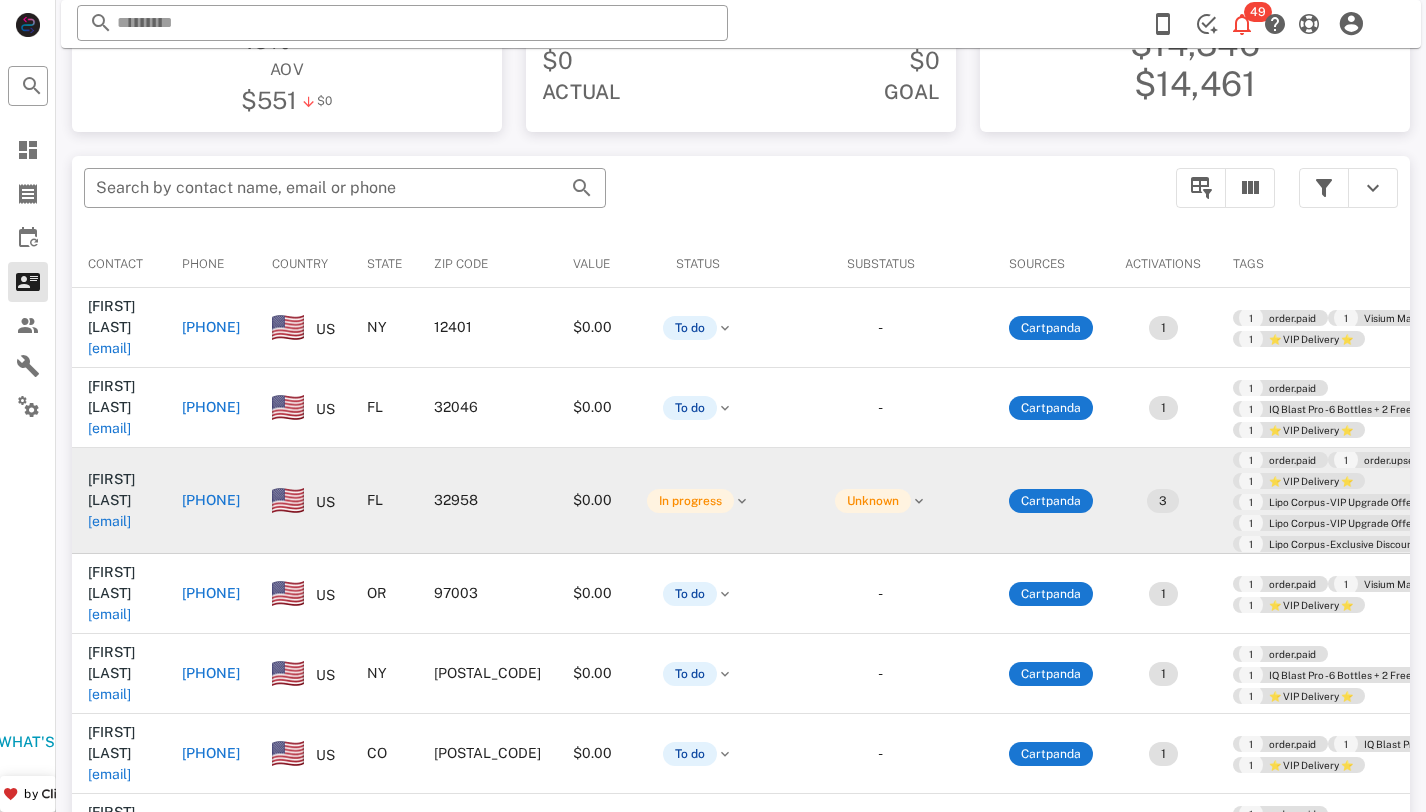 scroll, scrollTop: 380, scrollLeft: 0, axis: vertical 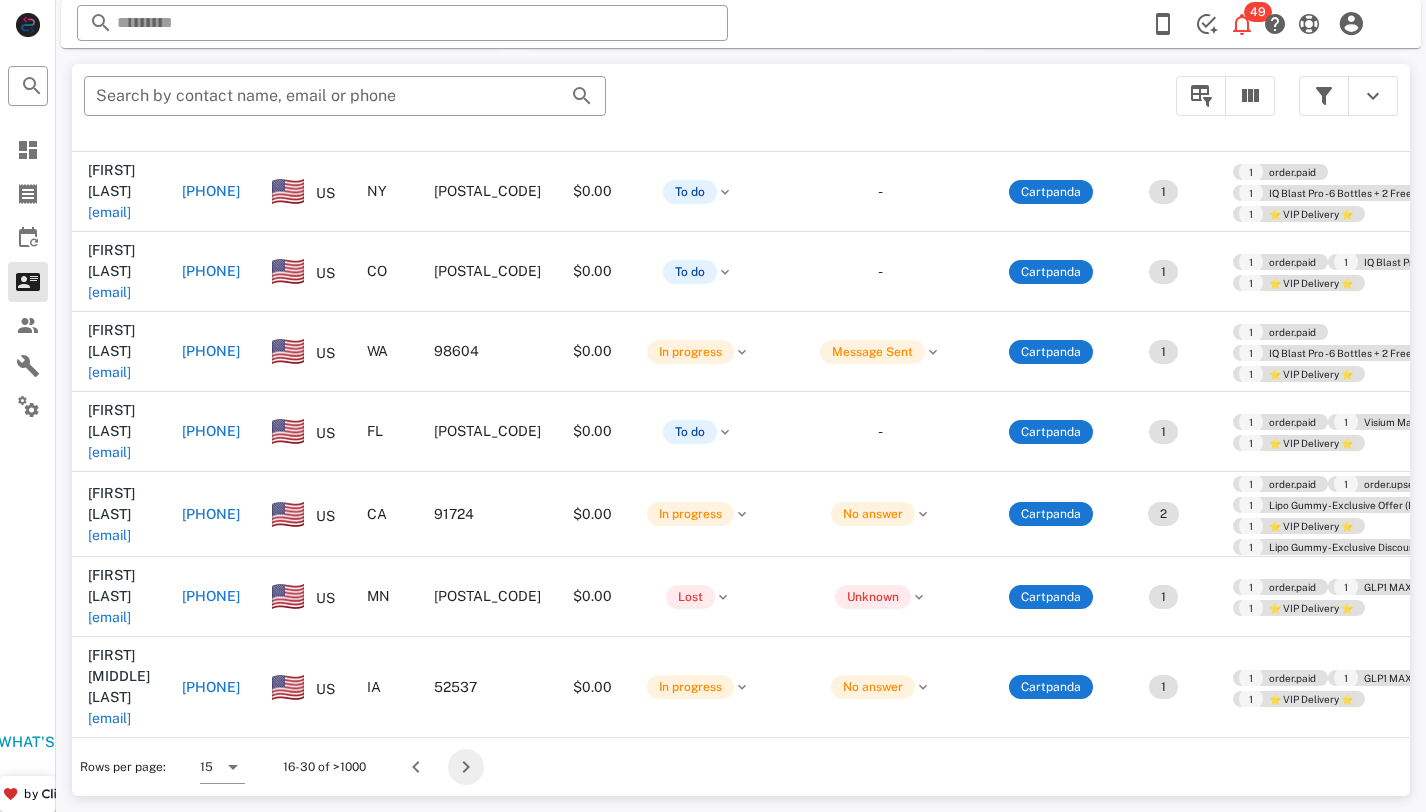 click at bounding box center (466, 767) 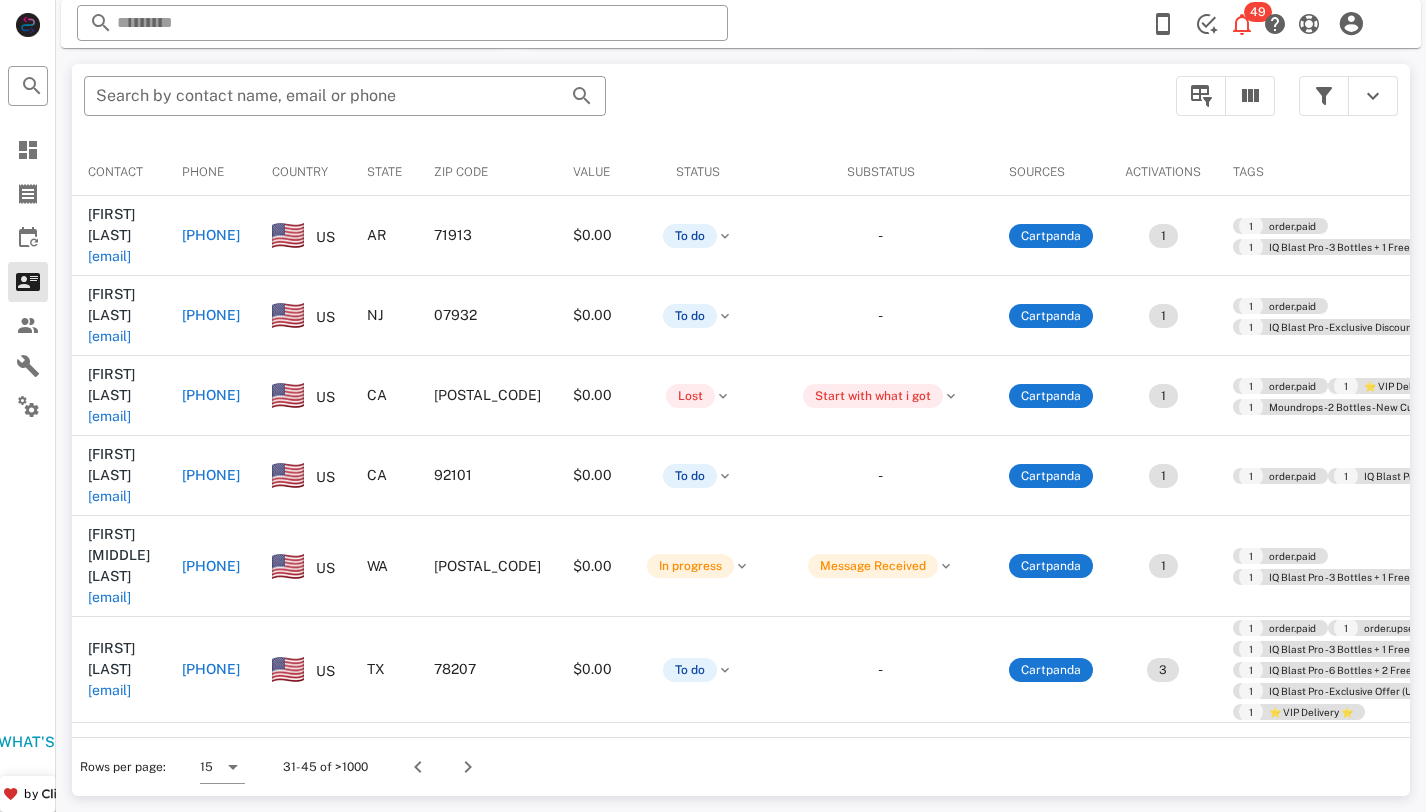 scroll, scrollTop: 380, scrollLeft: 0, axis: vertical 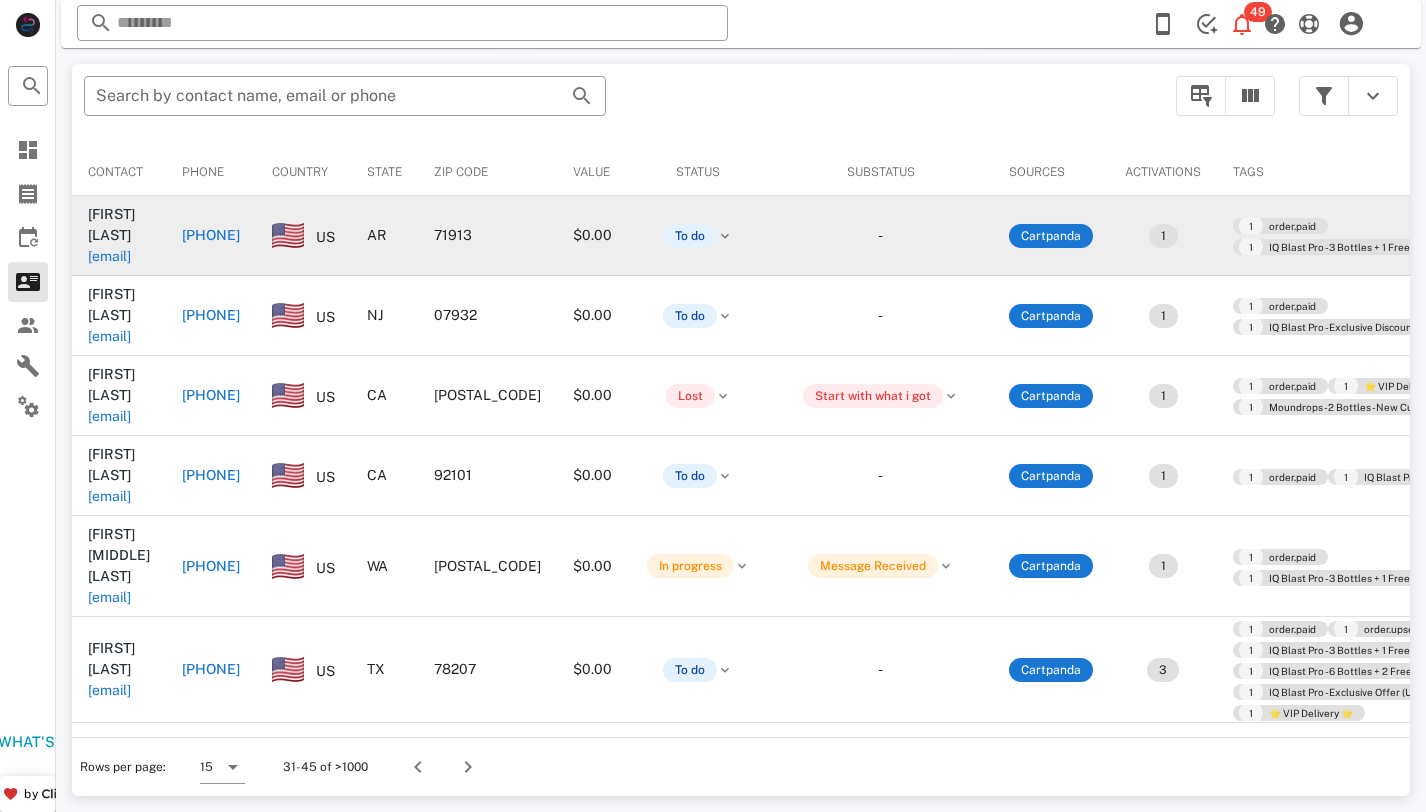 click on "[EMAIL]" at bounding box center (109, 256) 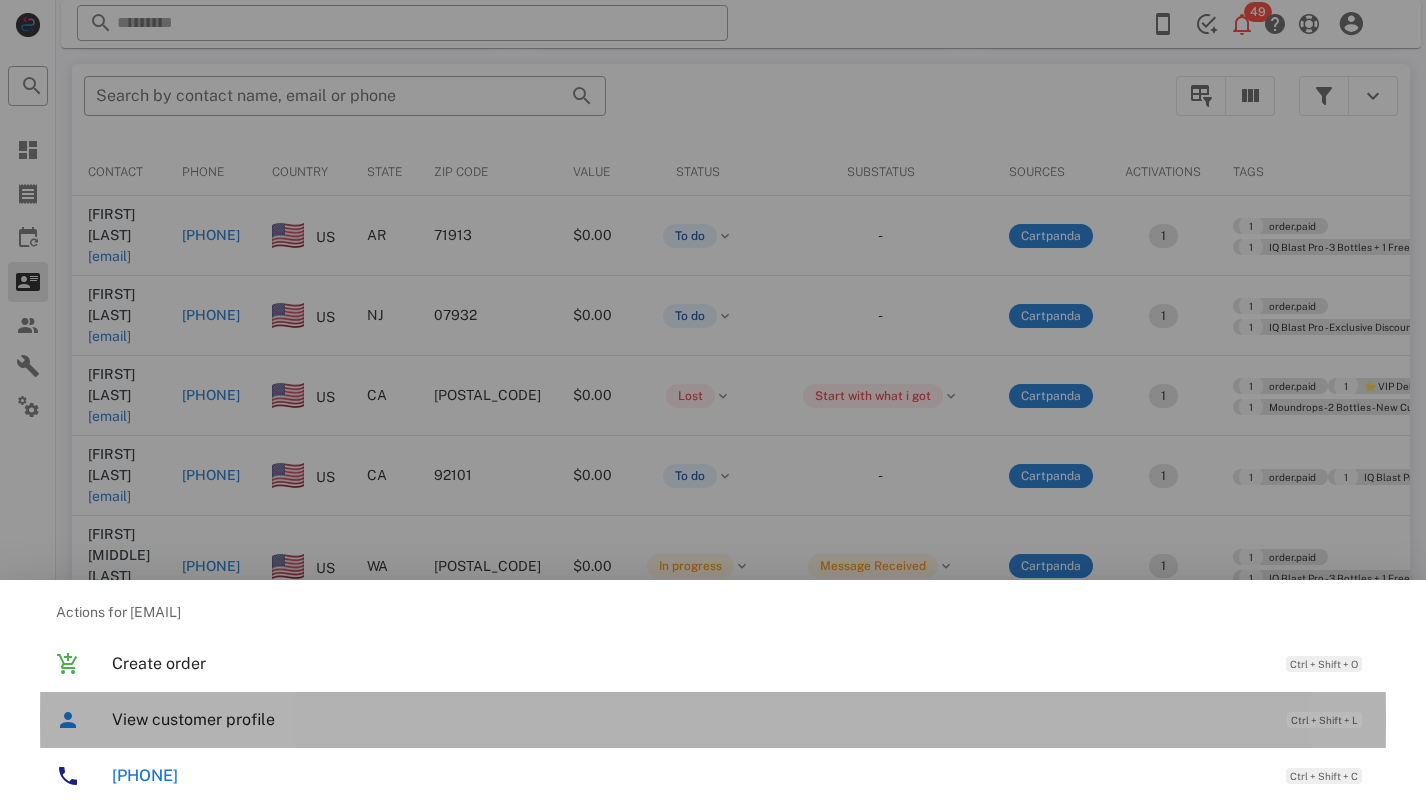 click on "View customer profile Ctrl + Shift + L" at bounding box center [741, 719] 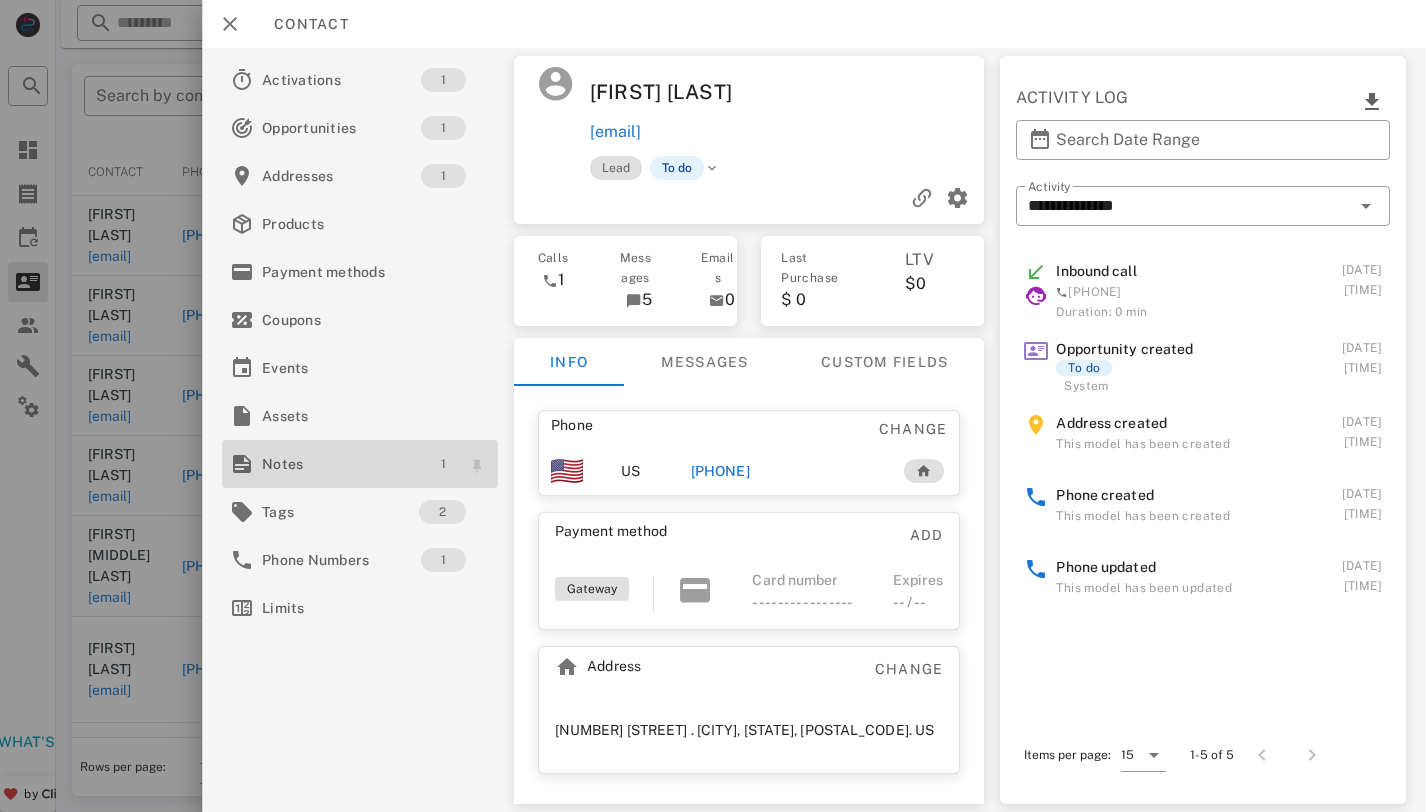 click on "1" at bounding box center [443, 464] 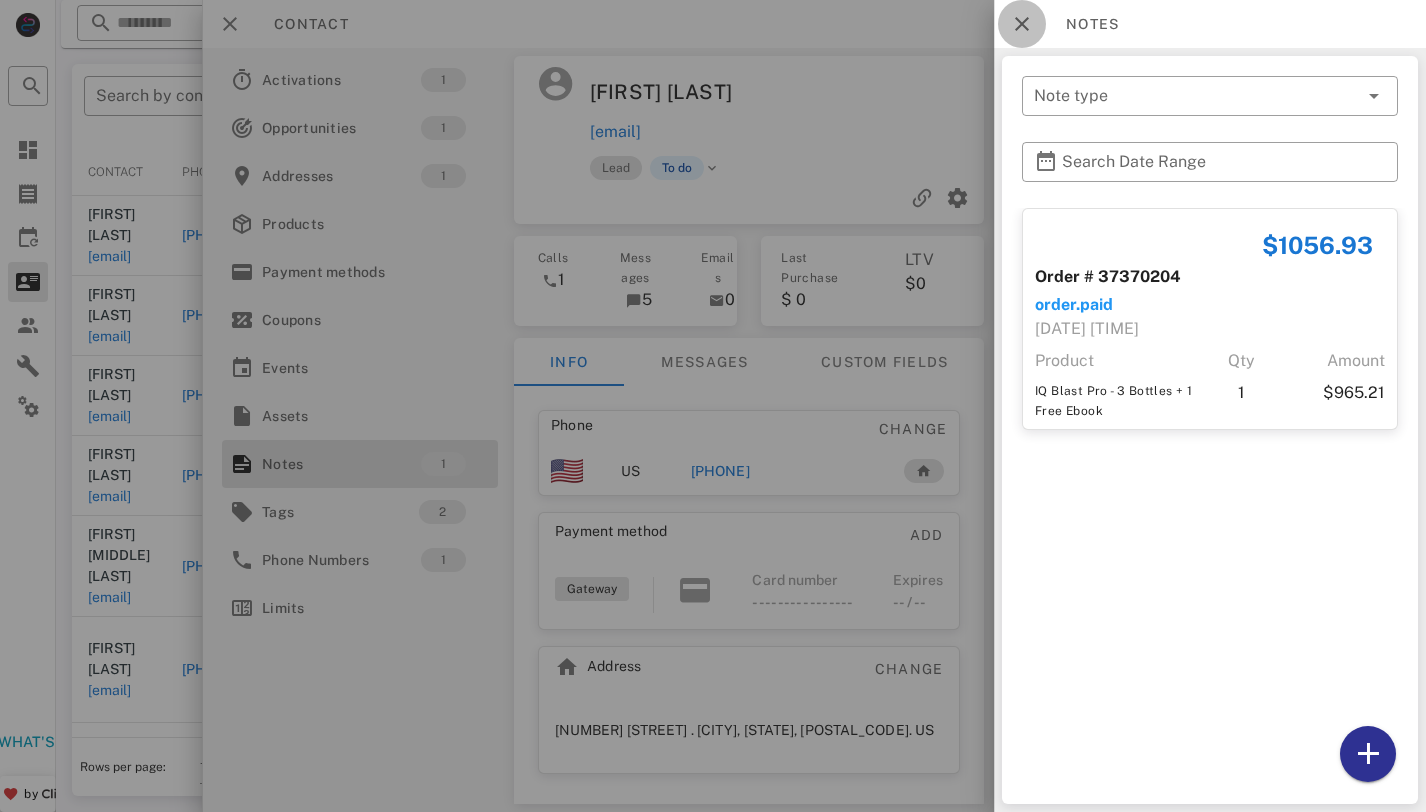 click at bounding box center (1022, 24) 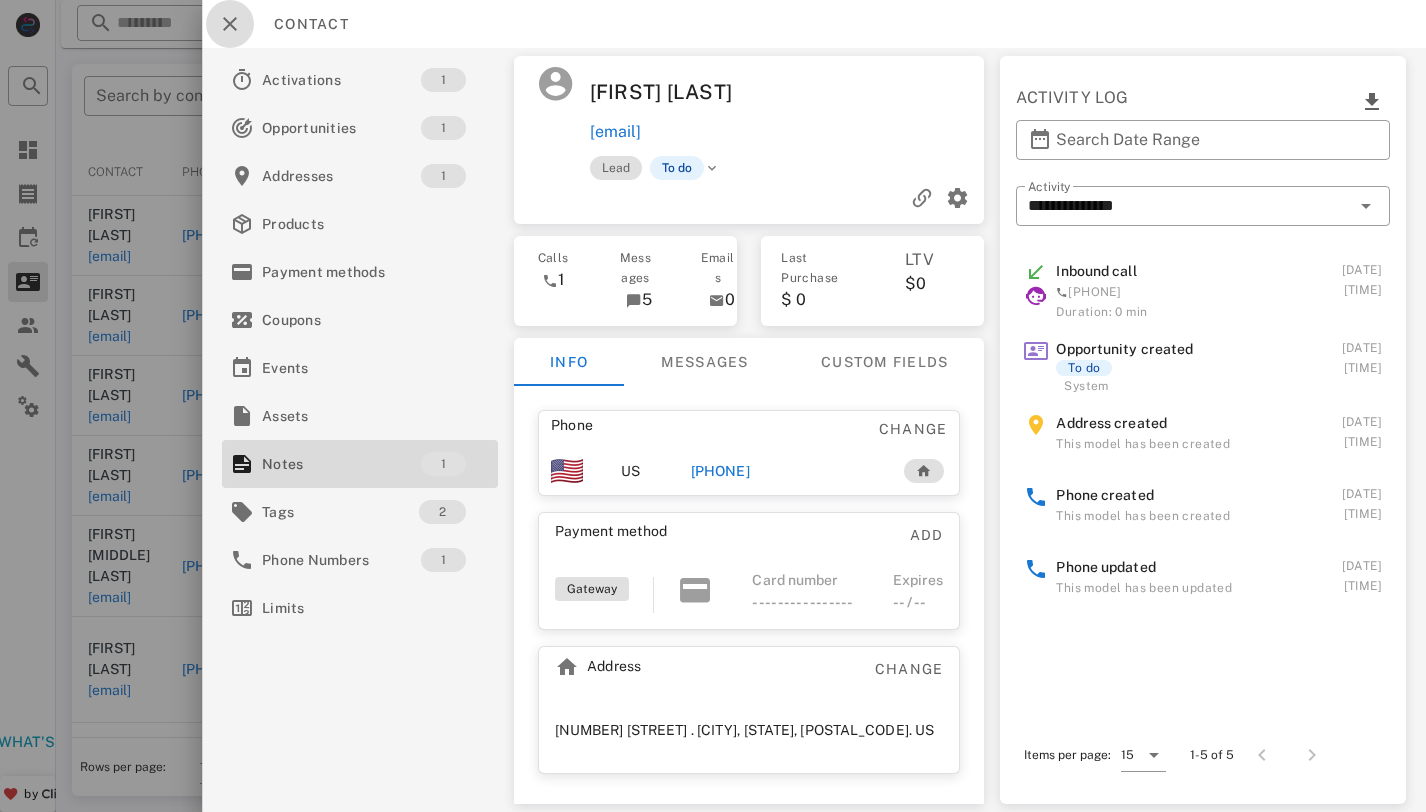 click at bounding box center [230, 24] 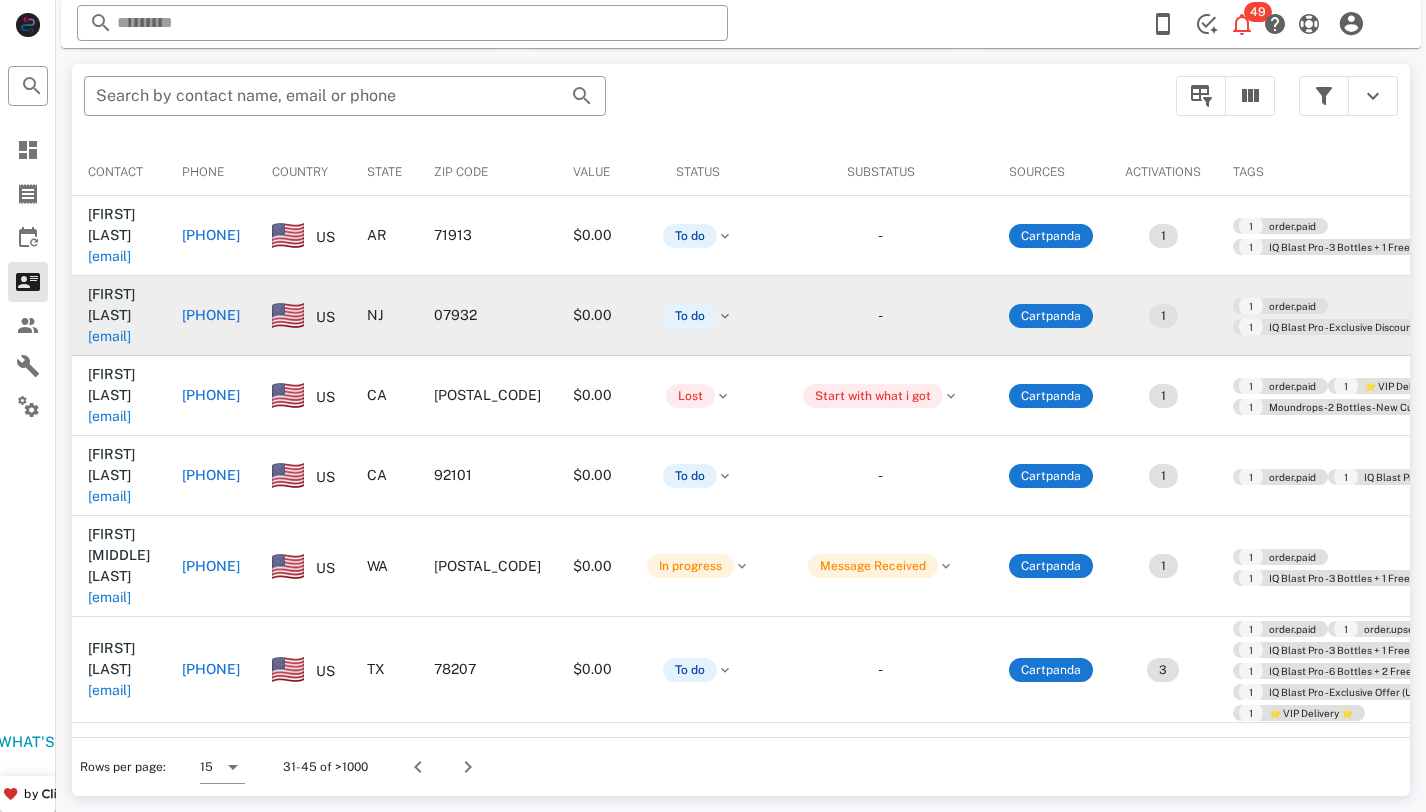 click on "[EMAIL]" at bounding box center (109, 336) 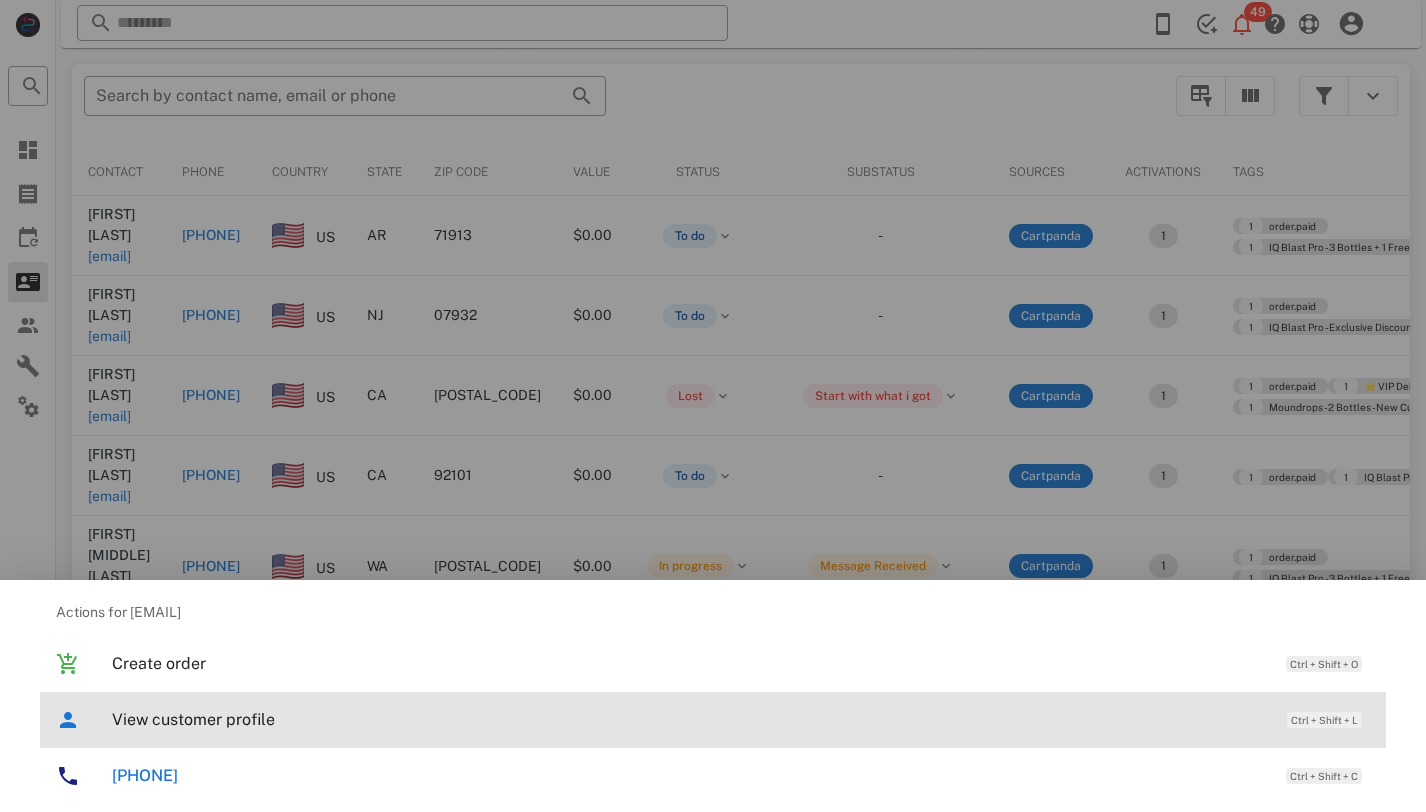 click on "View customer profile Ctrl + Shift + L" at bounding box center (741, 719) 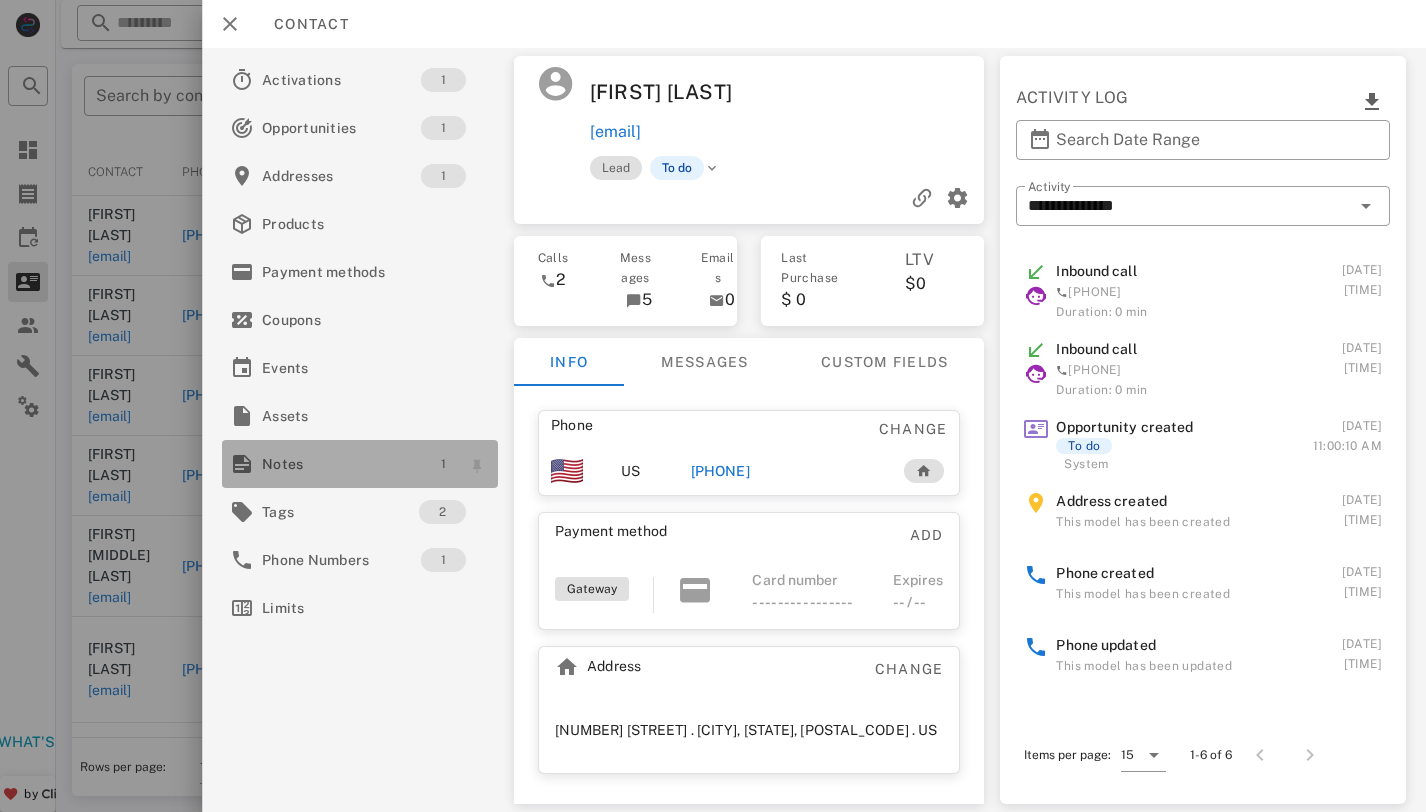 click on "1" at bounding box center [443, 464] 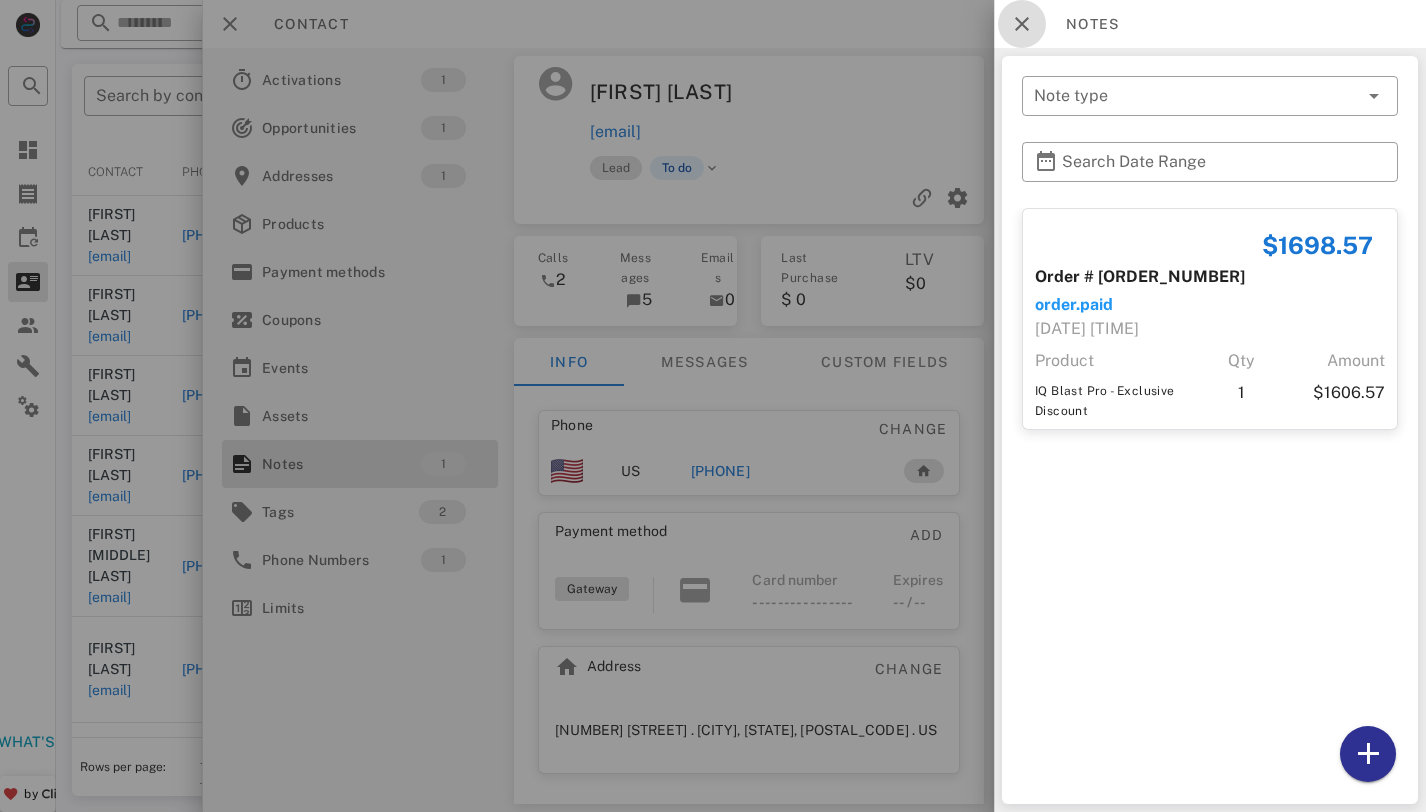 click at bounding box center (1022, 24) 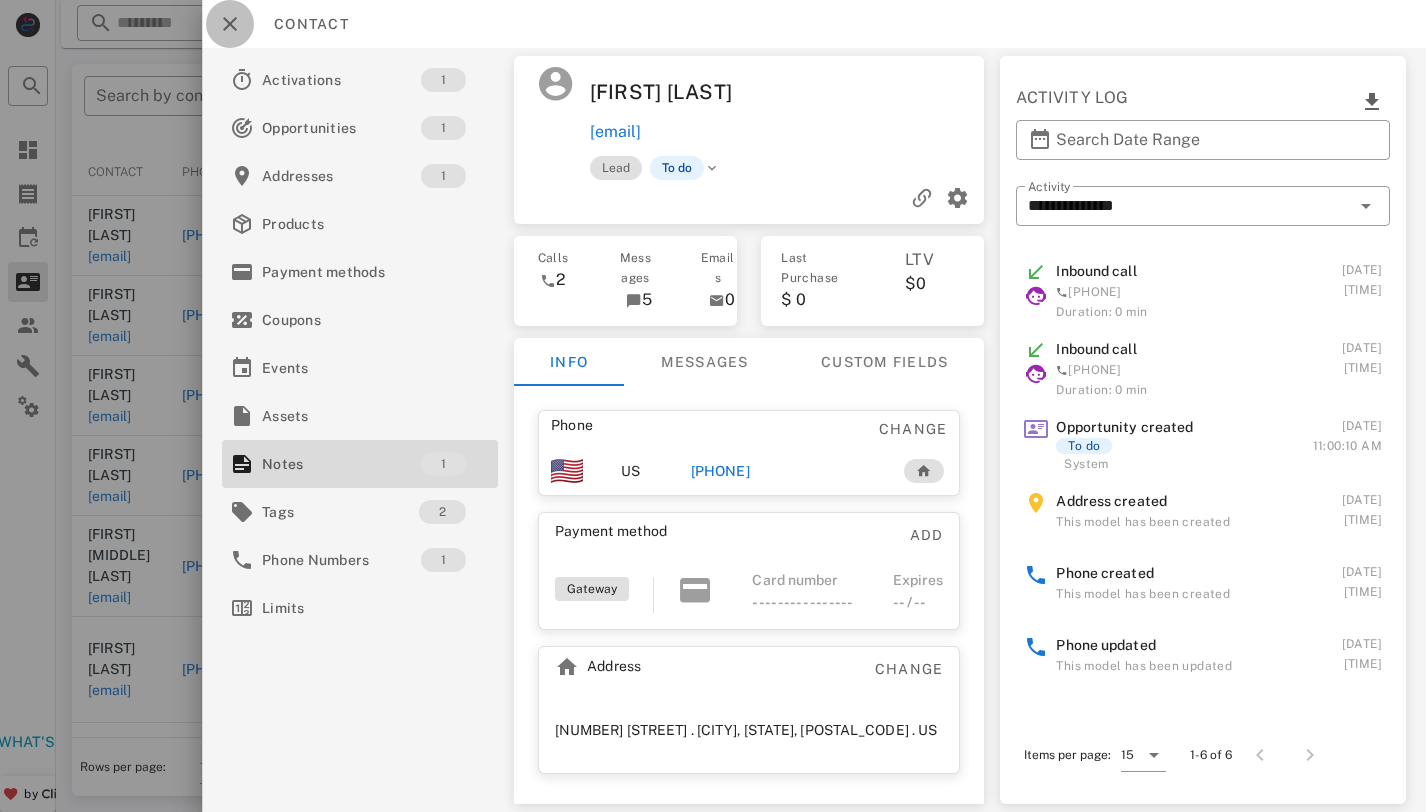 click at bounding box center [230, 24] 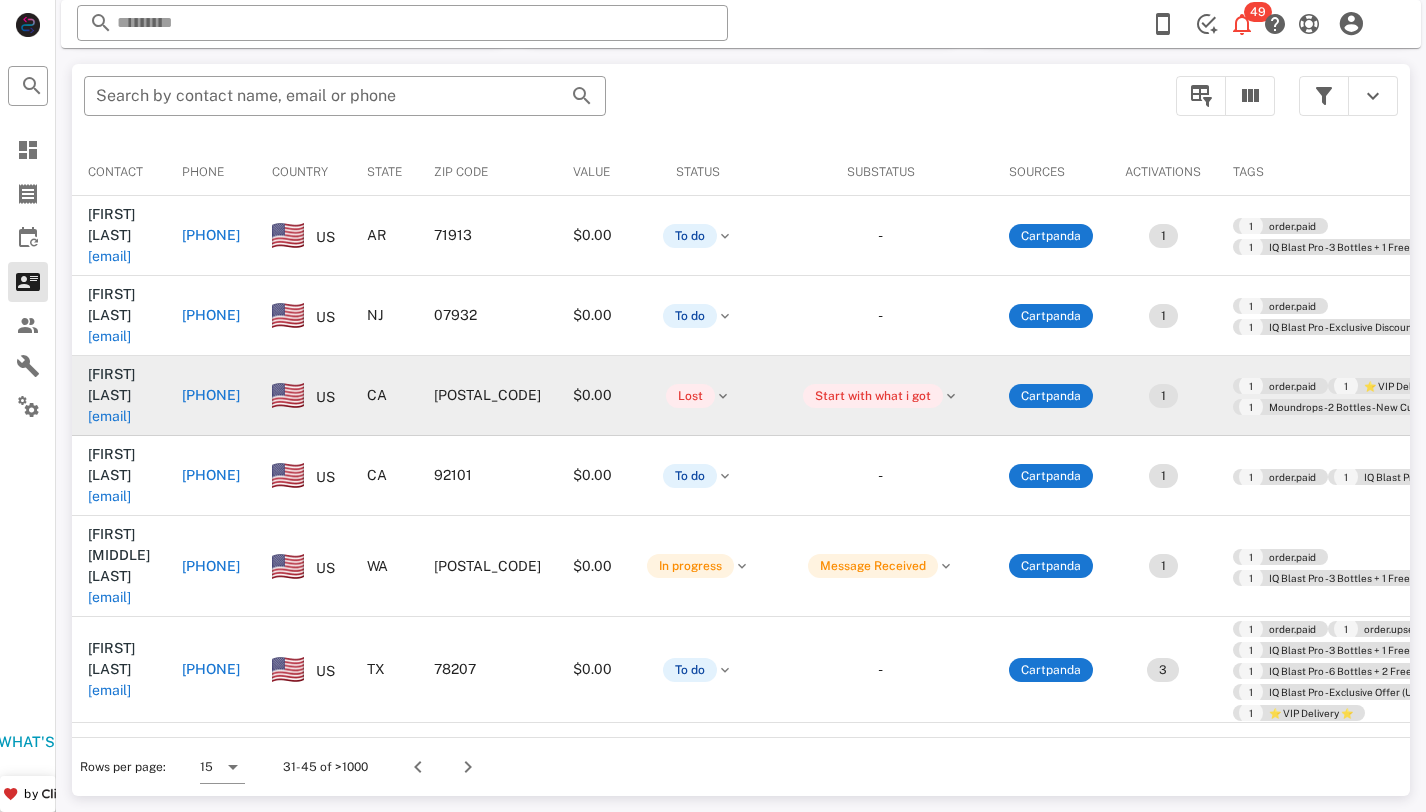 click on "[EMAIL]" at bounding box center (109, 416) 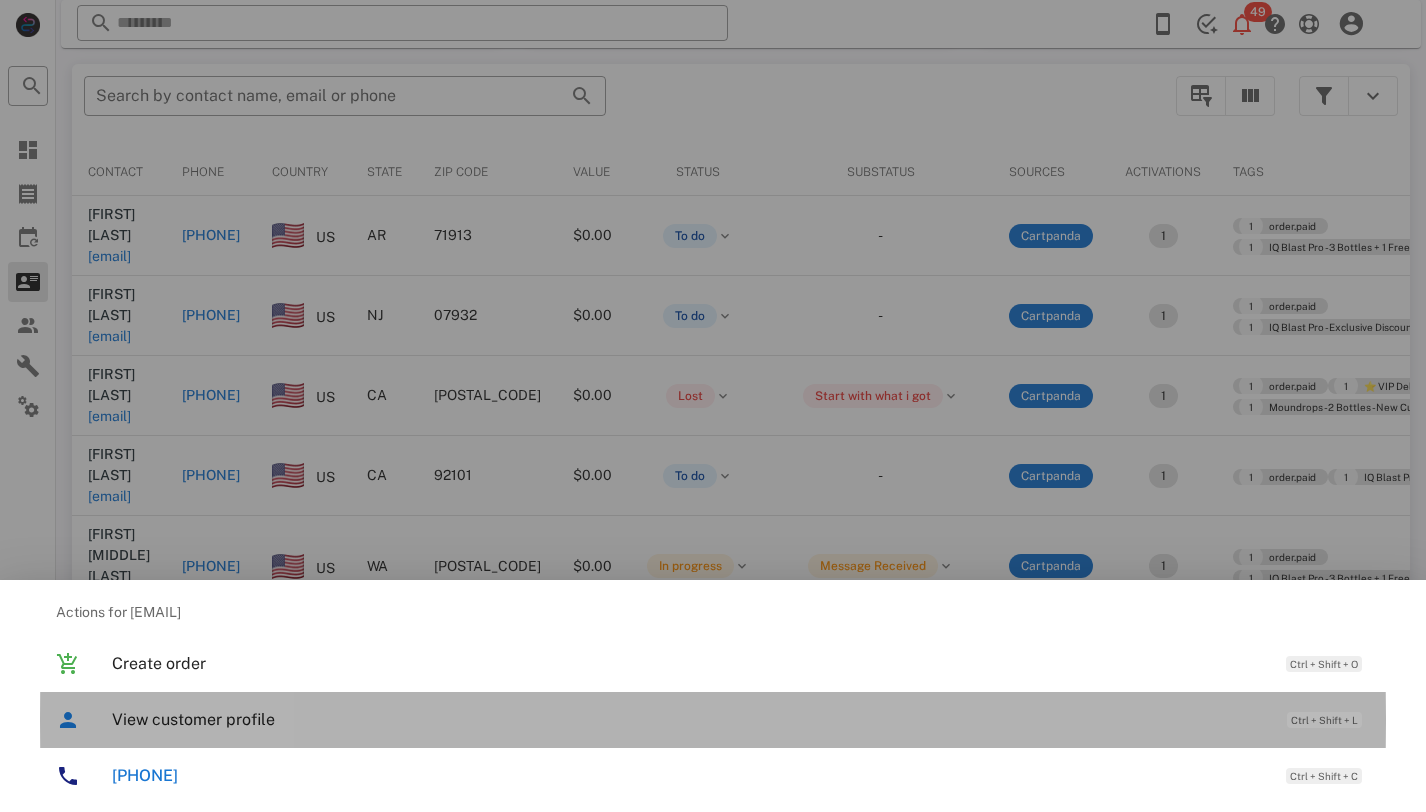 click on "View customer profile" at bounding box center (689, 719) 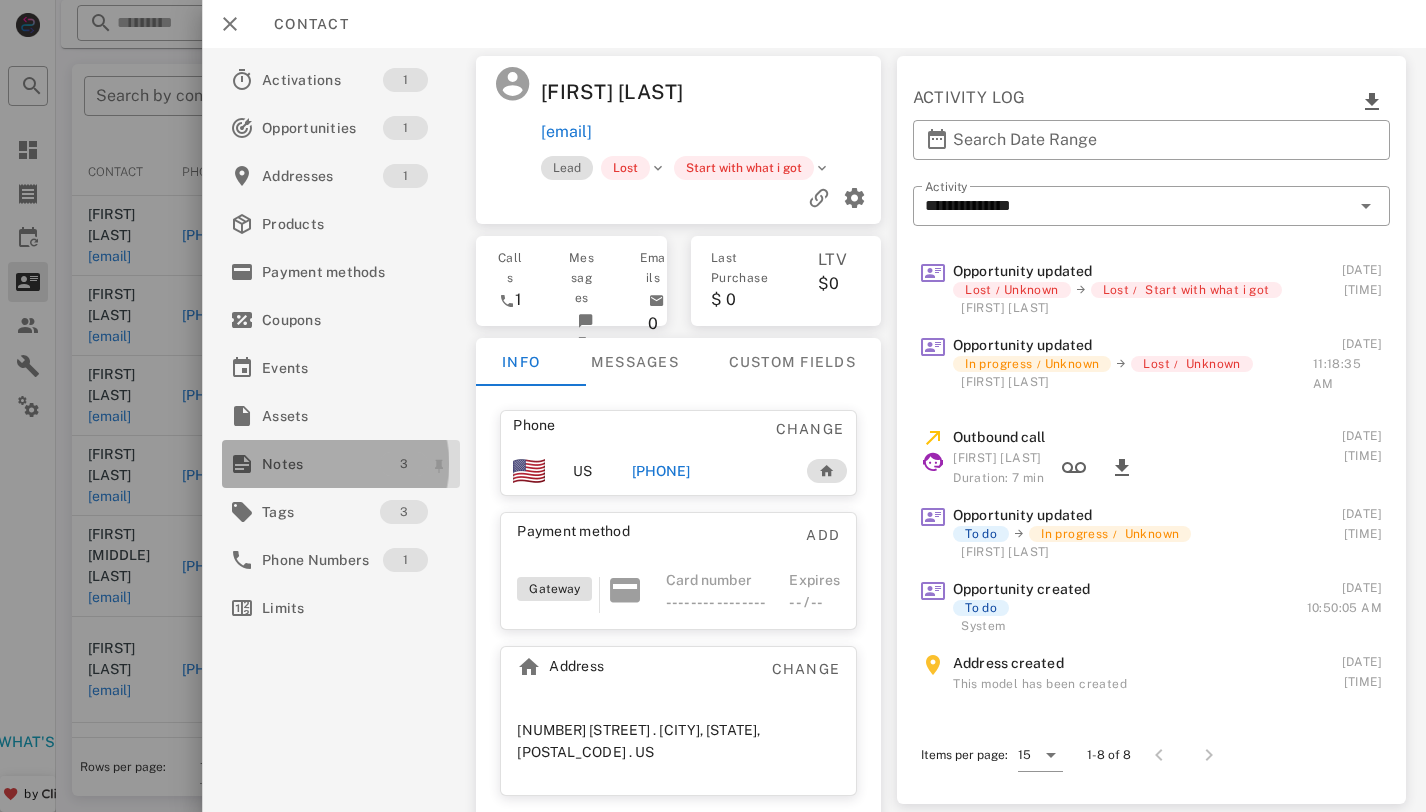 click on "3" at bounding box center (404, 464) 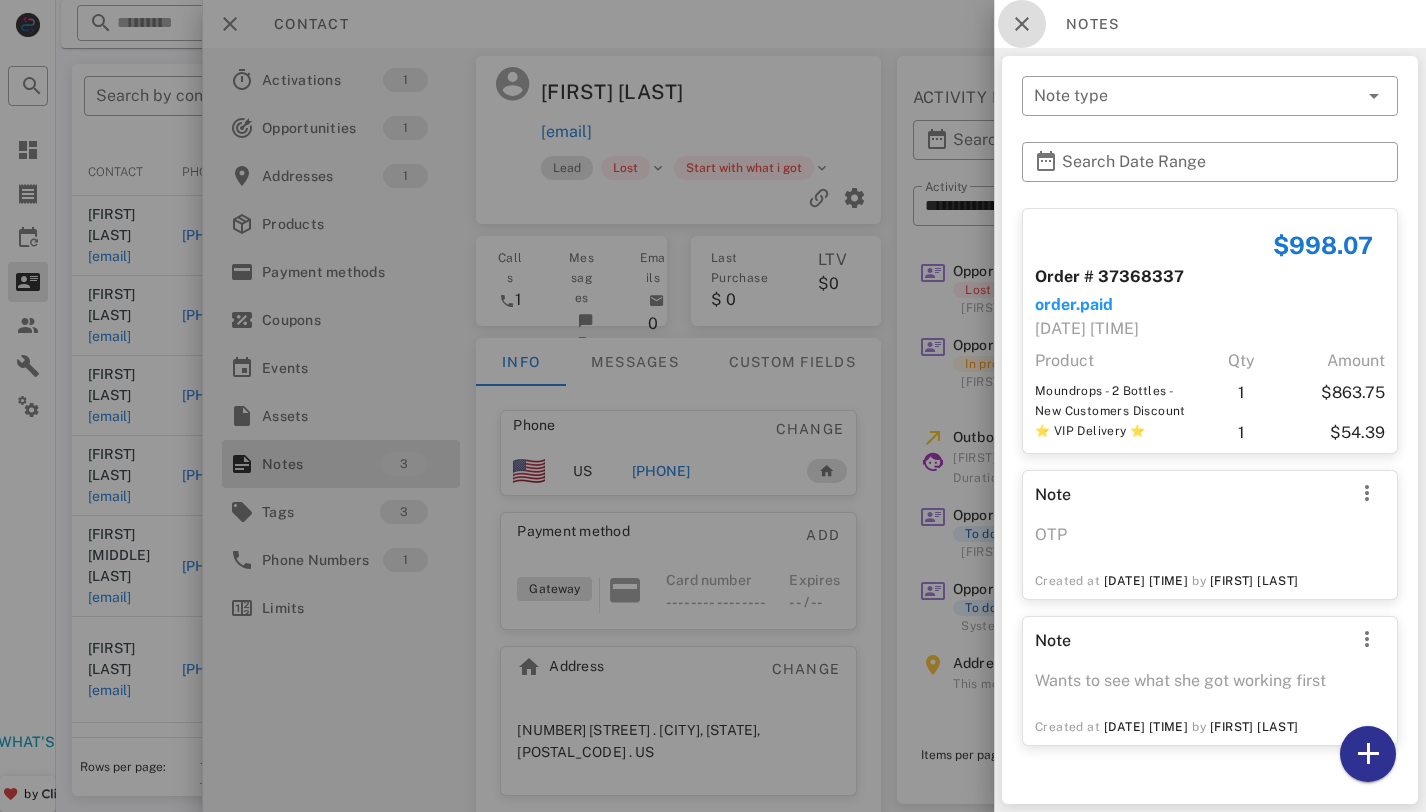 click at bounding box center (1022, 24) 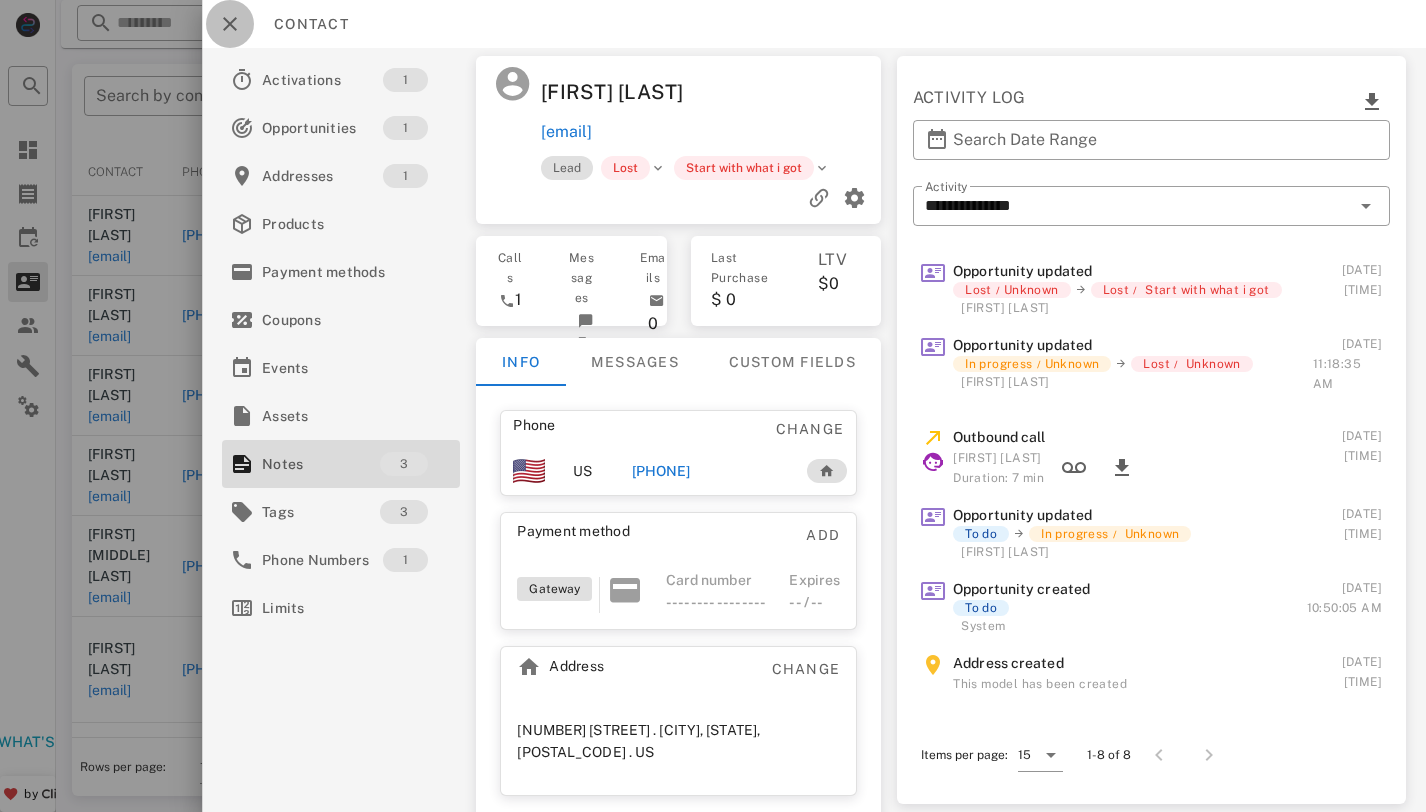 click at bounding box center (230, 24) 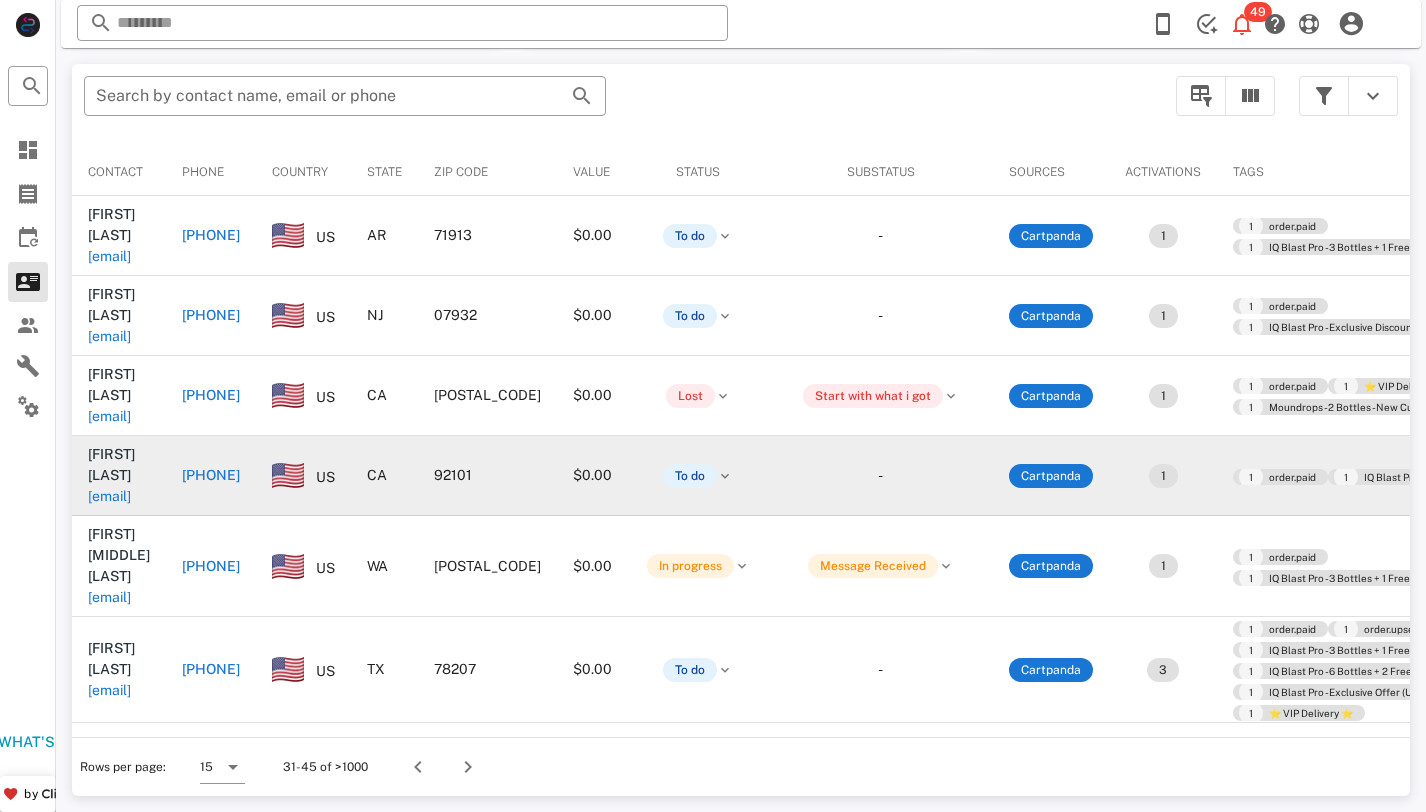 click on "[EMAIL]" at bounding box center [109, 496] 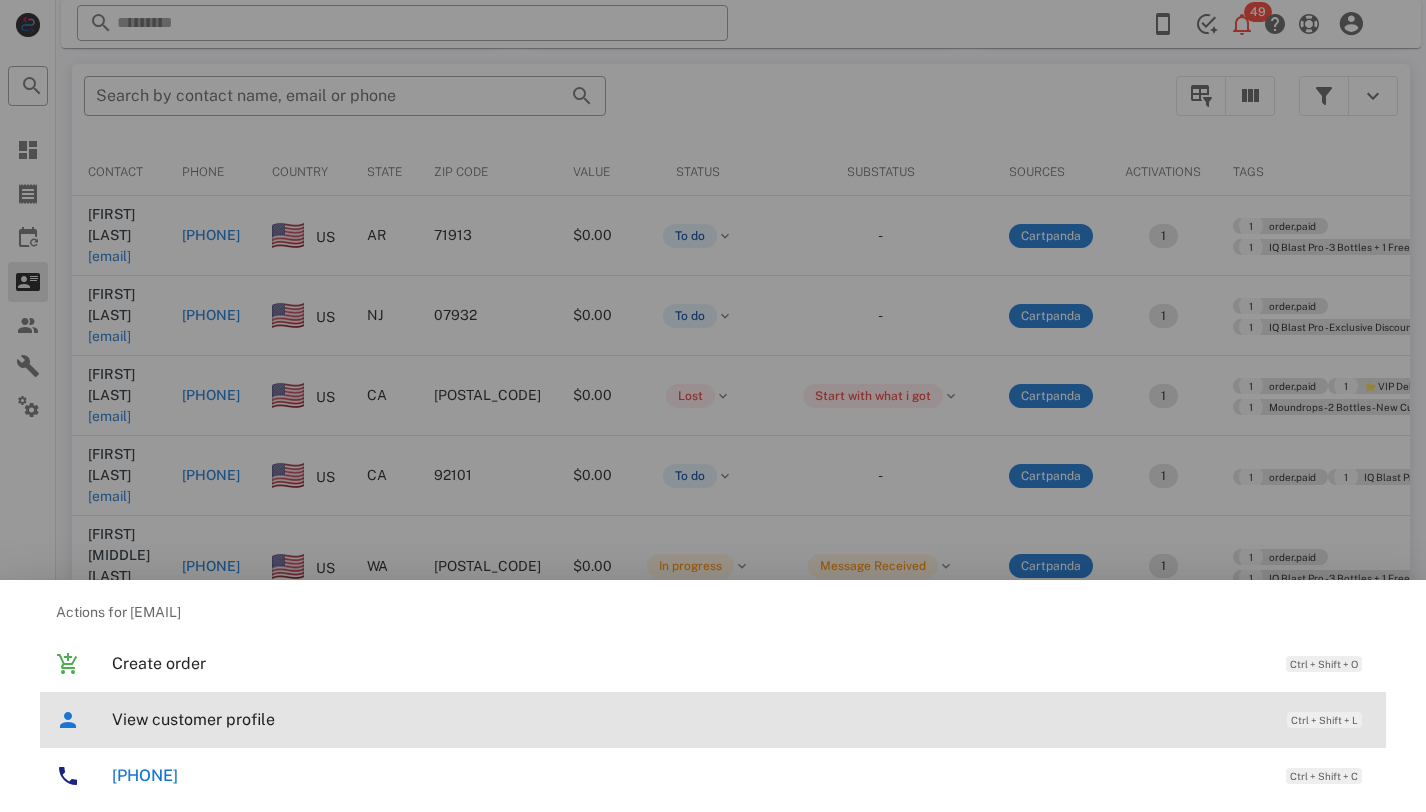 click on "View customer profile" at bounding box center (689, 719) 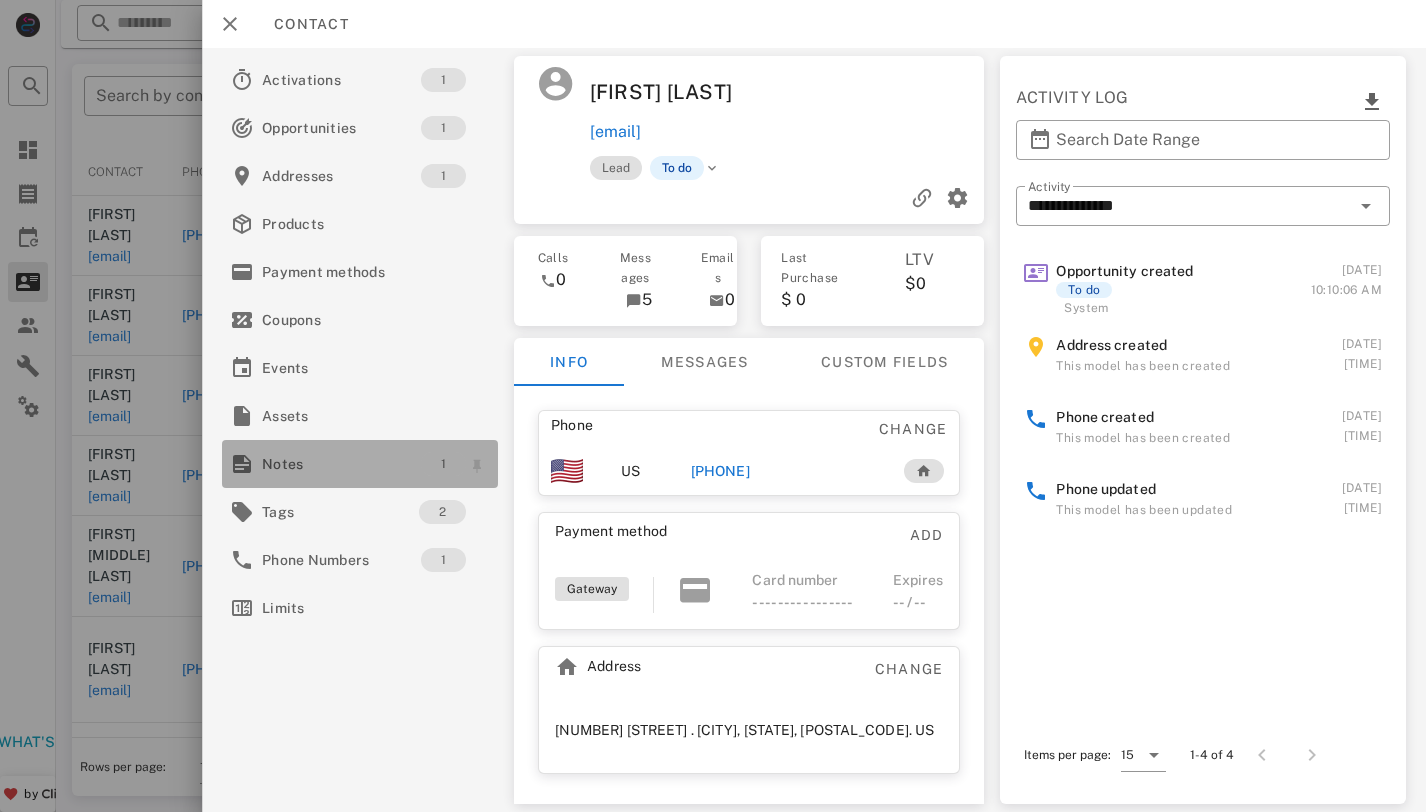 click on "1" at bounding box center (443, 464) 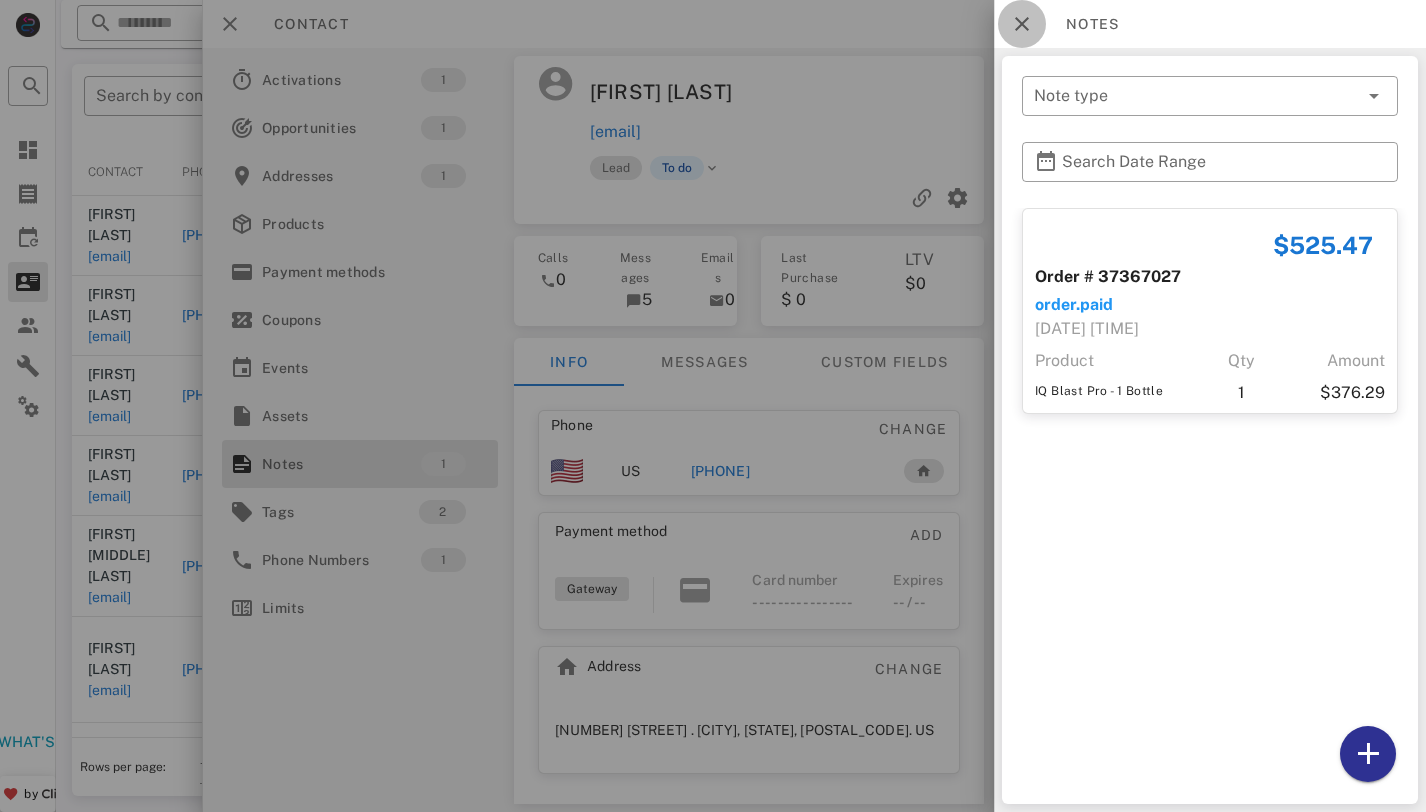 click at bounding box center (1022, 24) 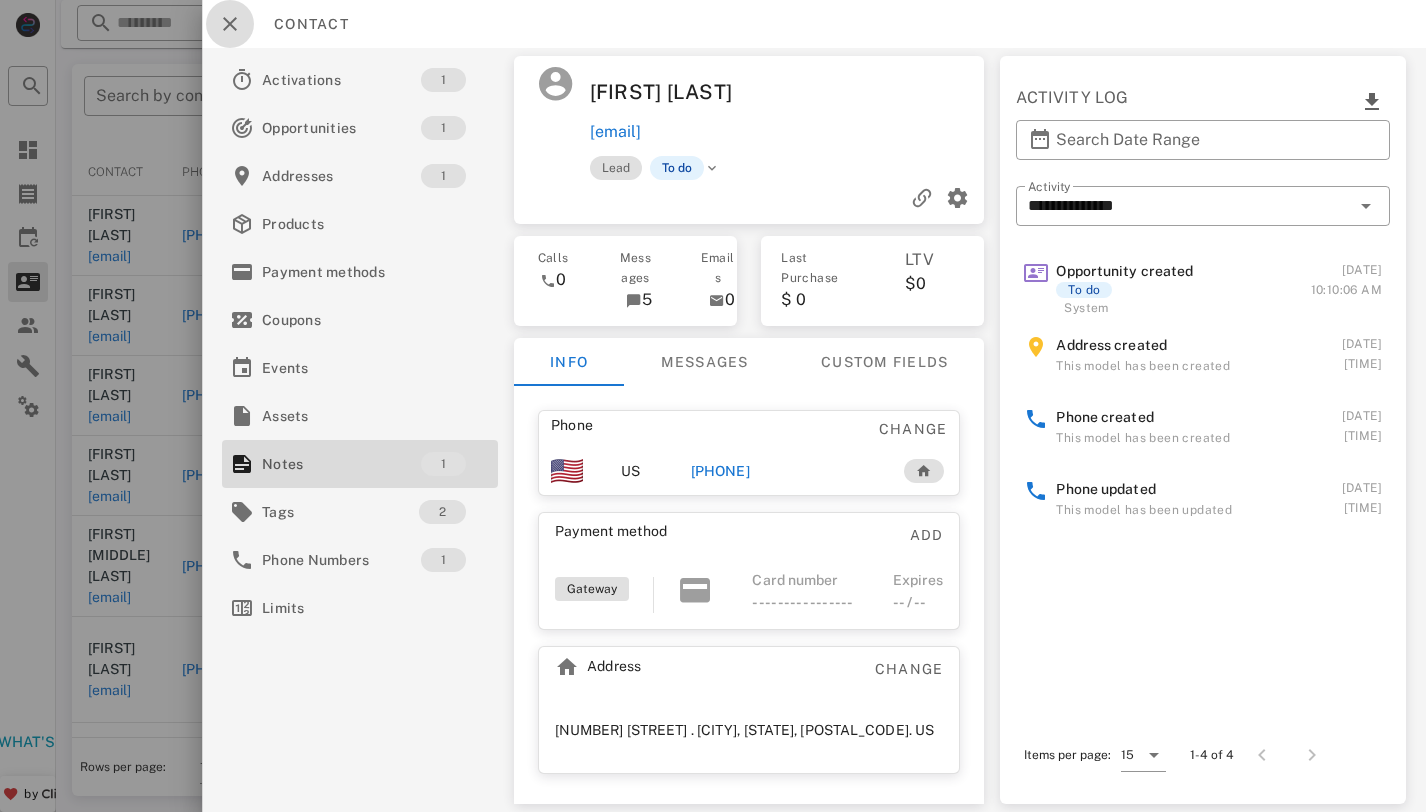 click at bounding box center (230, 24) 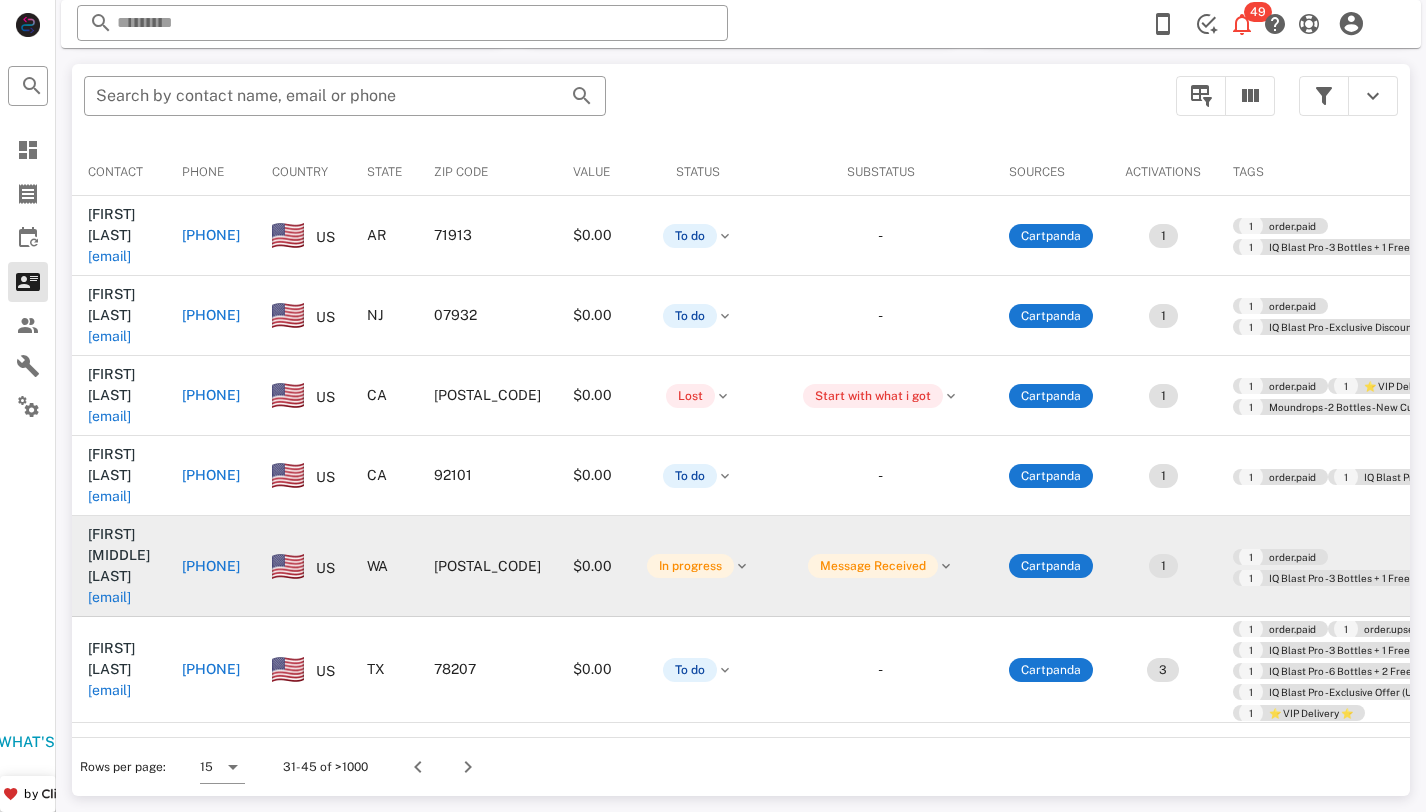 click on "[EMAIL]" at bounding box center (109, 597) 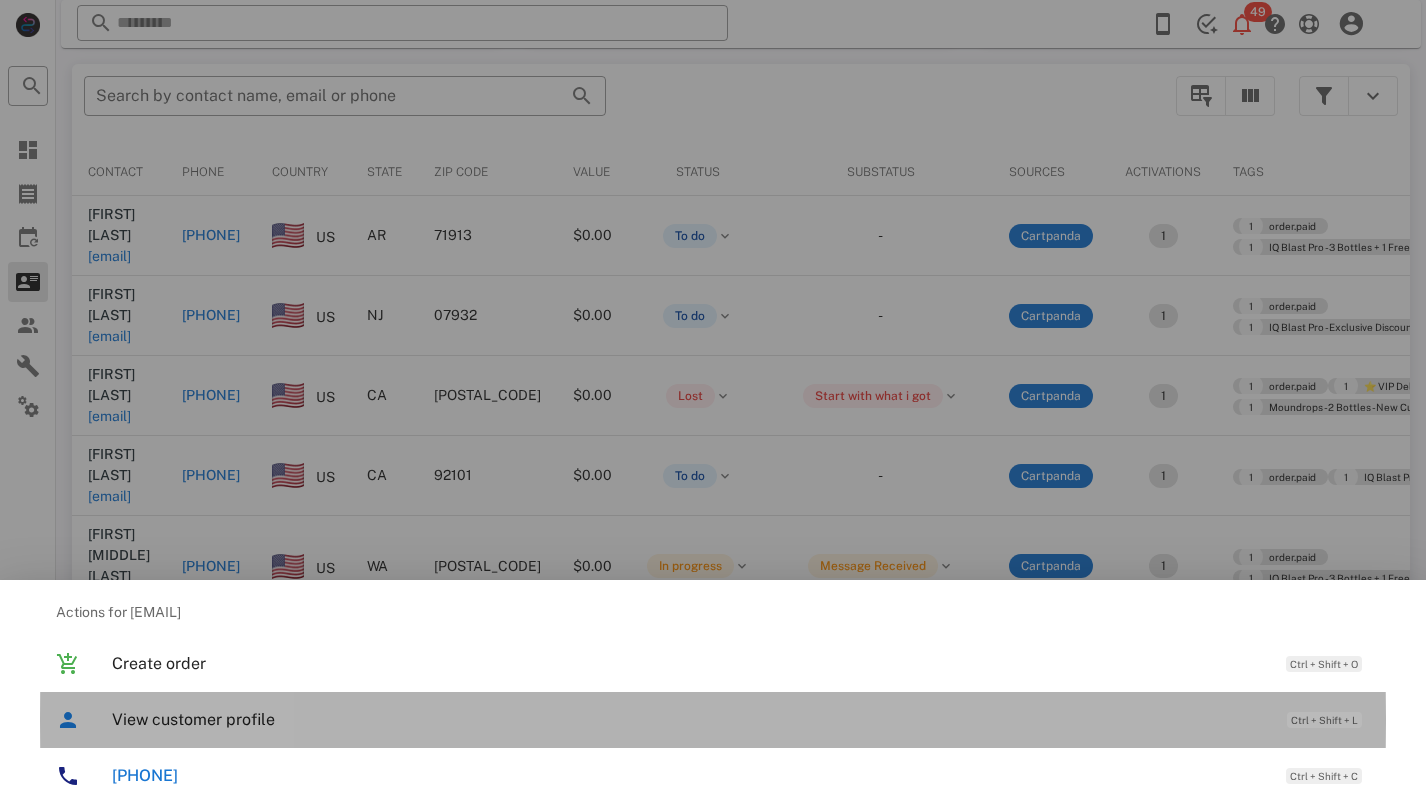 click on "View customer profile Ctrl + Shift + L" at bounding box center [741, 719] 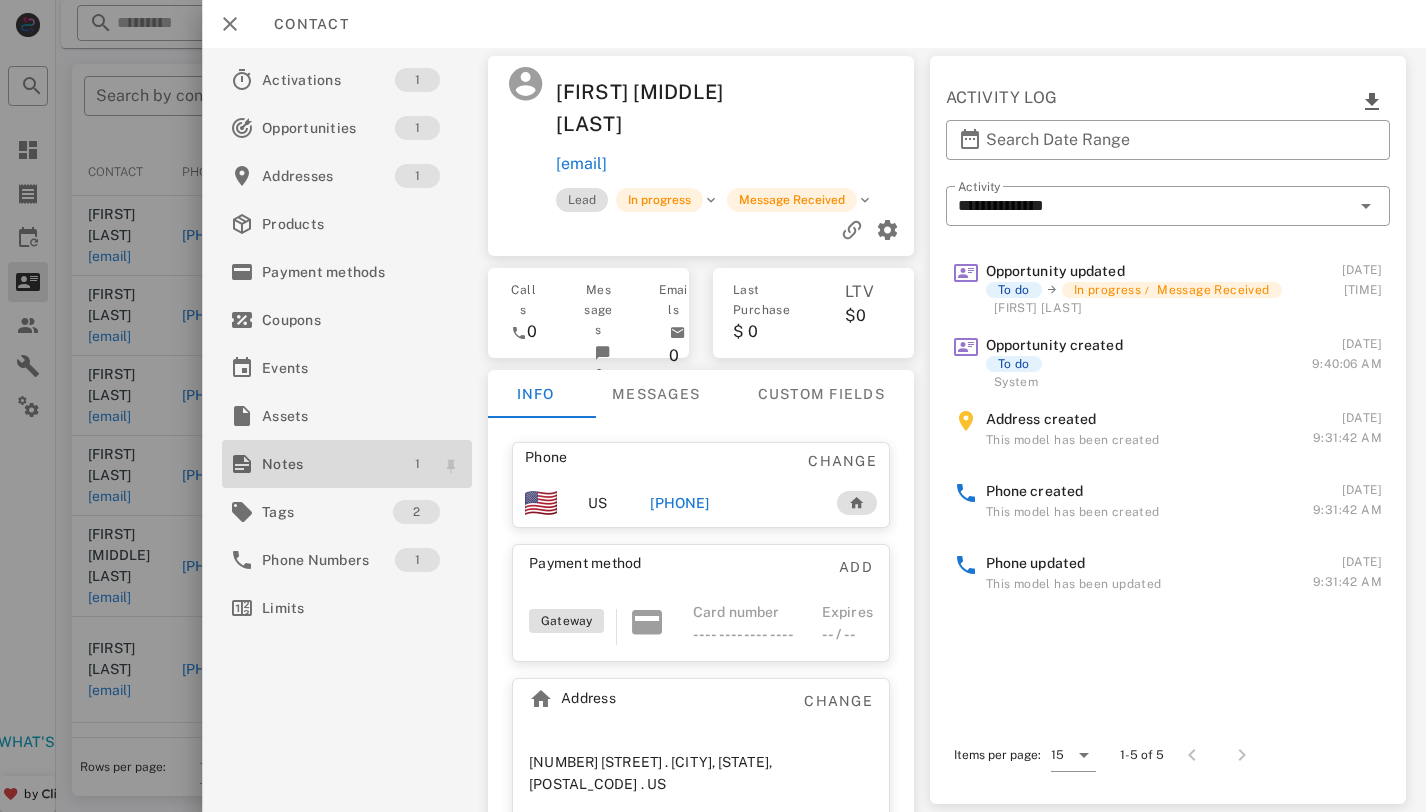 click on "1" at bounding box center (417, 464) 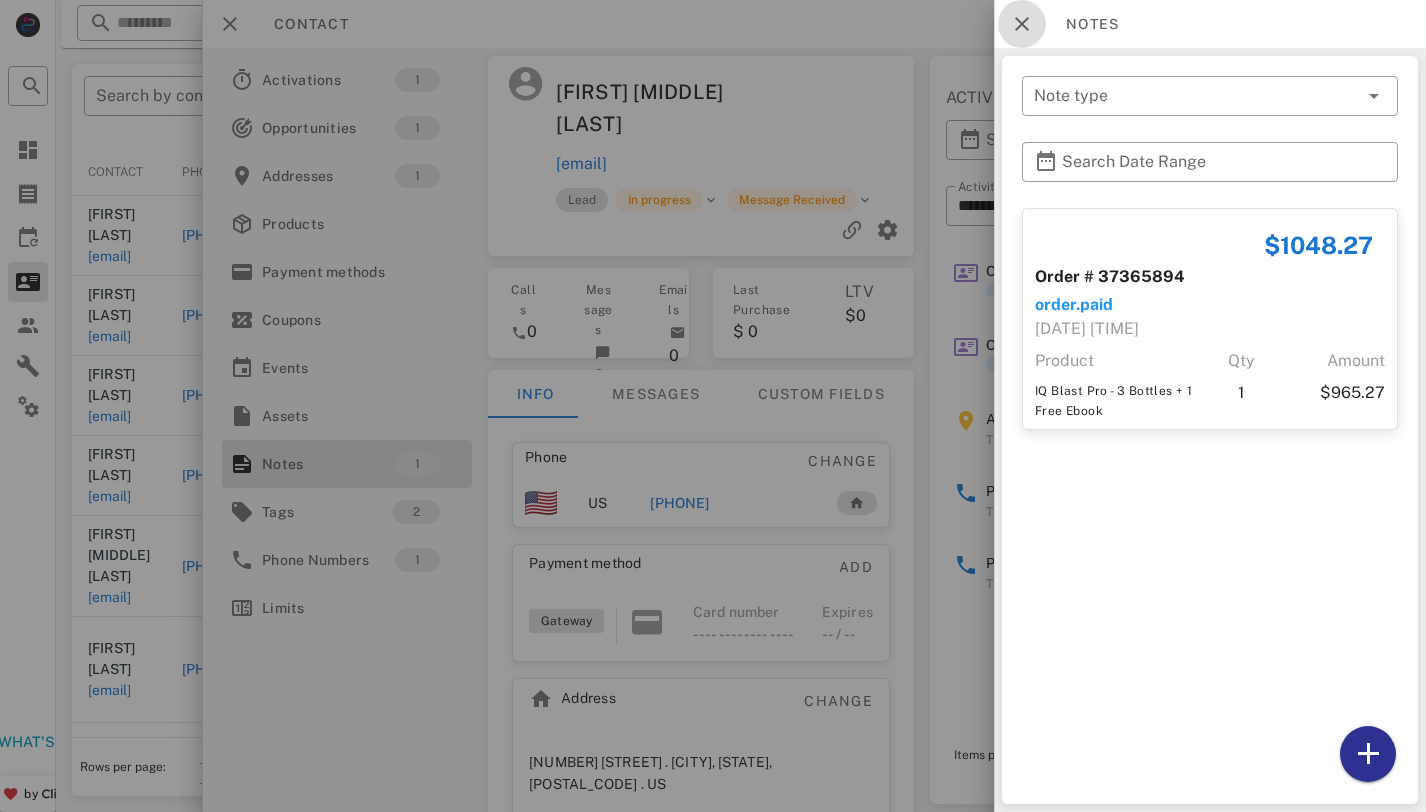 click at bounding box center (1022, 24) 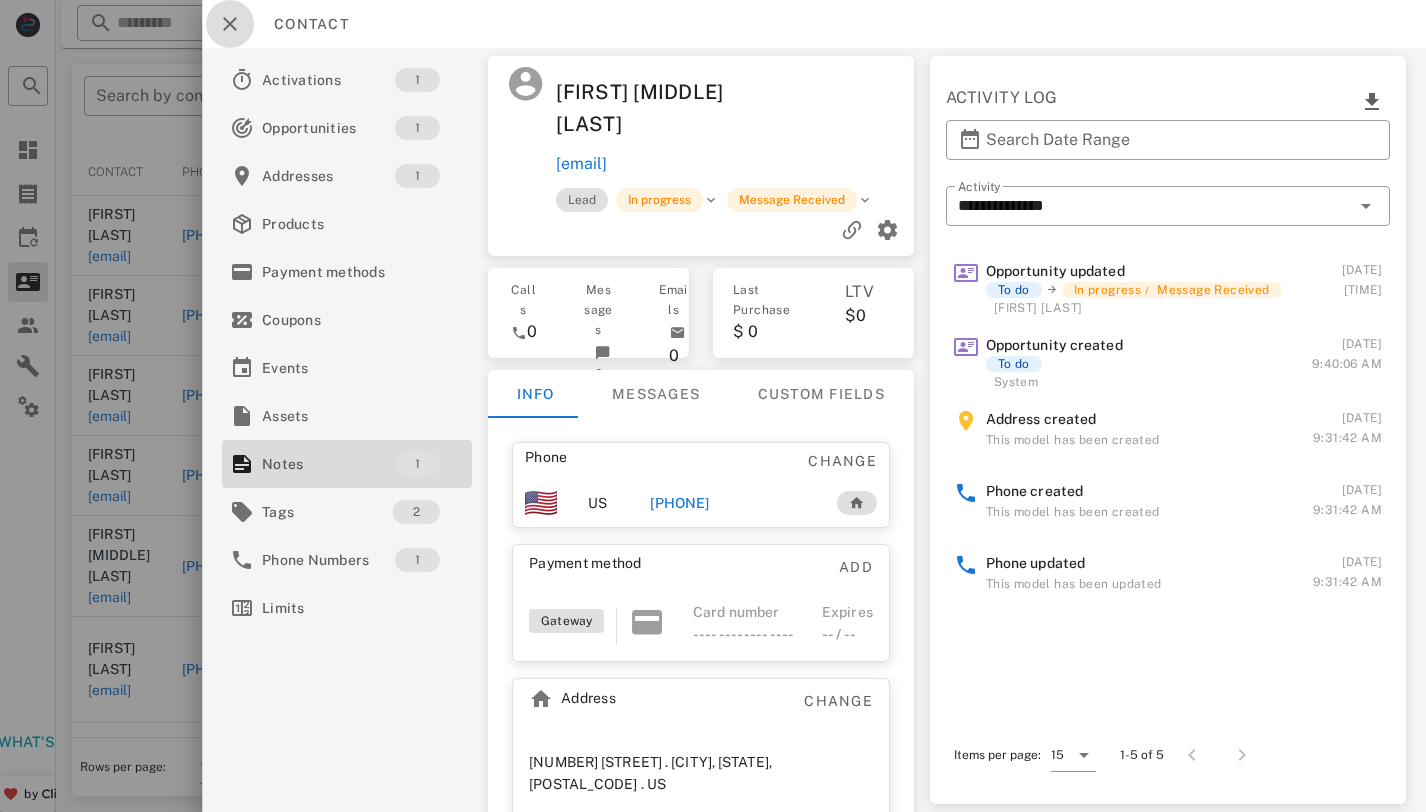 click at bounding box center (230, 24) 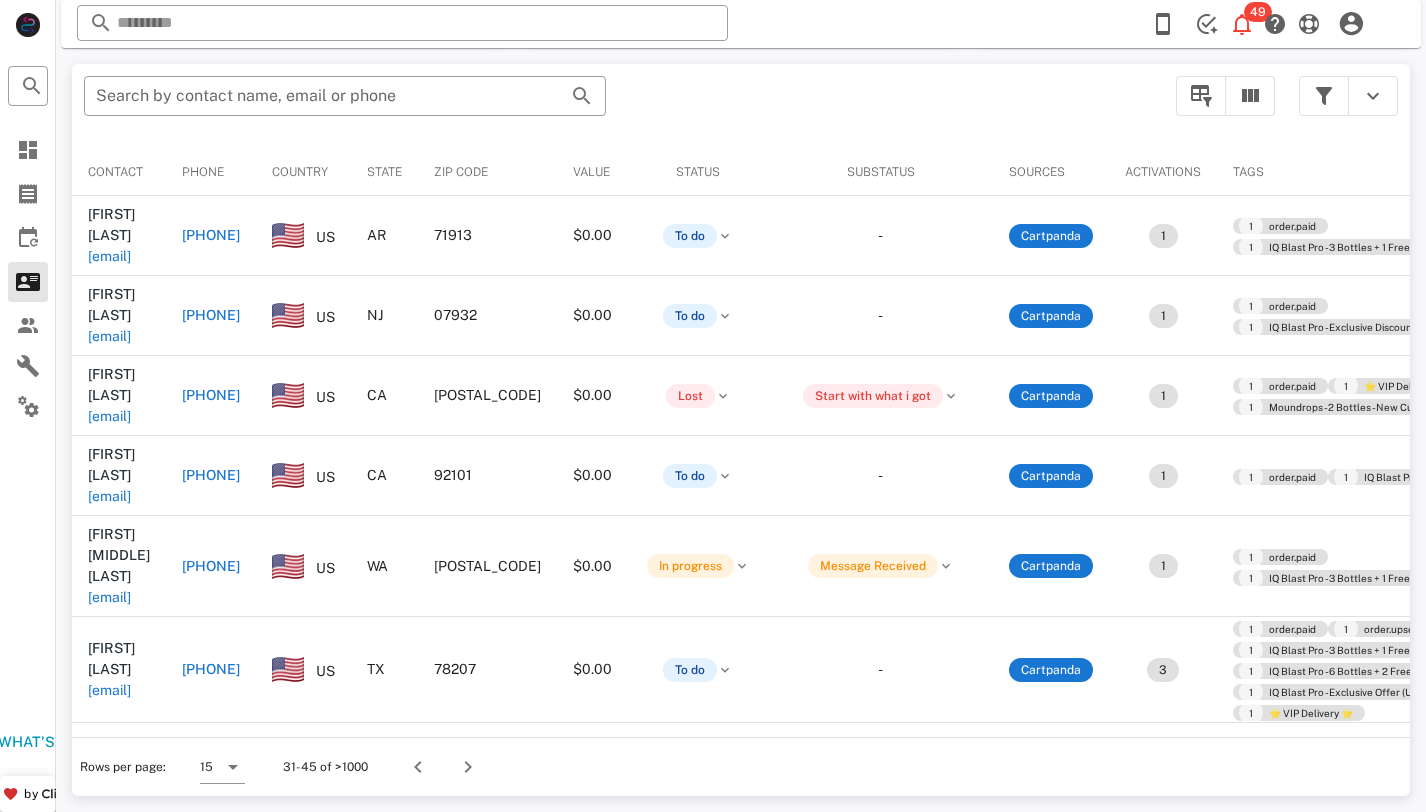 click on "[EMAIL]" at bounding box center [109, 863] 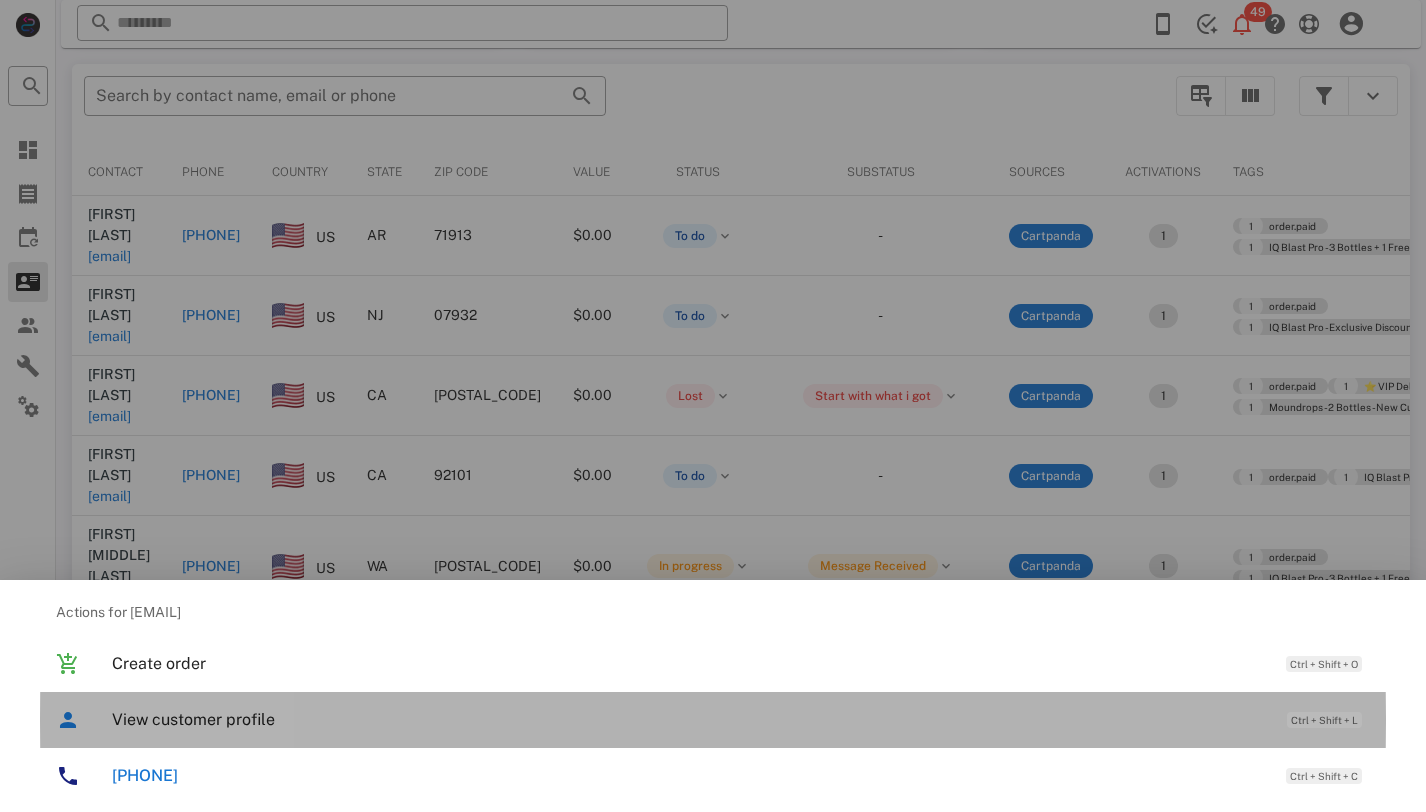 click on "View customer profile" at bounding box center [689, 719] 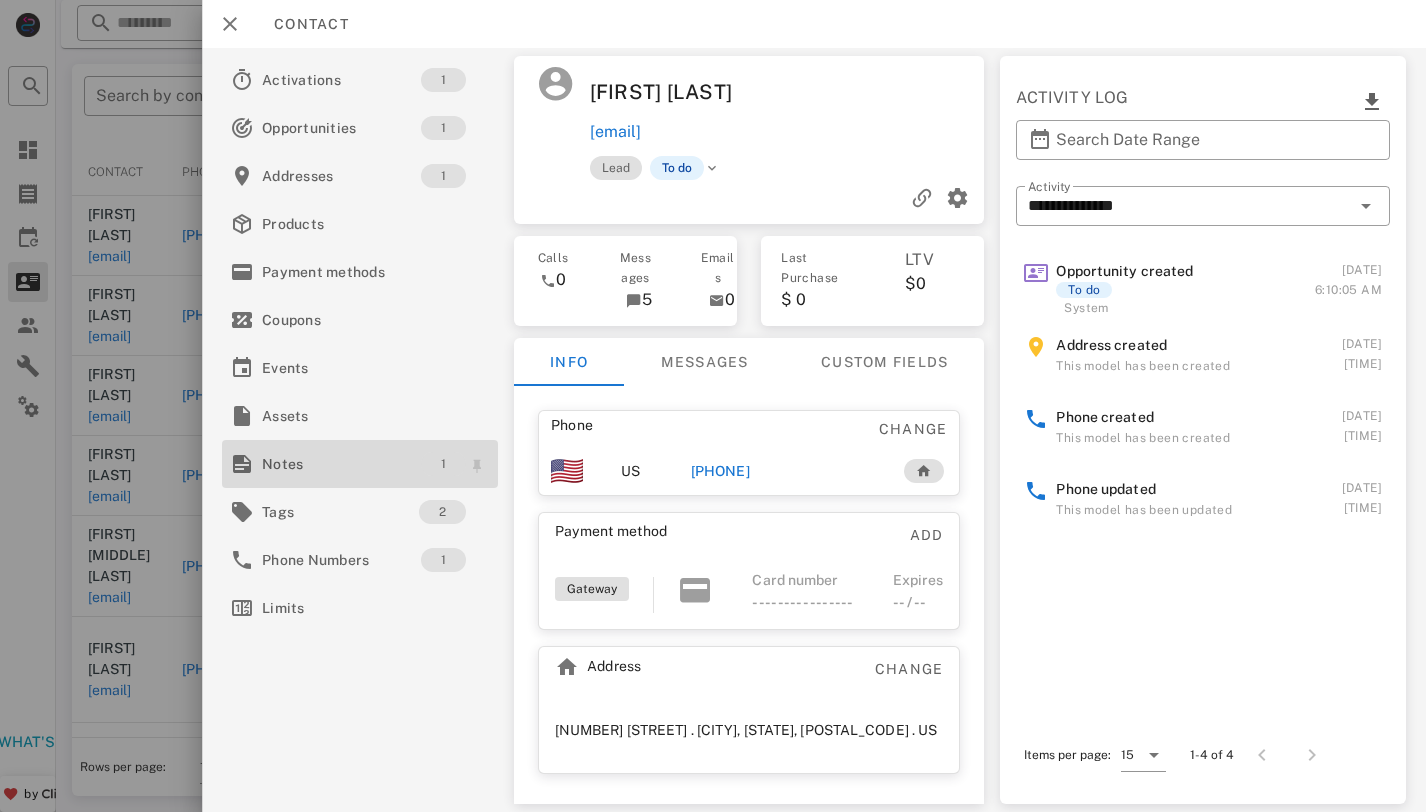 click on "1" at bounding box center (443, 464) 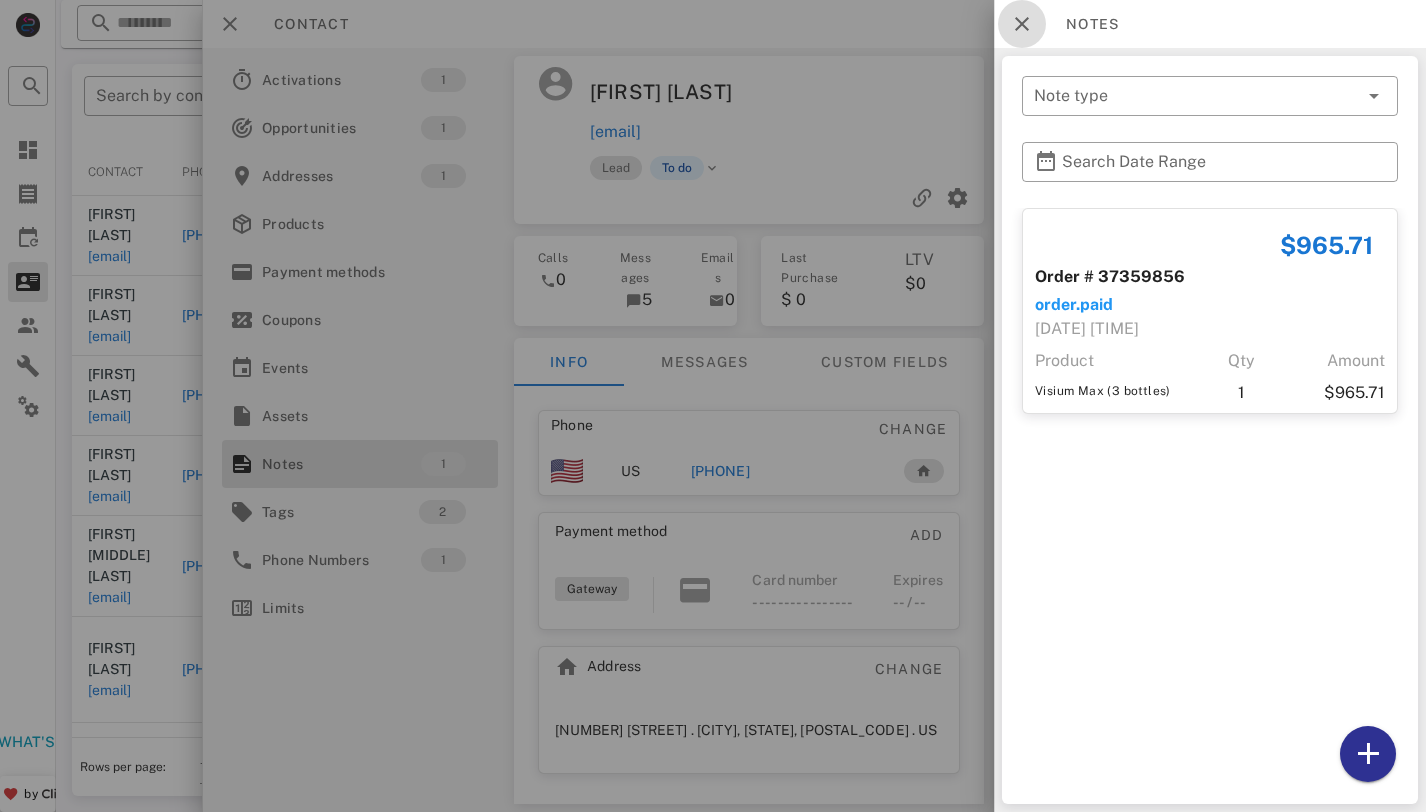 click at bounding box center (1022, 24) 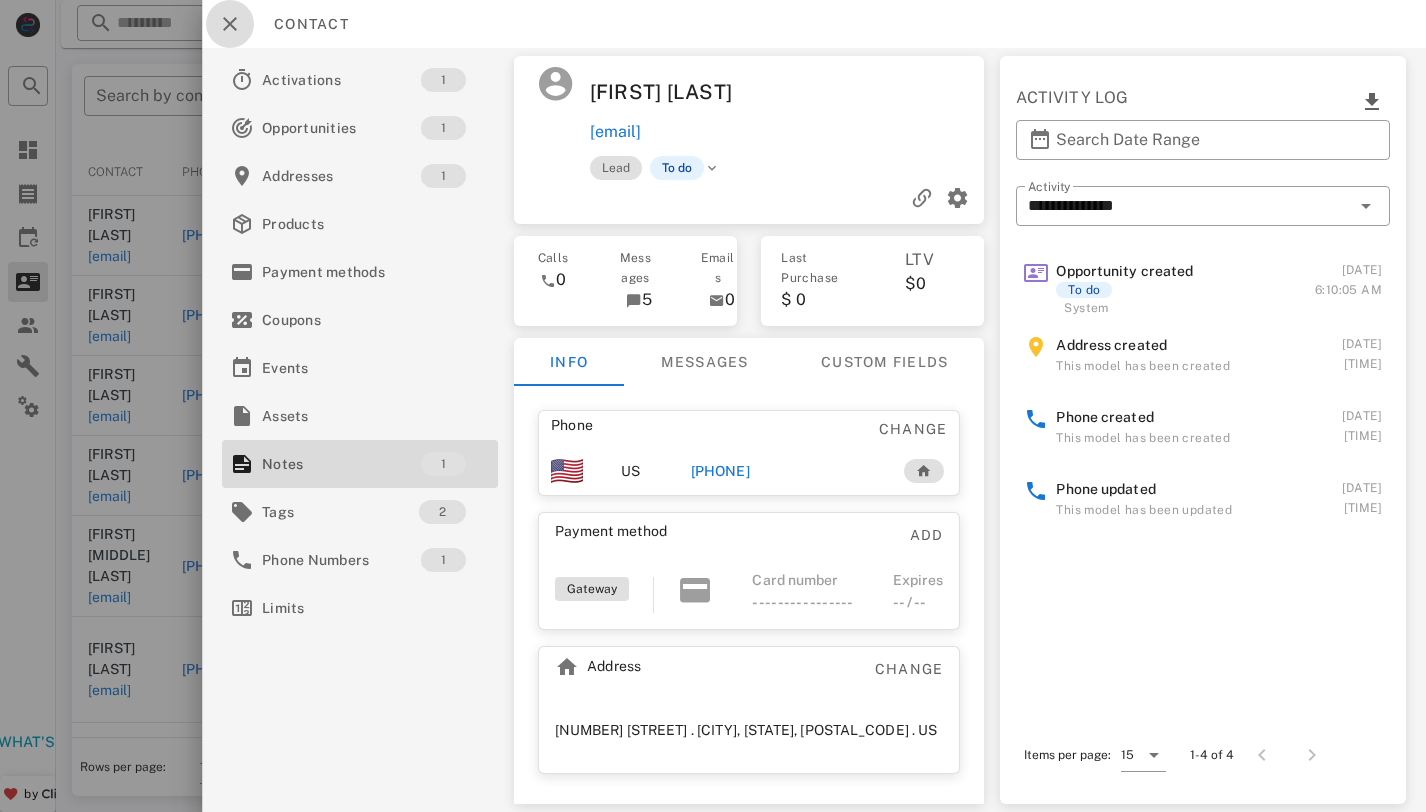 click at bounding box center [230, 24] 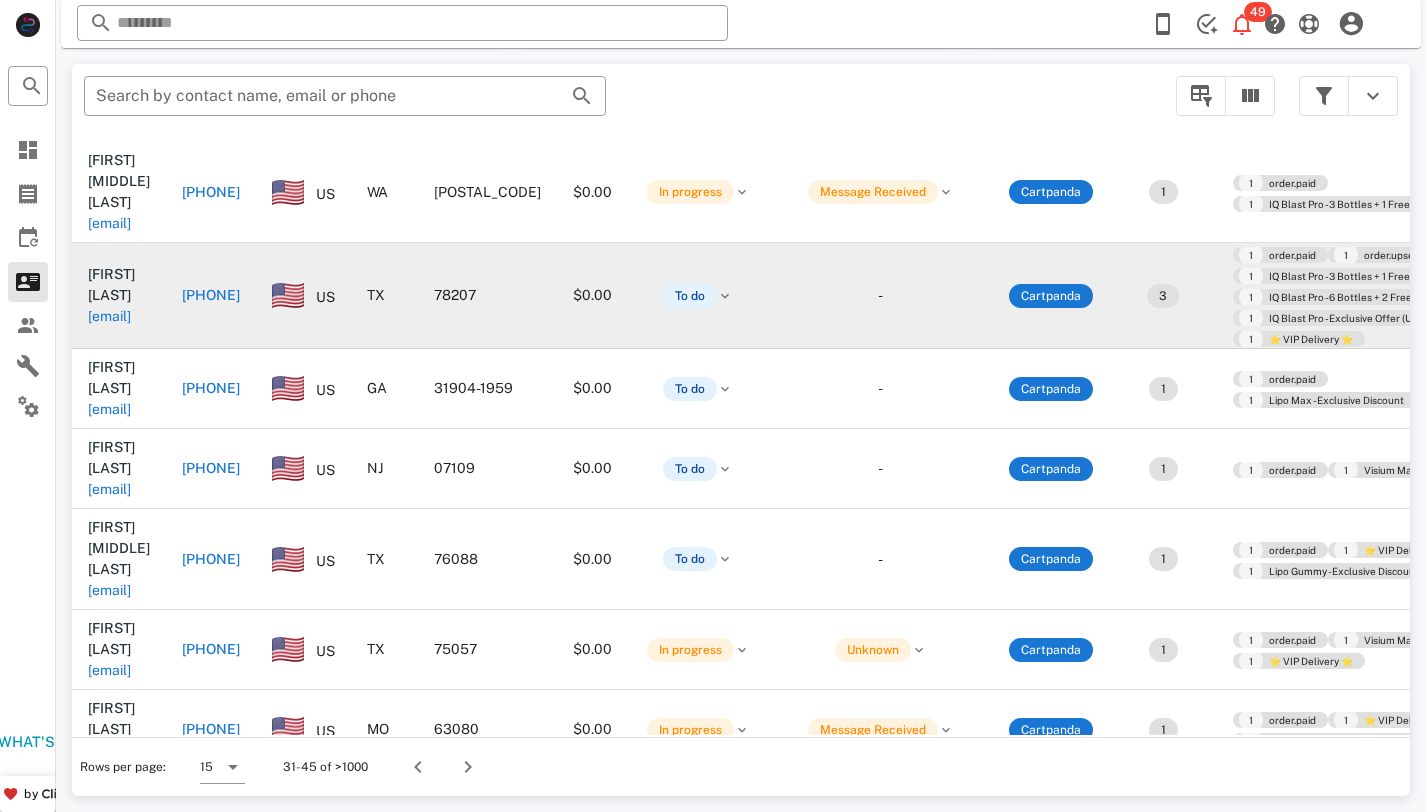 scroll, scrollTop: 408, scrollLeft: 0, axis: vertical 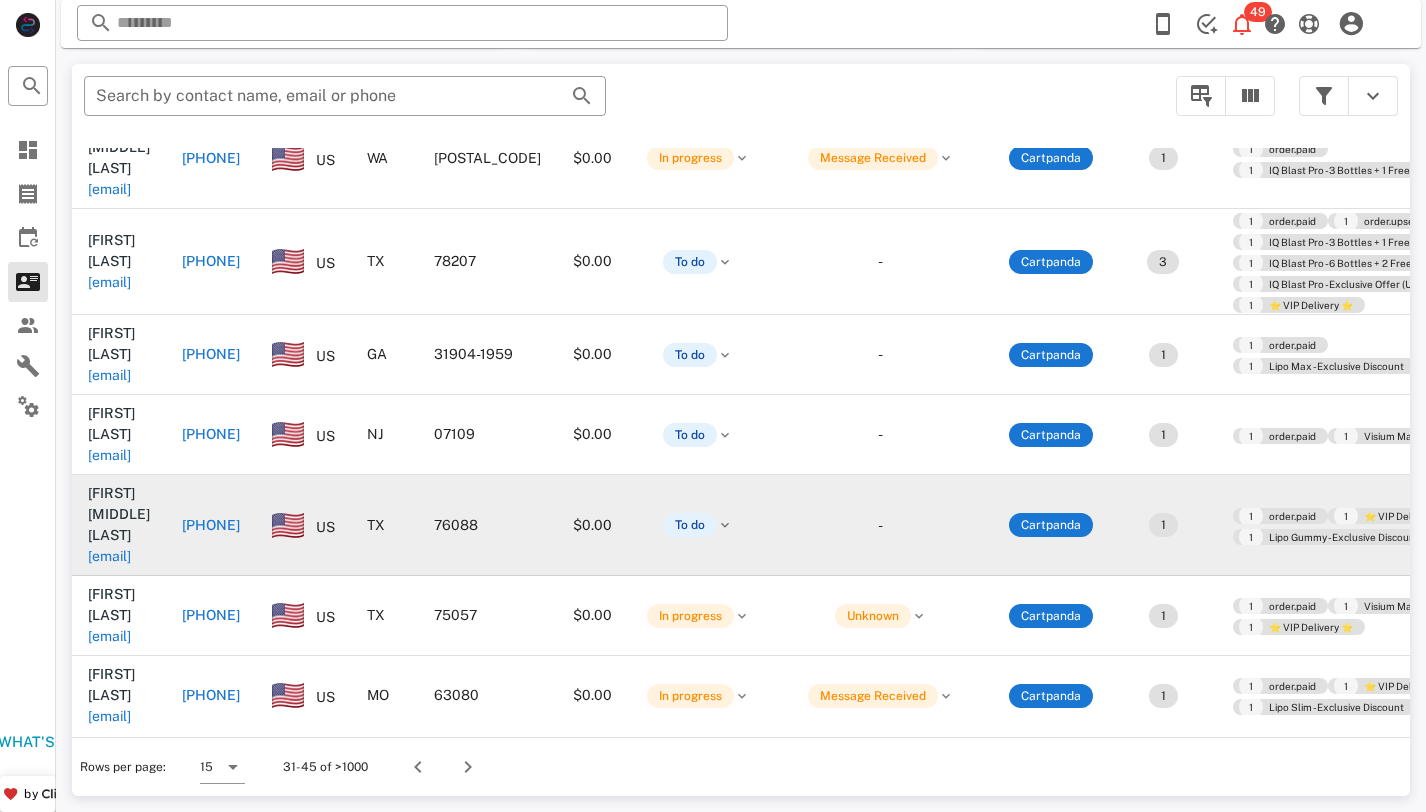 click on "[EMAIL]" at bounding box center (109, 556) 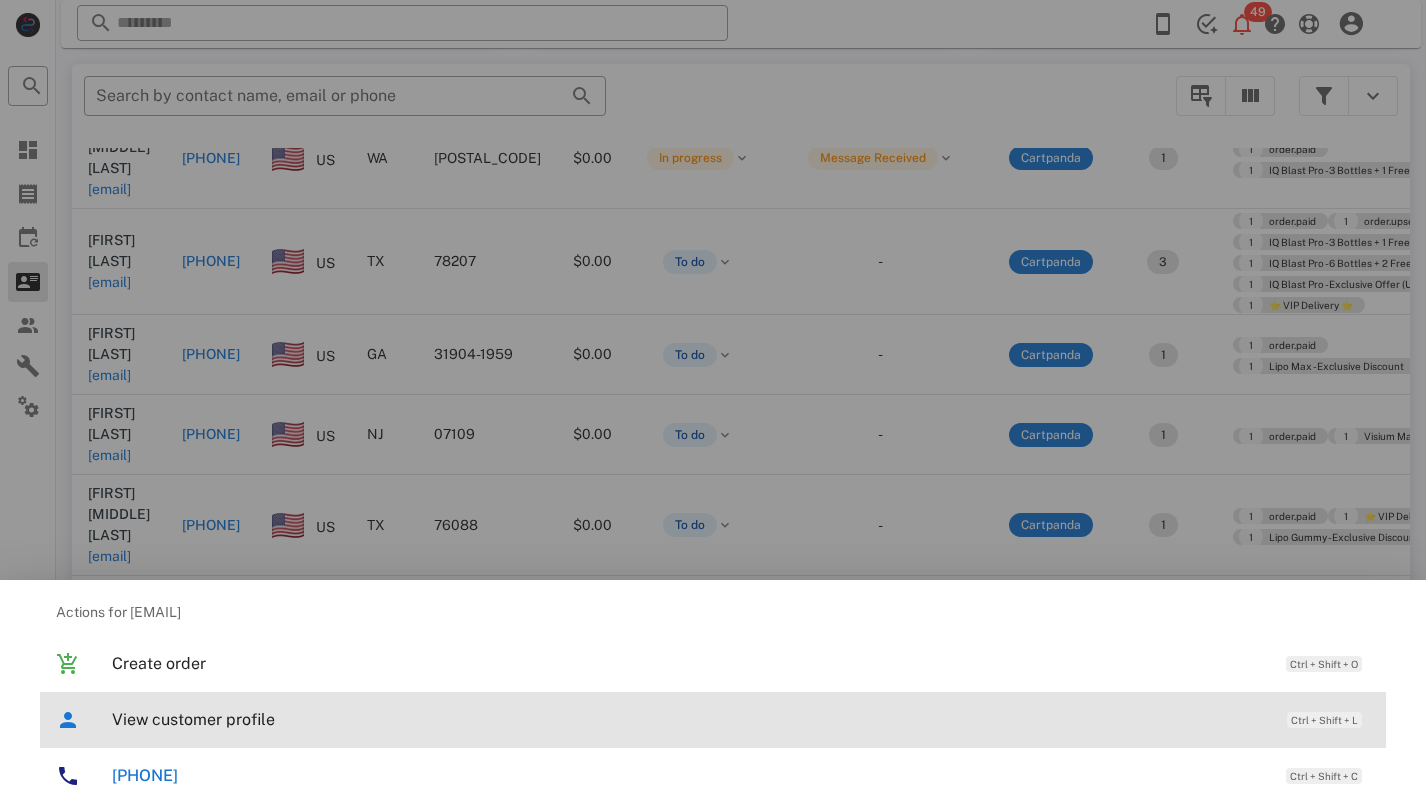 click on "View customer profile" at bounding box center (689, 719) 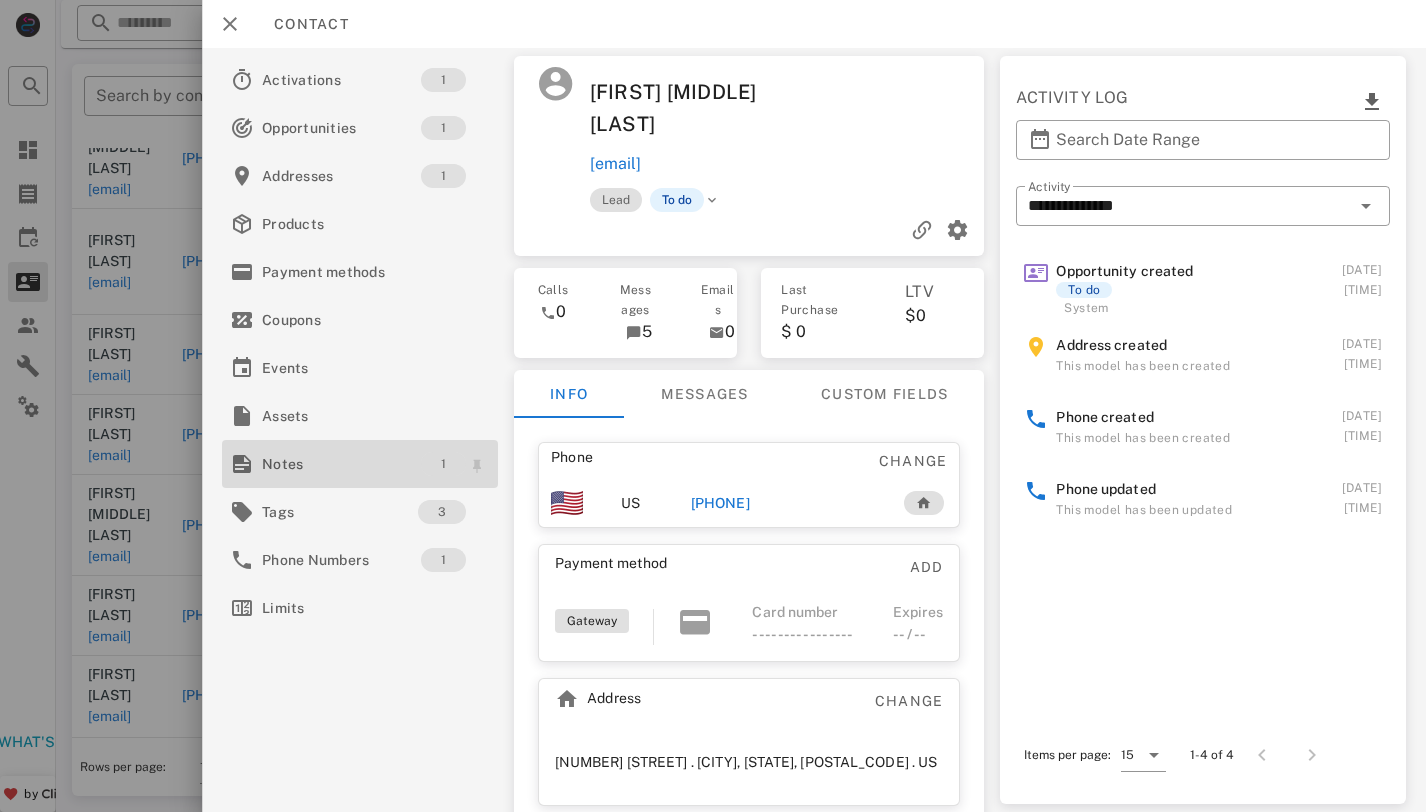 click on "1" at bounding box center [443, 464] 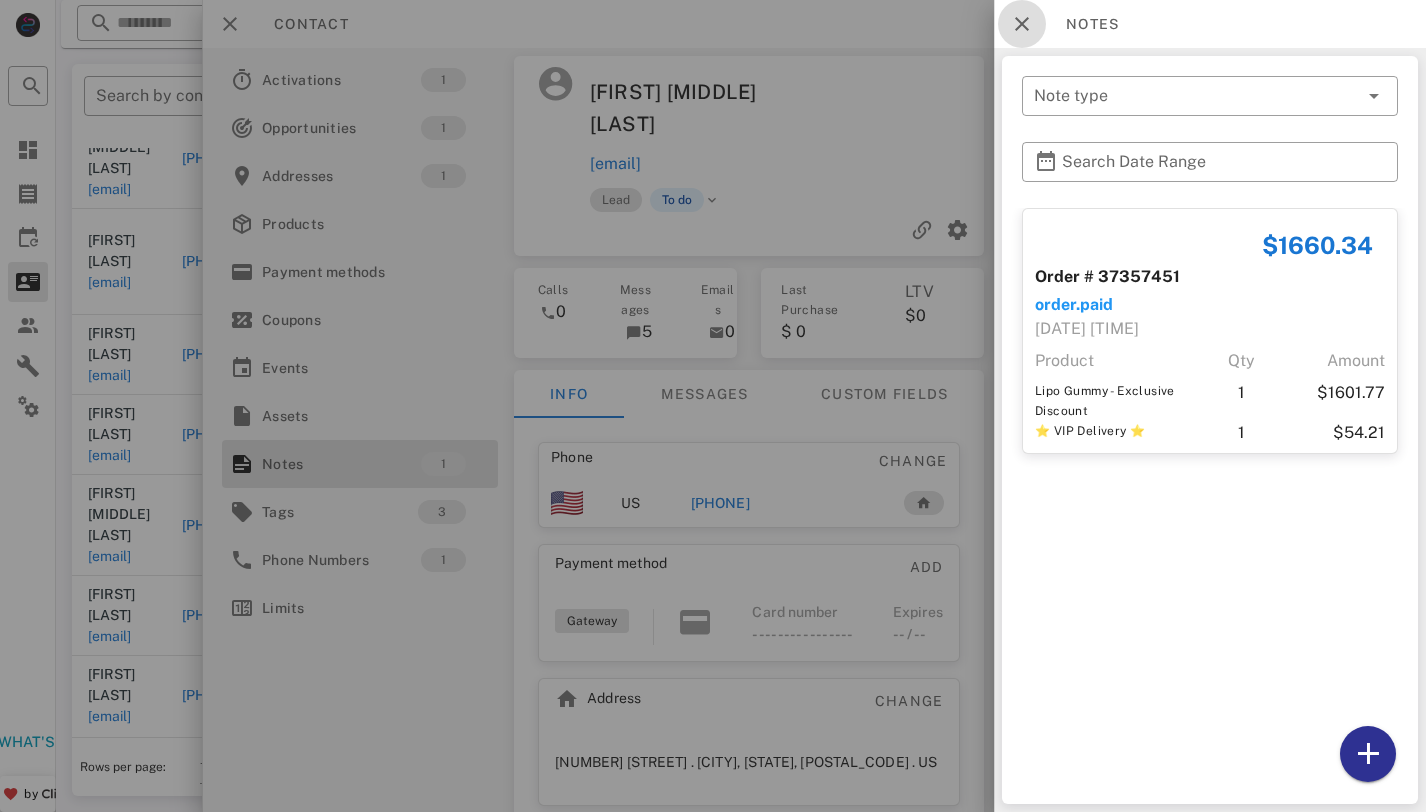 click at bounding box center [1022, 24] 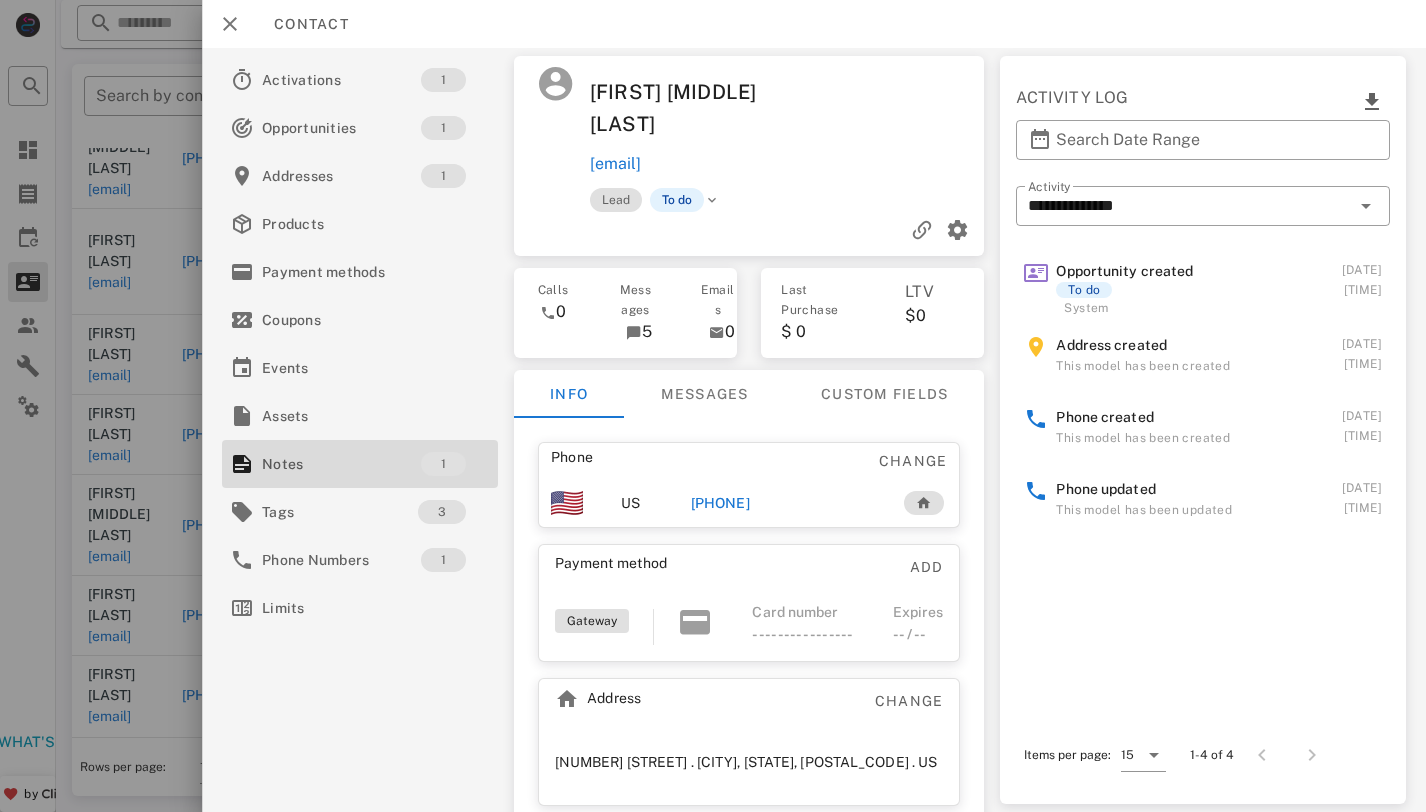 click on "[PHONE]" at bounding box center (720, 503) 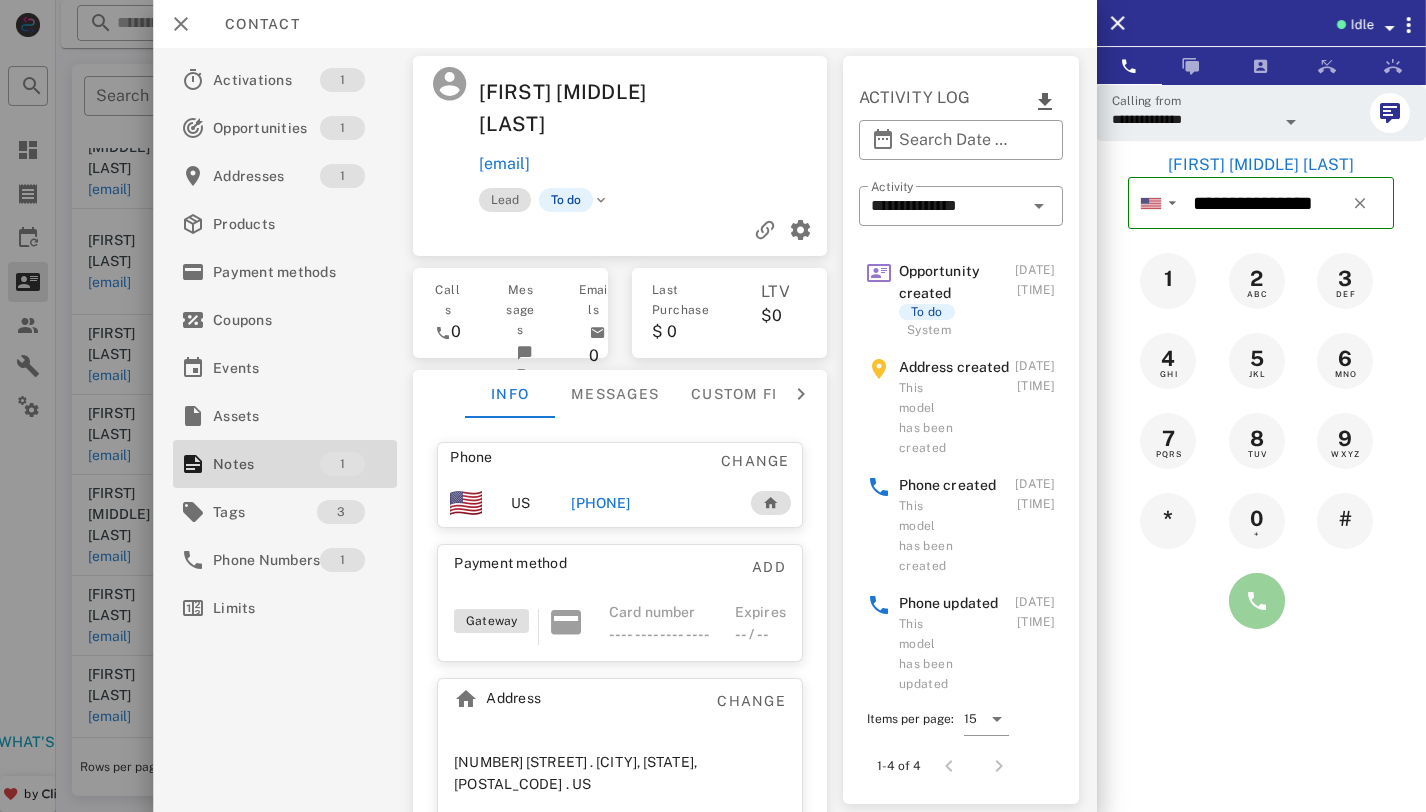 click at bounding box center (1257, 601) 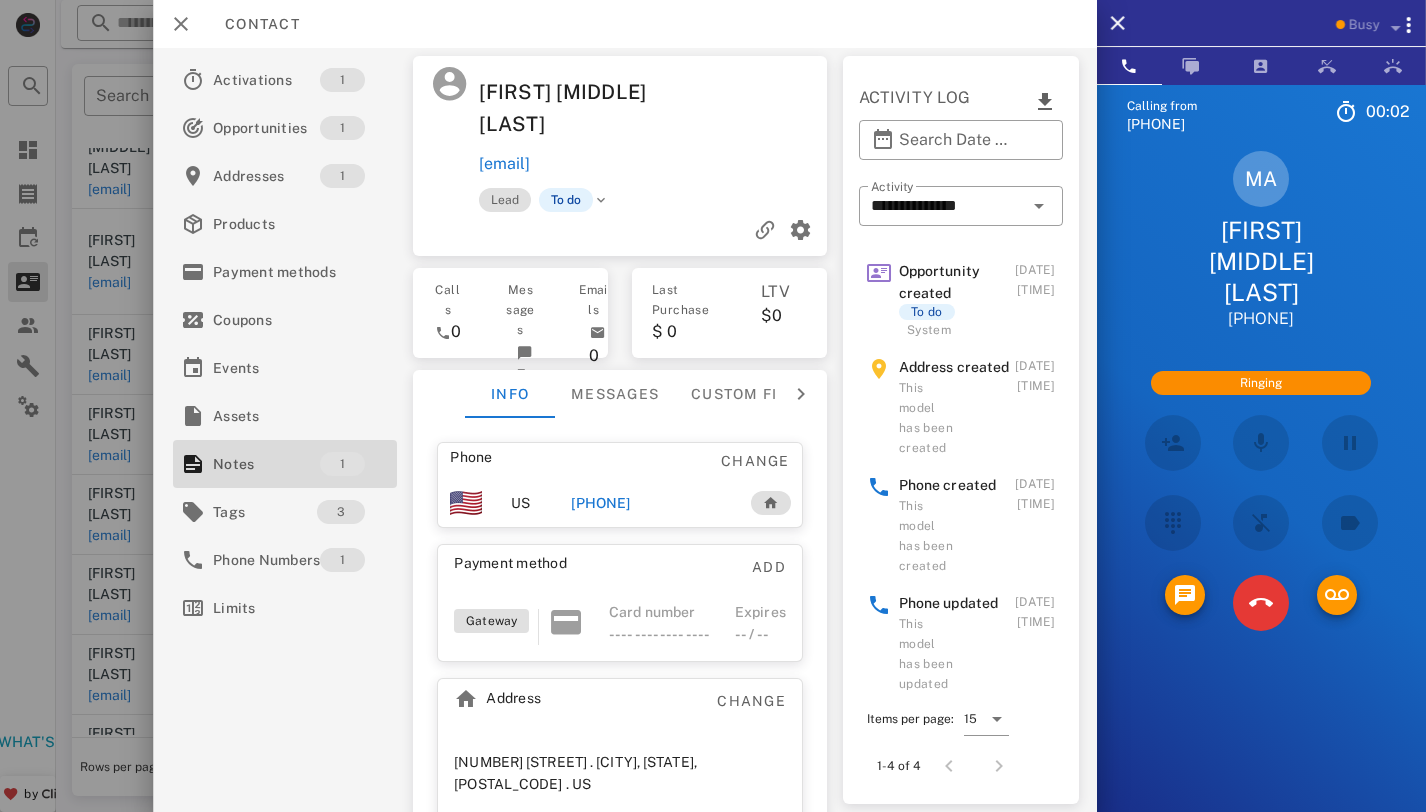 scroll, scrollTop: 349, scrollLeft: 0, axis: vertical 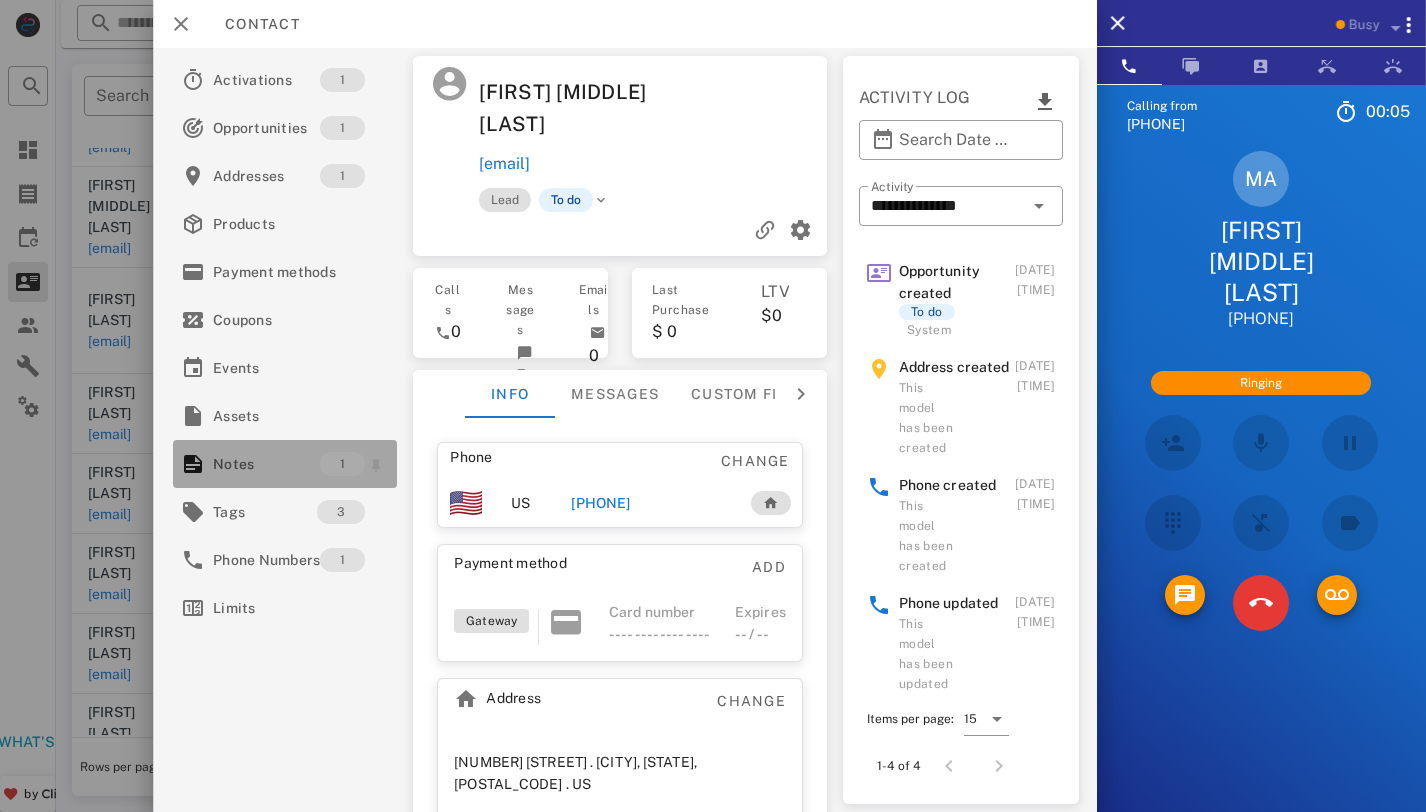 click on "1" at bounding box center [342, 464] 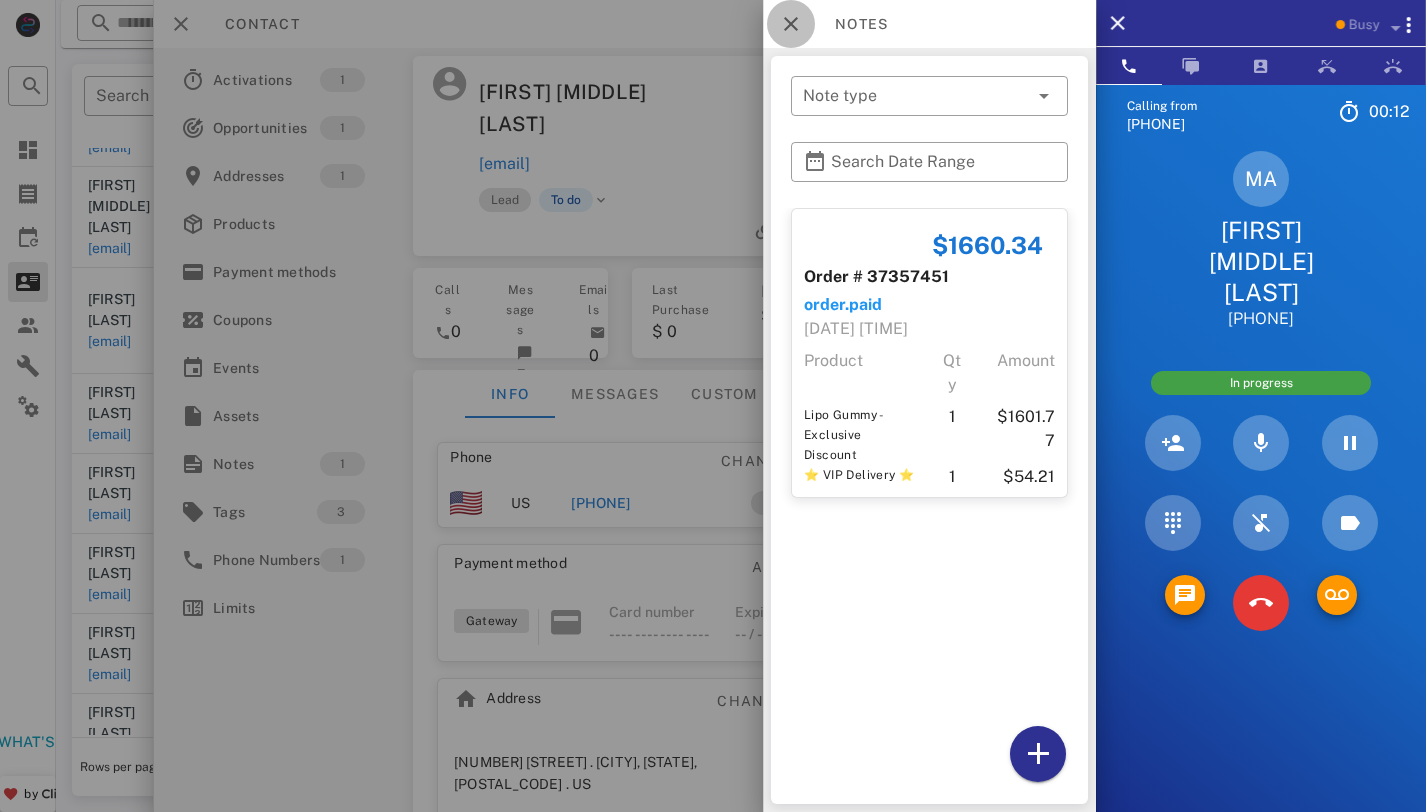 click at bounding box center (791, 24) 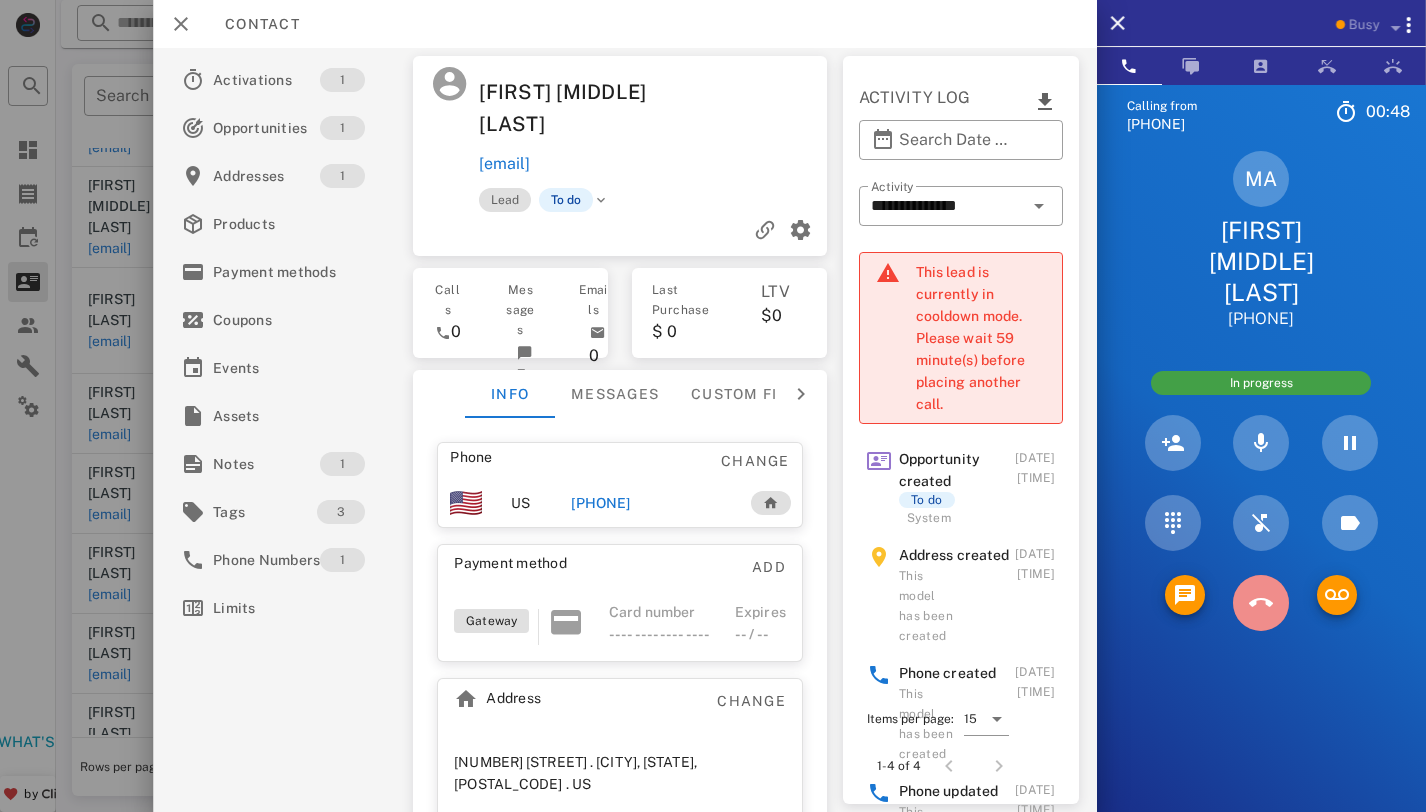 click at bounding box center (1261, 603) 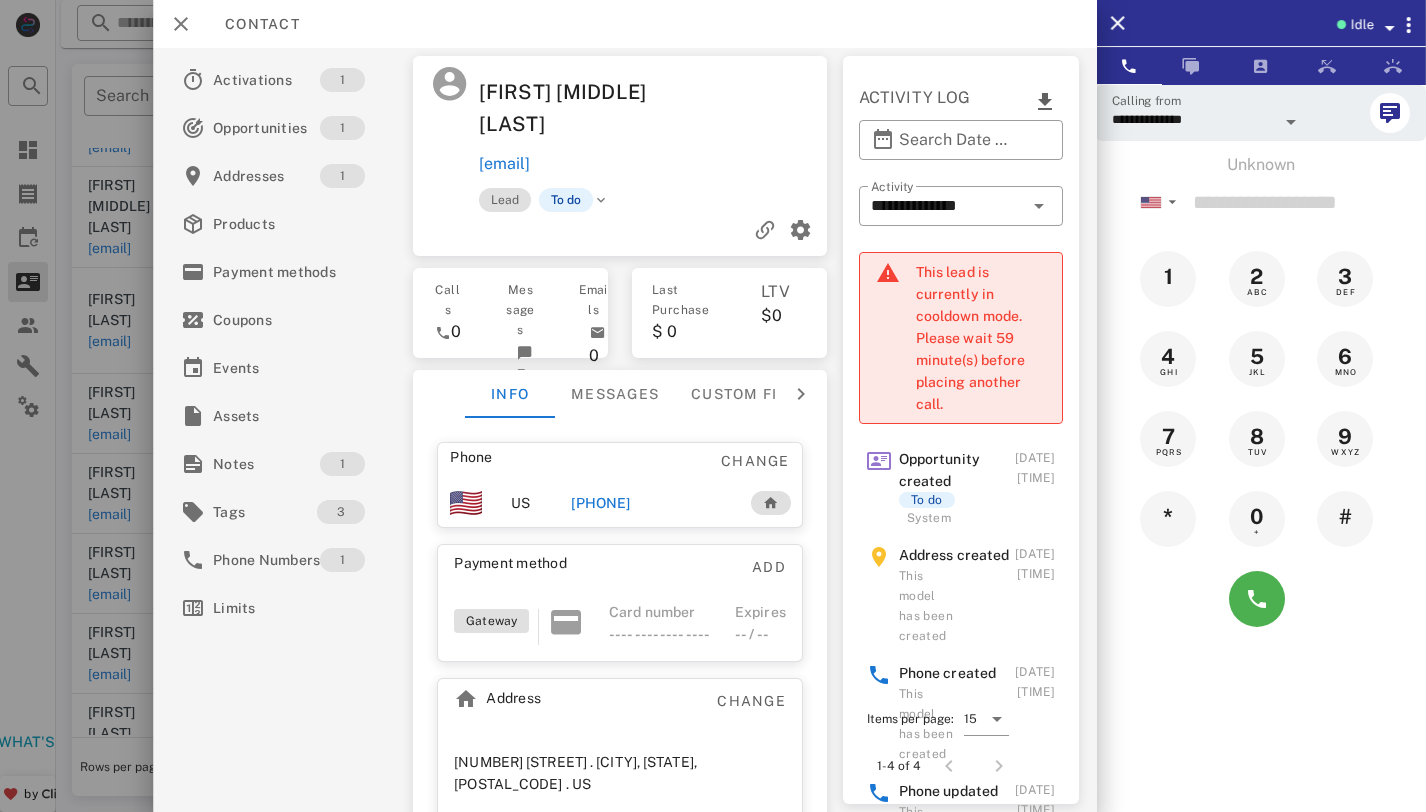 click on "[PHONE]" at bounding box center [600, 503] 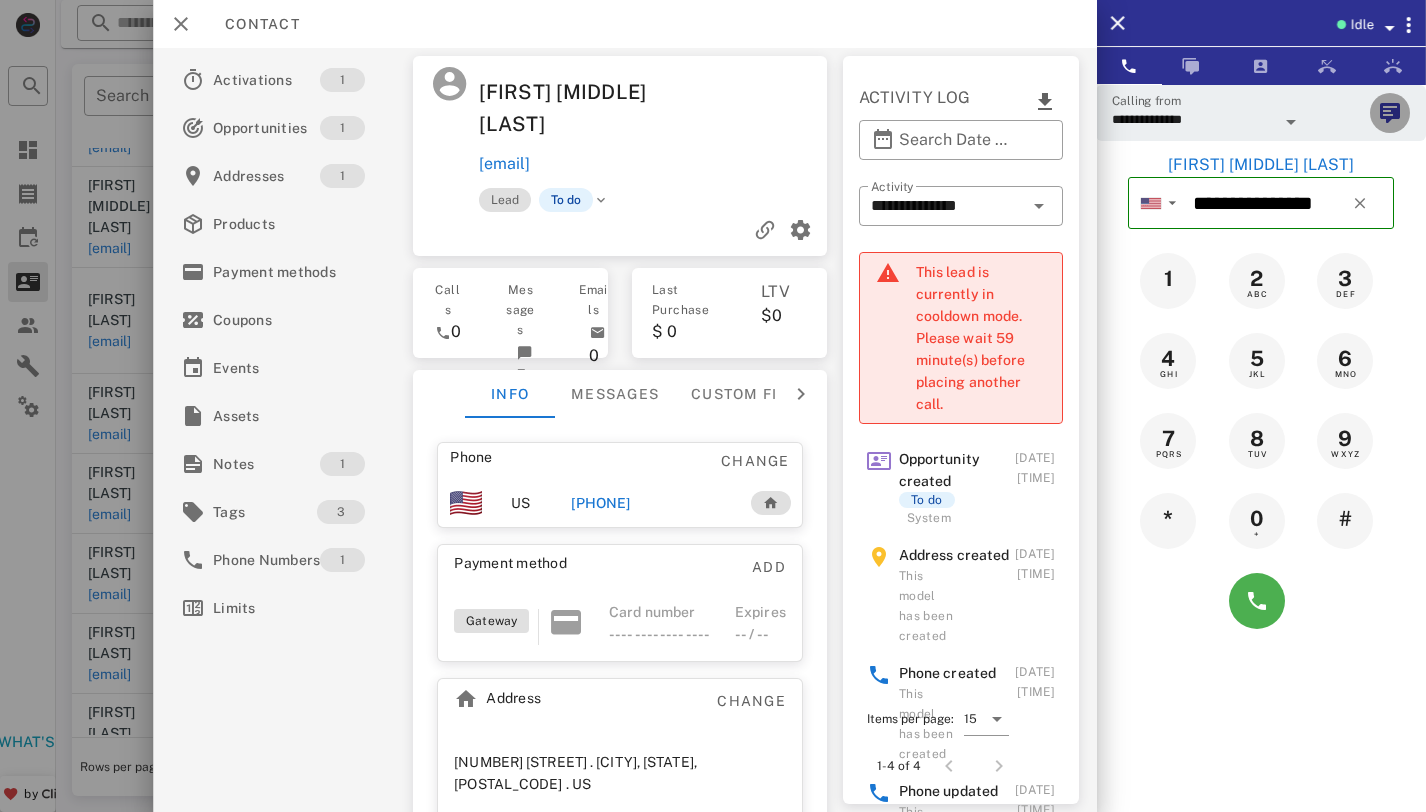 click at bounding box center [1390, 113] 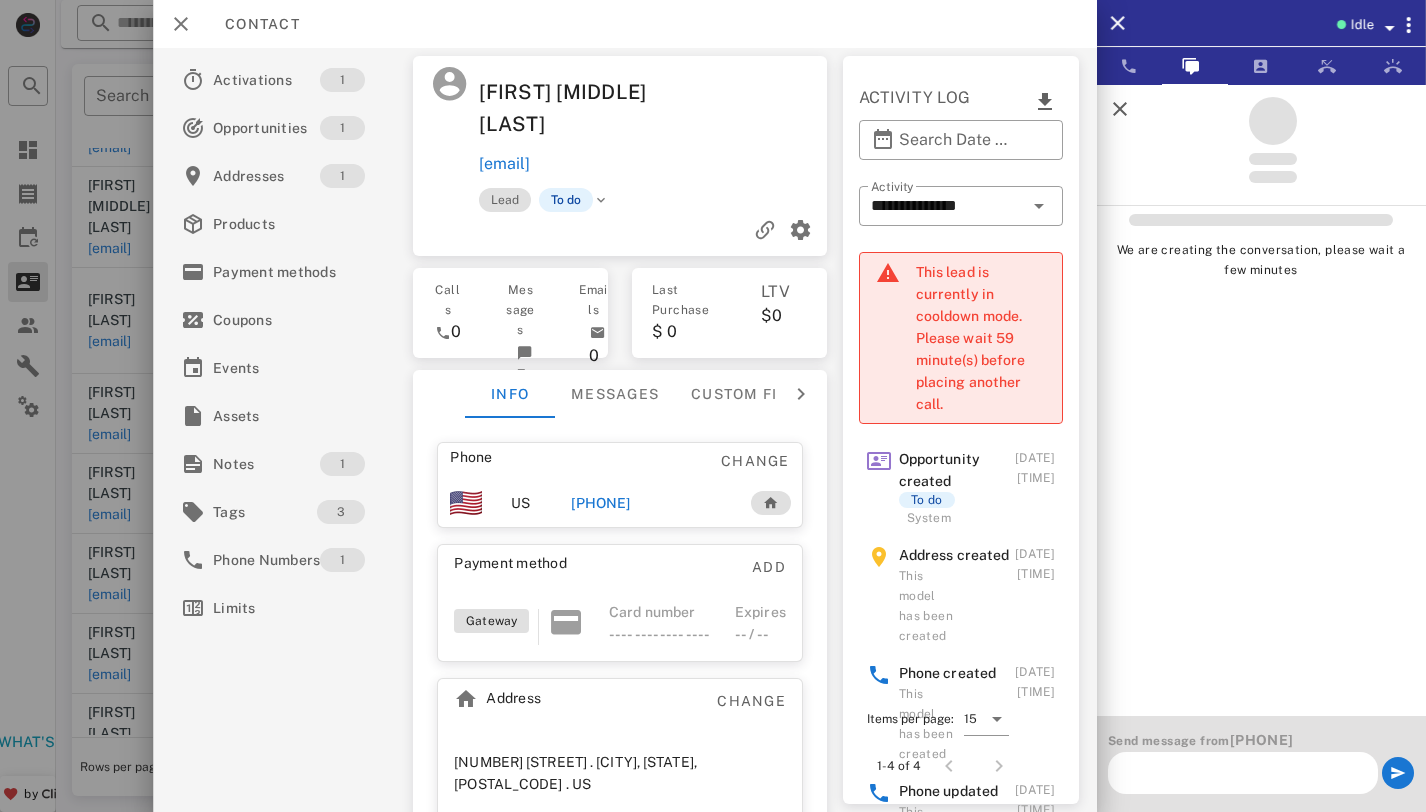 scroll, scrollTop: 391, scrollLeft: 0, axis: vertical 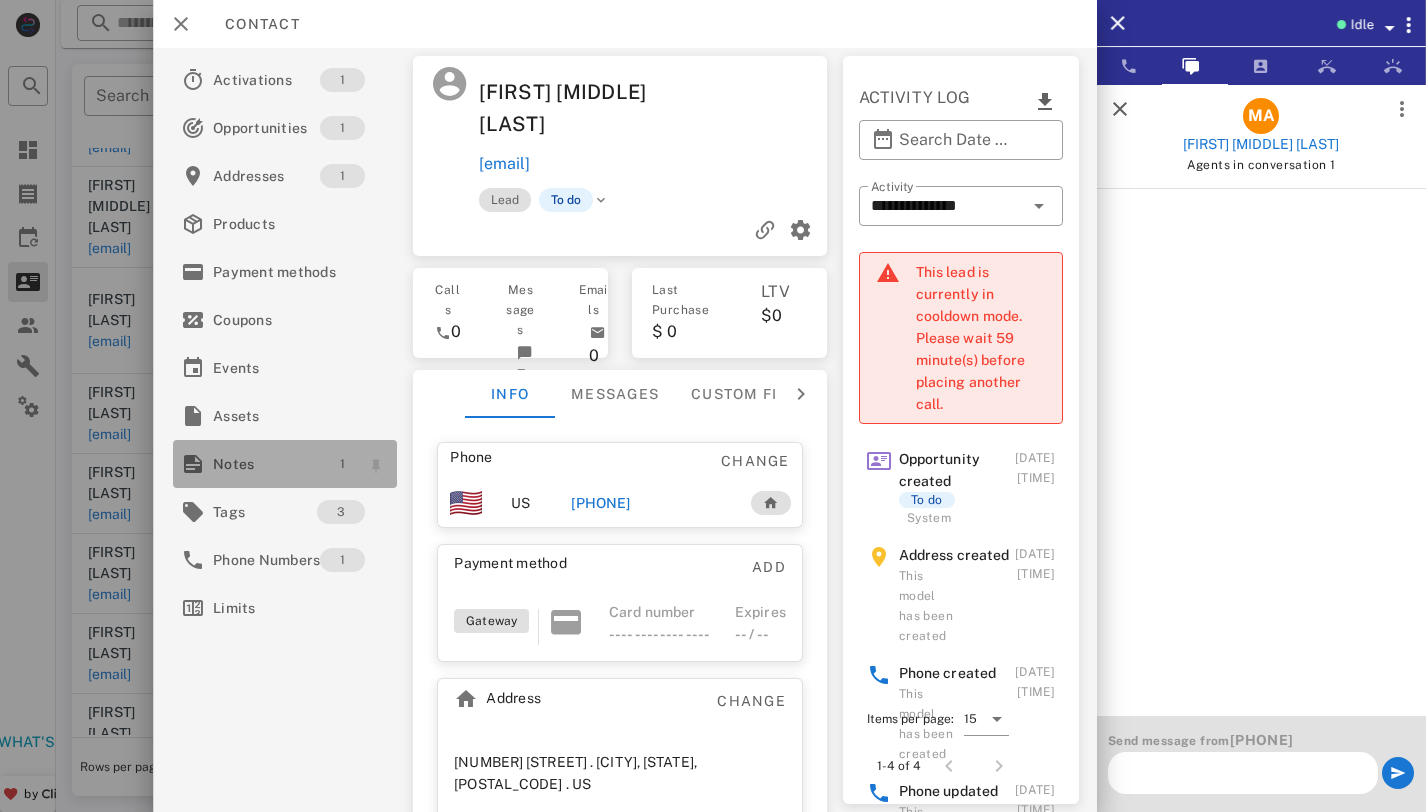 click on "1" at bounding box center [342, 464] 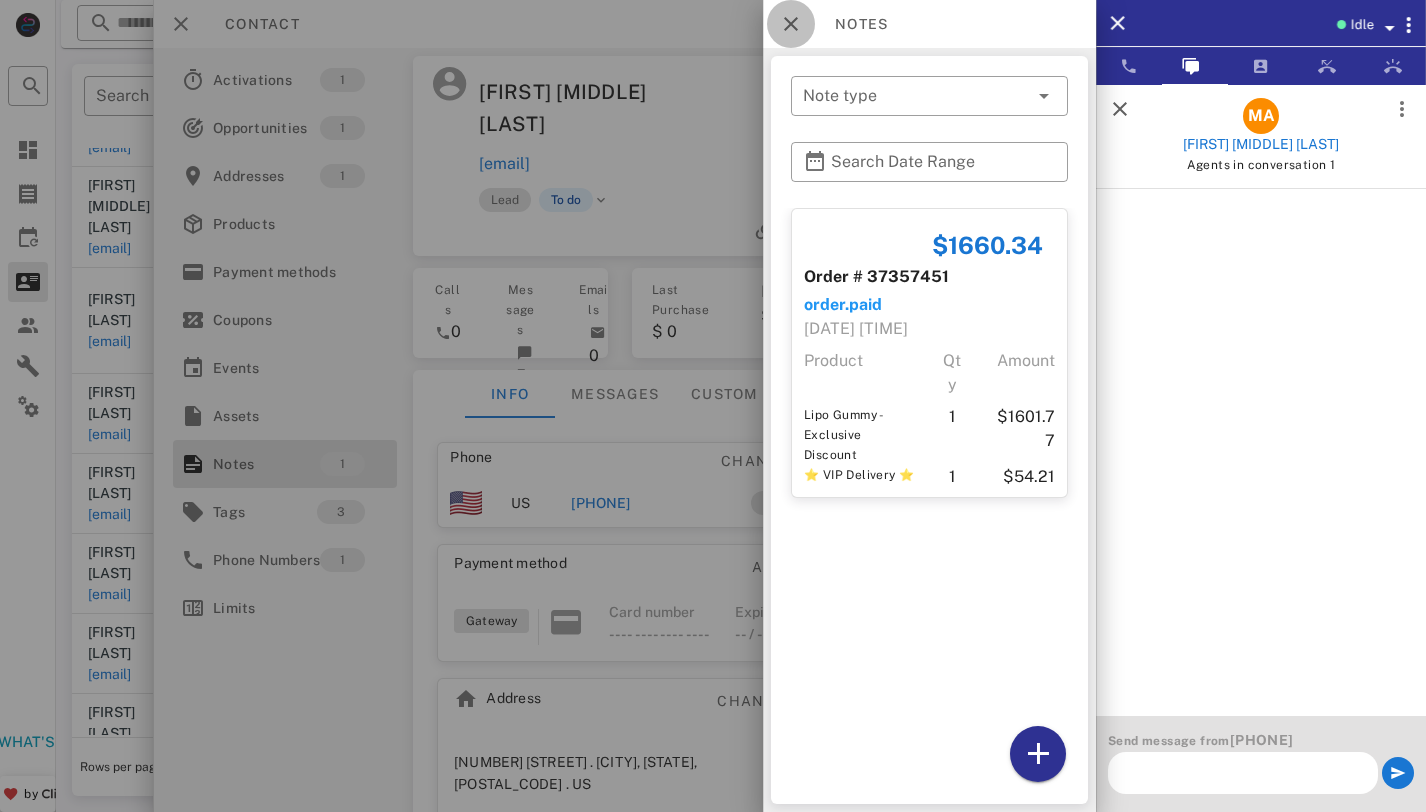 click at bounding box center [791, 24] 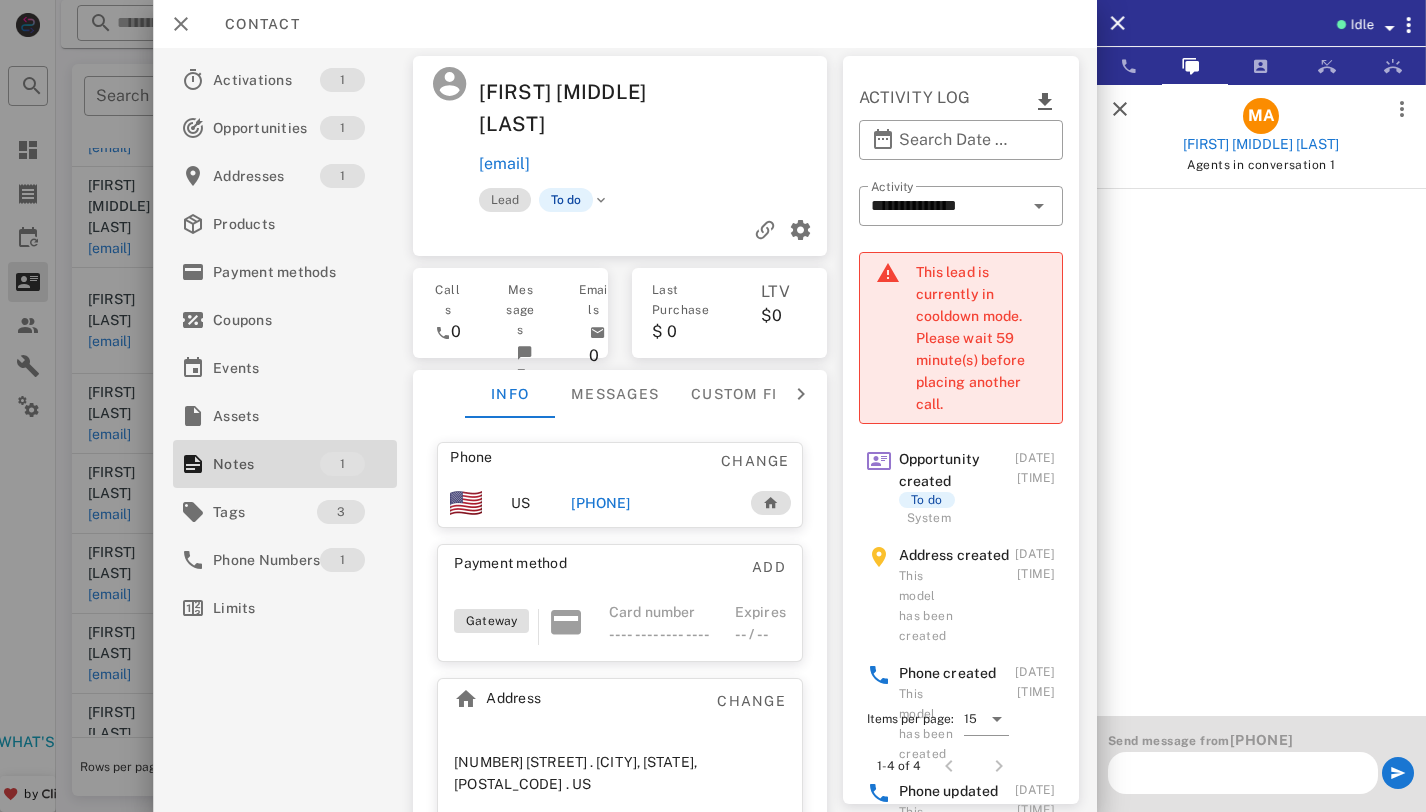 click at bounding box center (1243, 773) 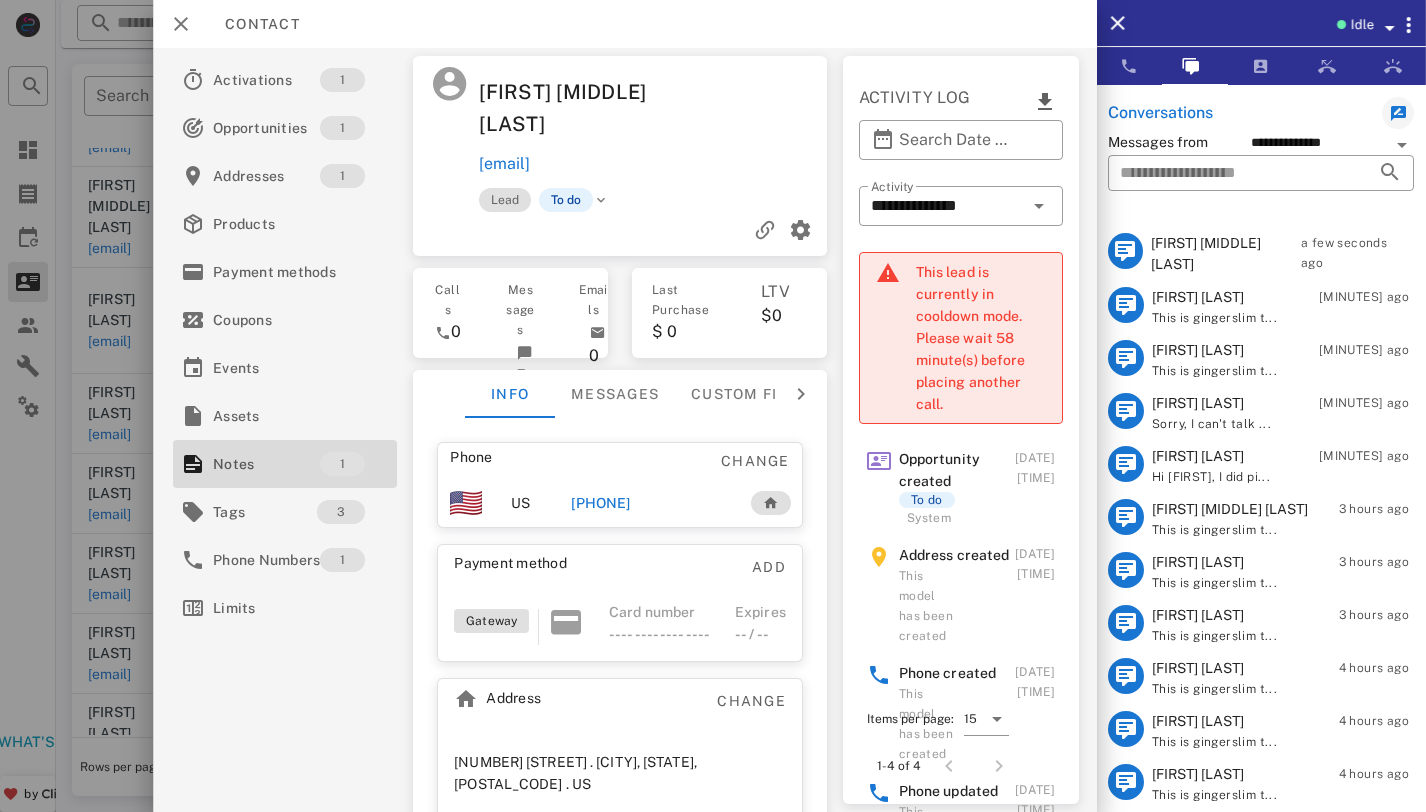 click on "[FIRST] [LAST]" at bounding box center [1211, 403] 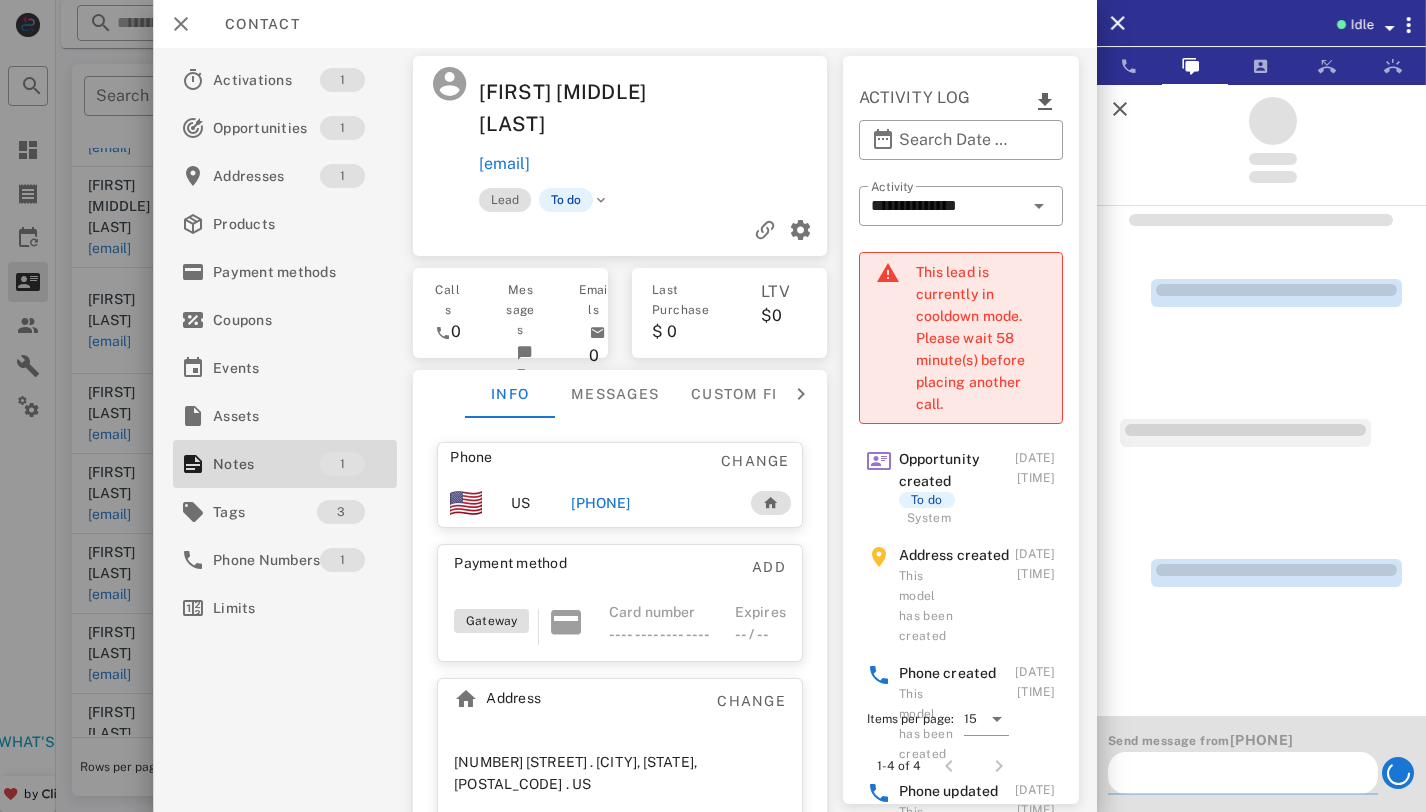 scroll, scrollTop: 0, scrollLeft: 0, axis: both 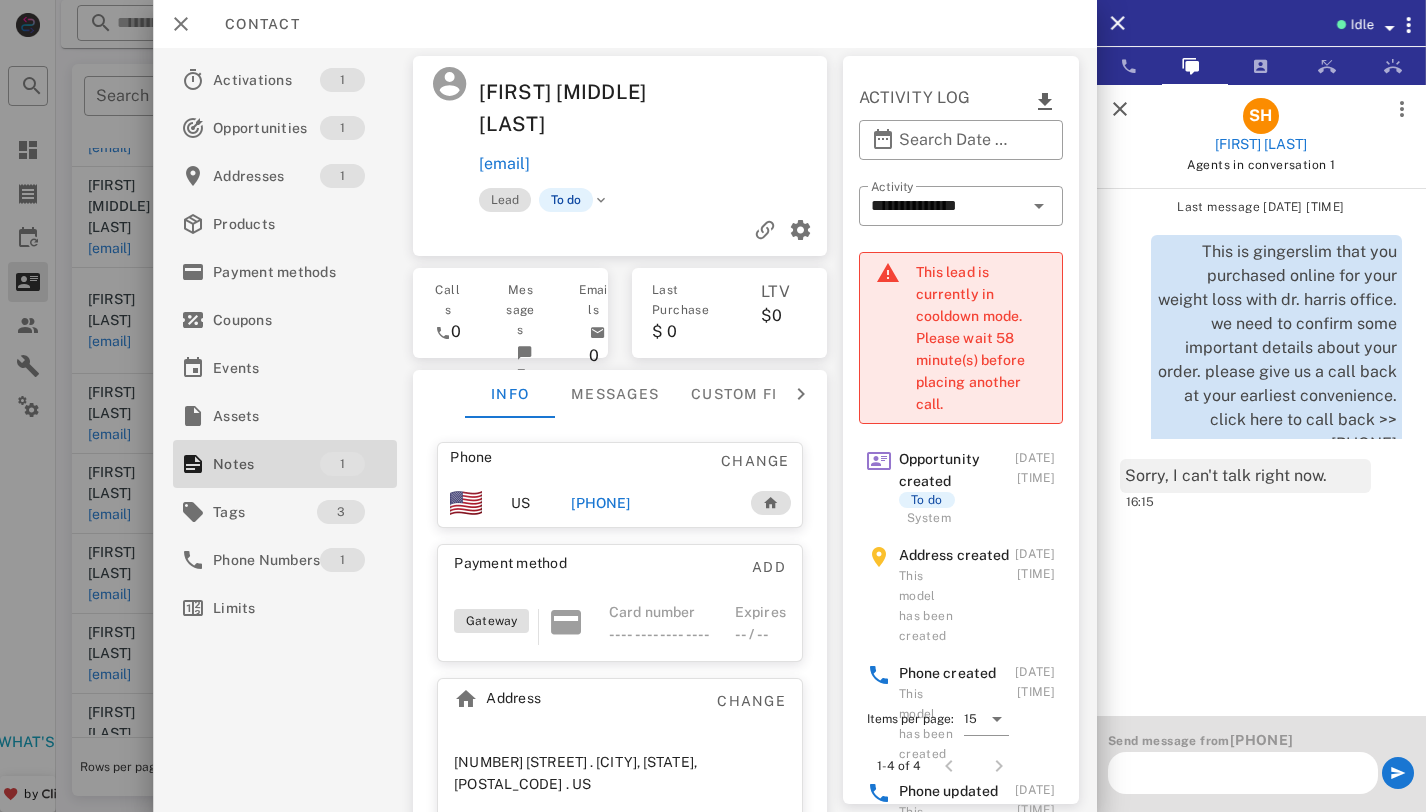 click at bounding box center [1120, 109] 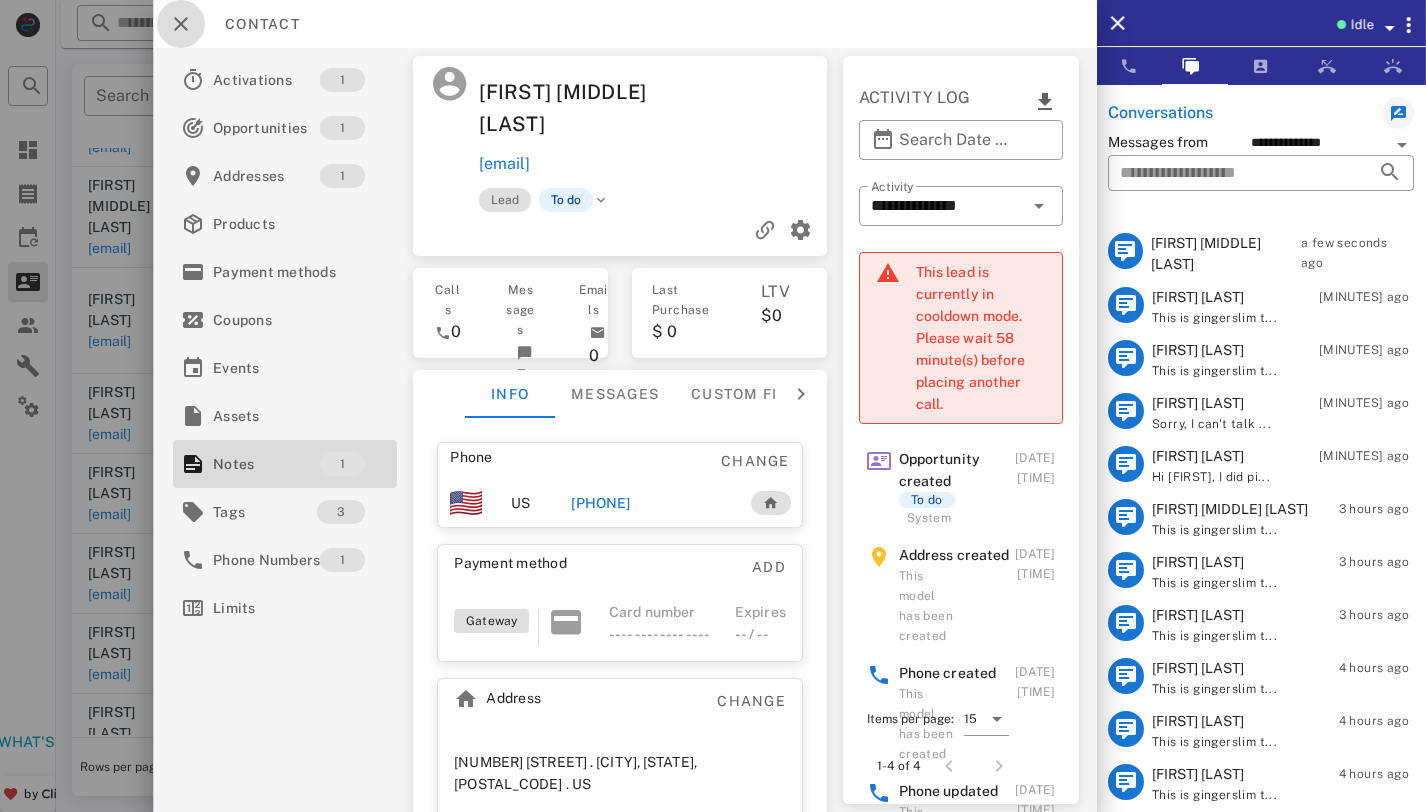 click at bounding box center (181, 24) 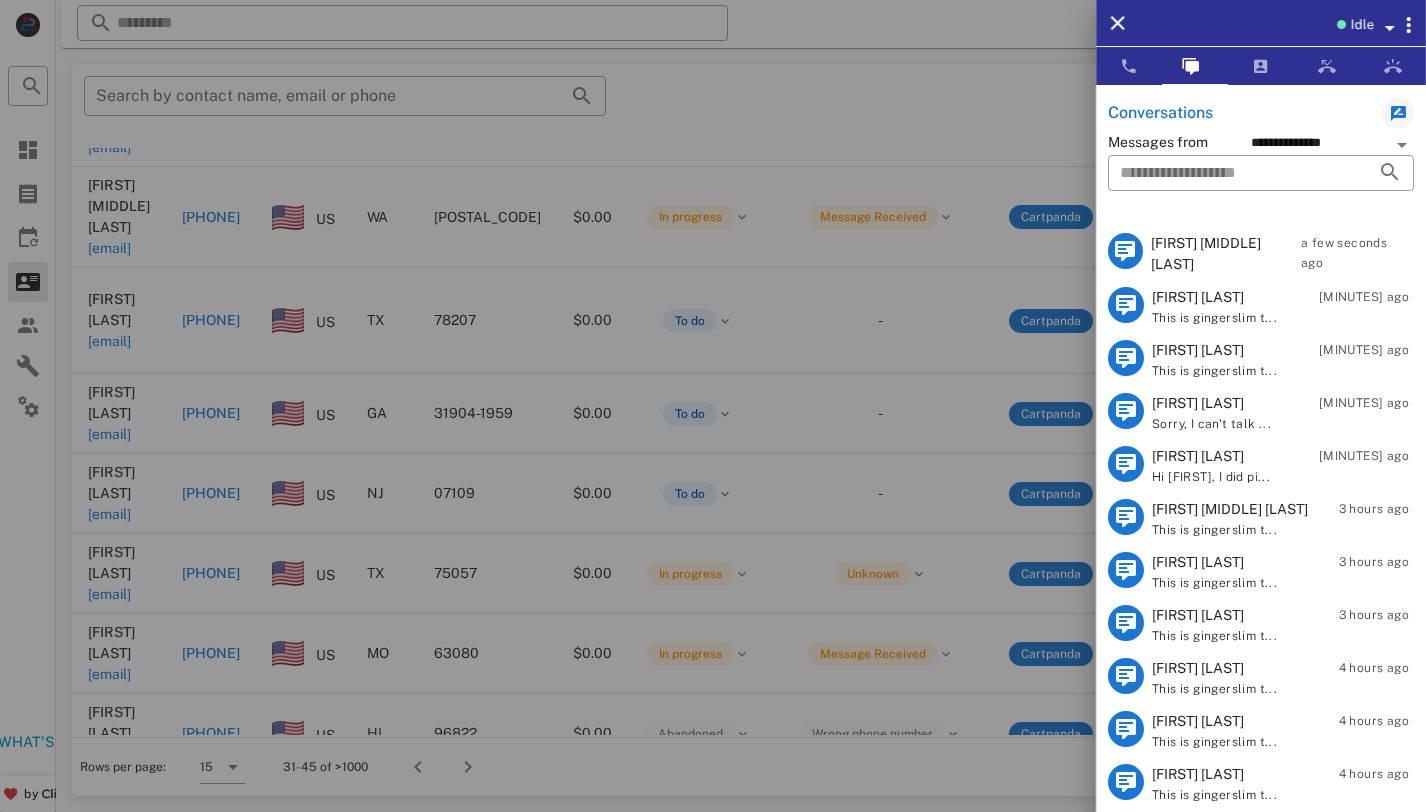 click at bounding box center (713, 406) 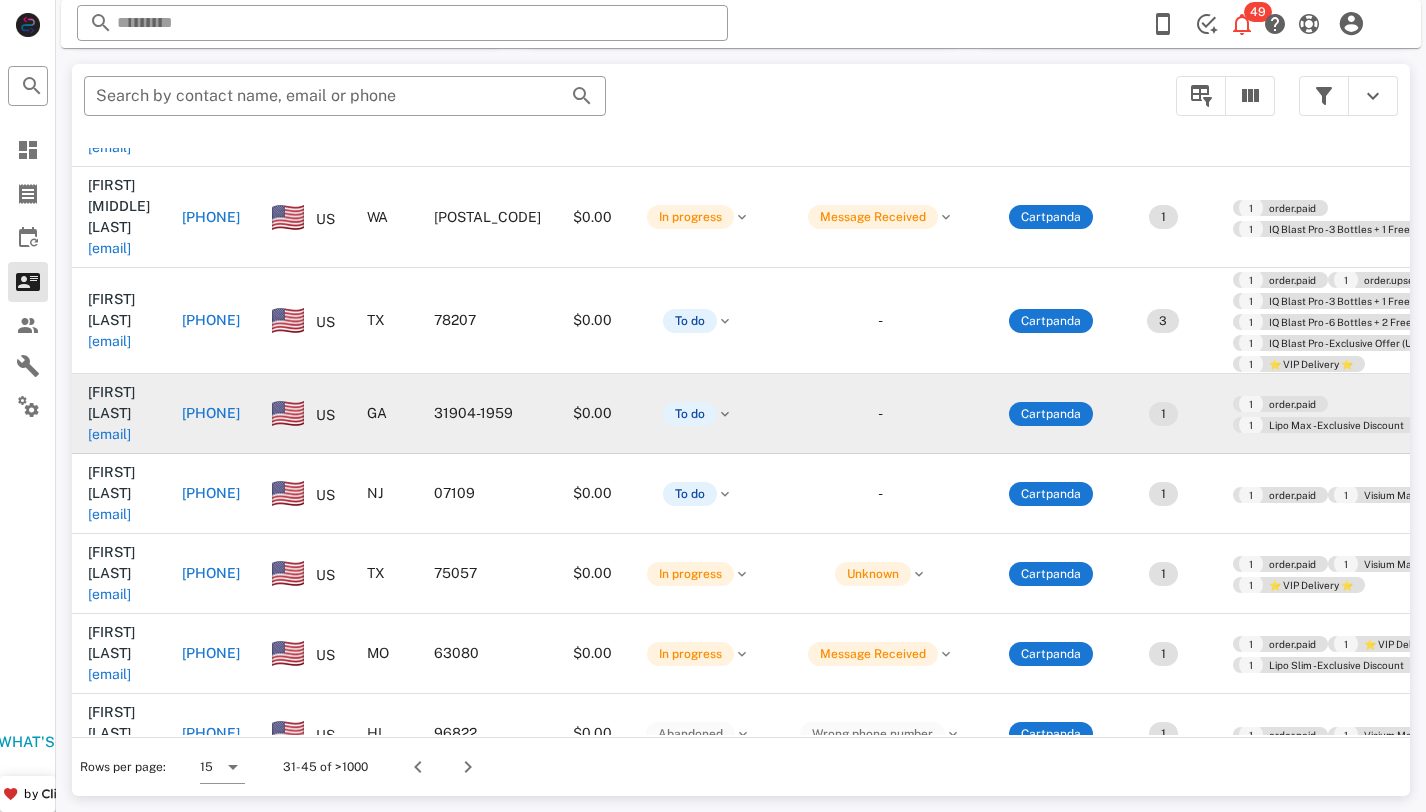 click on "[EMAIL]" at bounding box center (109, 434) 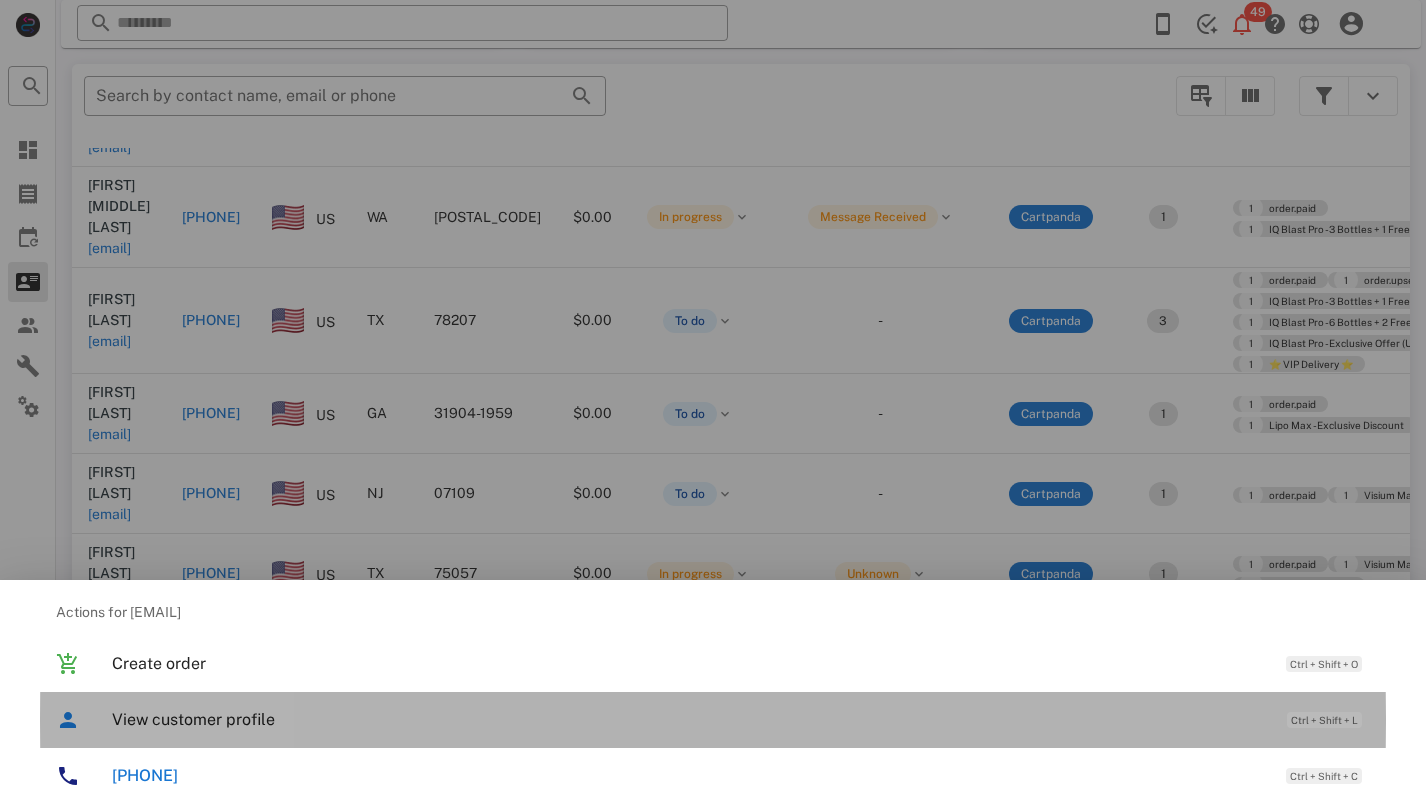 click on "View customer profile Ctrl + Shift + L" at bounding box center [741, 719] 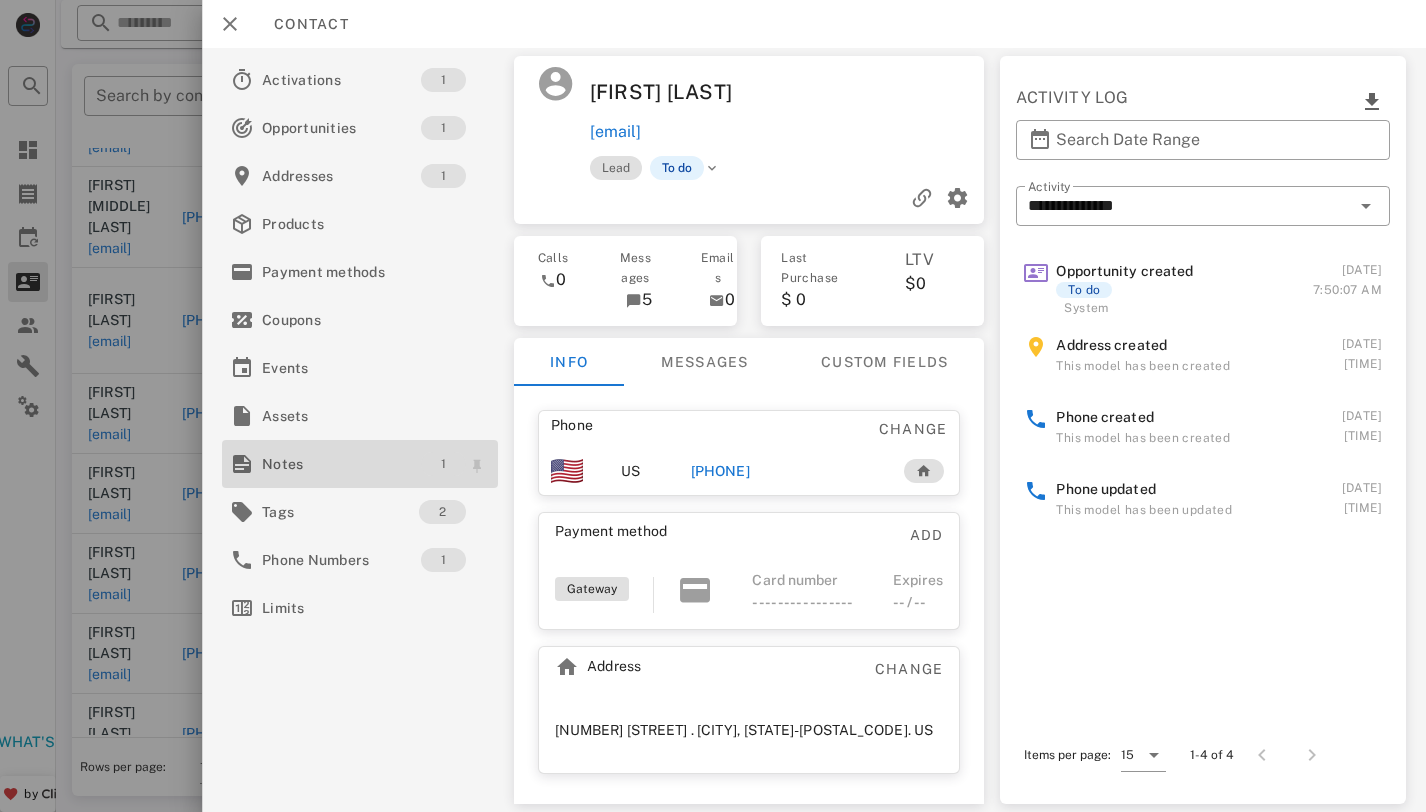 click on "1" at bounding box center [443, 464] 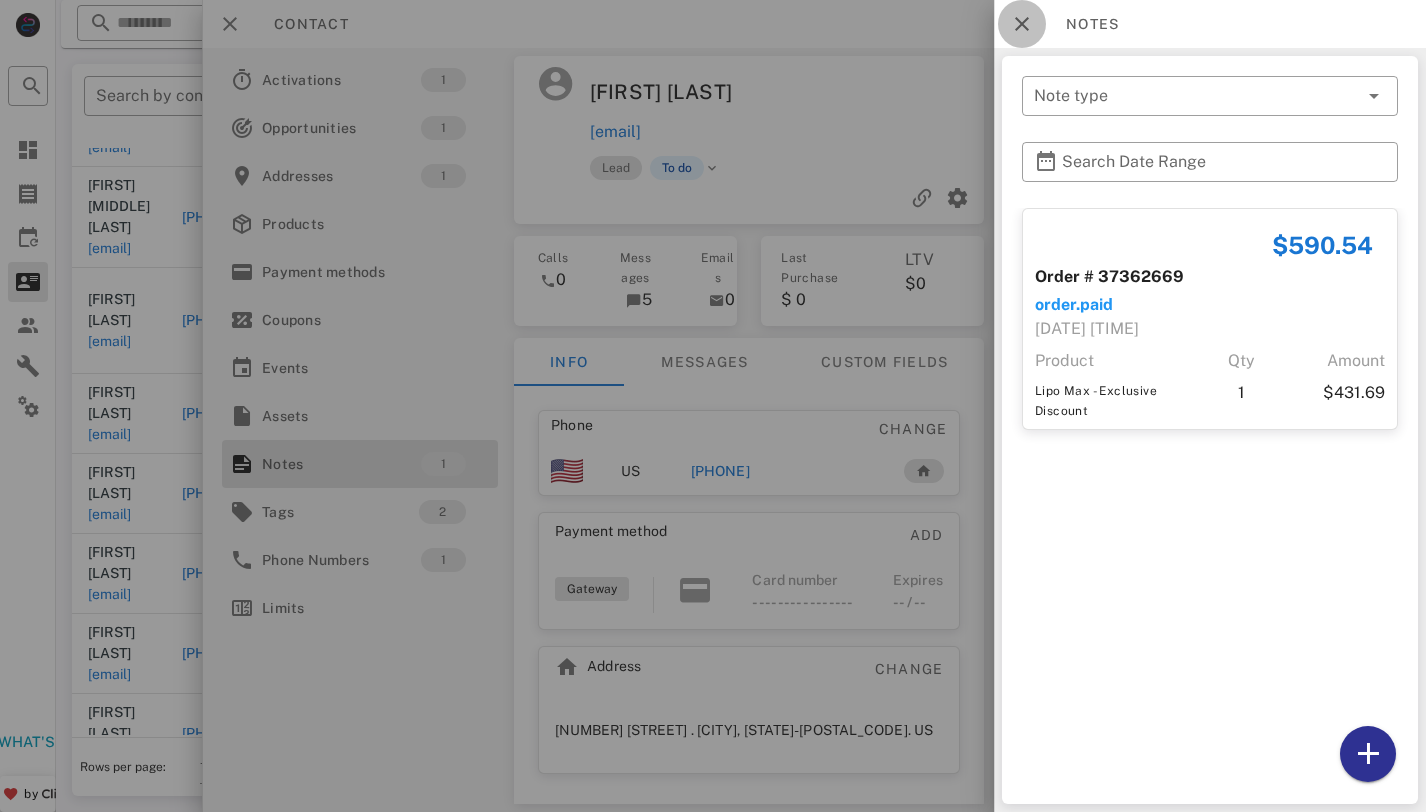 click at bounding box center [1022, 24] 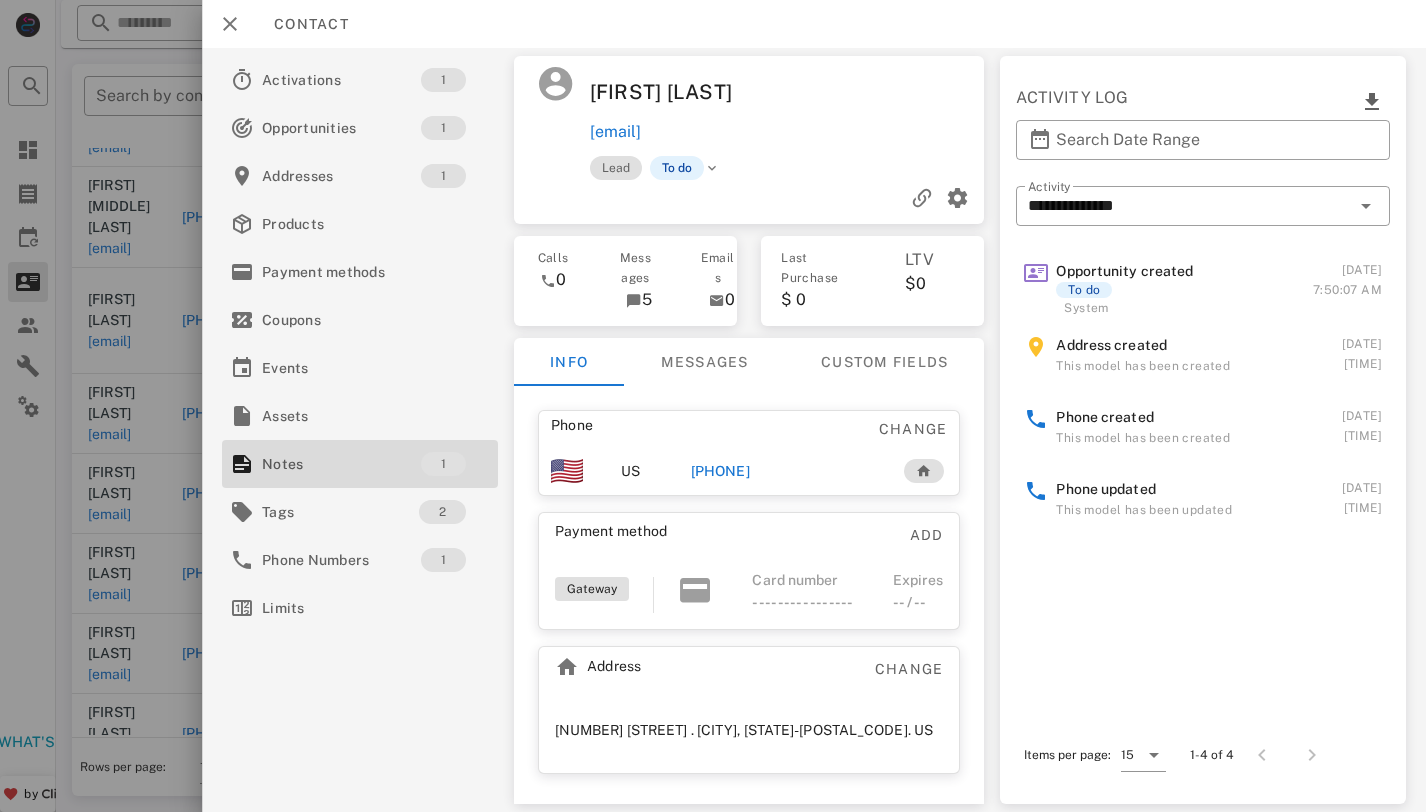 click on "[PHONE]" at bounding box center [720, 471] 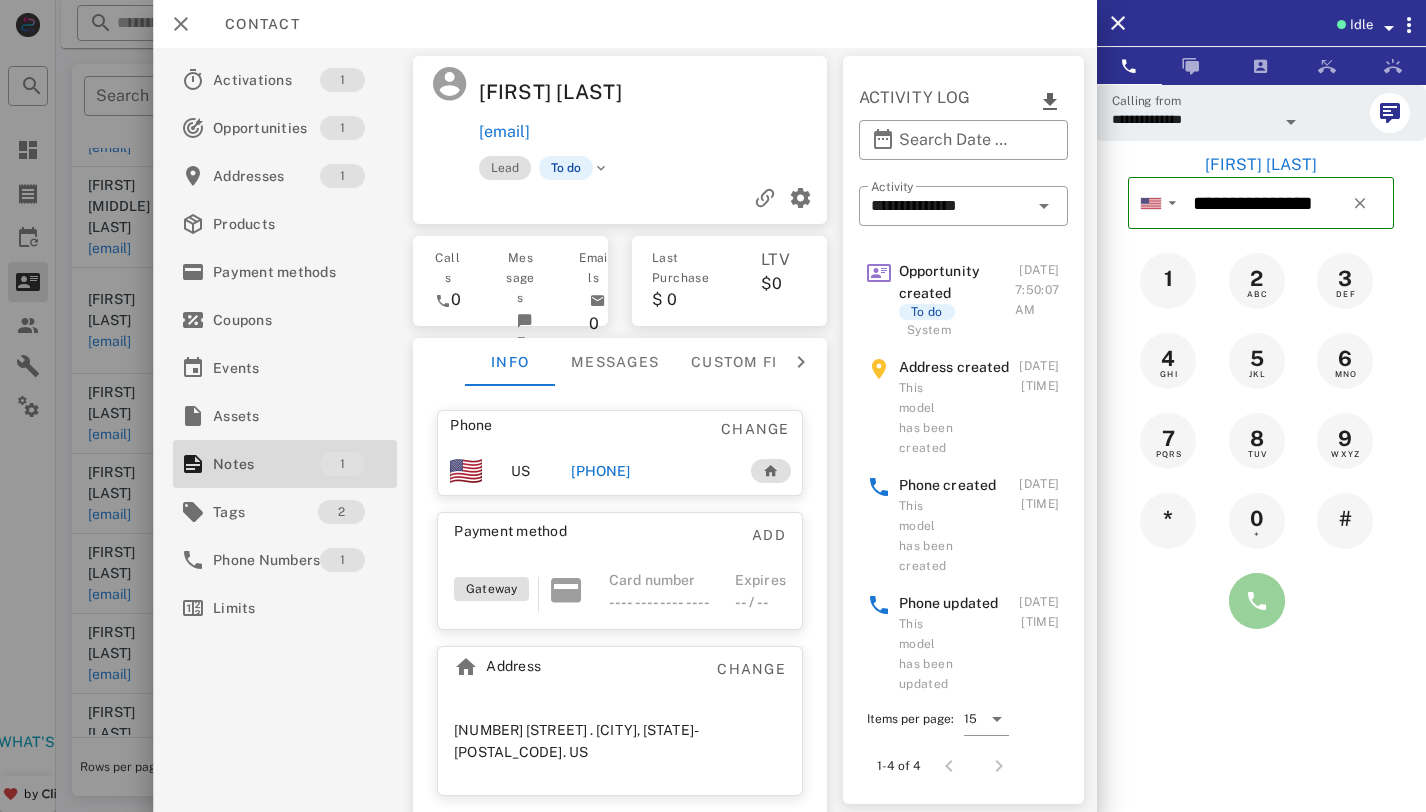 click at bounding box center [1257, 601] 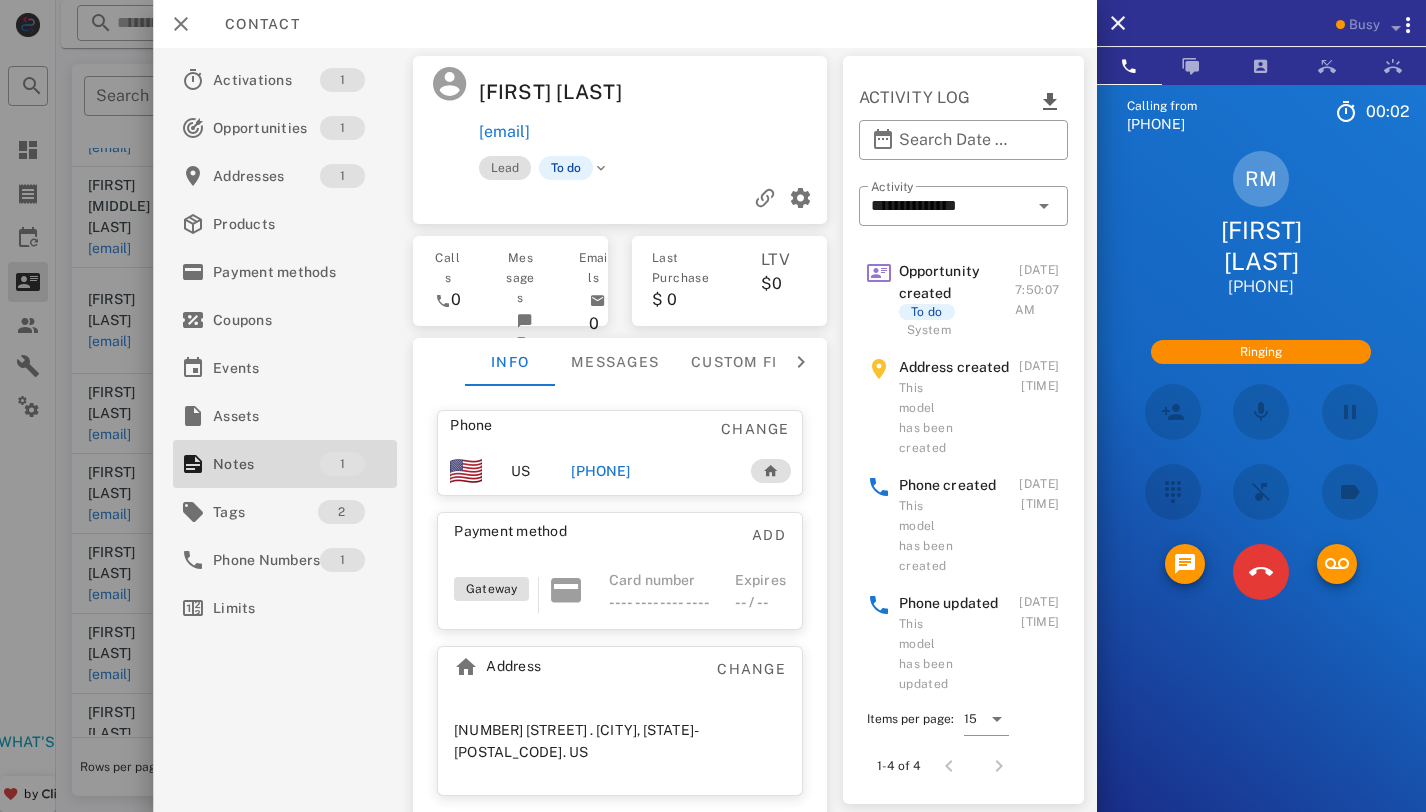 scroll, scrollTop: 290, scrollLeft: 0, axis: vertical 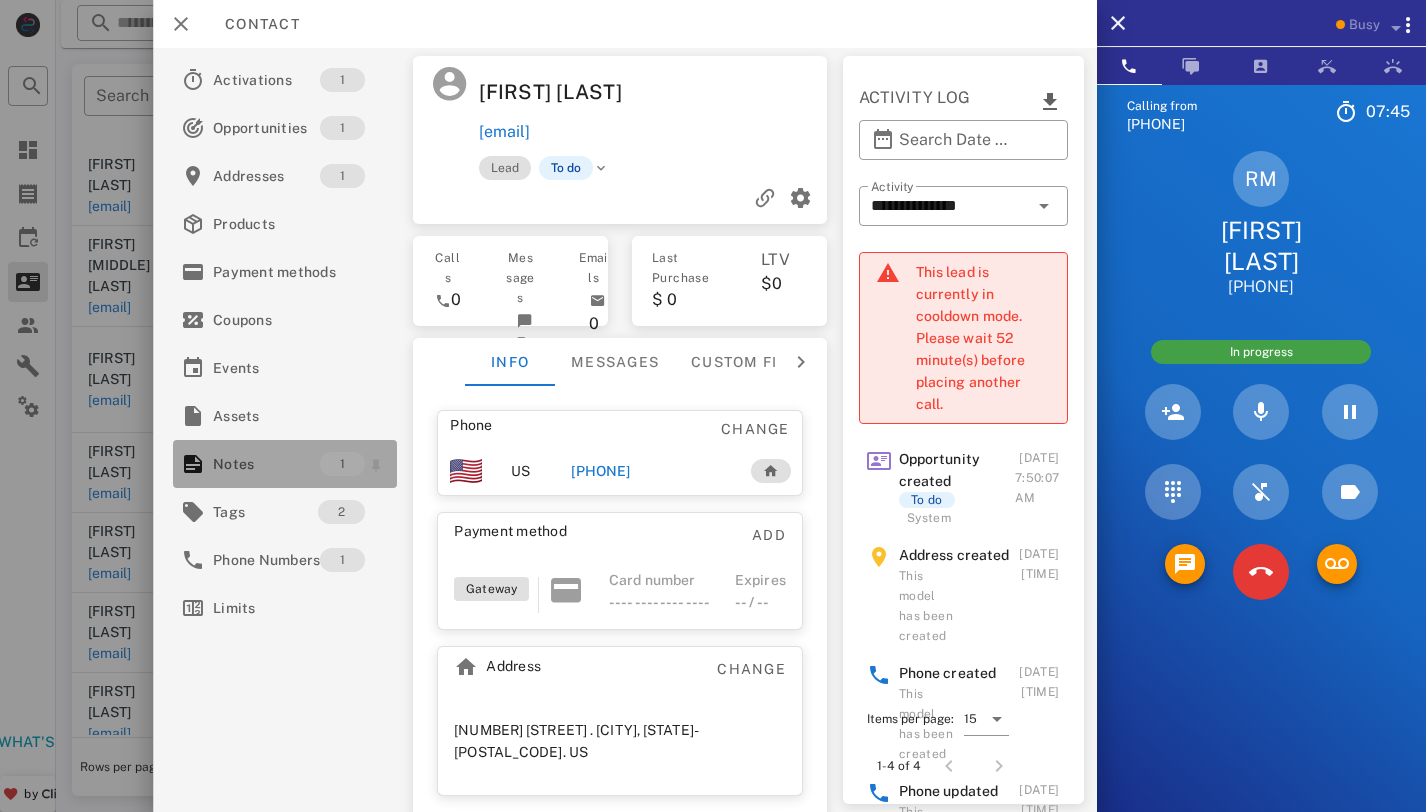 click on "1" at bounding box center (342, 464) 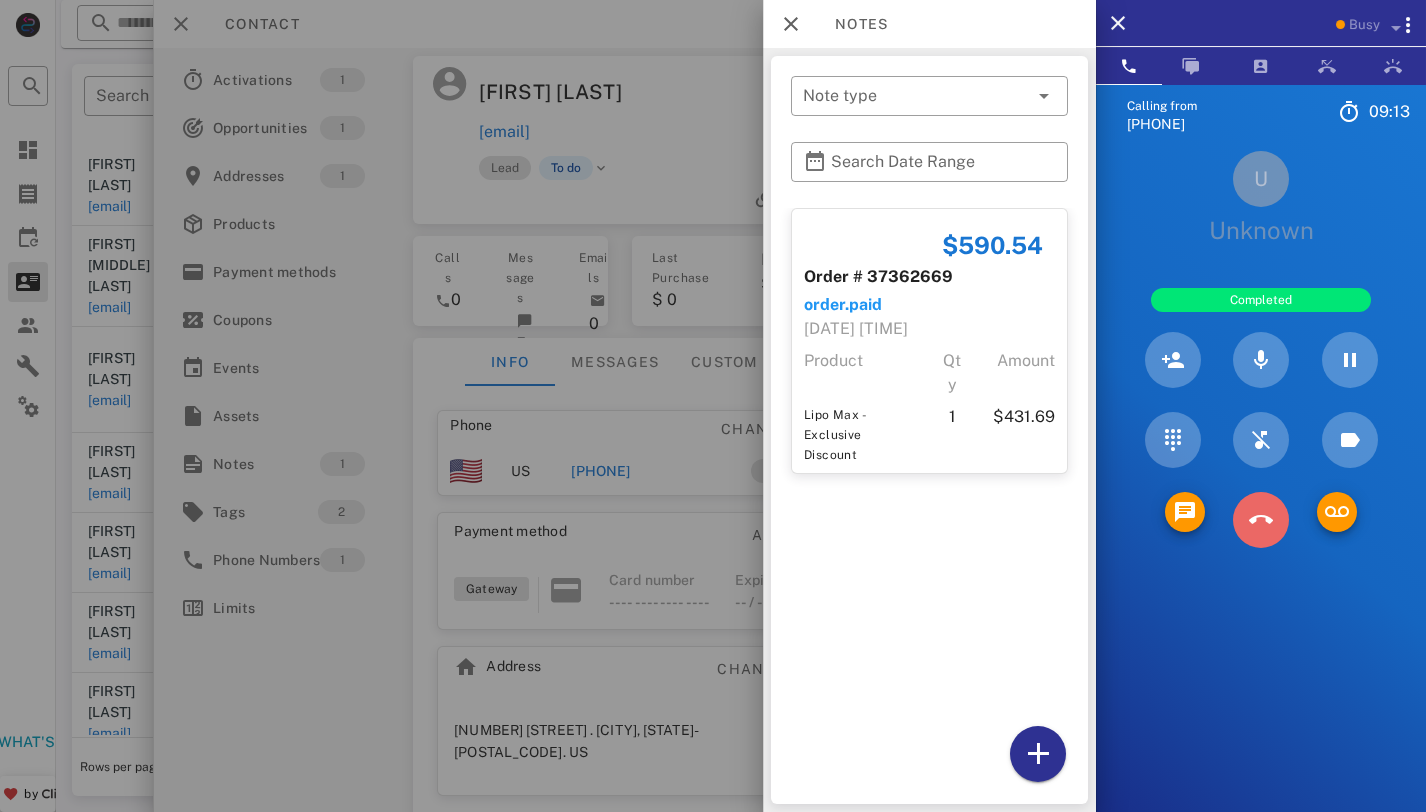 click at bounding box center (1261, 520) 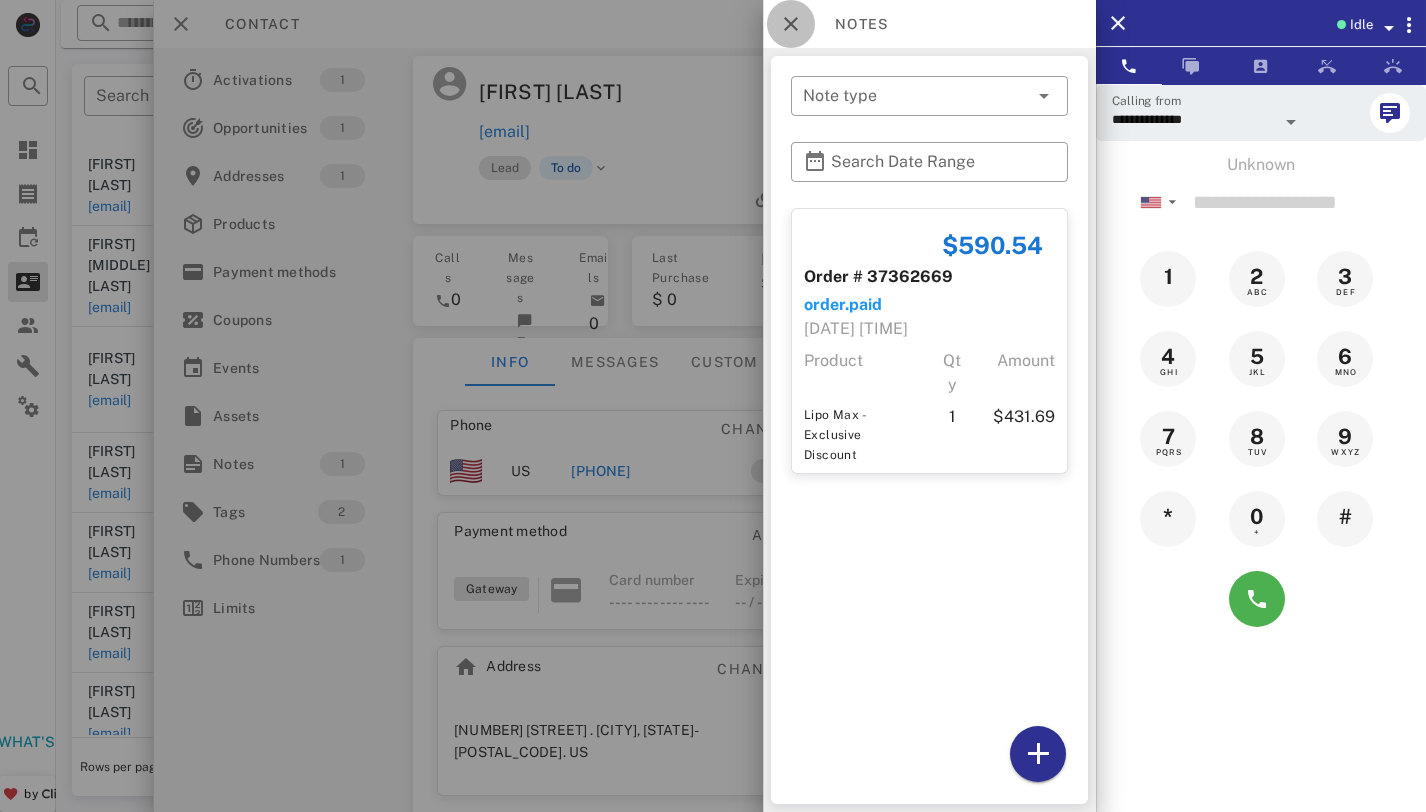 click at bounding box center (791, 24) 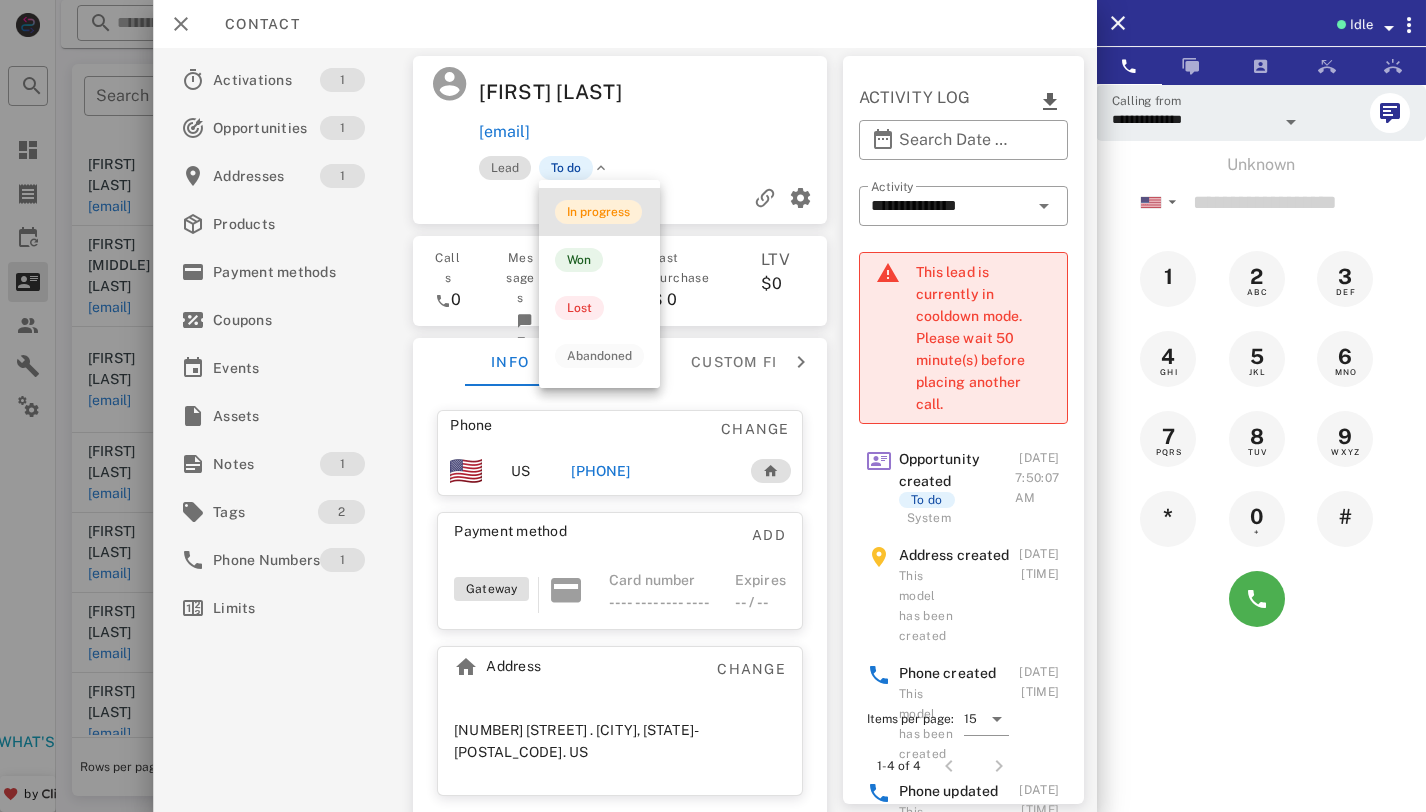 click on "In progress" at bounding box center (598, 212) 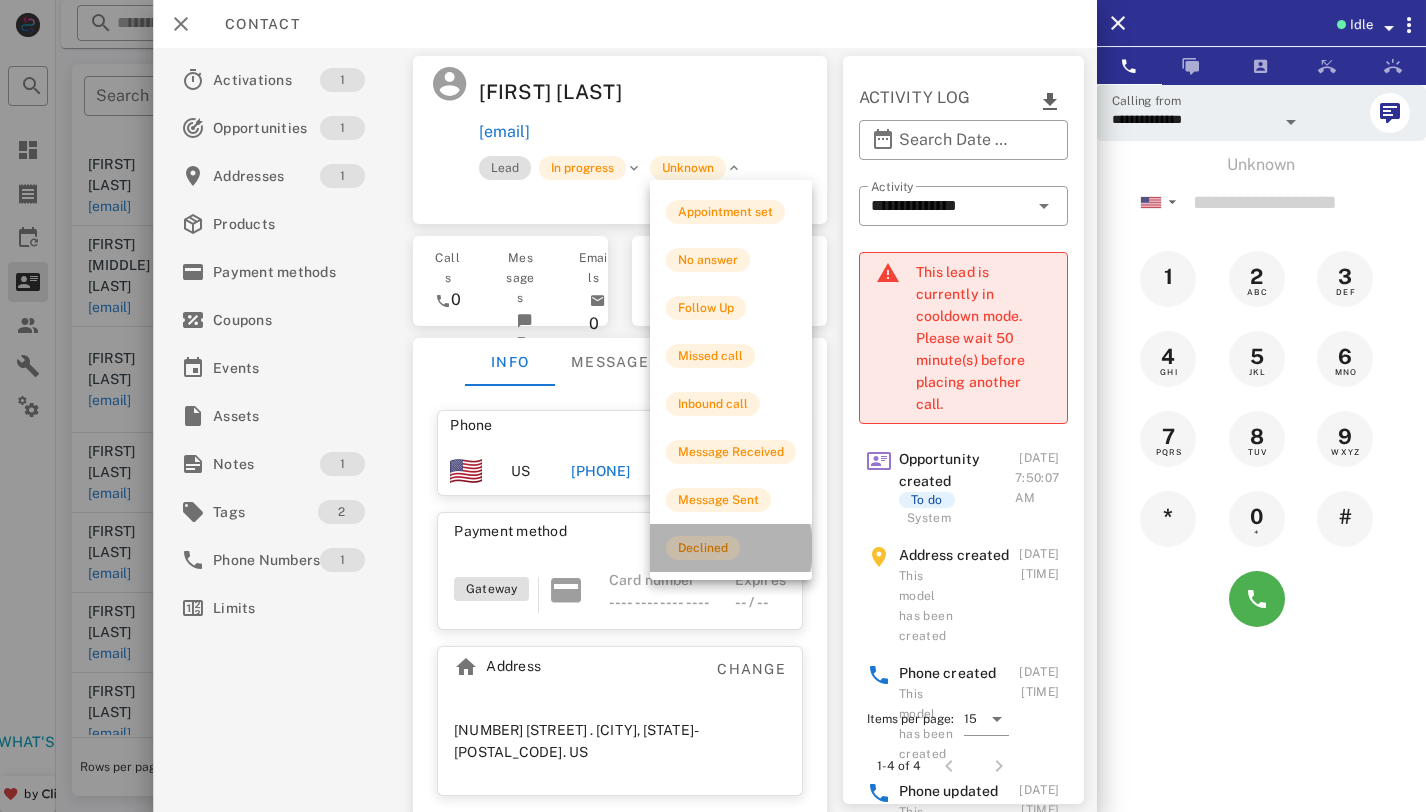 click on "Declined" at bounding box center (703, 548) 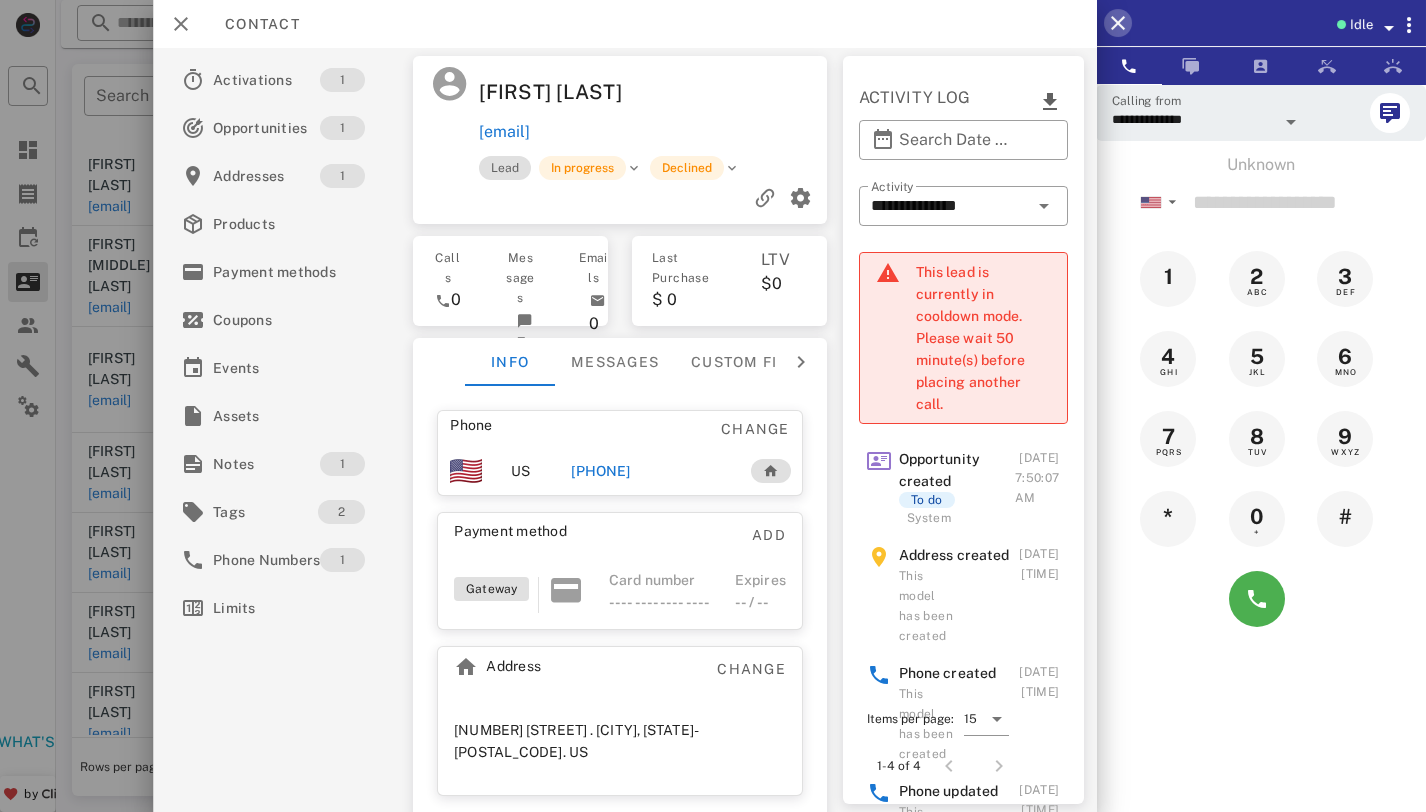 click at bounding box center (1118, 23) 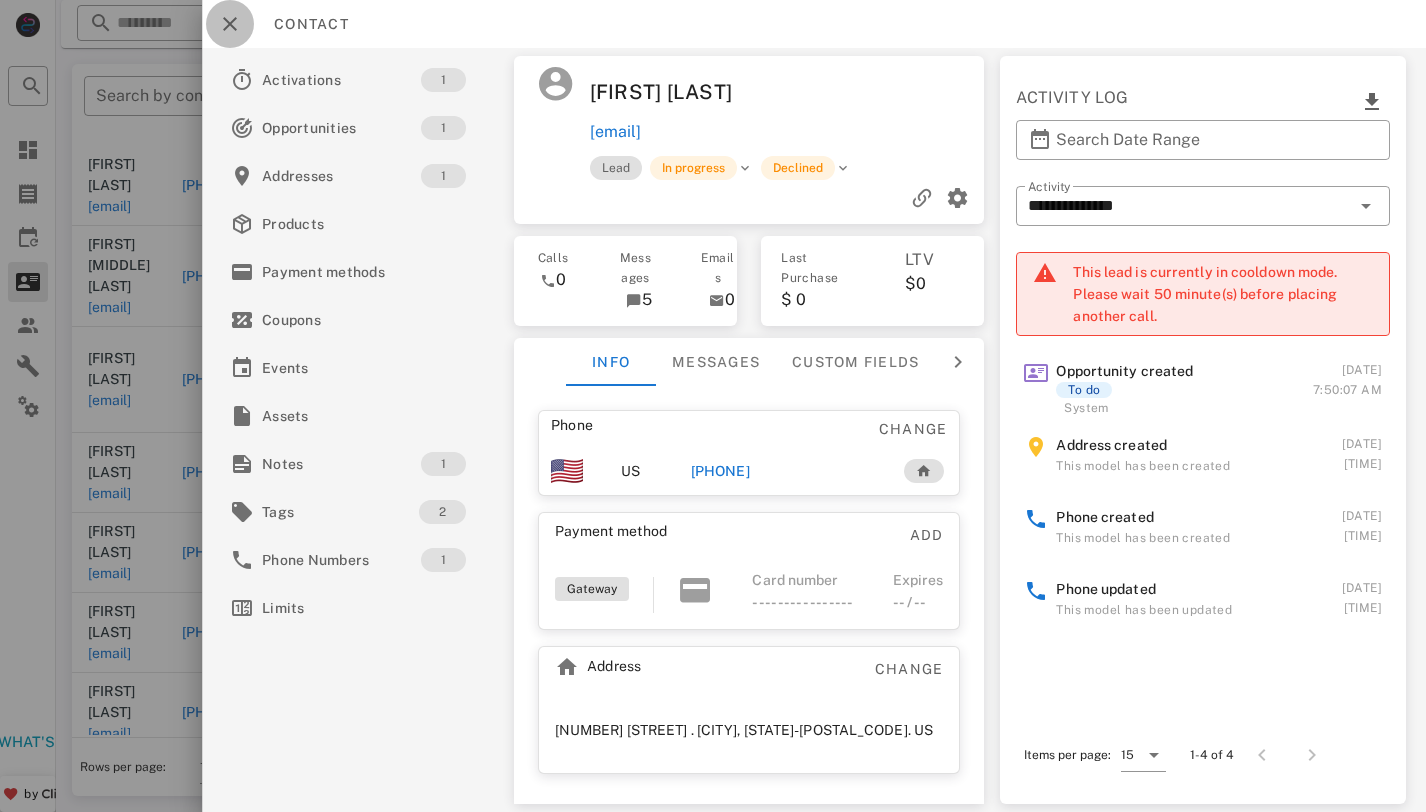 click at bounding box center [230, 24] 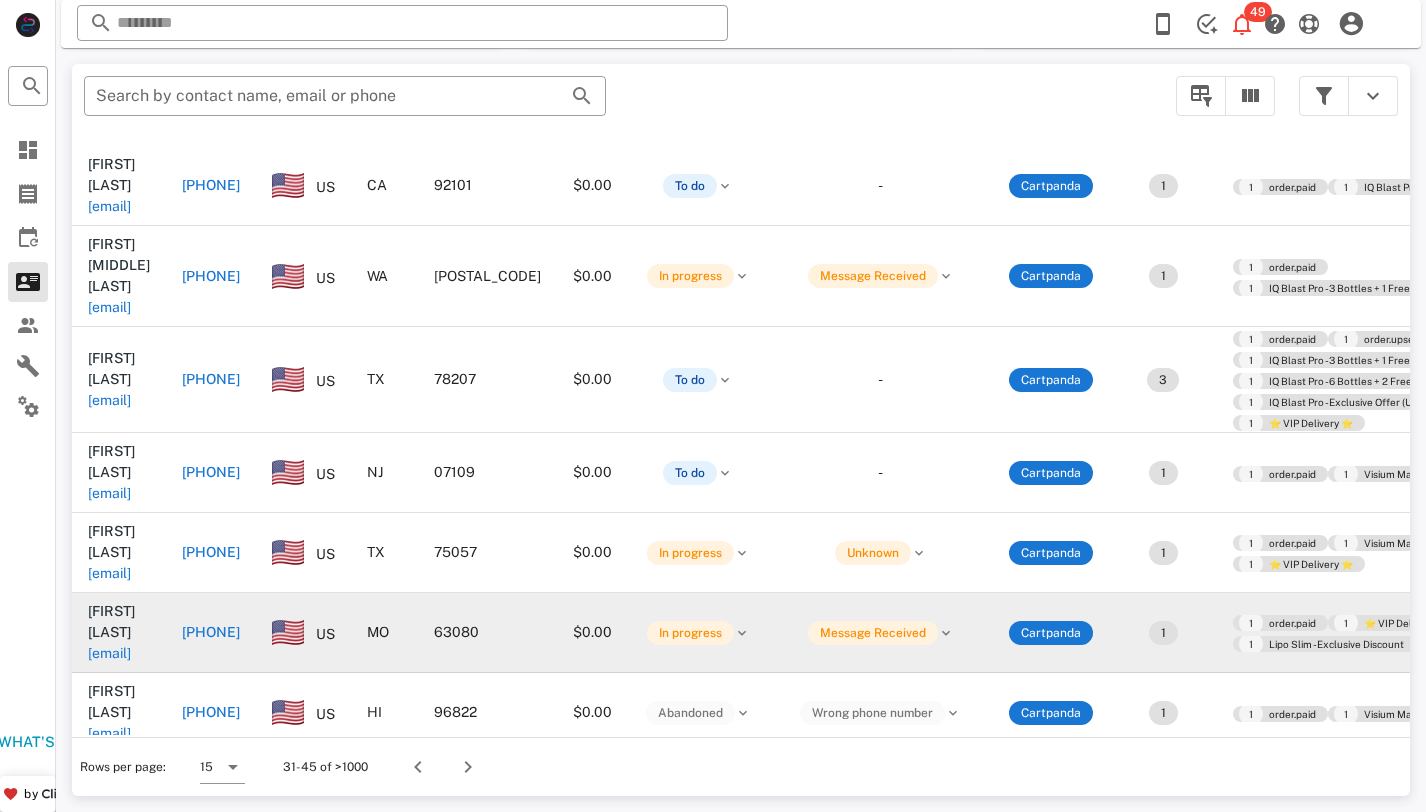 click on "[EMAIL]" at bounding box center [109, 653] 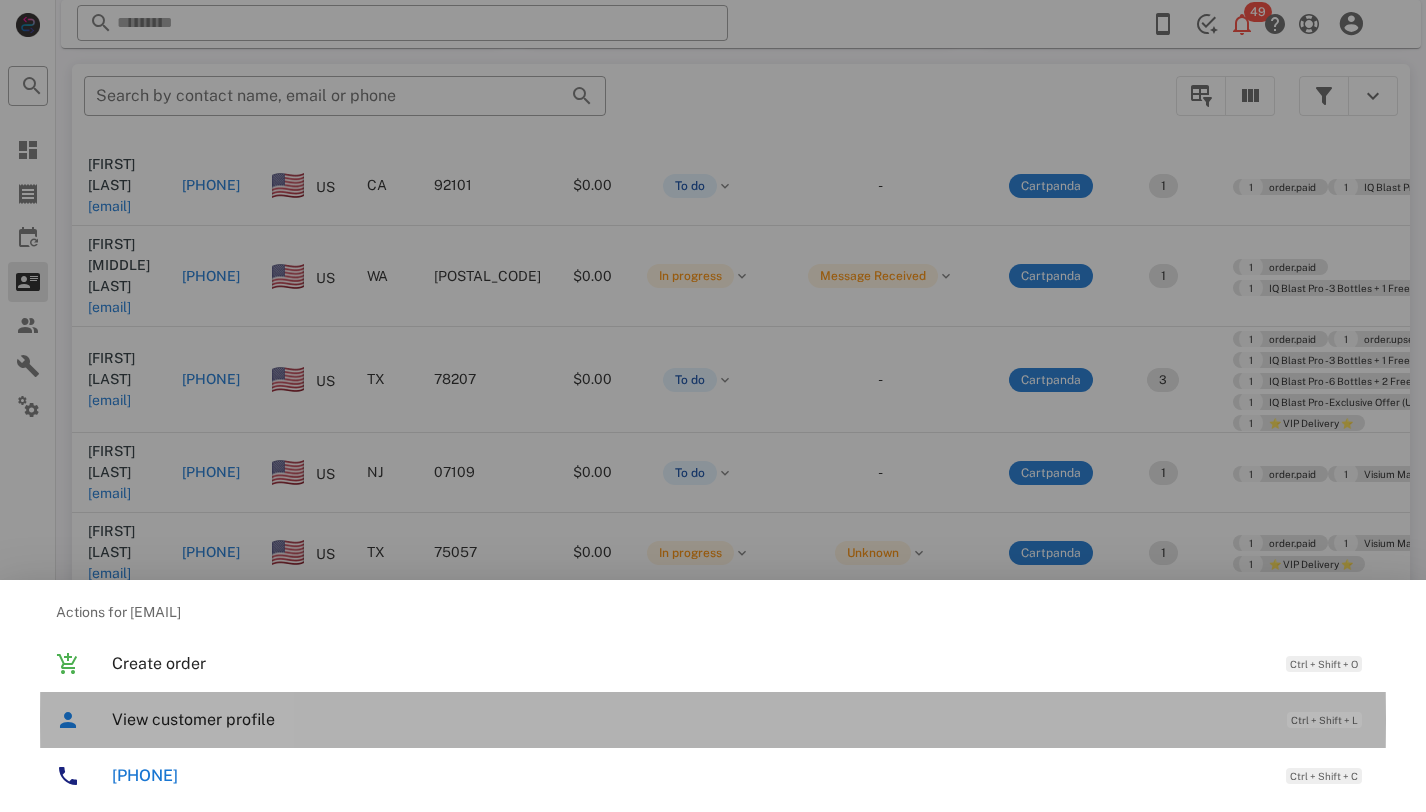 click on "View customer profile" at bounding box center (689, 719) 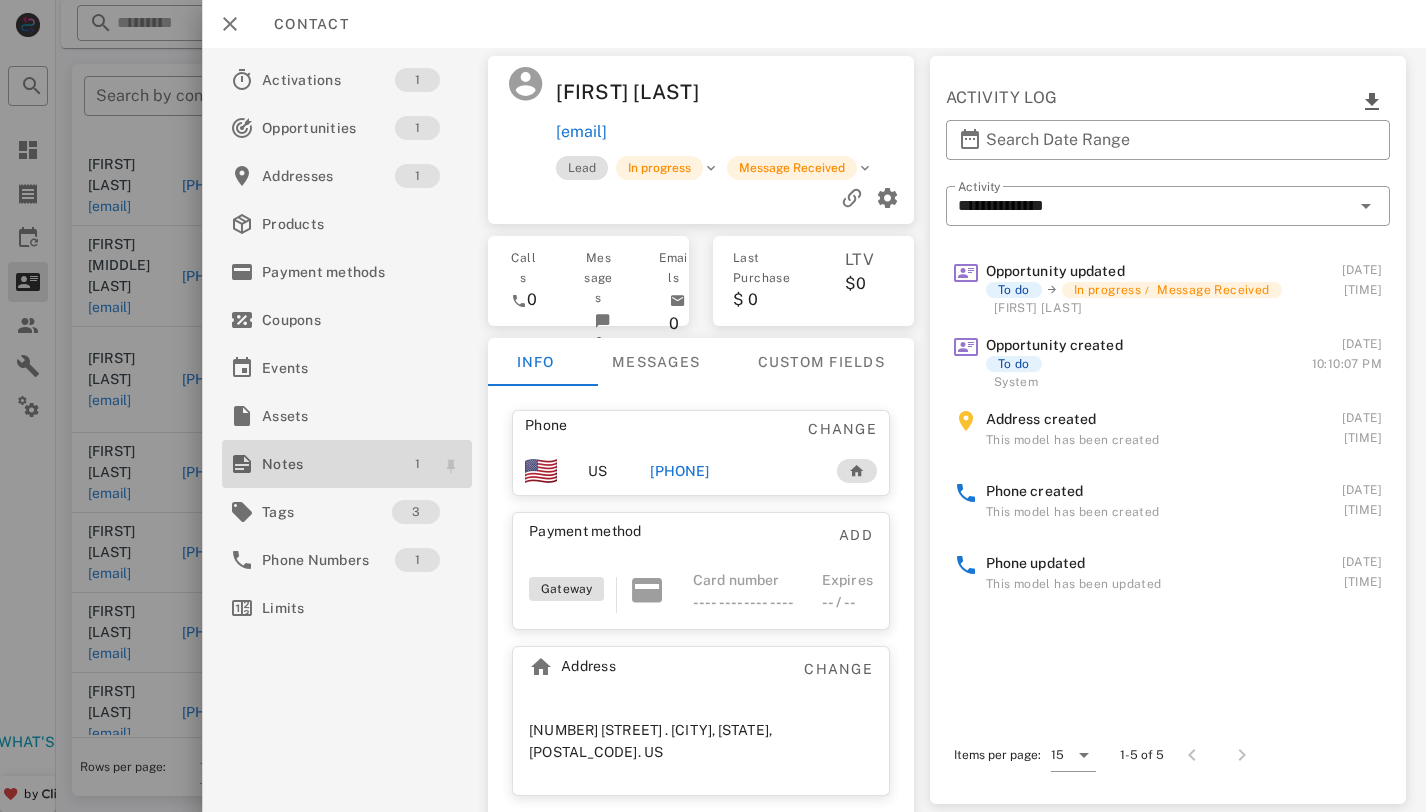click on "1" at bounding box center (417, 464) 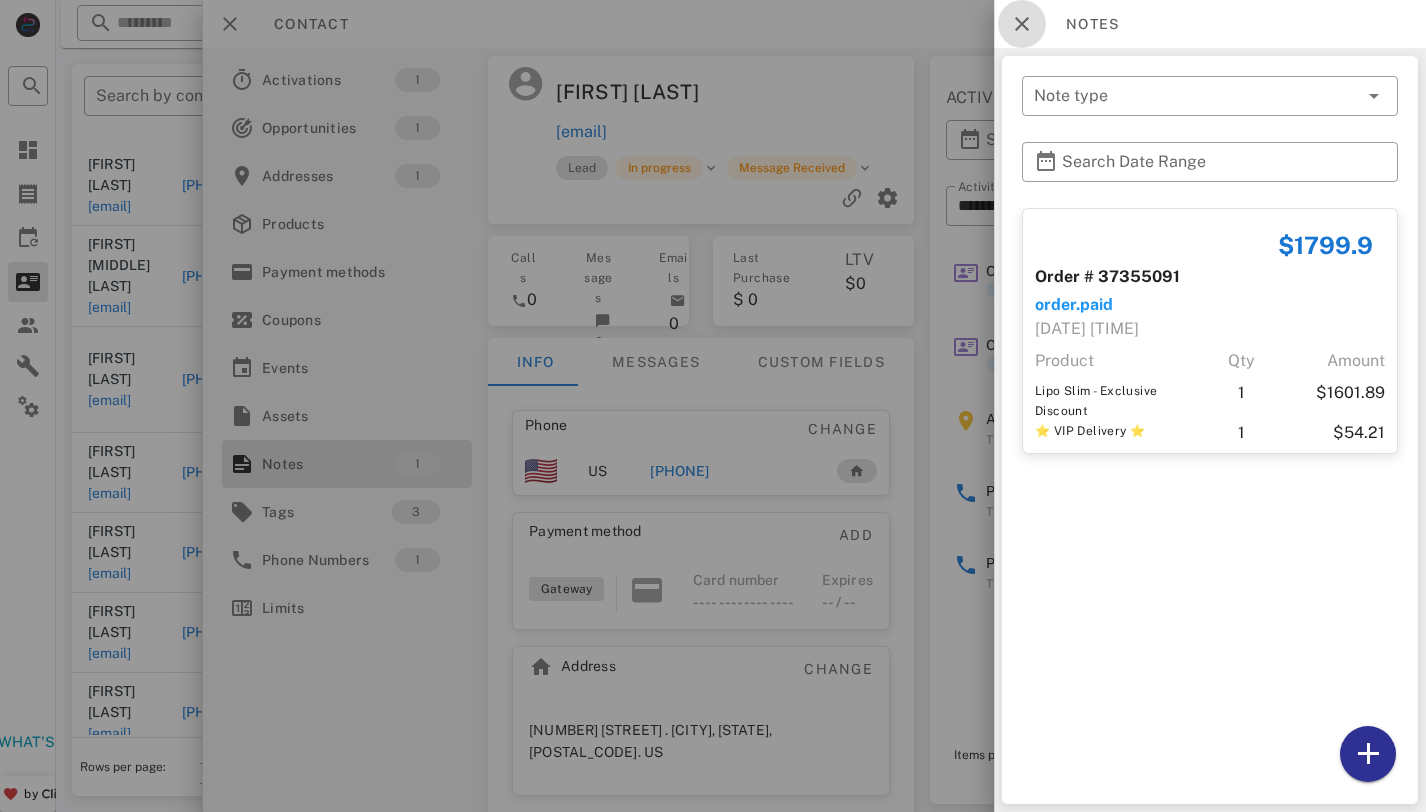 click at bounding box center (1022, 24) 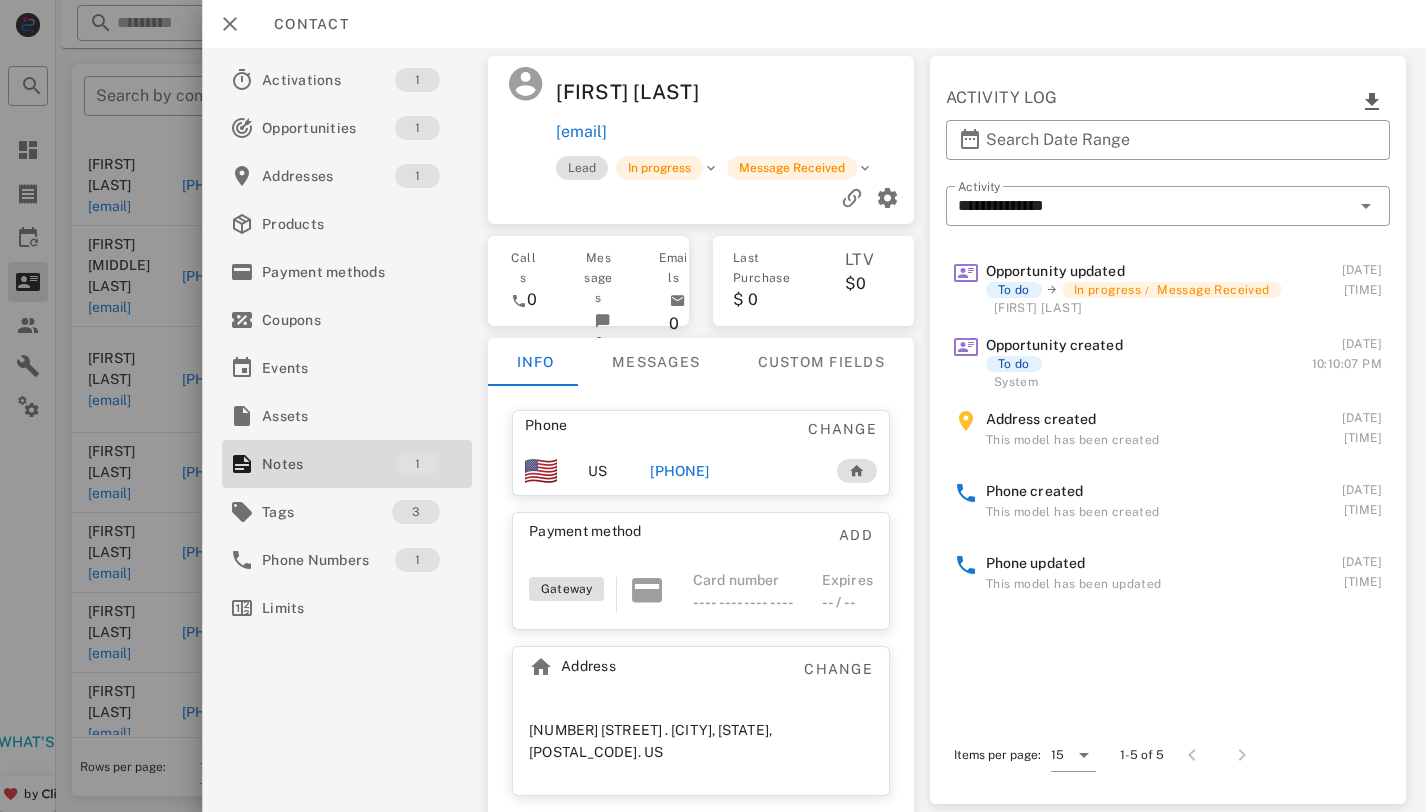 click on "[PHONE]" at bounding box center (732, 471) 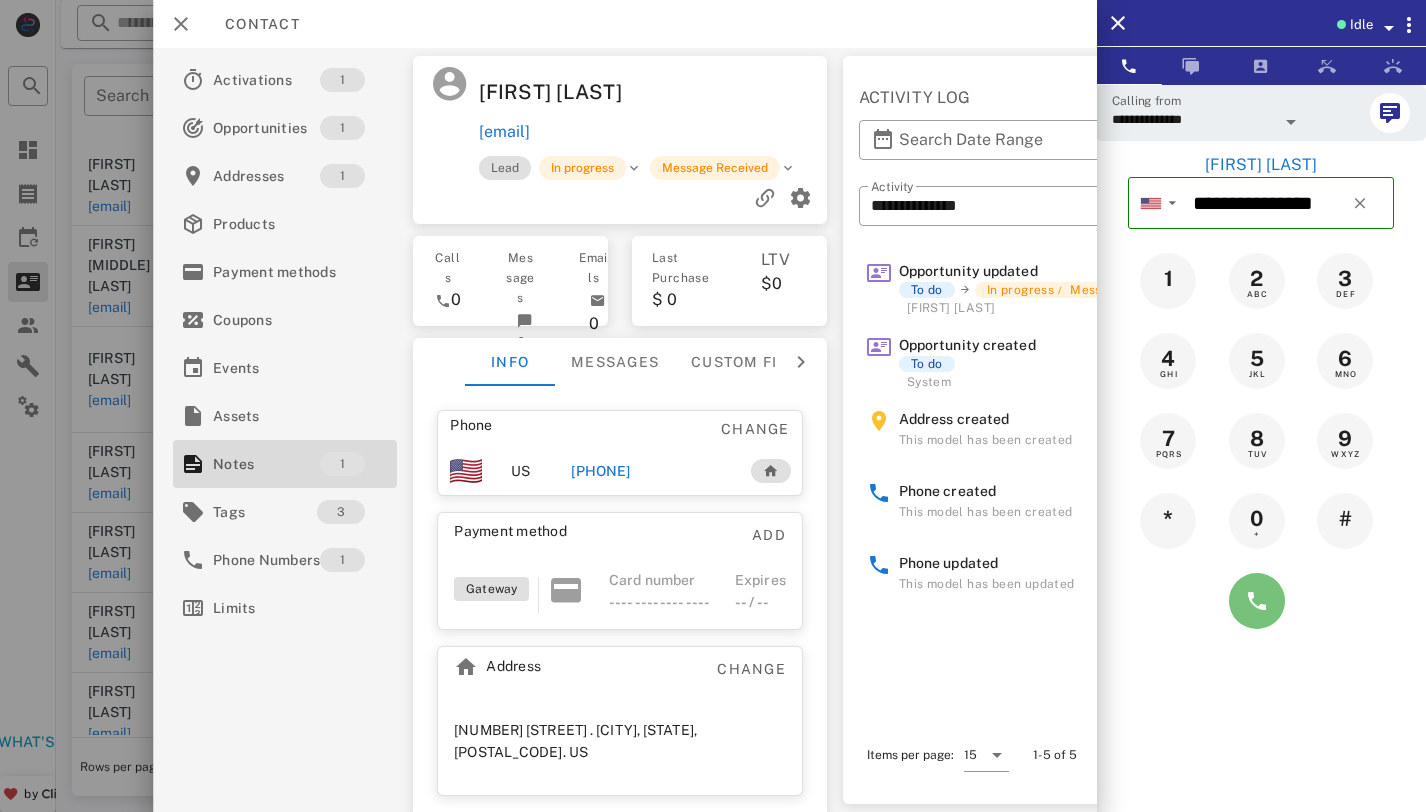 click at bounding box center [1257, 601] 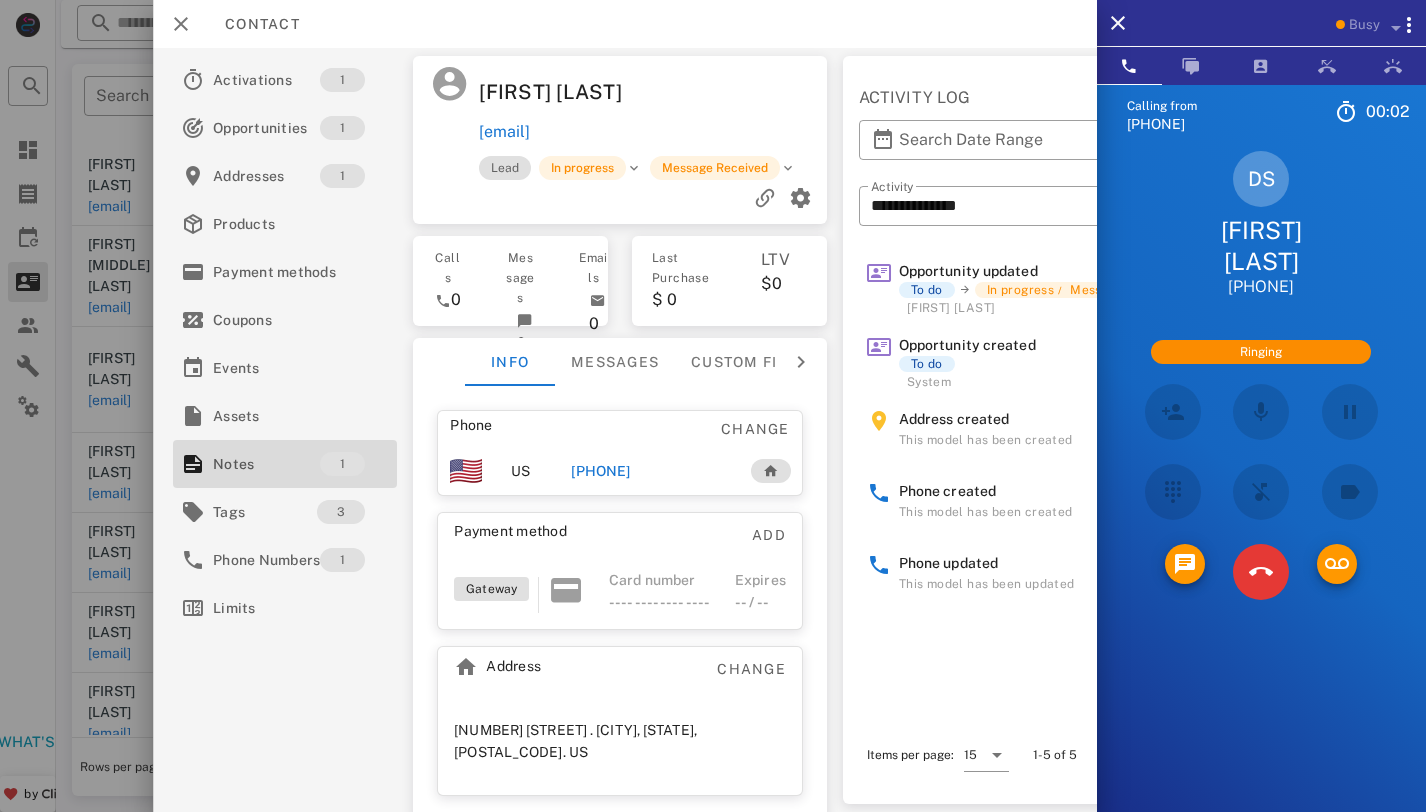 scroll, scrollTop: 231, scrollLeft: 0, axis: vertical 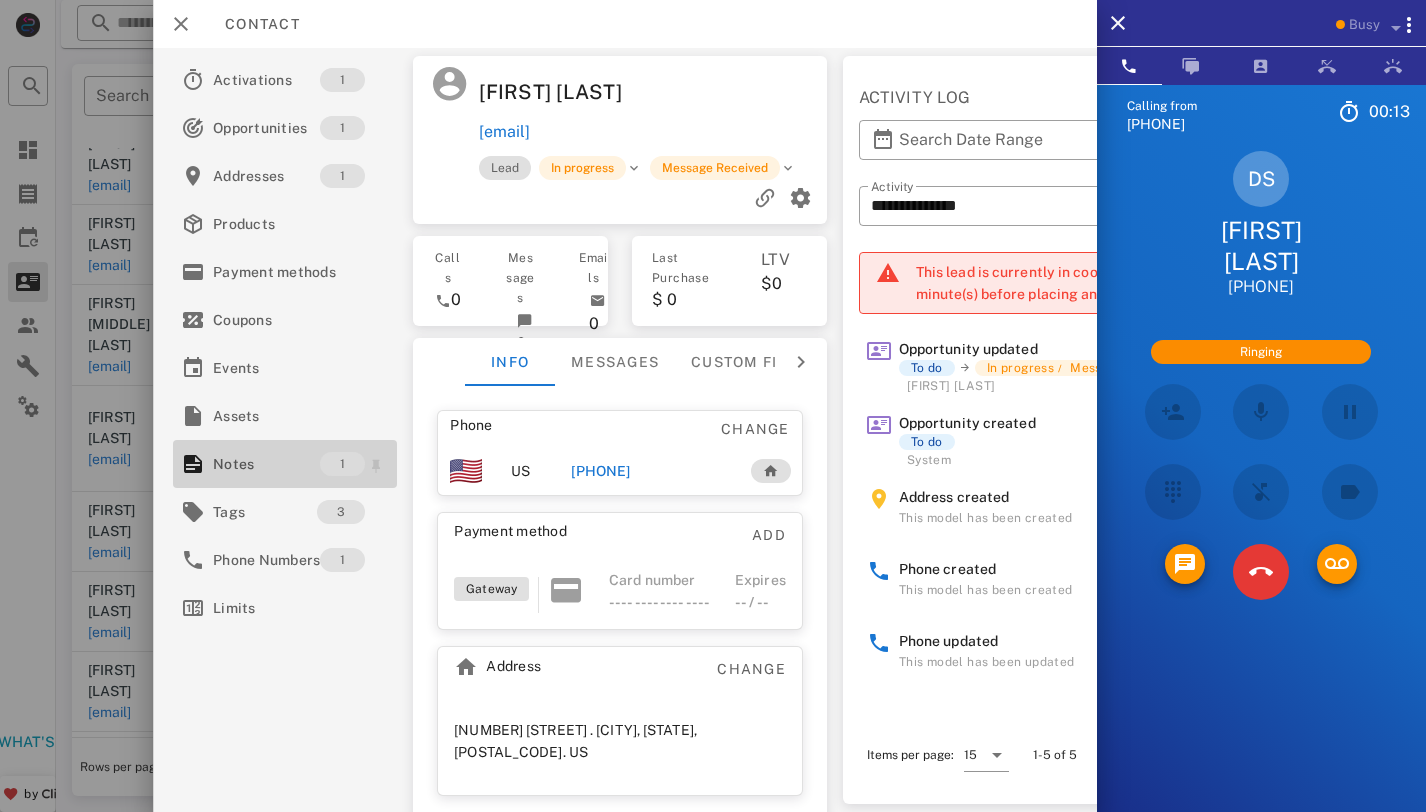 click on "1" at bounding box center (342, 464) 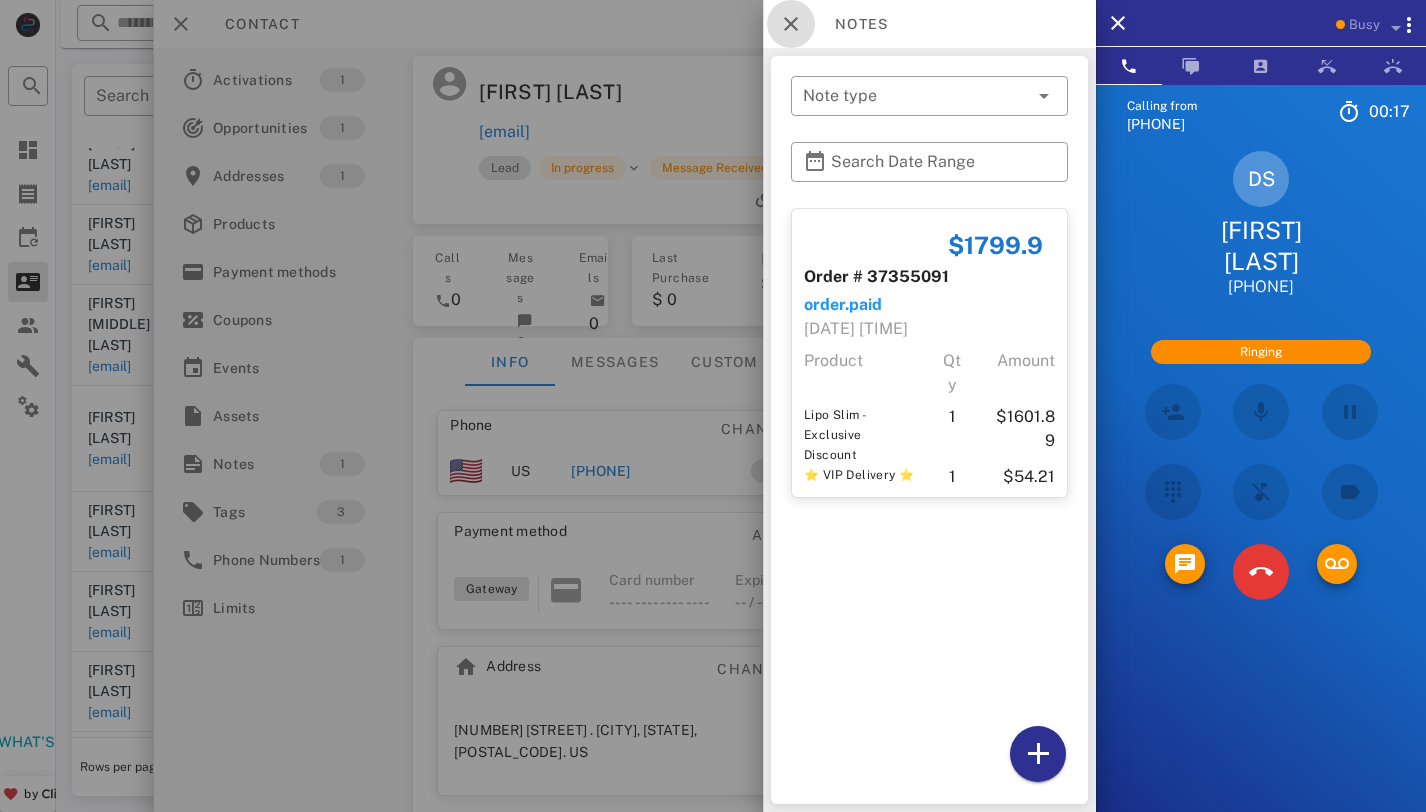click at bounding box center [791, 24] 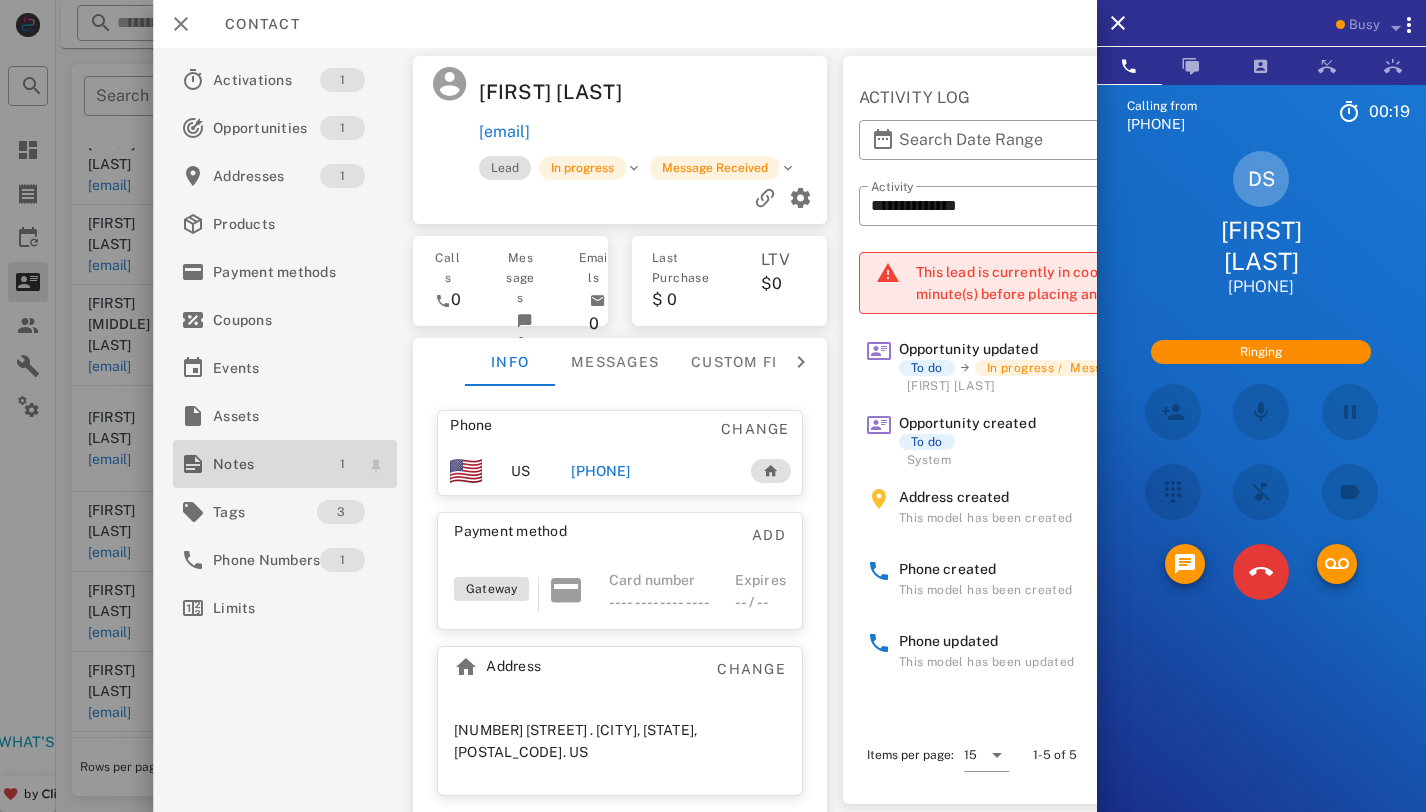 click on "1" at bounding box center (342, 464) 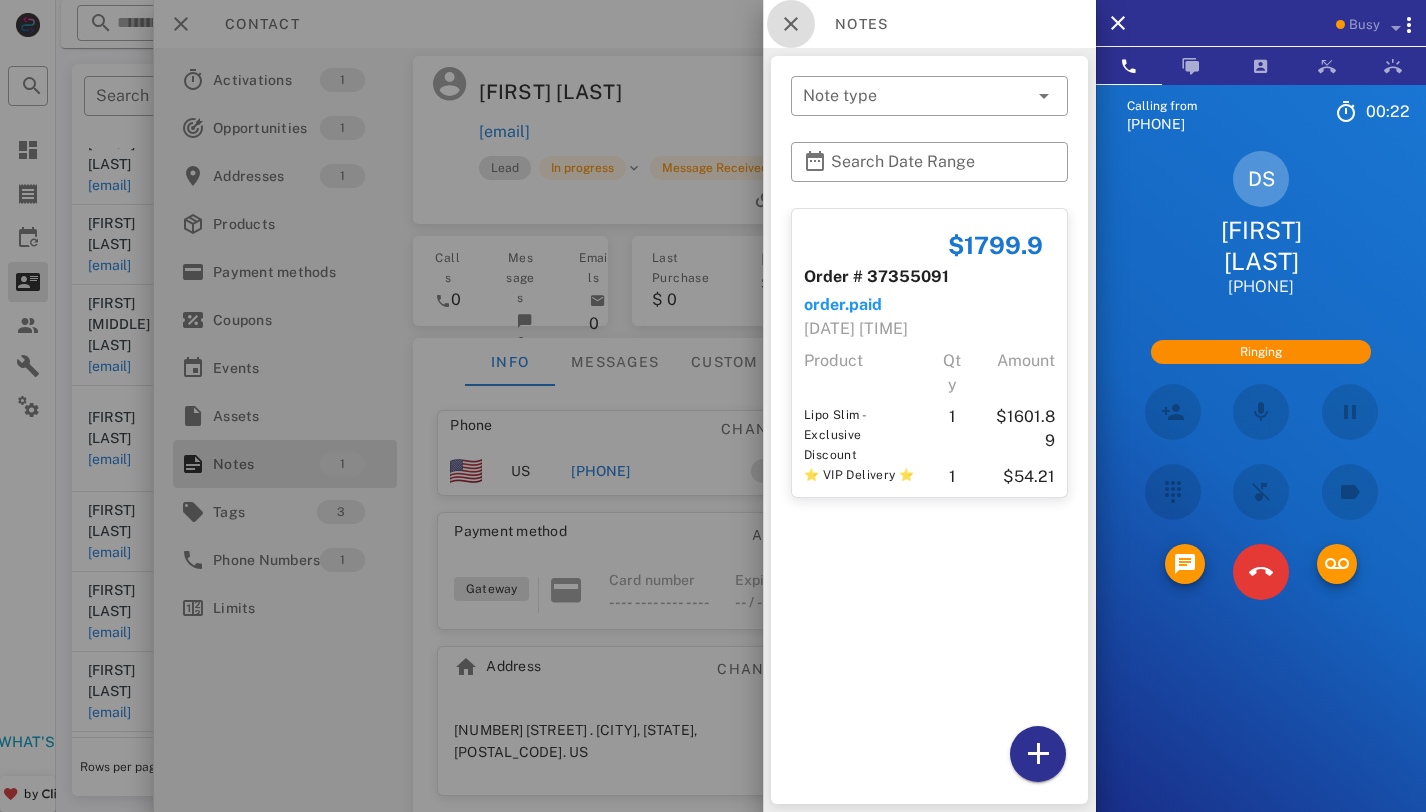 click at bounding box center [791, 24] 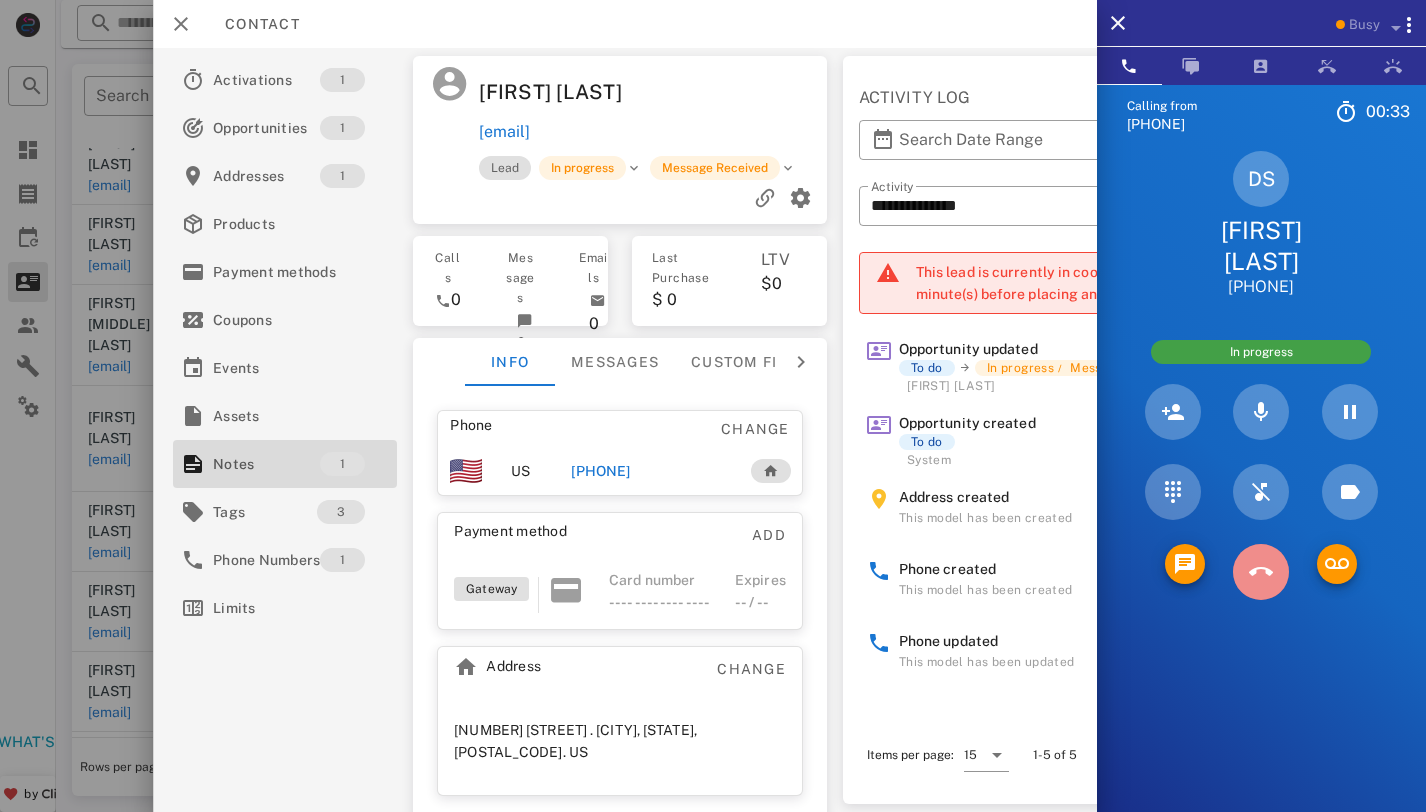 click at bounding box center [1261, 572] 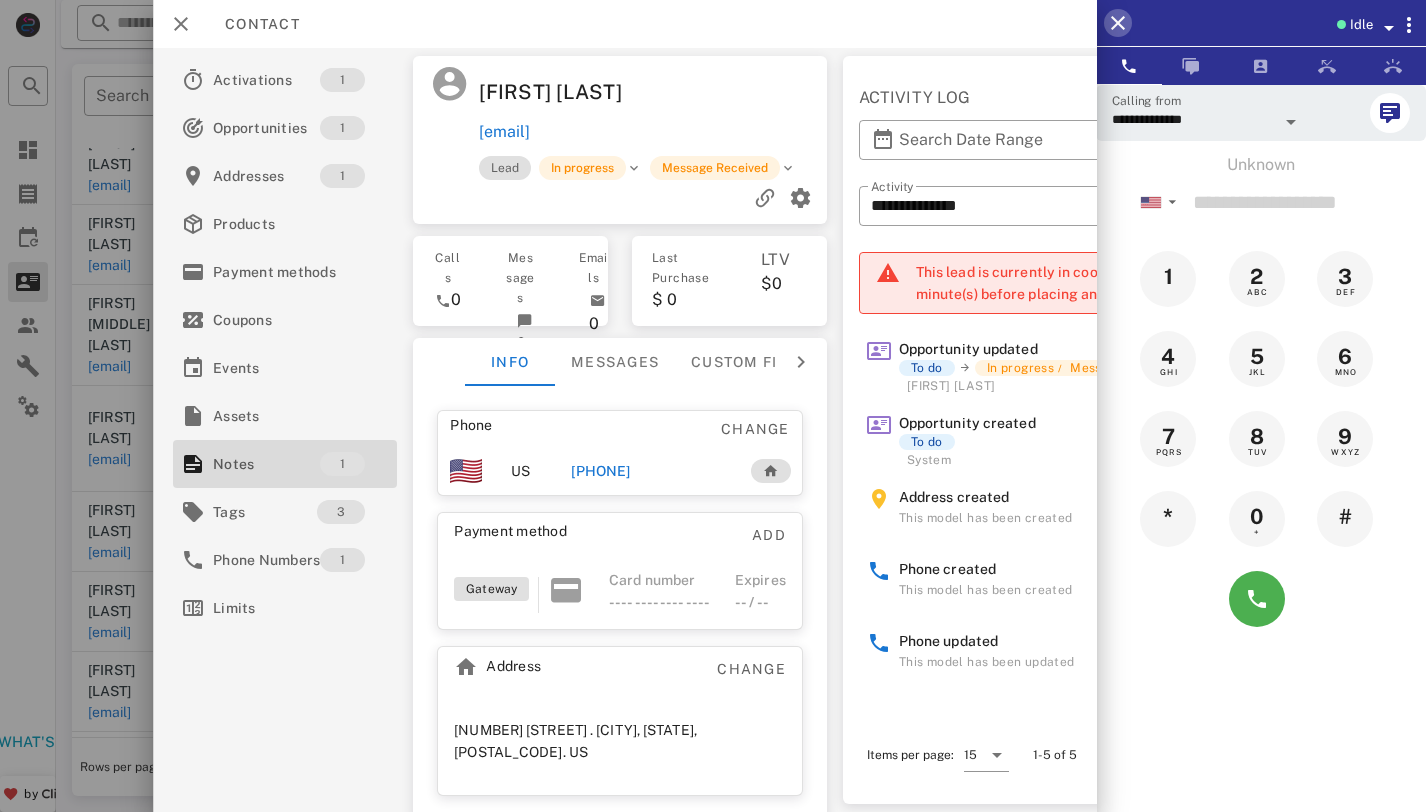 click at bounding box center [1118, 23] 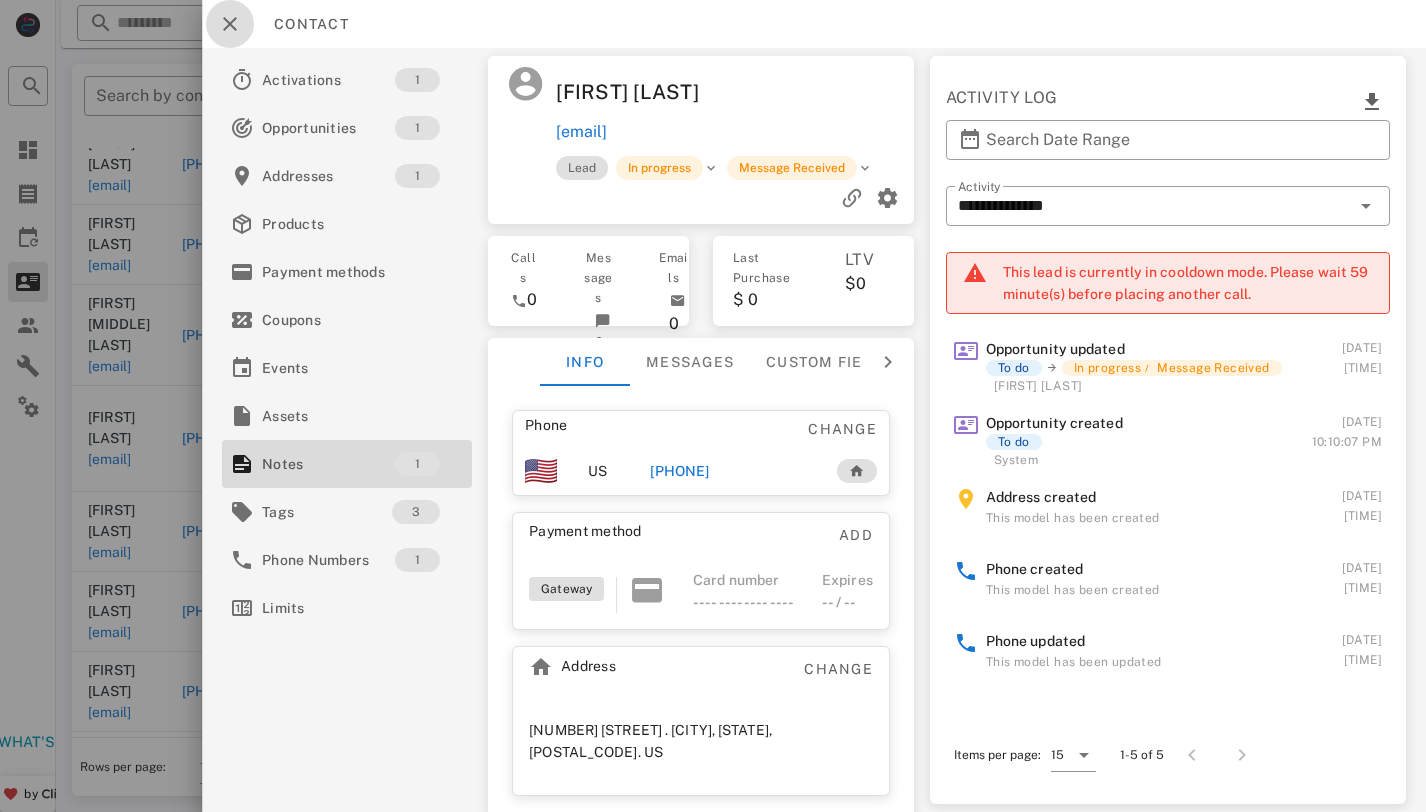 click at bounding box center [230, 24] 